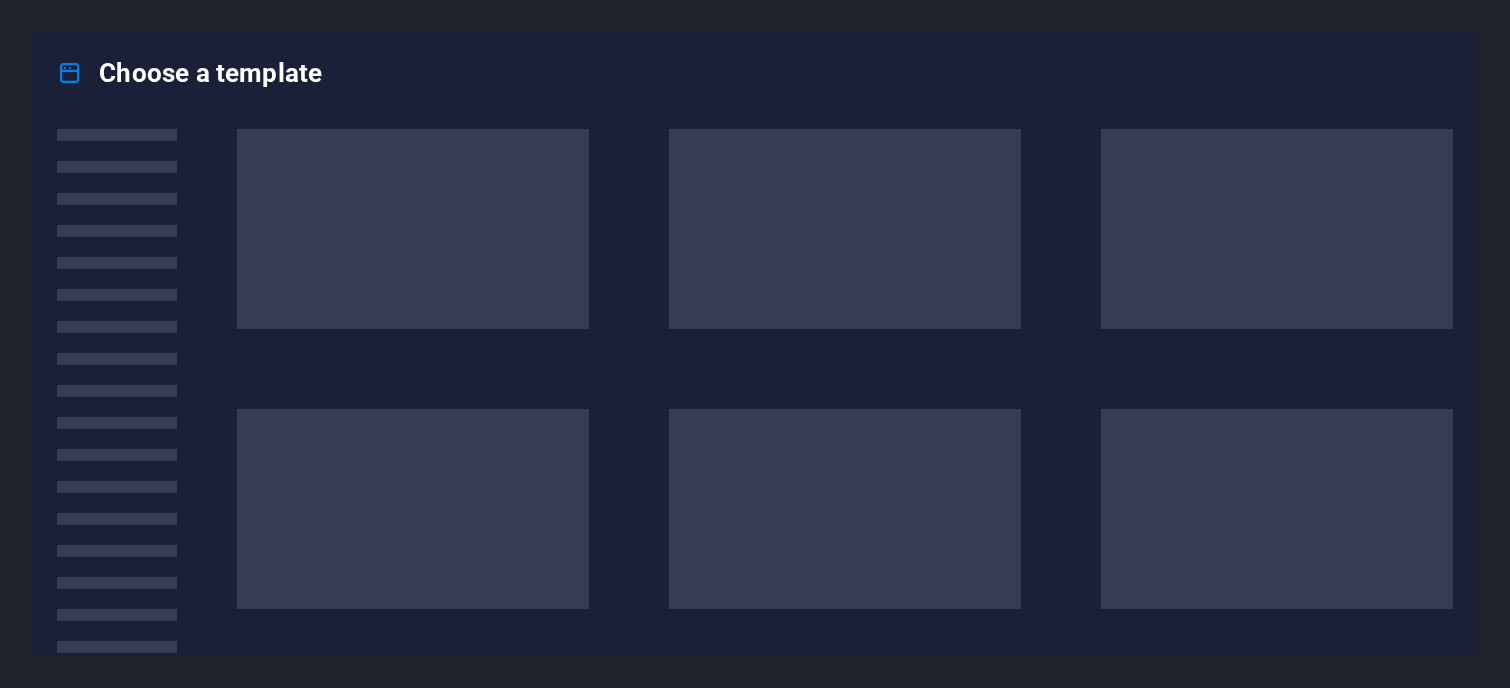 scroll, scrollTop: 0, scrollLeft: 0, axis: both 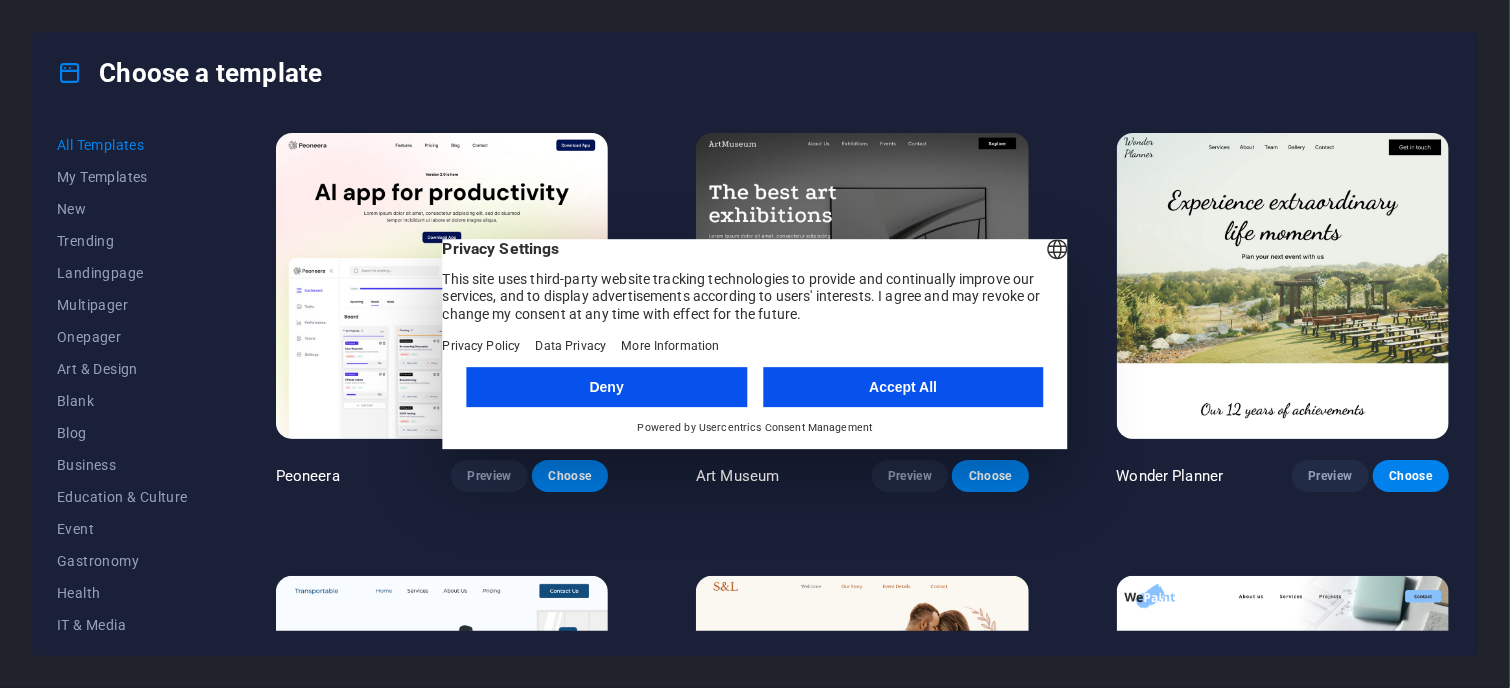 click on "Accept All" at bounding box center (903, 387) 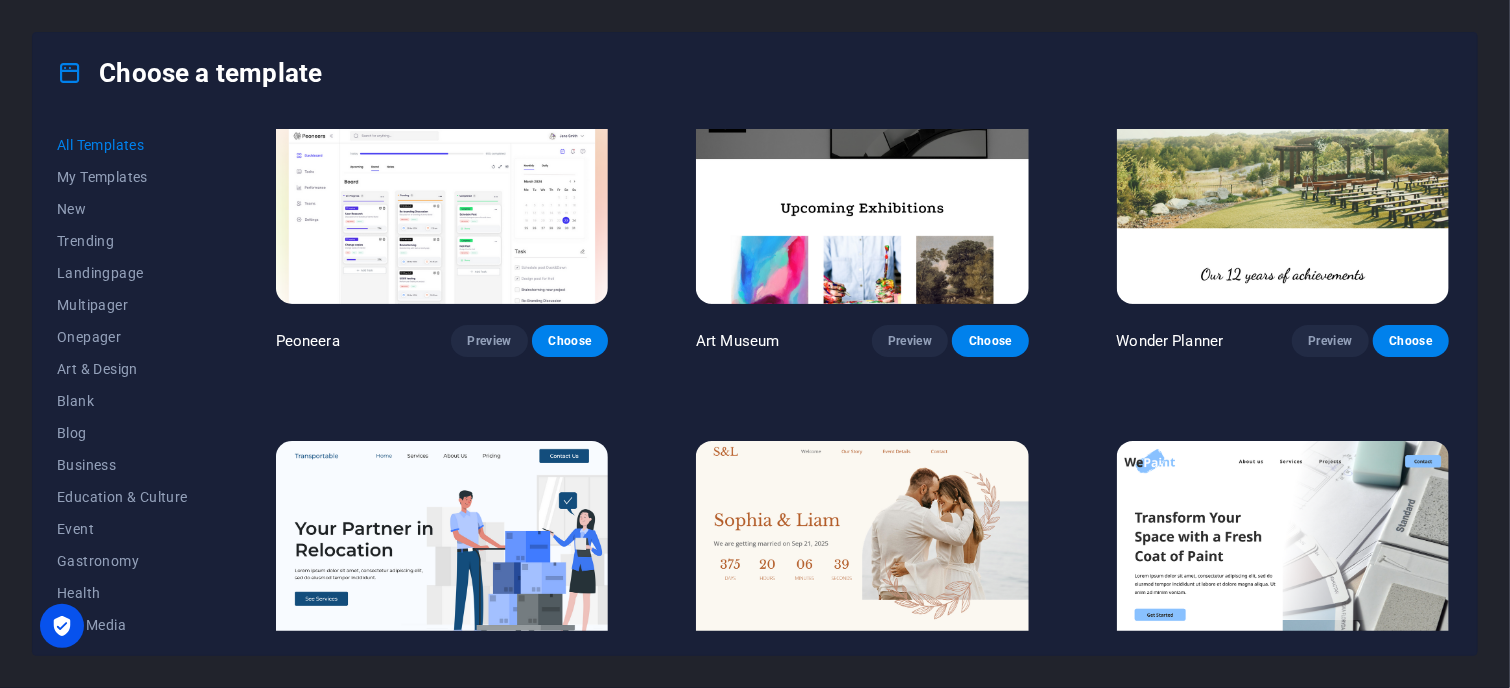 scroll, scrollTop: 0, scrollLeft: 0, axis: both 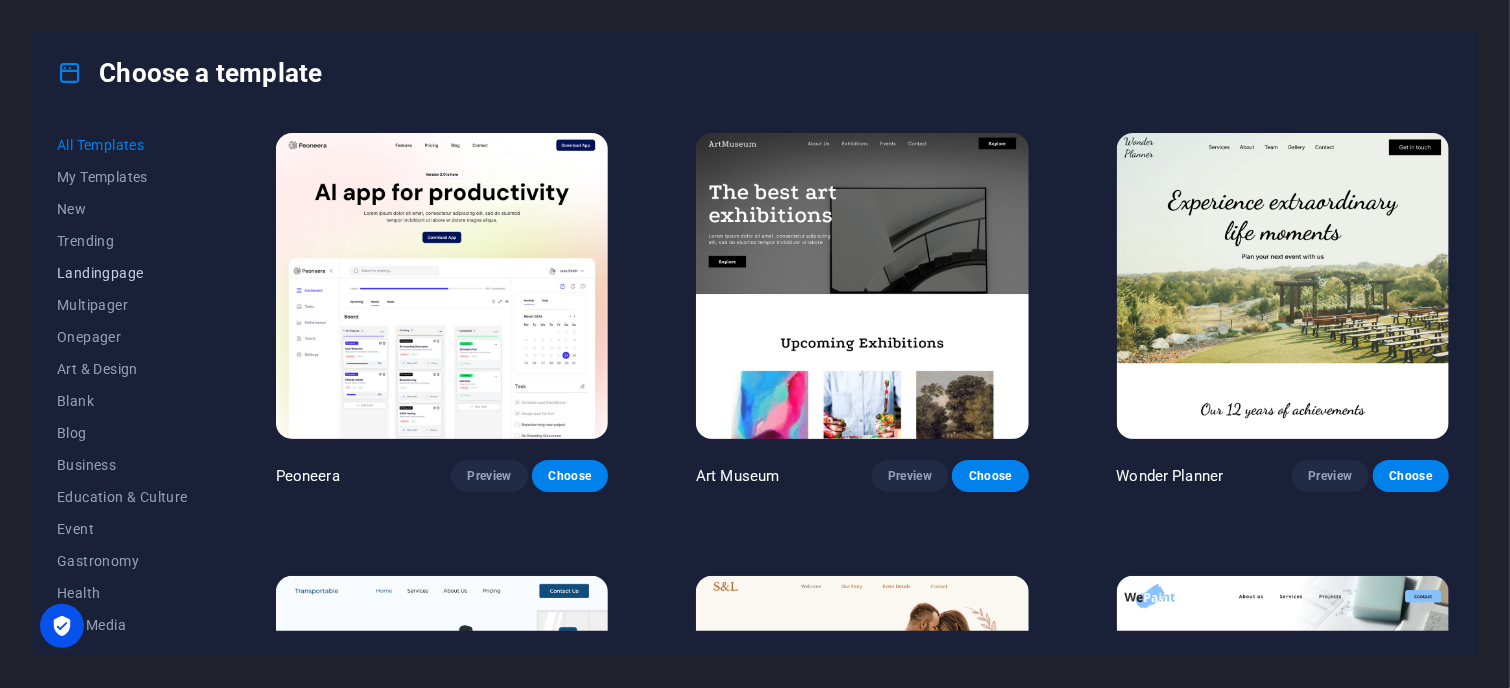 click on "Landingpage" at bounding box center [122, 273] 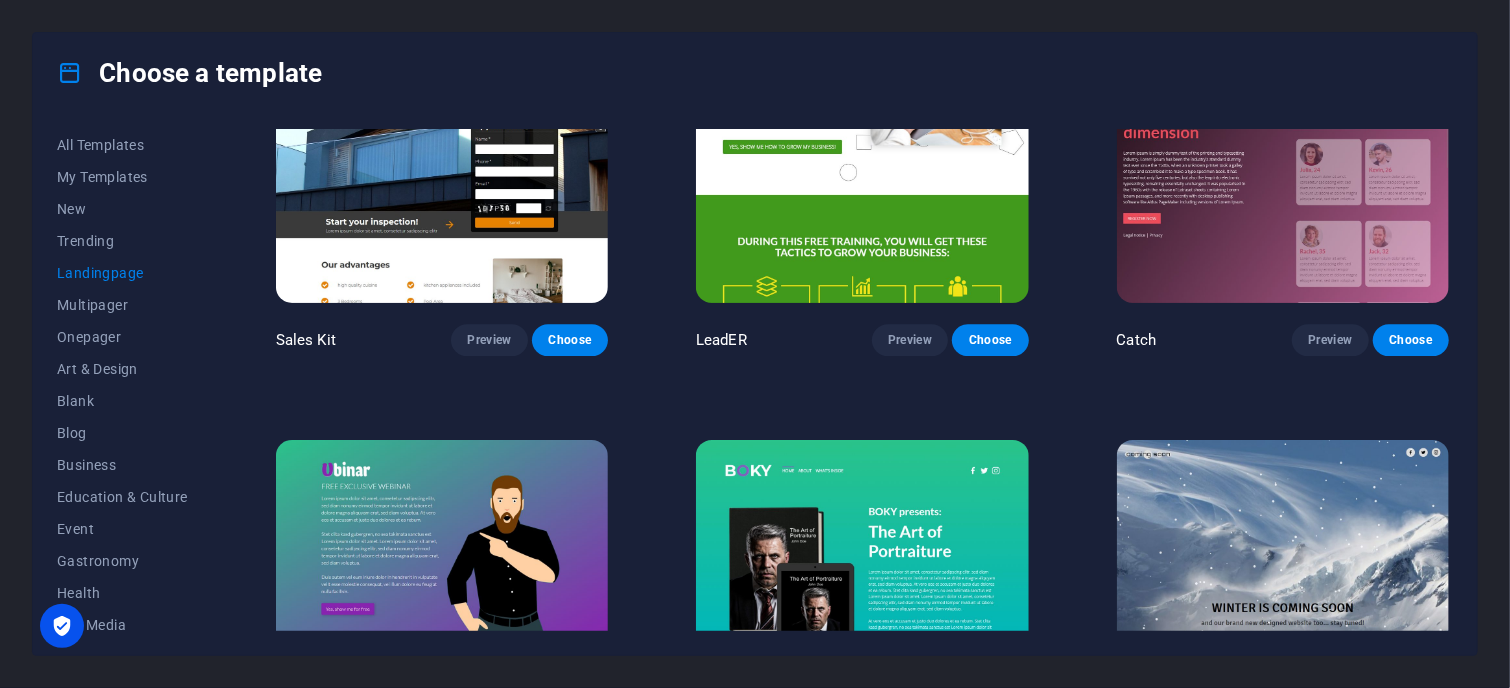 scroll, scrollTop: 2791, scrollLeft: 0, axis: vertical 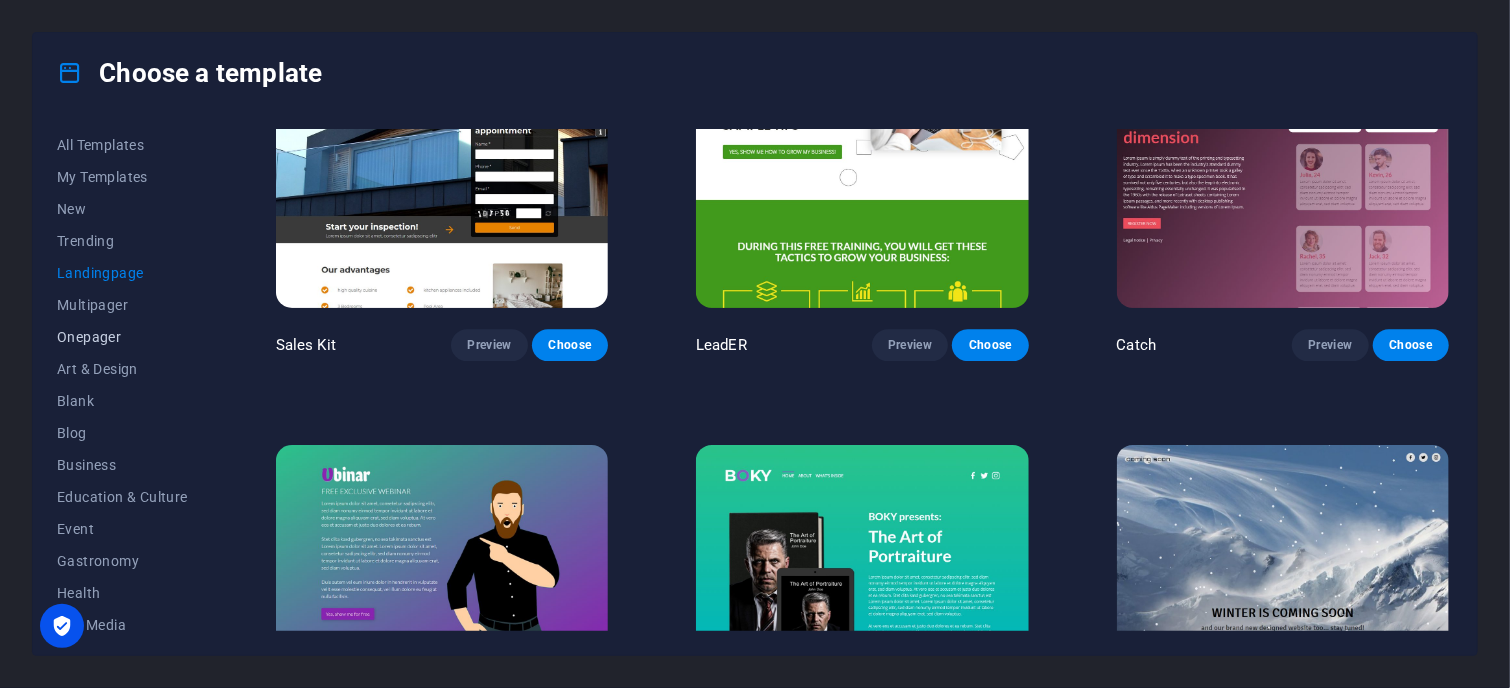 click on "Onepager" at bounding box center [122, 337] 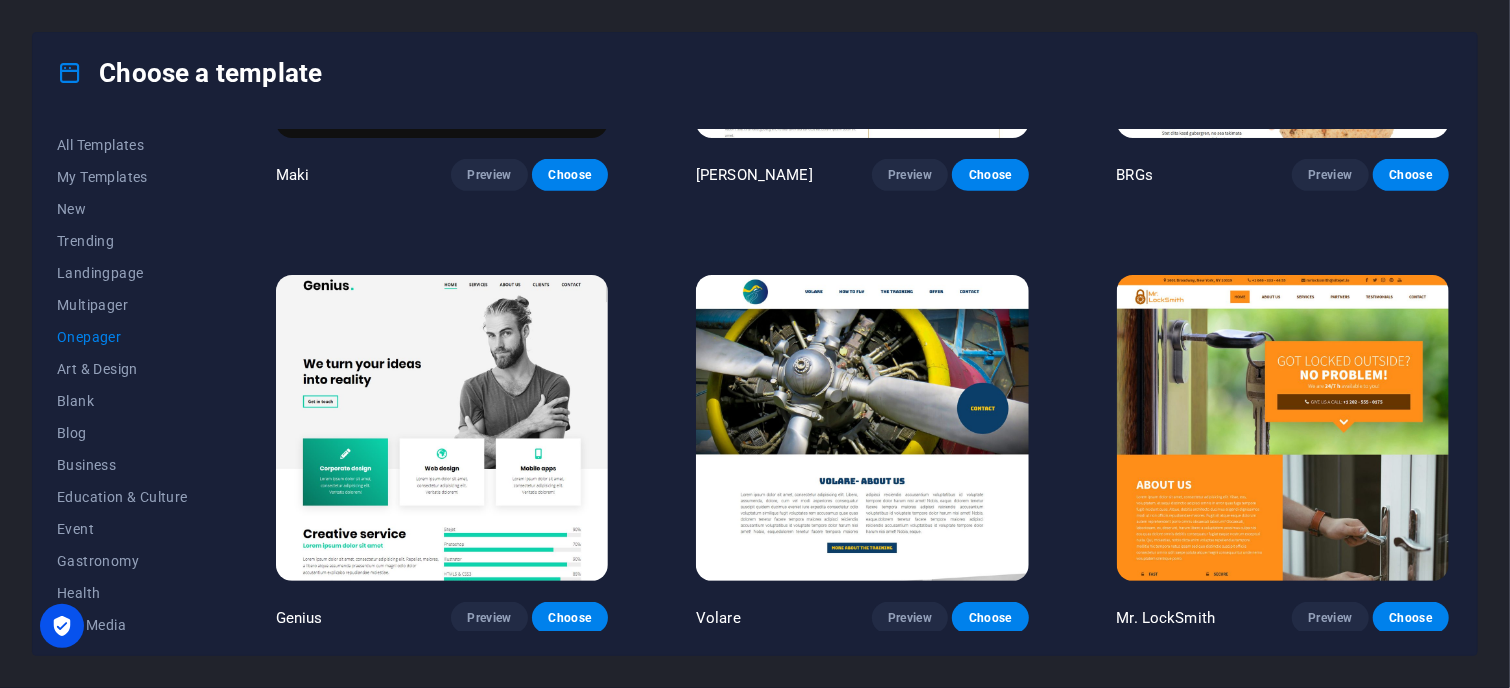 scroll, scrollTop: 4391, scrollLeft: 0, axis: vertical 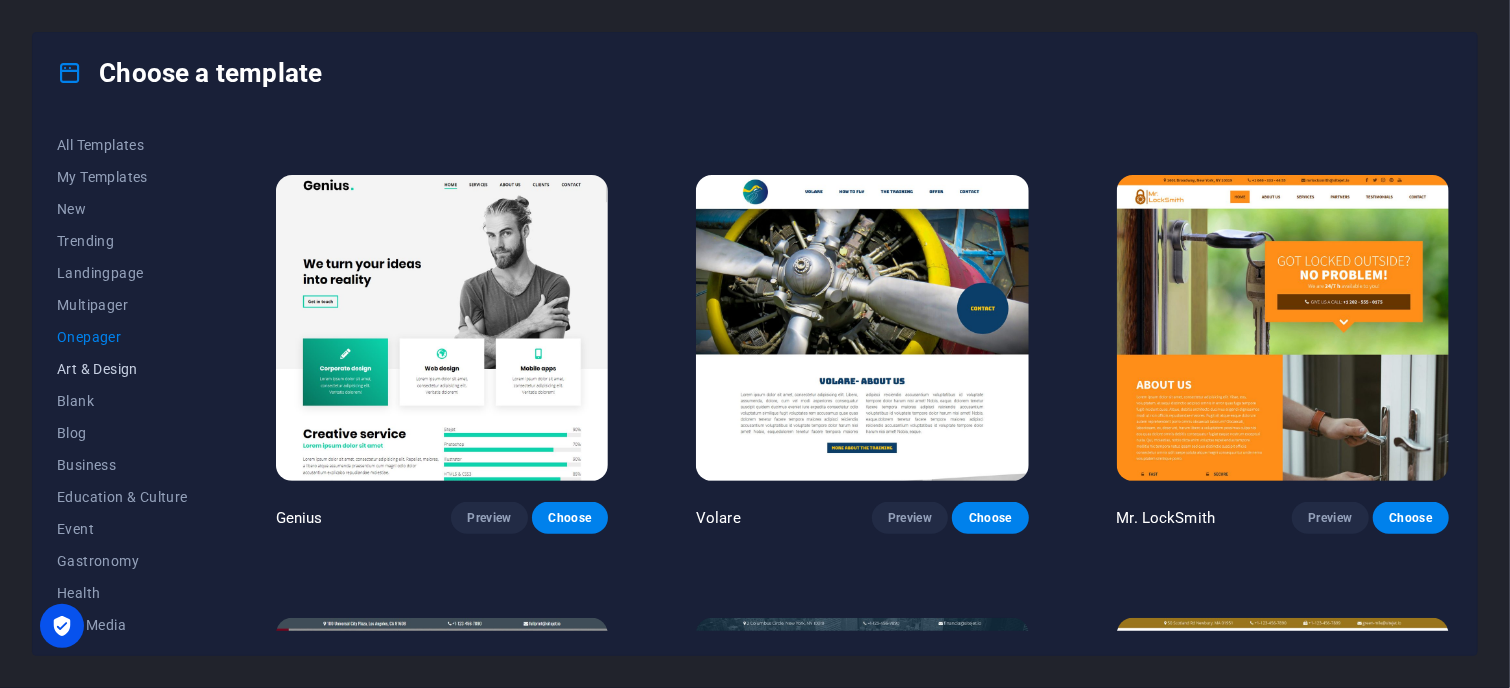 click on "Art & Design" at bounding box center (122, 369) 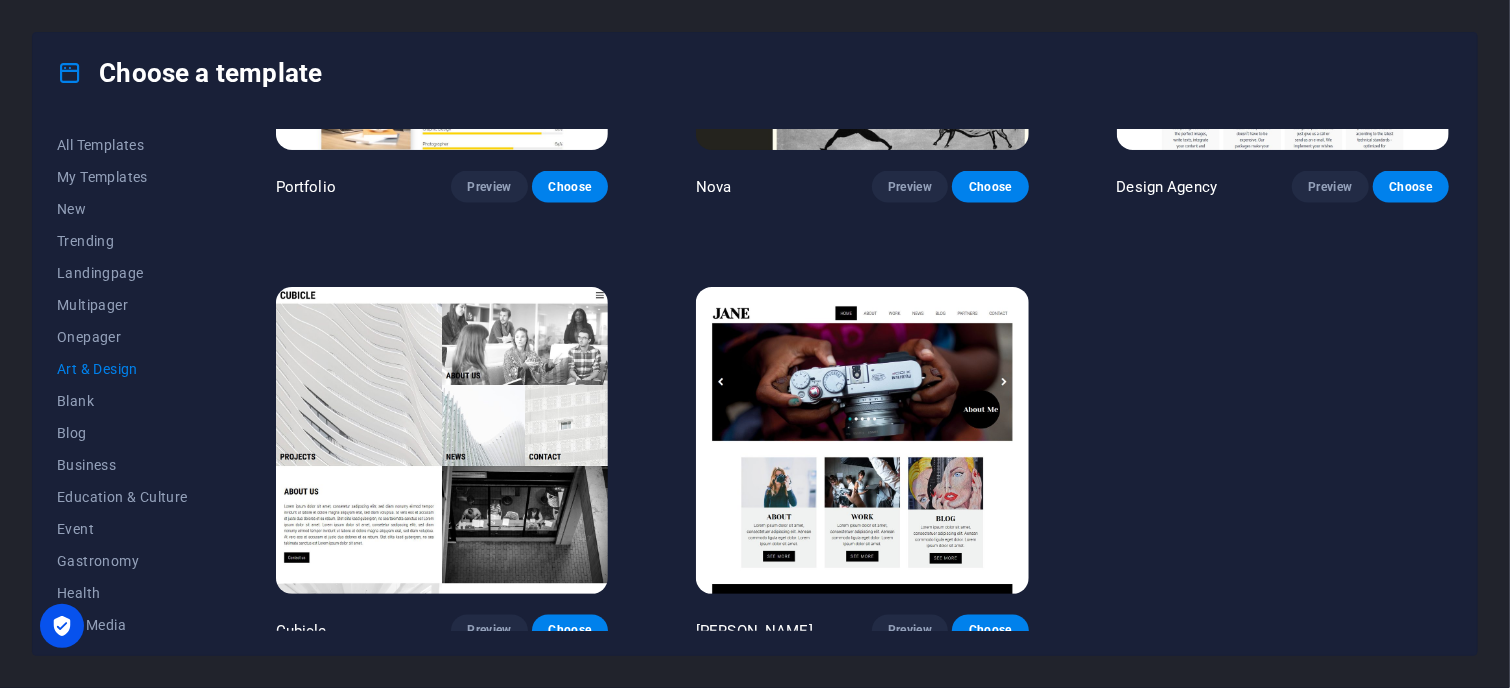 scroll, scrollTop: 1624, scrollLeft: 0, axis: vertical 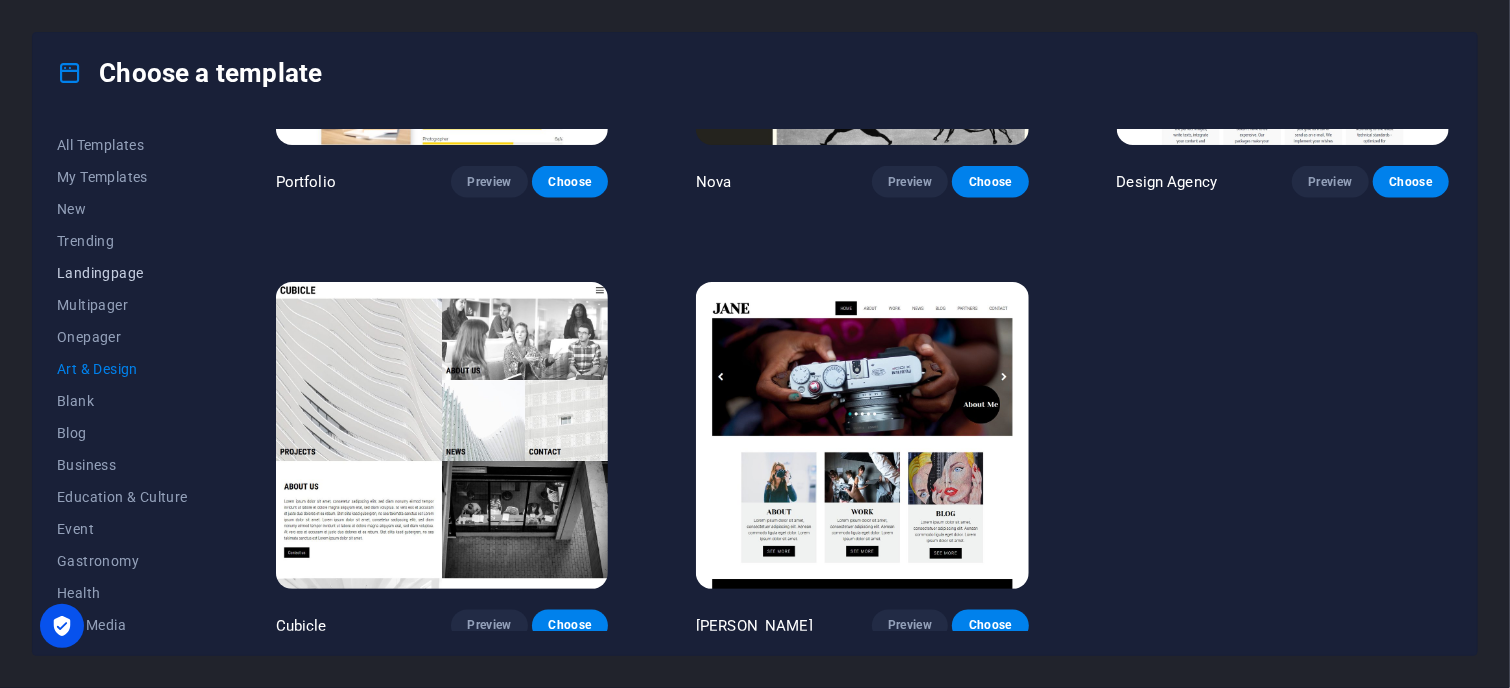 click on "Landingpage" at bounding box center (122, 273) 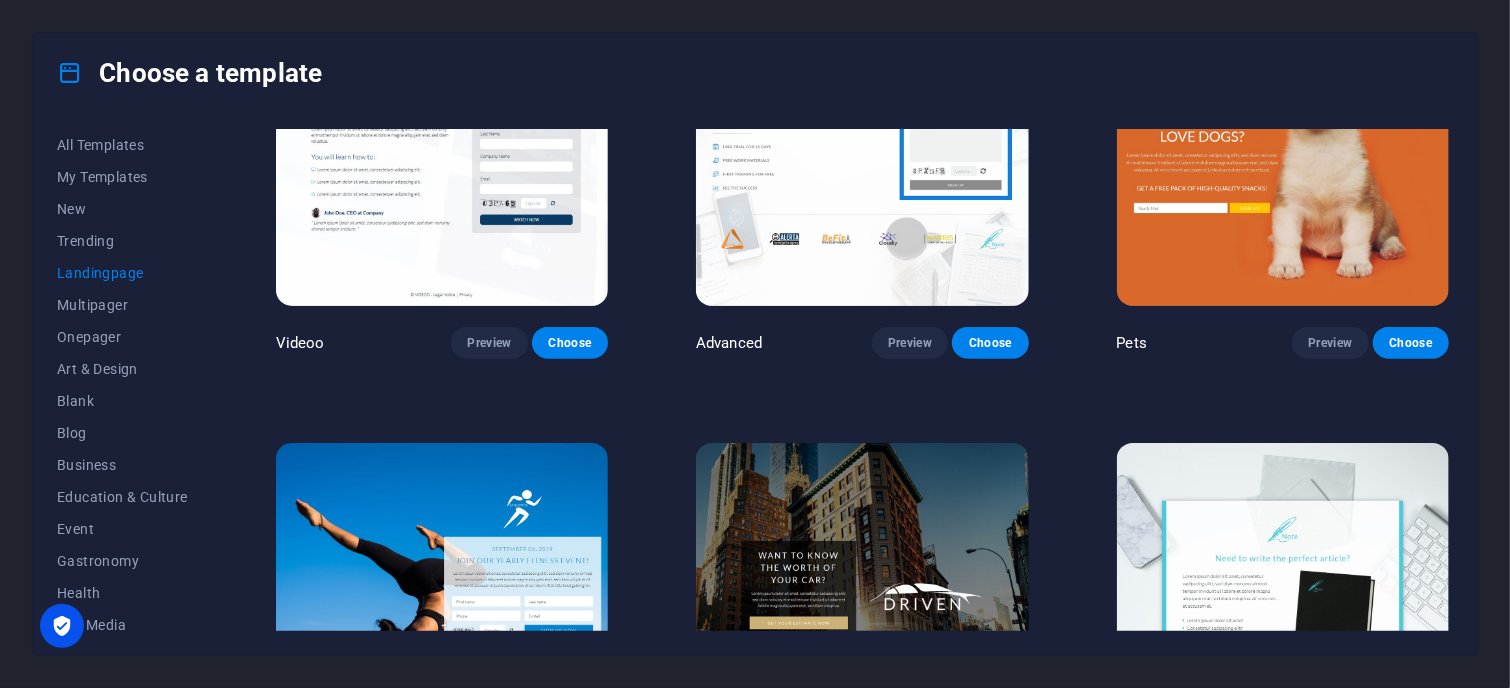 scroll, scrollTop: 800, scrollLeft: 0, axis: vertical 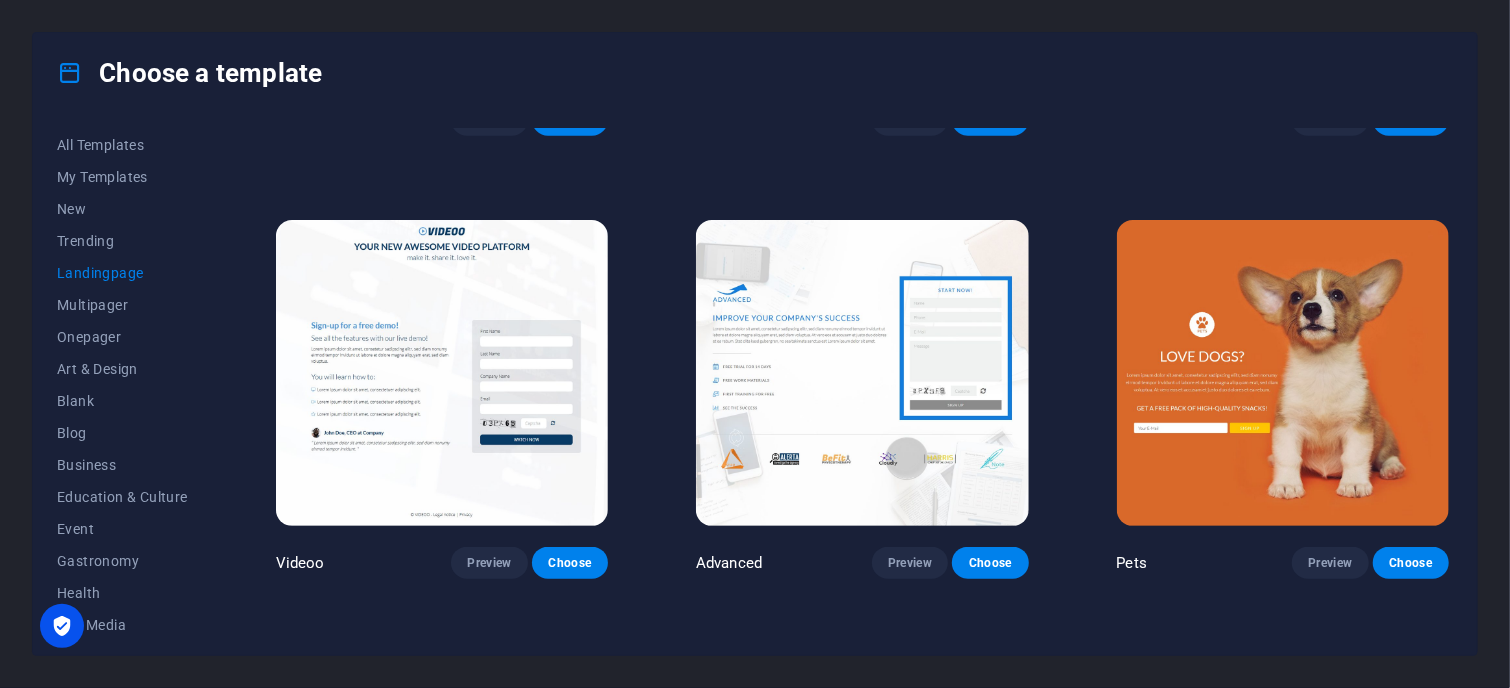 click at bounding box center [1283, 373] 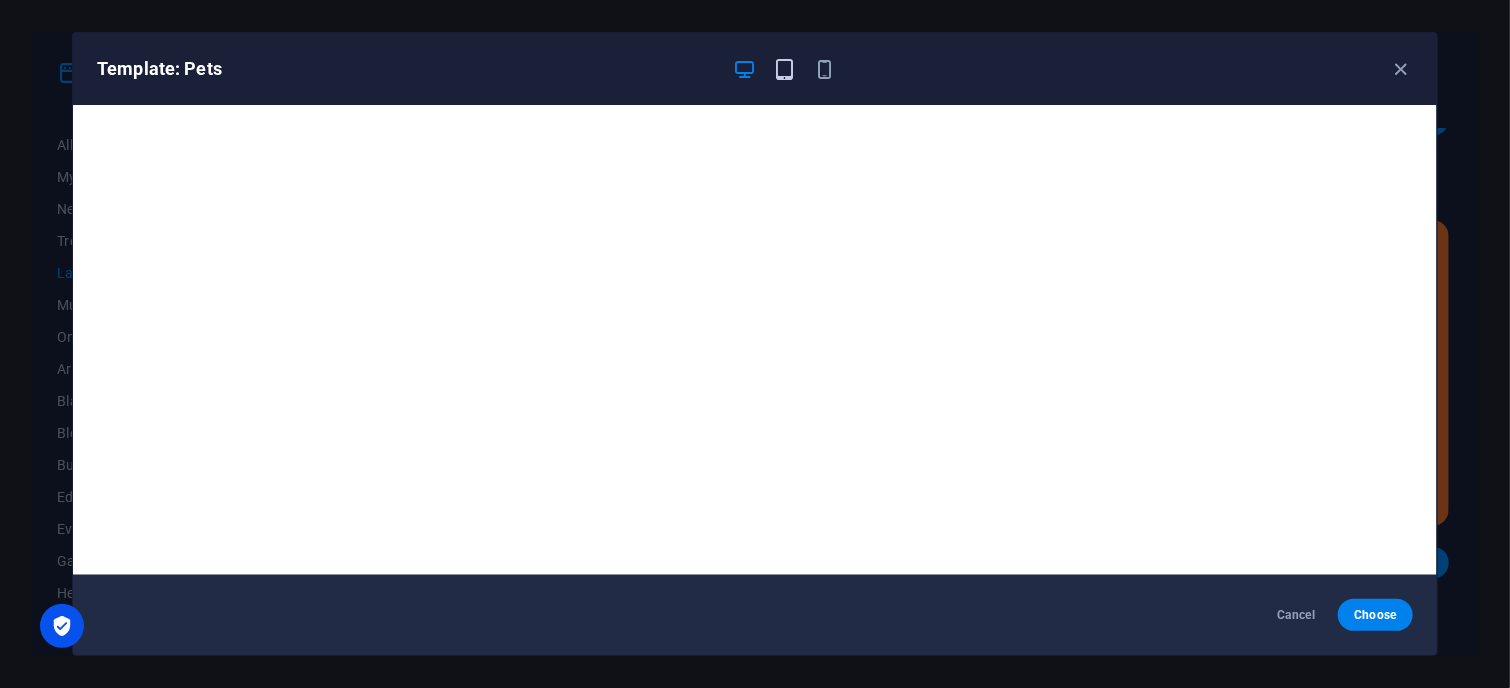 click at bounding box center (785, 69) 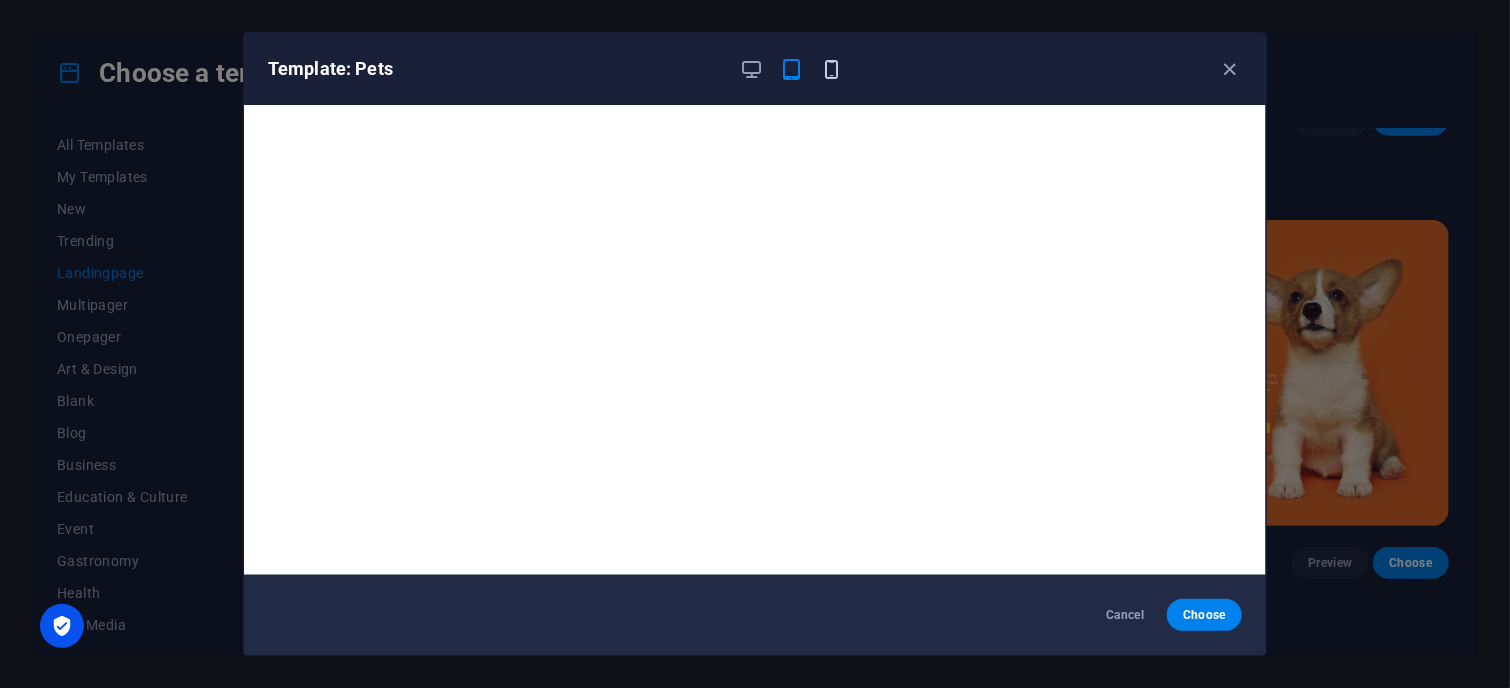 click at bounding box center [832, 69] 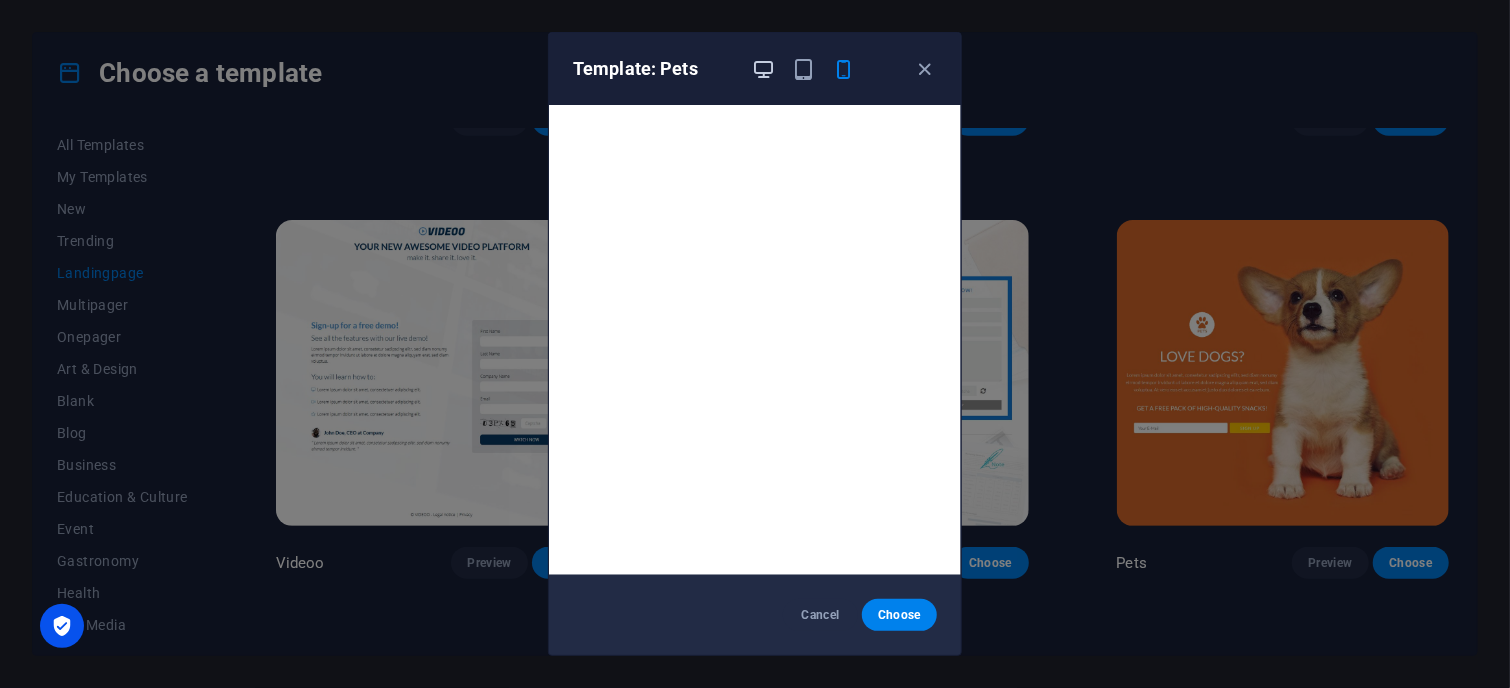 click at bounding box center [764, 69] 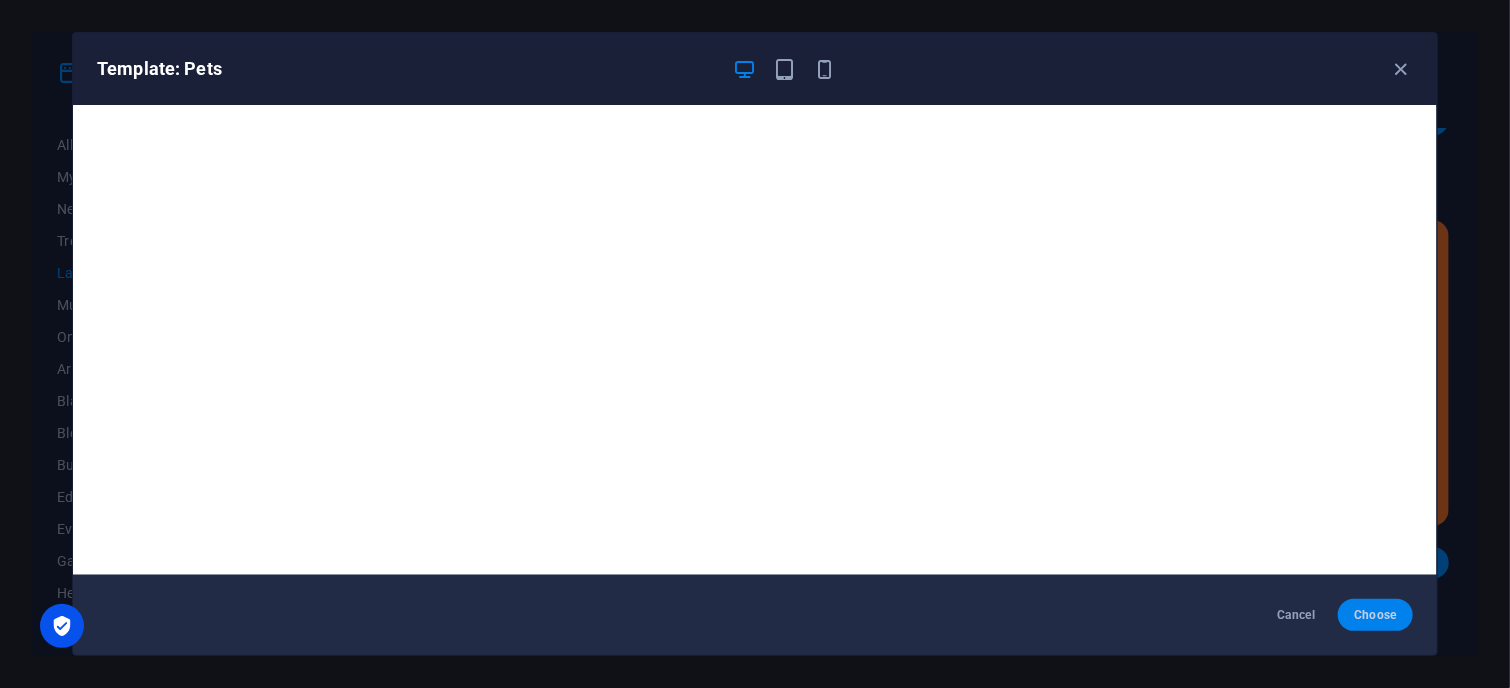 click on "Choose" at bounding box center [1375, 615] 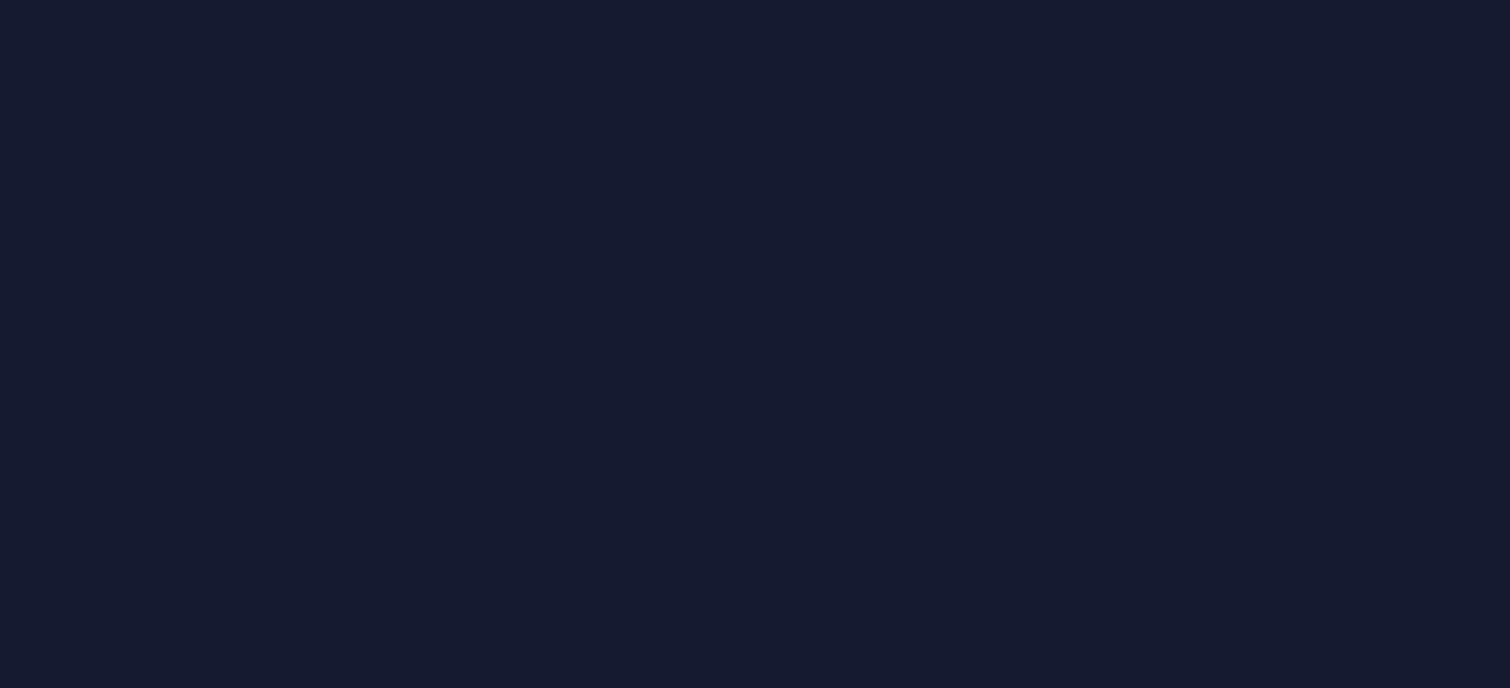 scroll, scrollTop: 0, scrollLeft: 0, axis: both 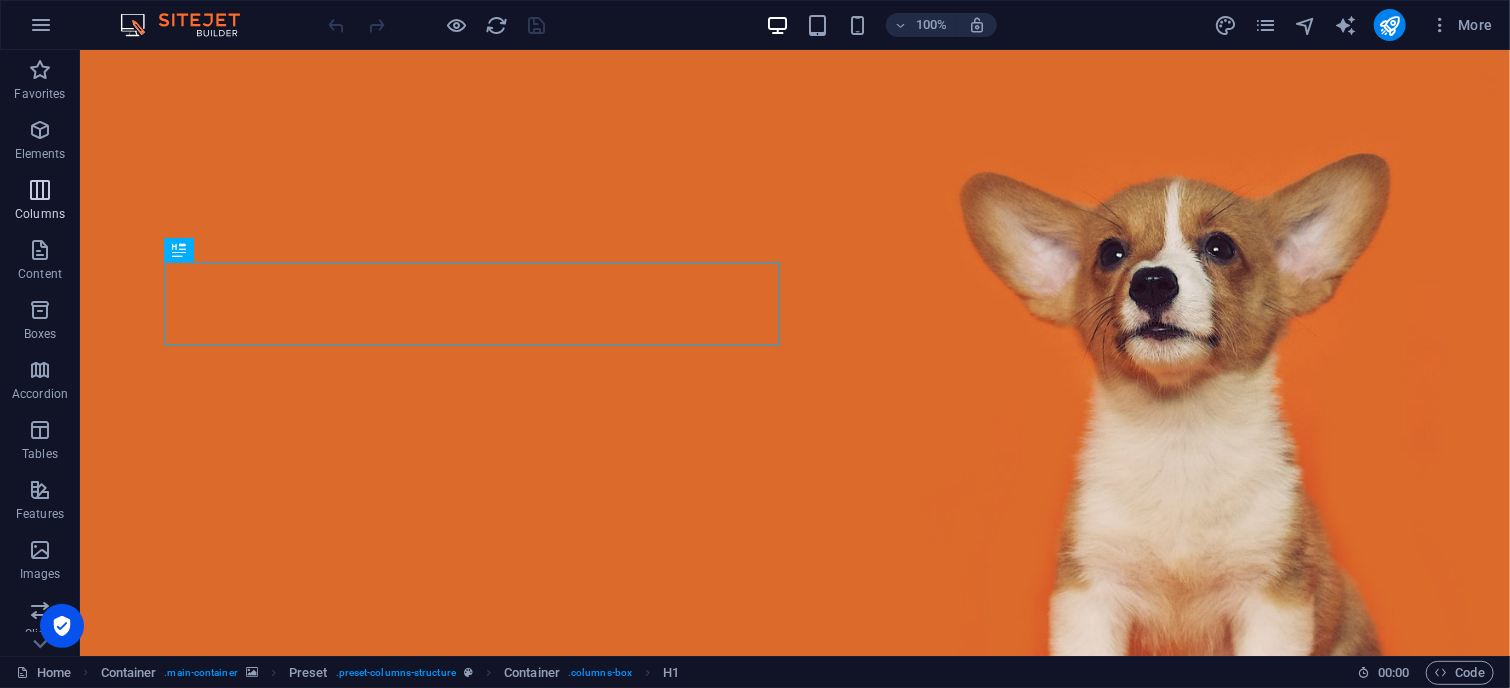 click at bounding box center (40, 190) 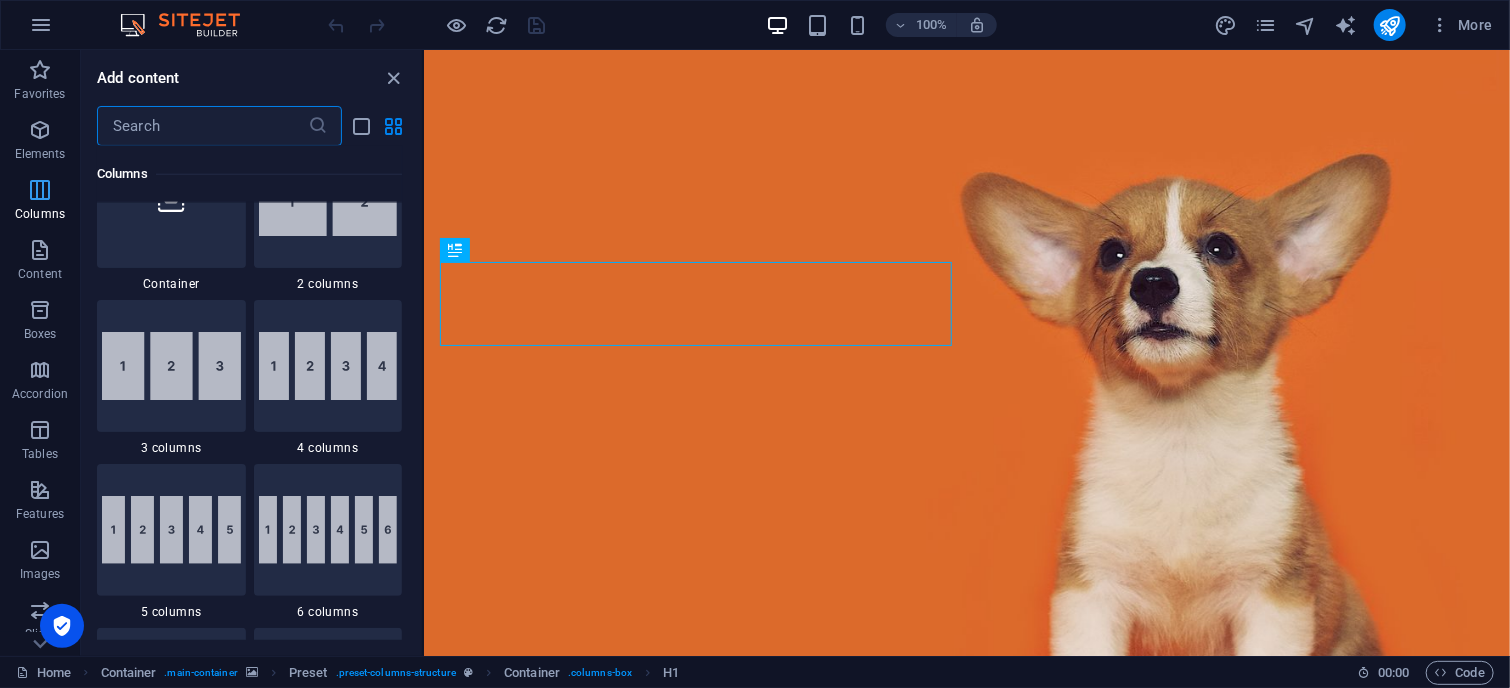 scroll, scrollTop: 890, scrollLeft: 0, axis: vertical 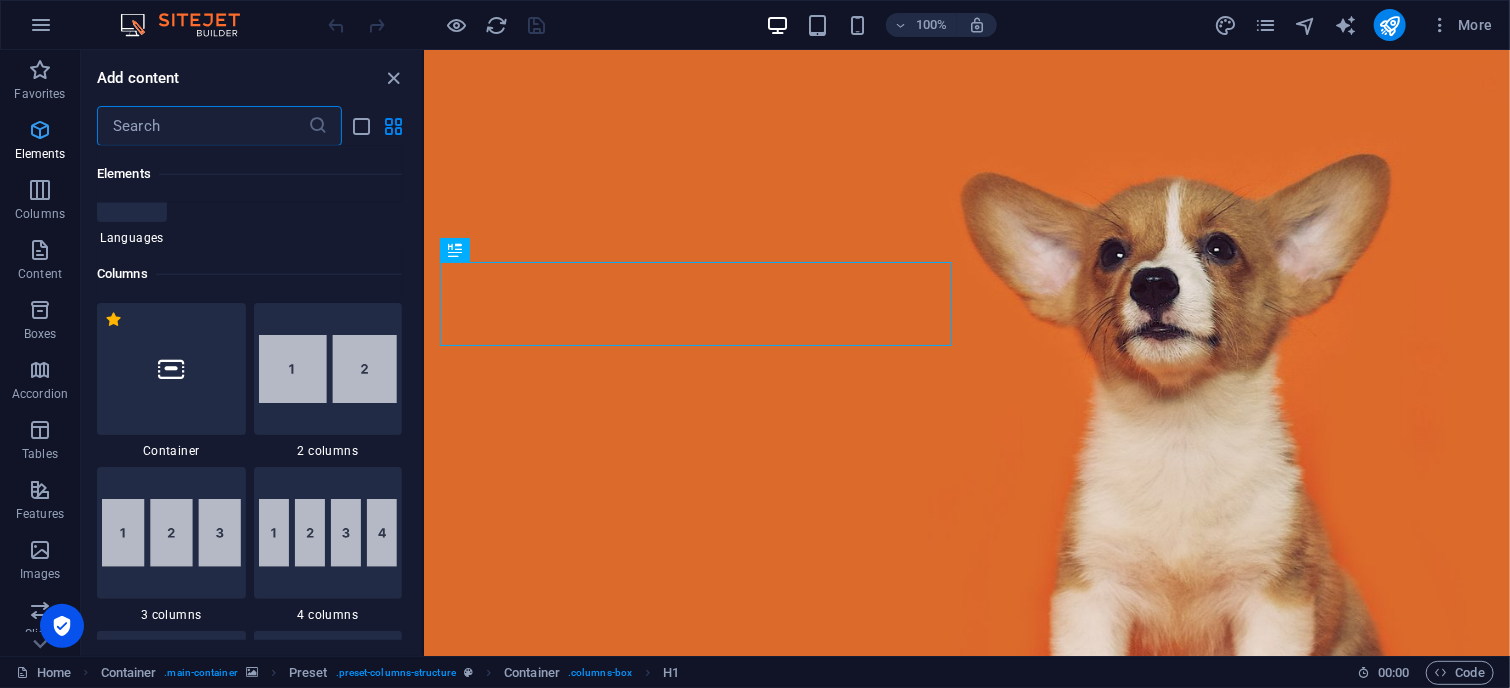 click at bounding box center (40, 130) 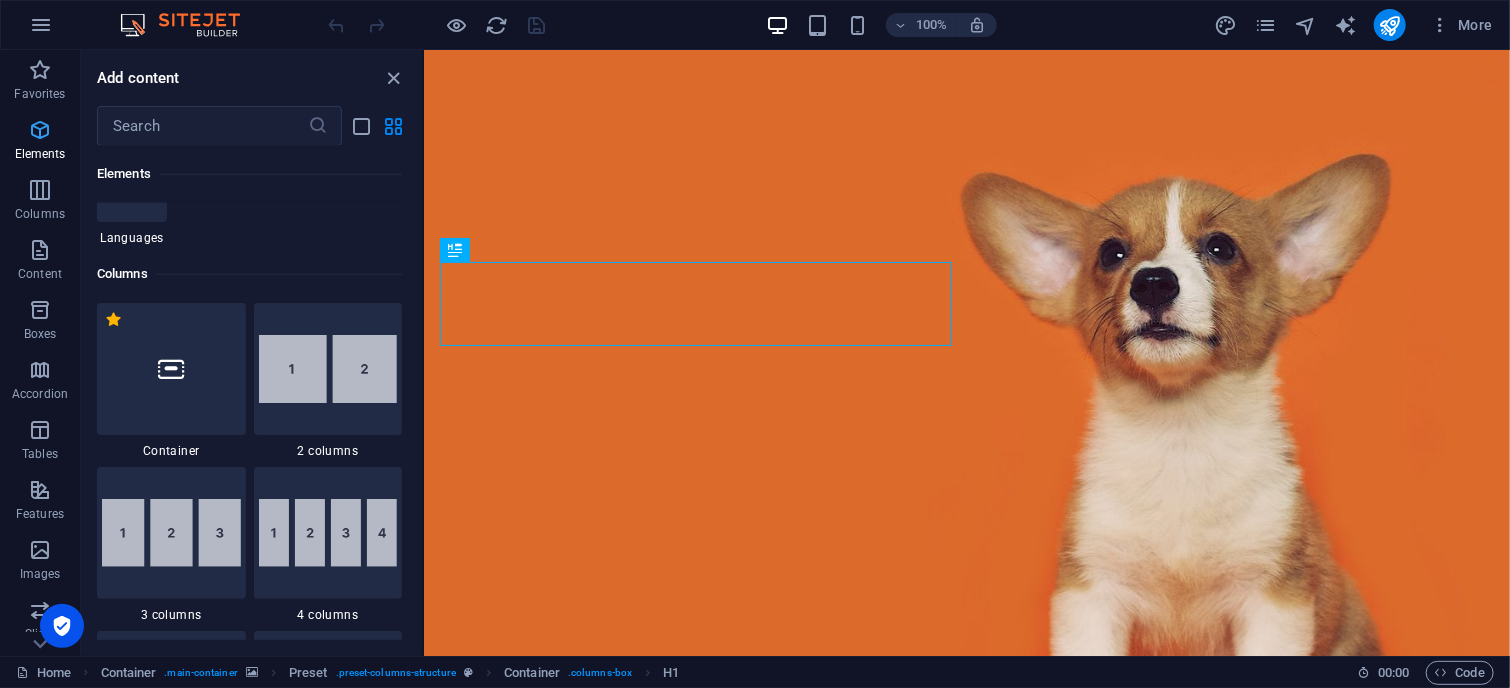 click at bounding box center [40, 130] 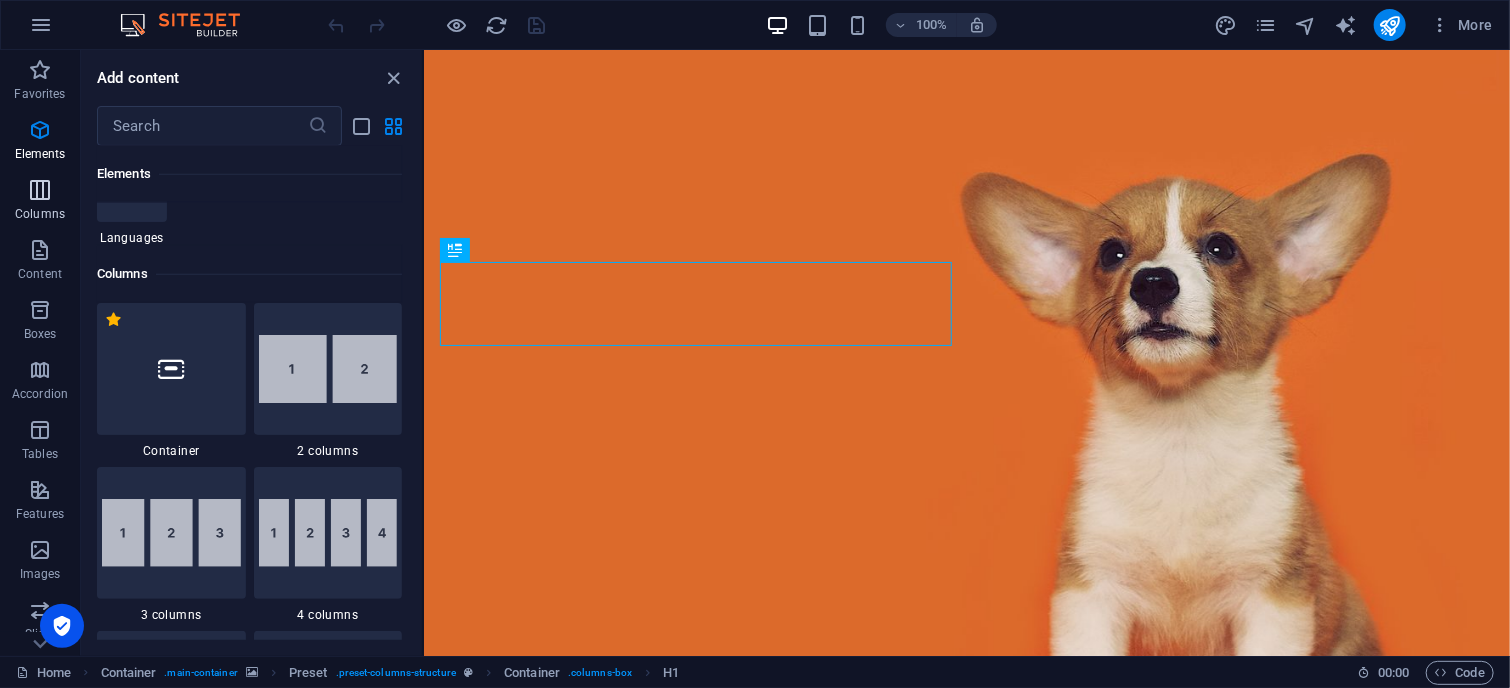 click at bounding box center [40, 190] 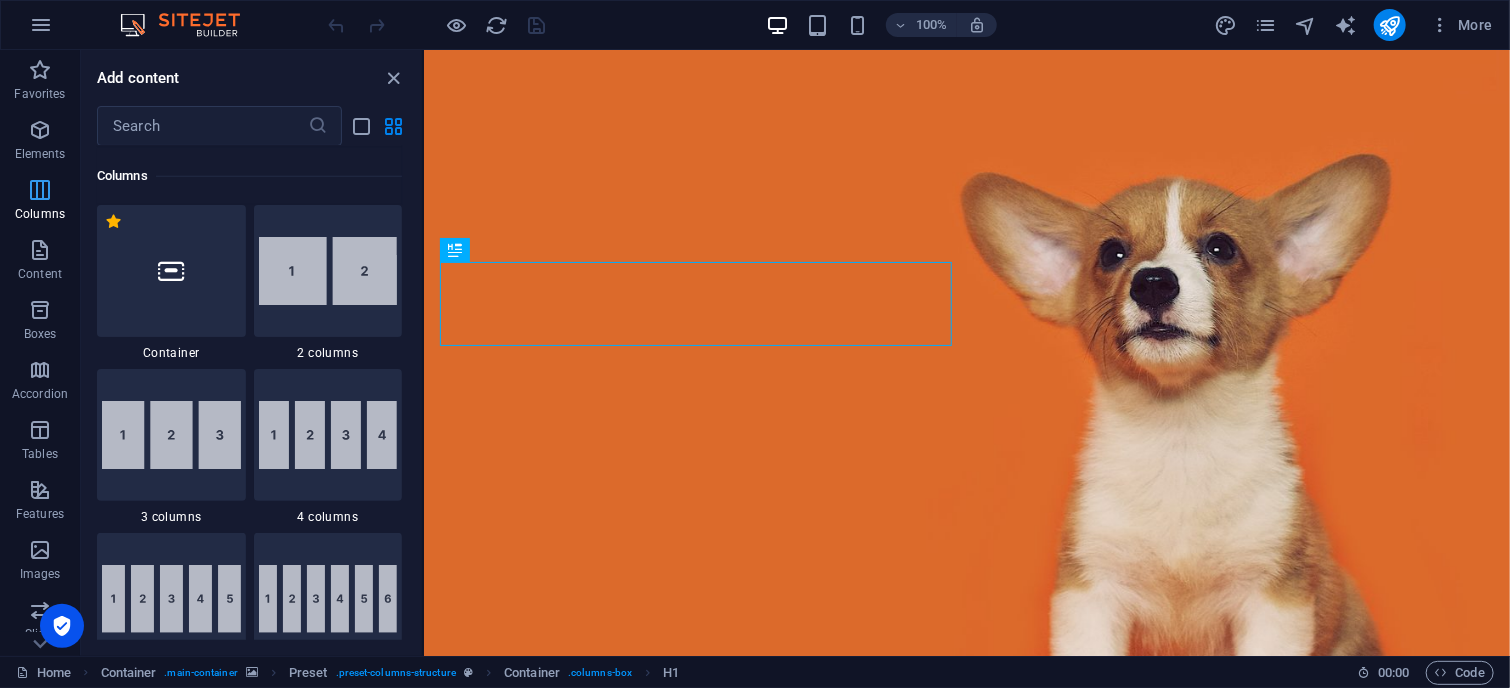 scroll, scrollTop: 990, scrollLeft: 0, axis: vertical 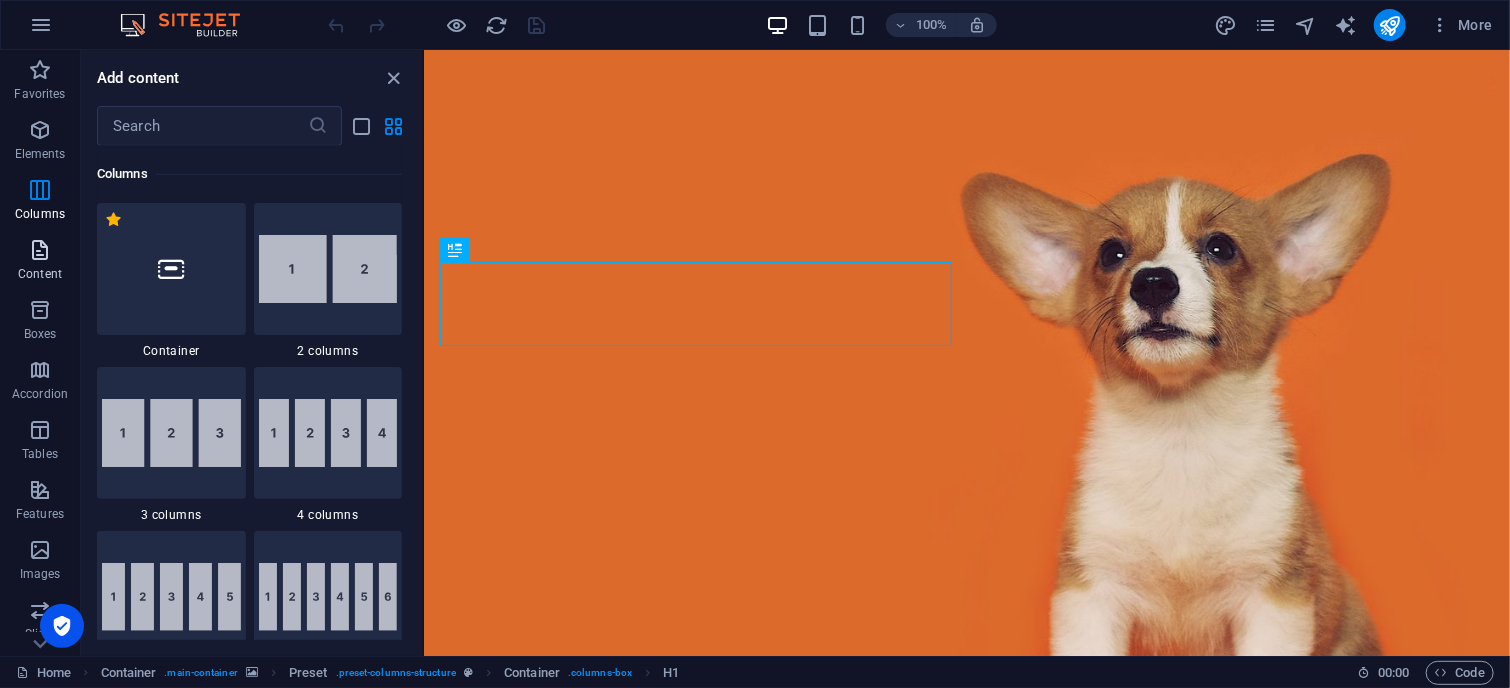 click at bounding box center [40, 250] 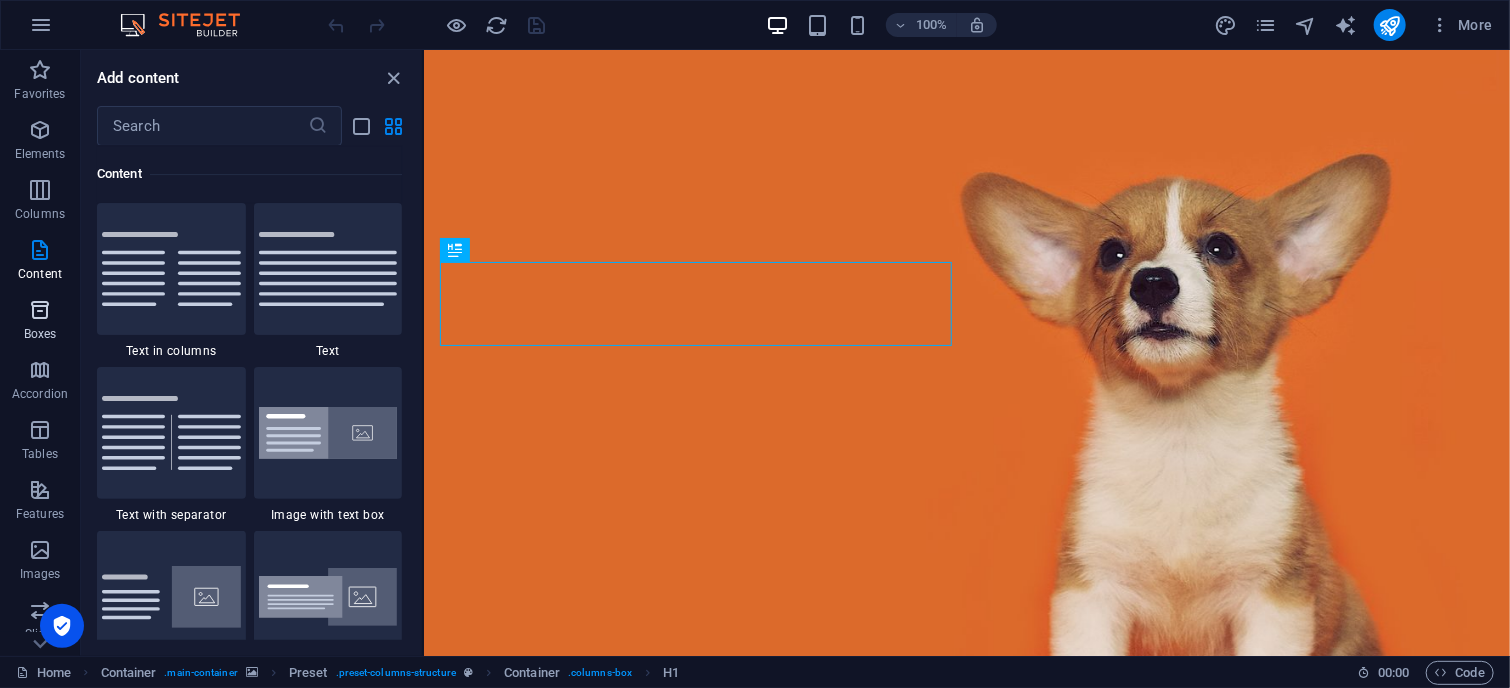 scroll, scrollTop: 3499, scrollLeft: 0, axis: vertical 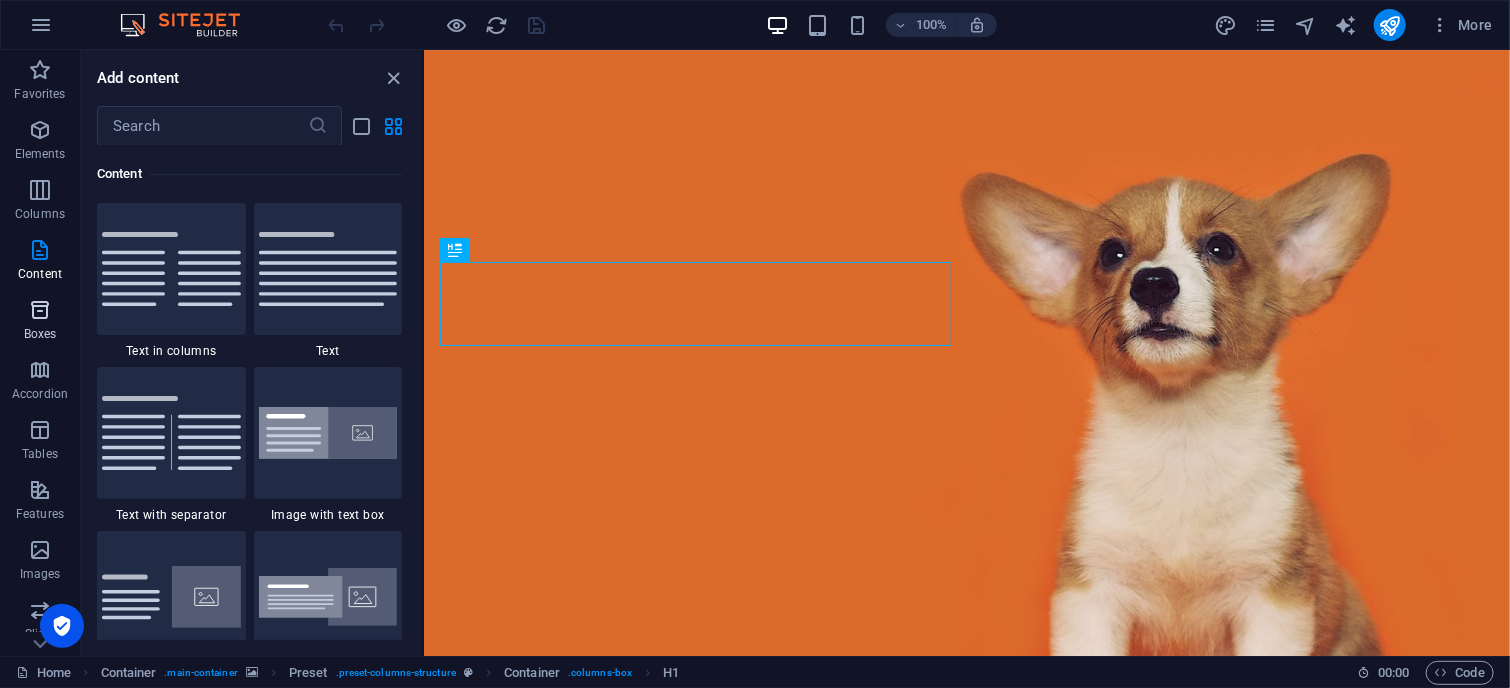 click at bounding box center [40, 310] 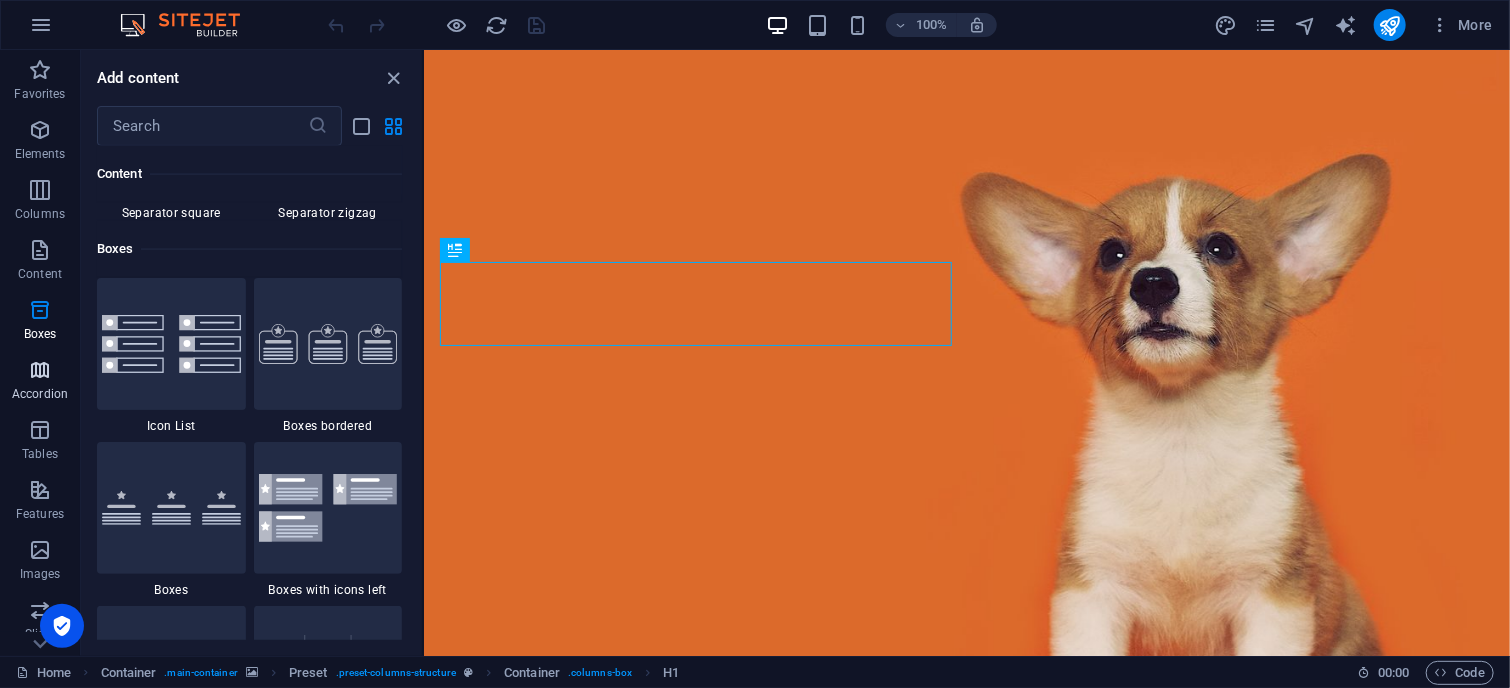 scroll, scrollTop: 5352, scrollLeft: 0, axis: vertical 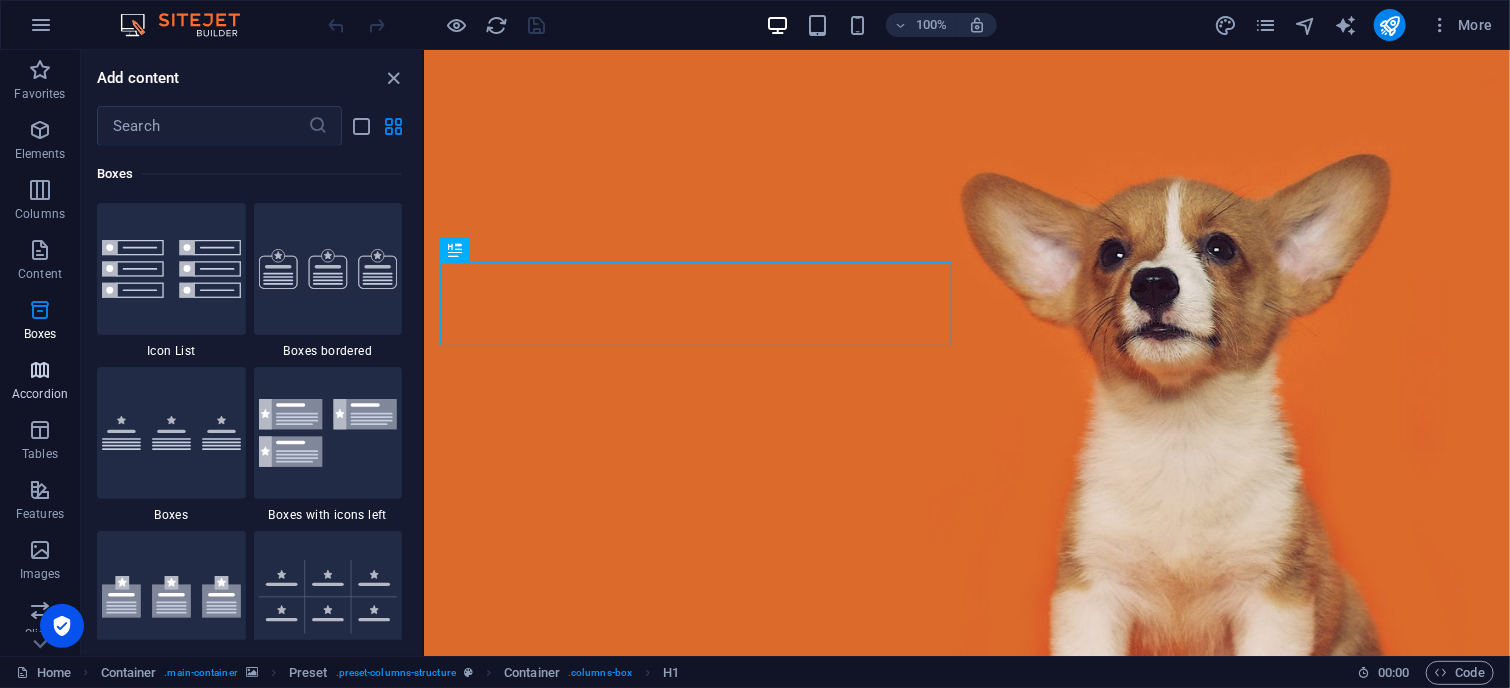 click at bounding box center (40, 370) 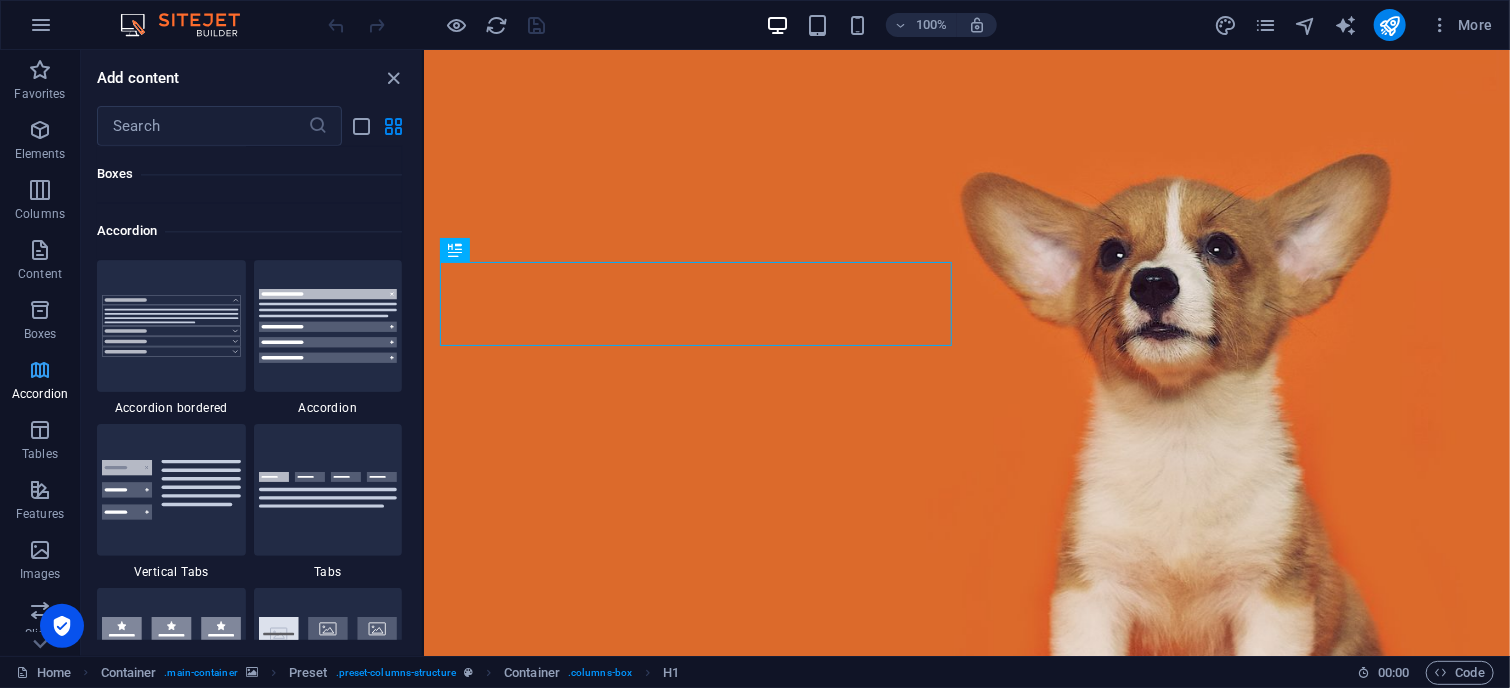 scroll, scrollTop: 6220, scrollLeft: 0, axis: vertical 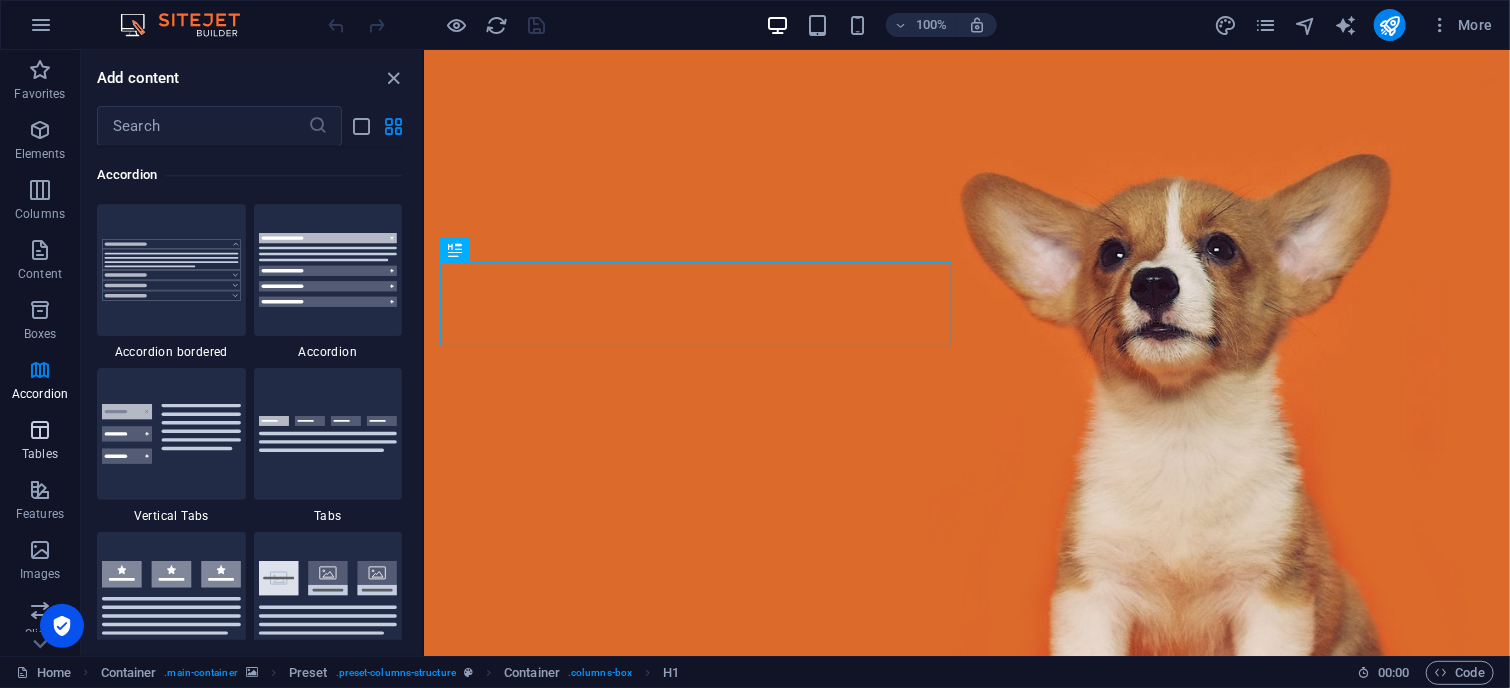 click at bounding box center (40, 430) 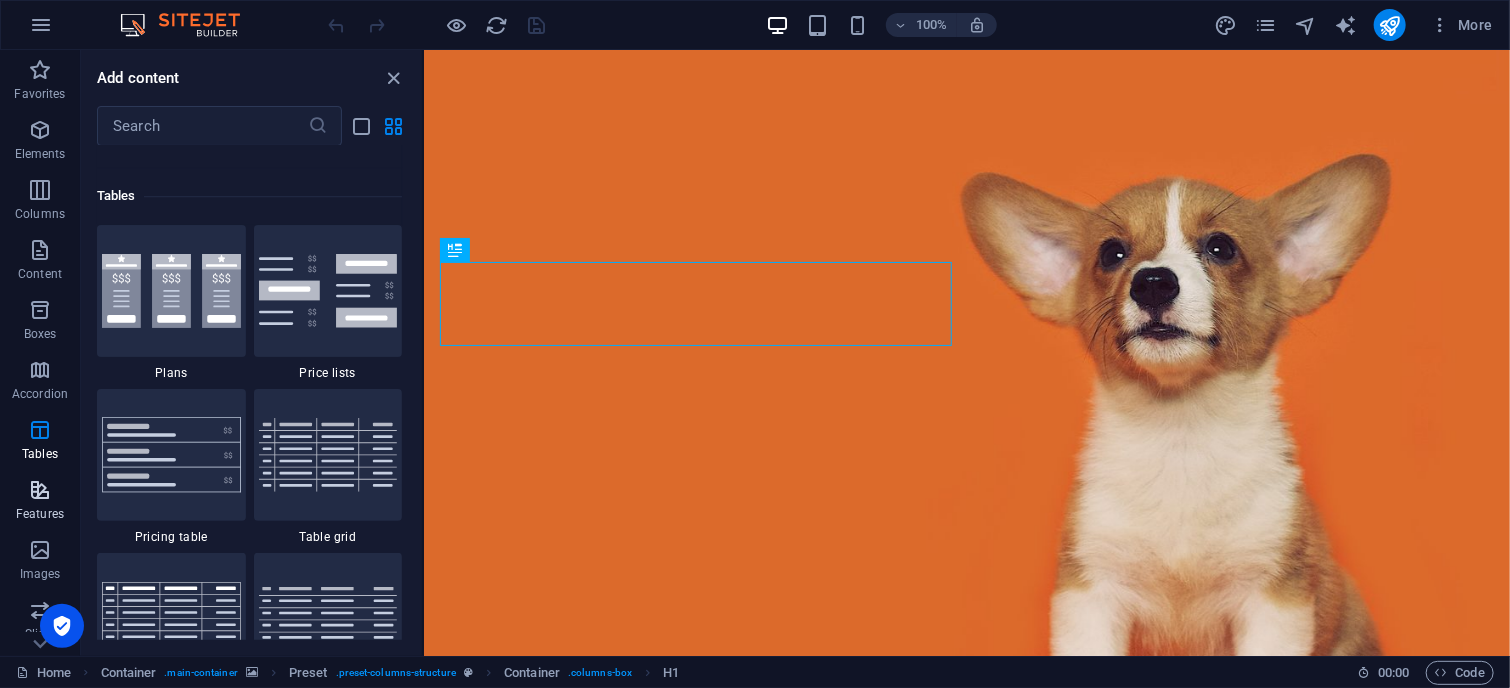 scroll, scrollTop: 6761, scrollLeft: 0, axis: vertical 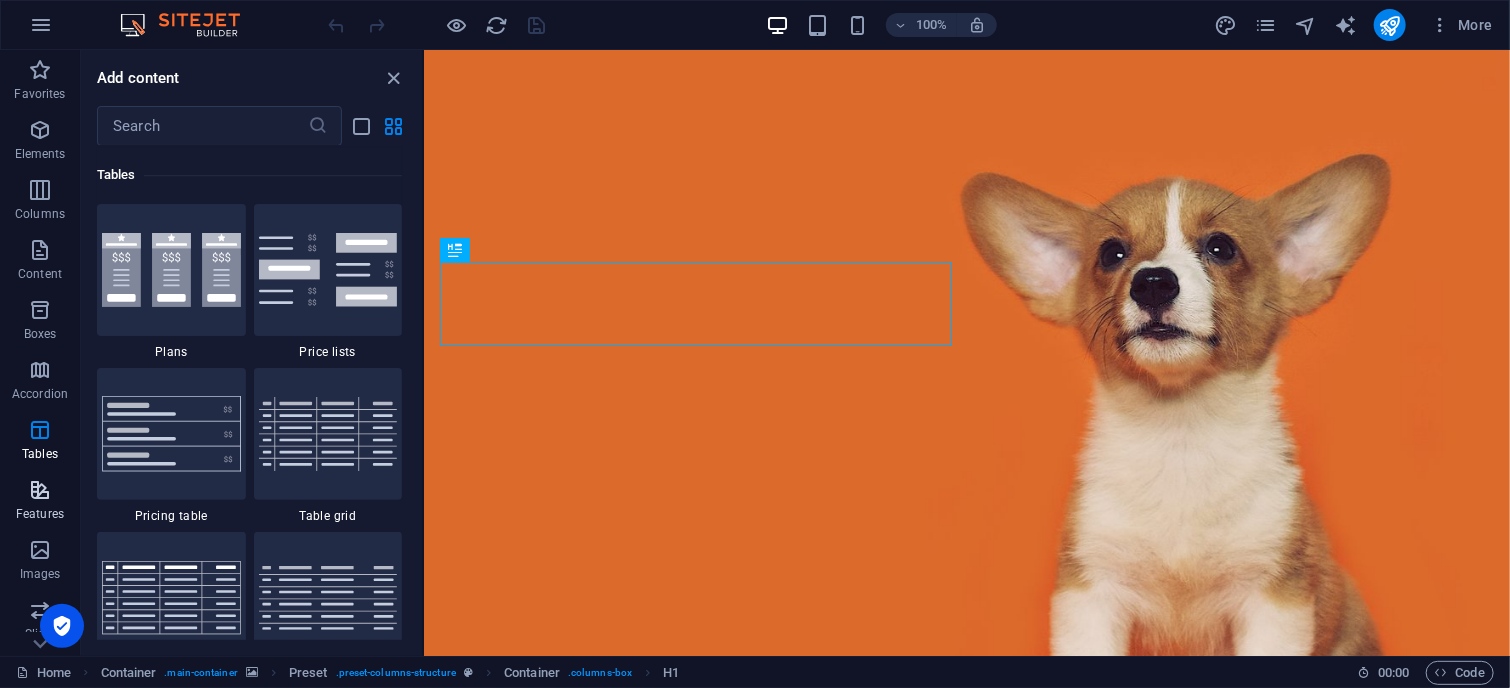 click at bounding box center [40, 490] 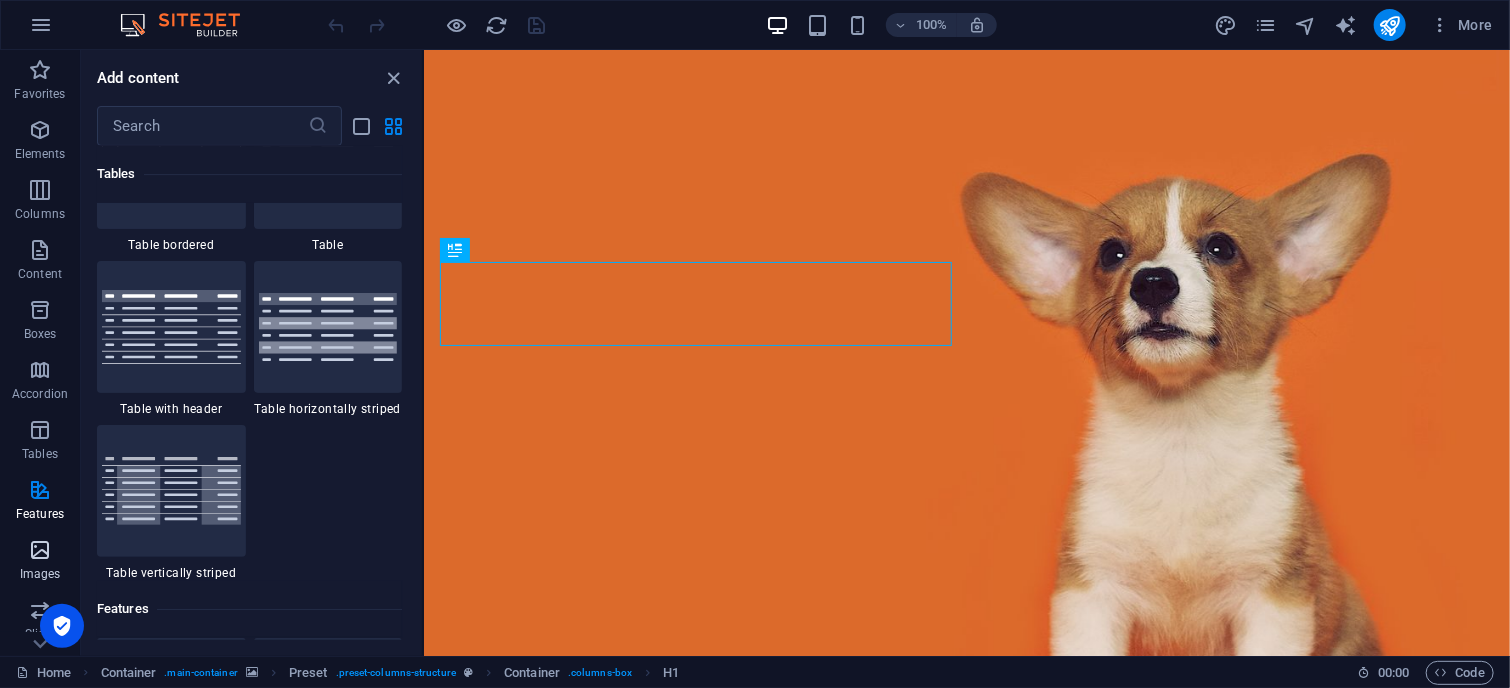 scroll, scrollTop: 7630, scrollLeft: 0, axis: vertical 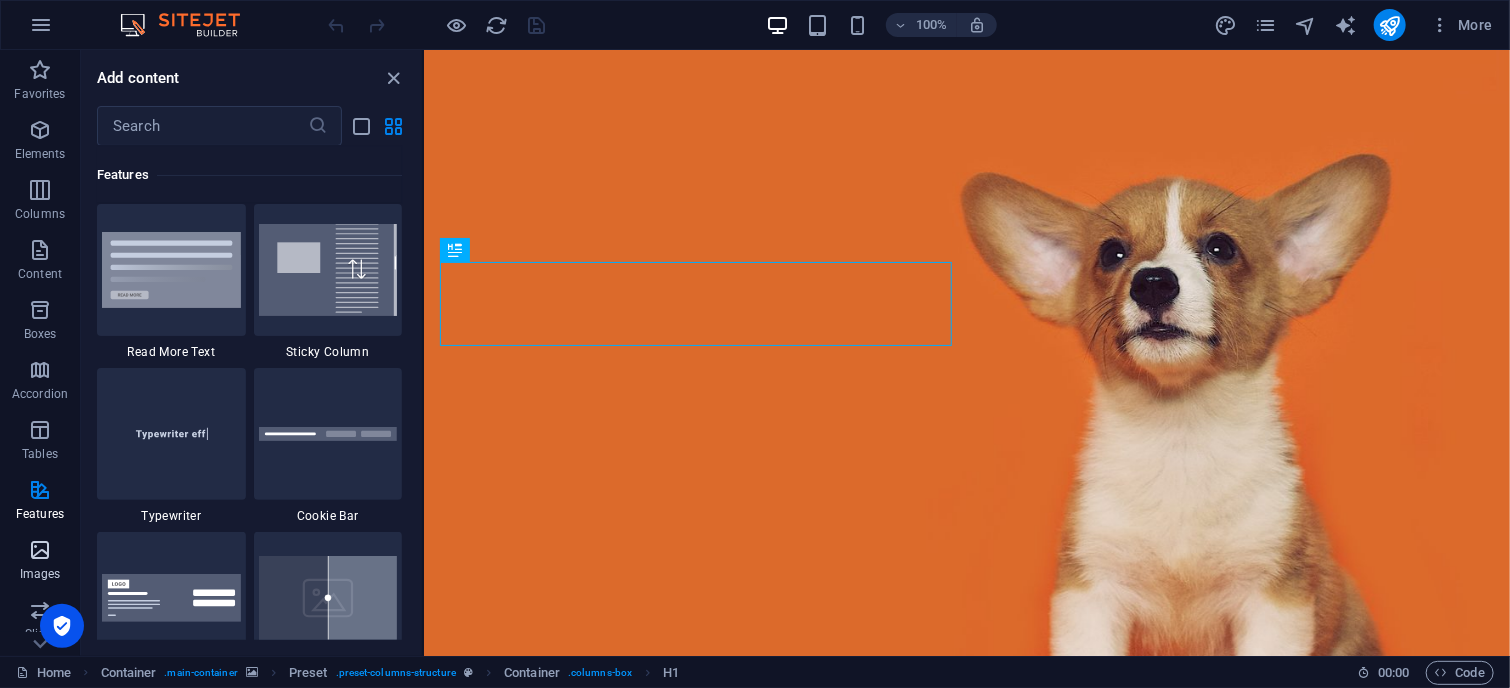 click at bounding box center [40, 550] 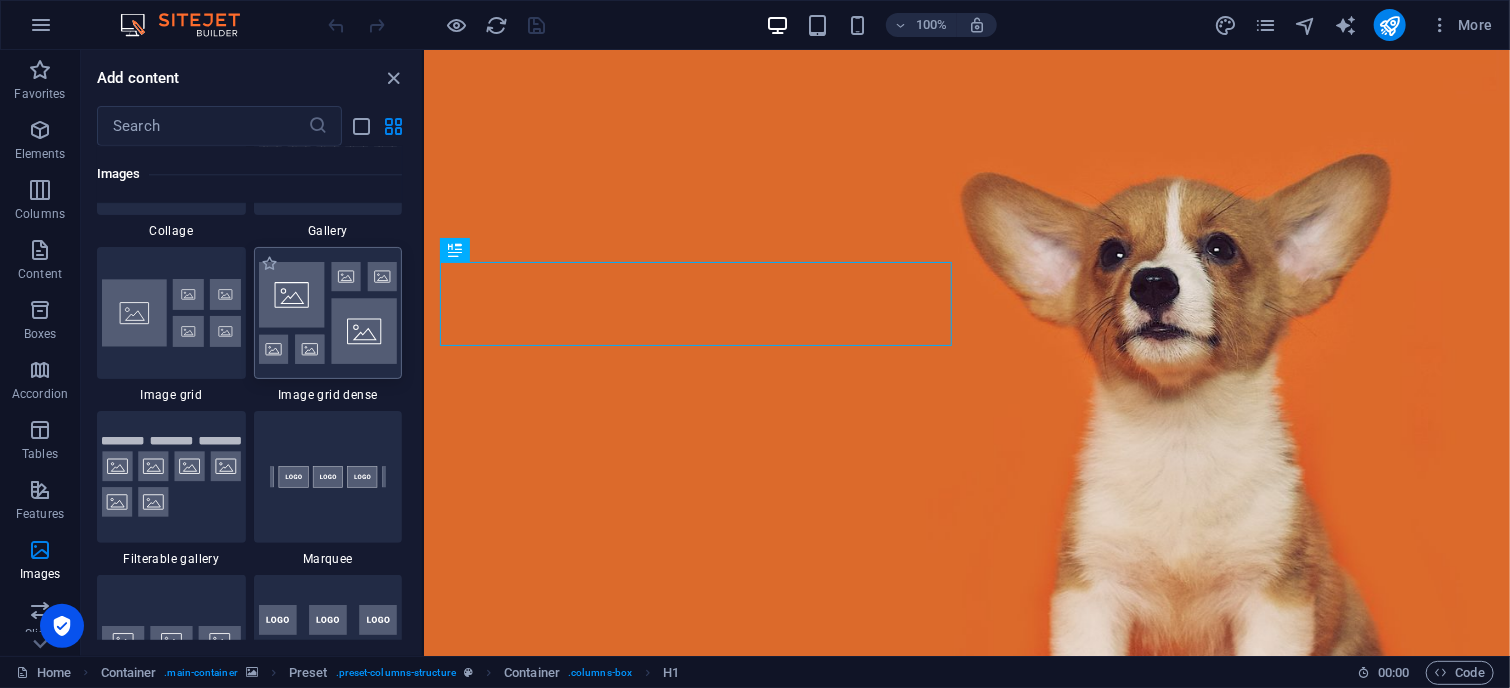 scroll, scrollTop: 10376, scrollLeft: 0, axis: vertical 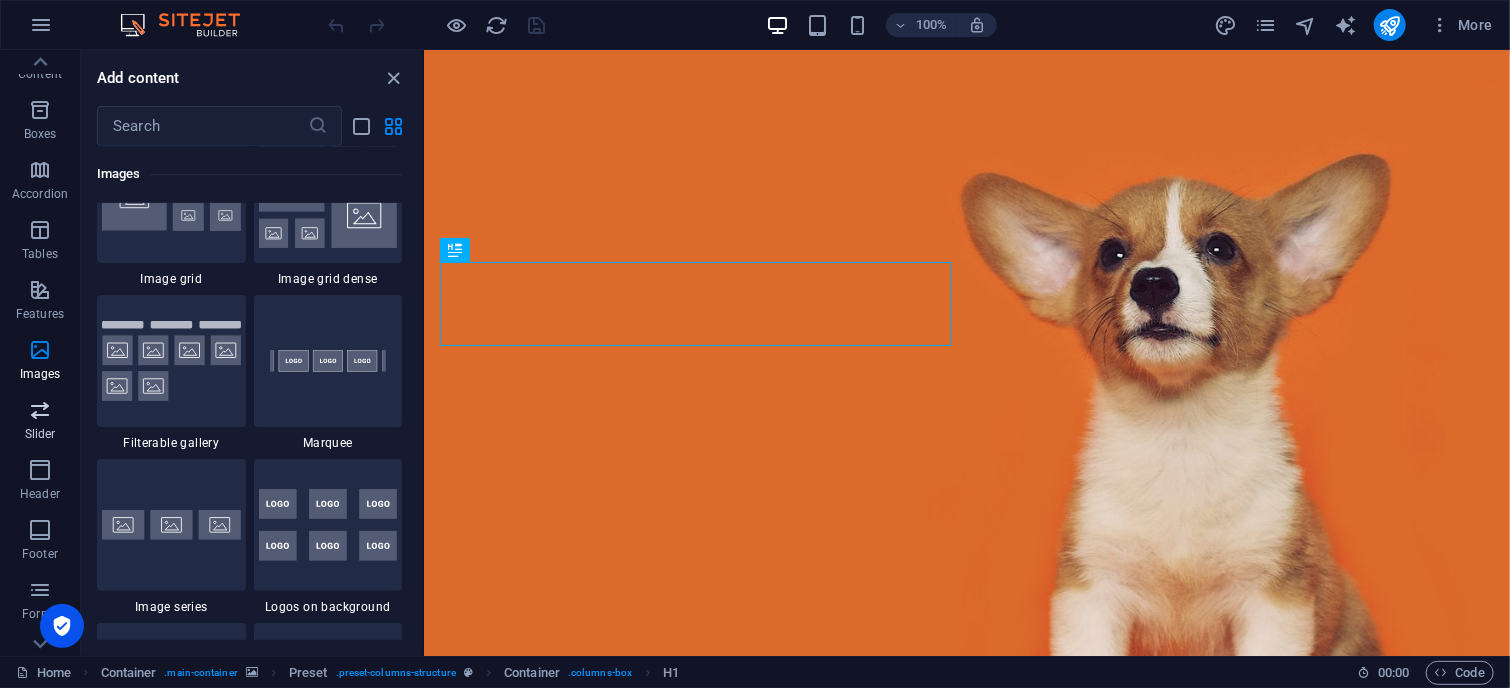 click at bounding box center (40, 410) 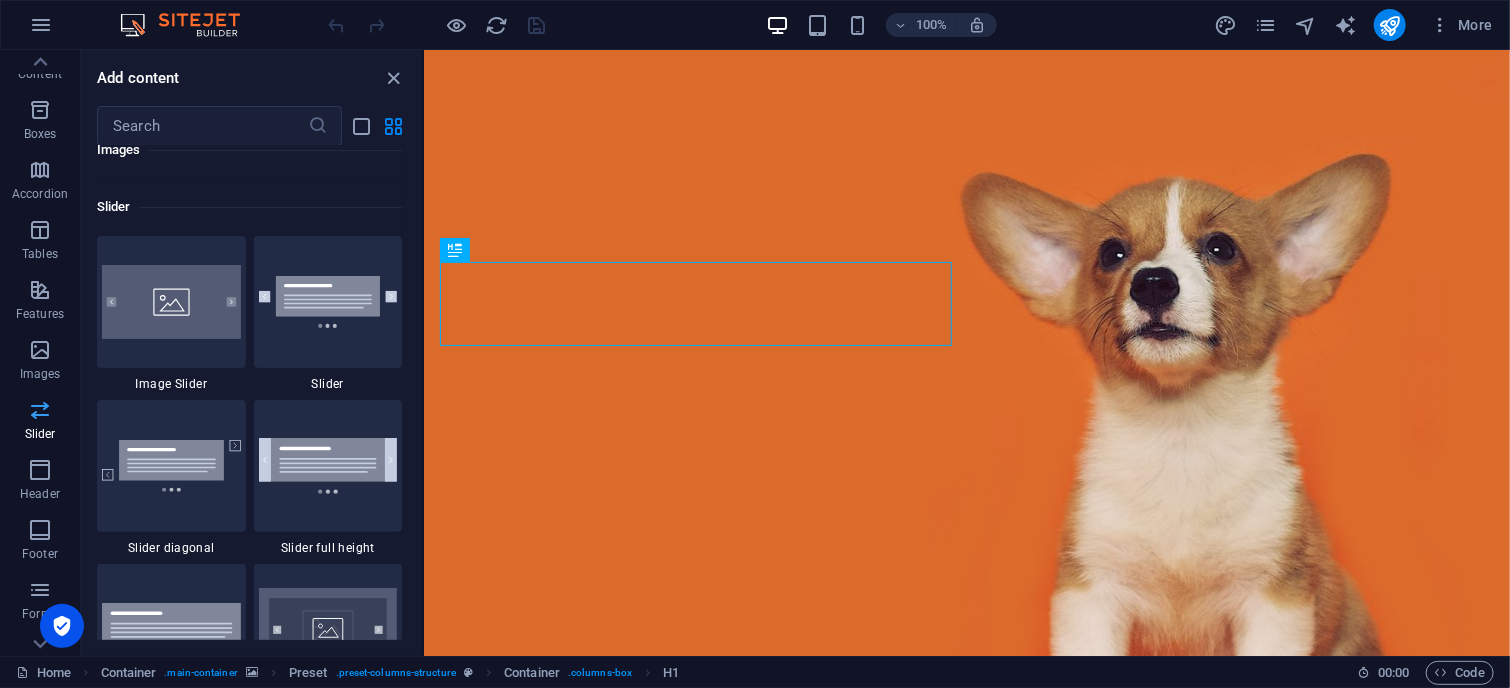 scroll, scrollTop: 11172, scrollLeft: 0, axis: vertical 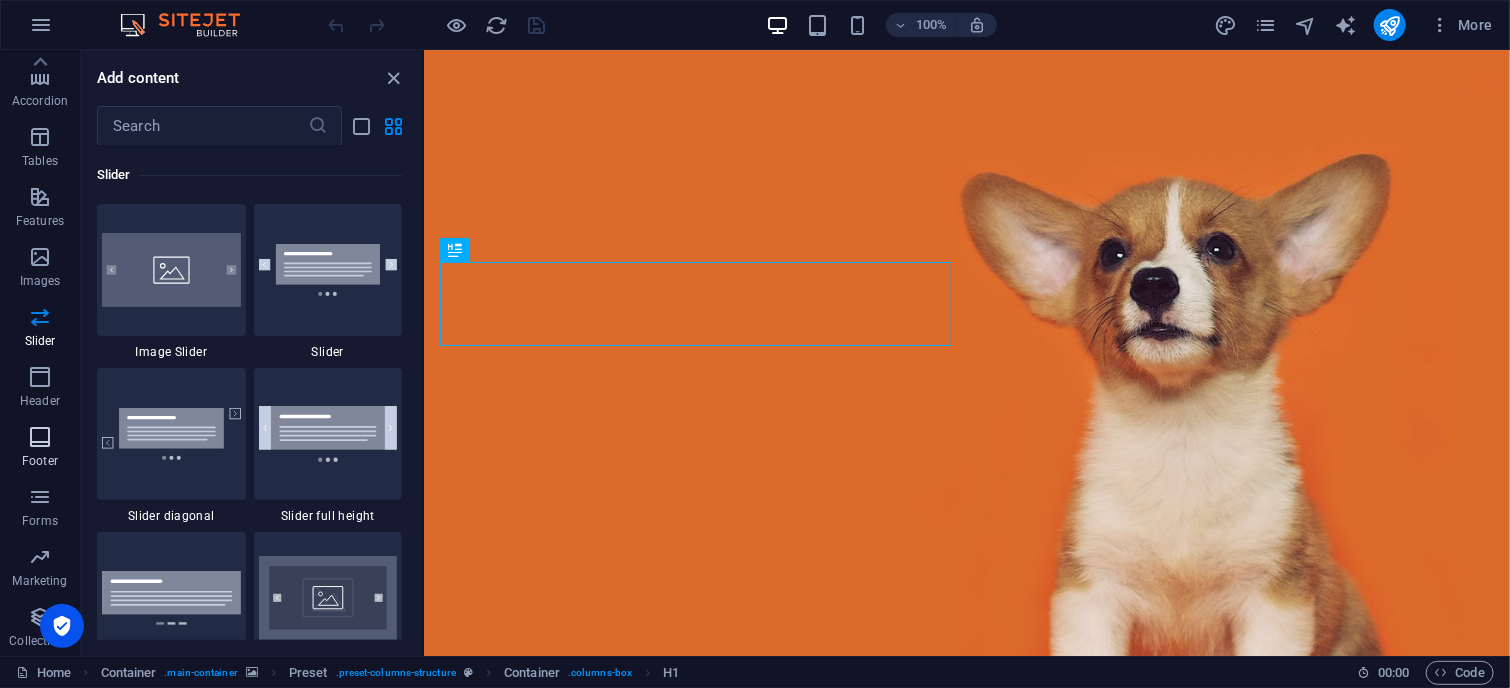 click at bounding box center [40, 437] 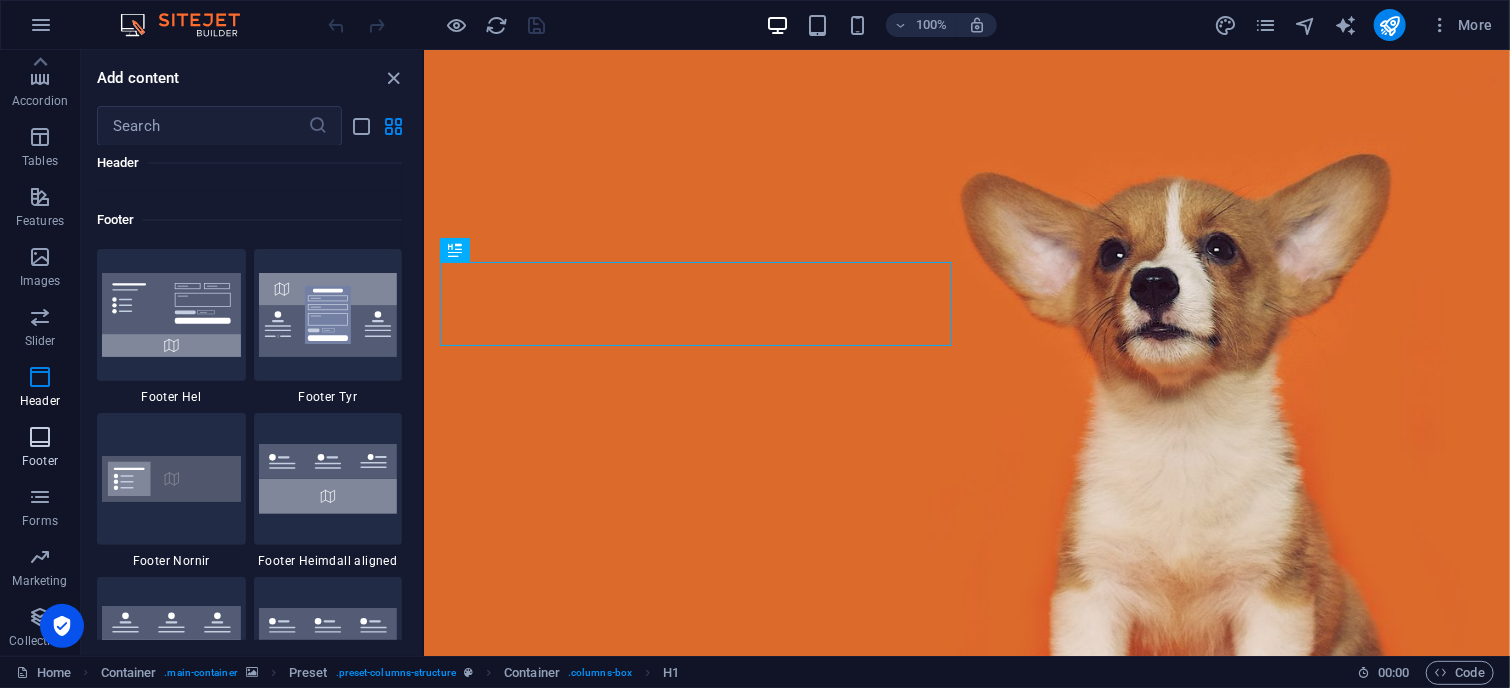 scroll, scrollTop: 13075, scrollLeft: 0, axis: vertical 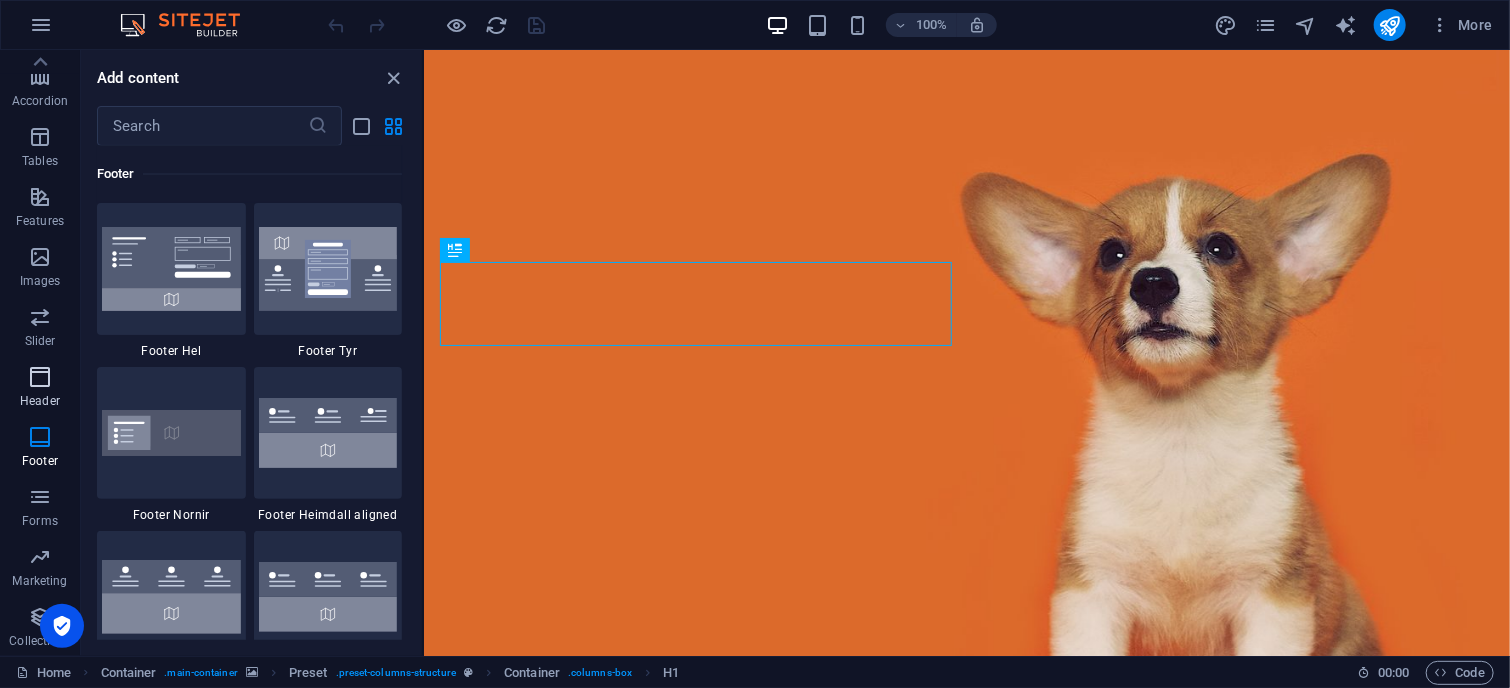 click at bounding box center [40, 377] 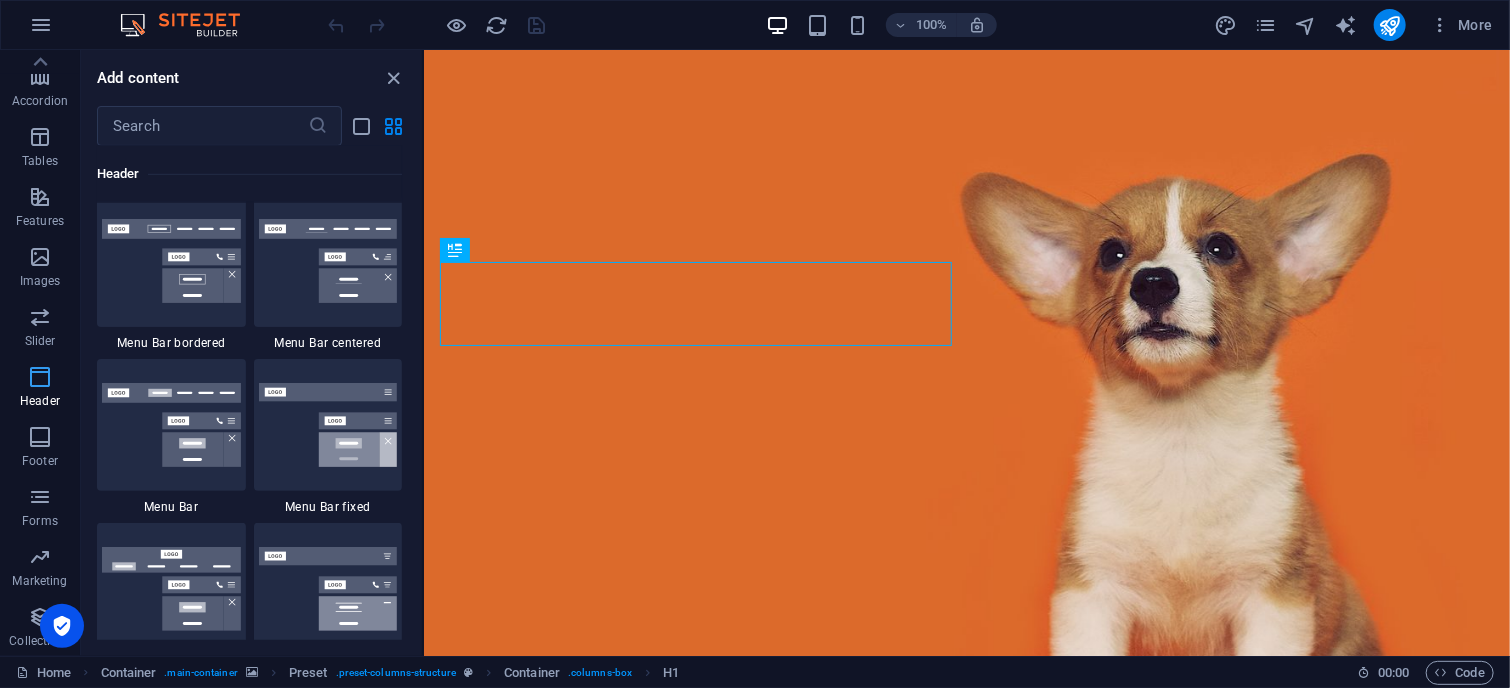 scroll, scrollTop: 11878, scrollLeft: 0, axis: vertical 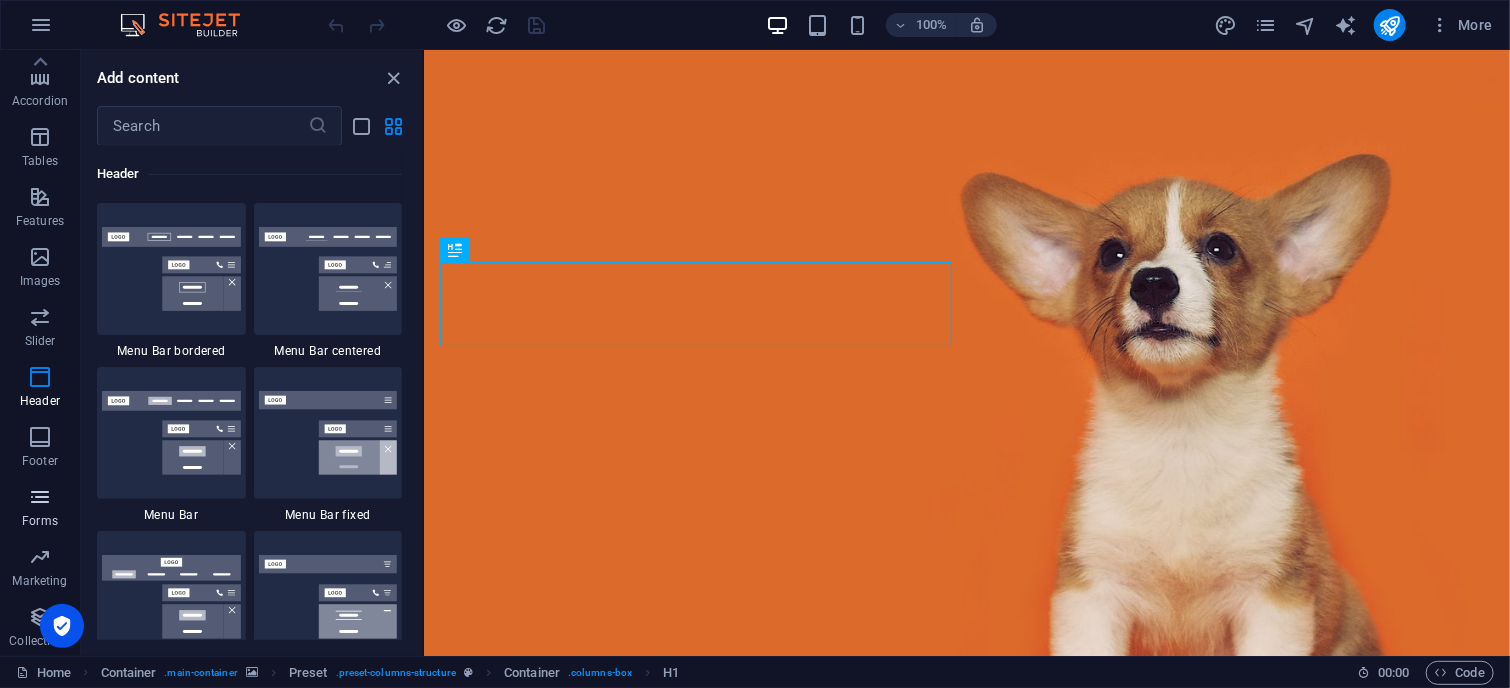 click at bounding box center [40, 497] 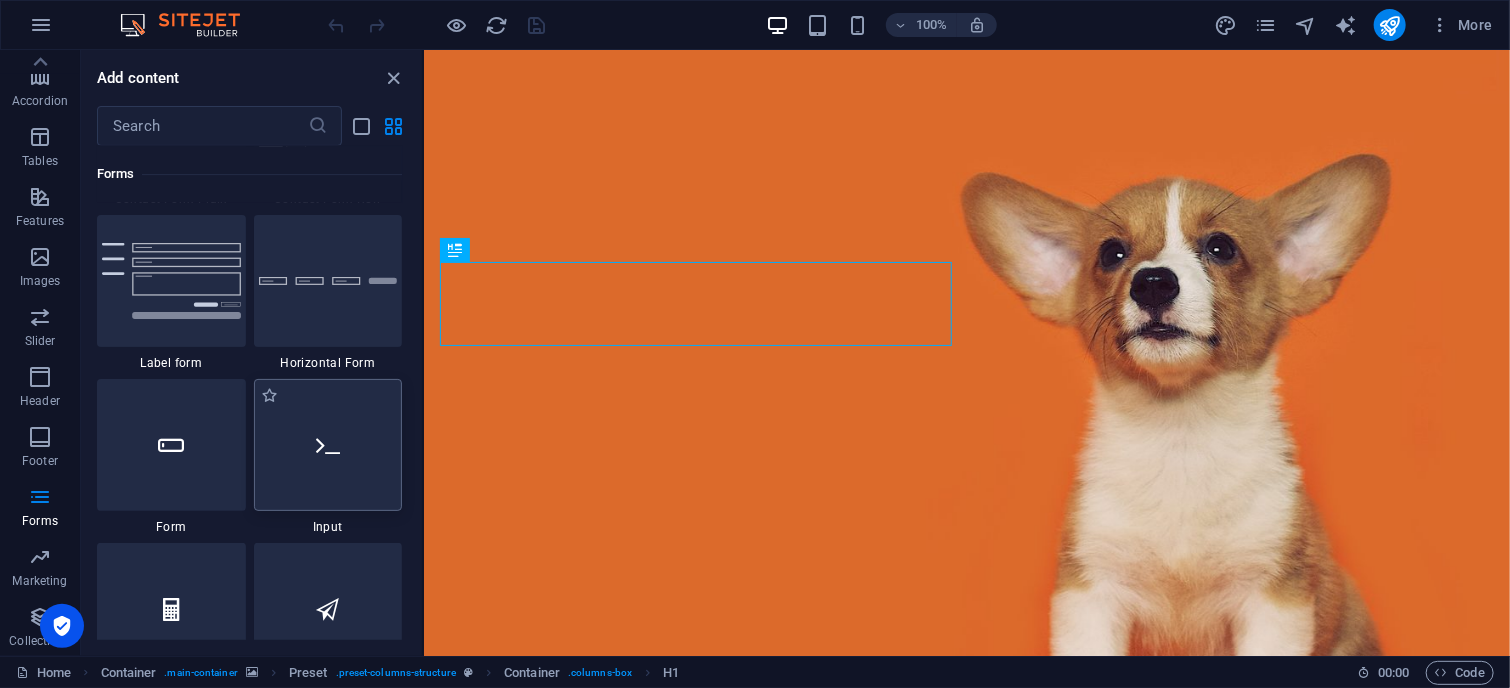 scroll, scrollTop: 14836, scrollLeft: 0, axis: vertical 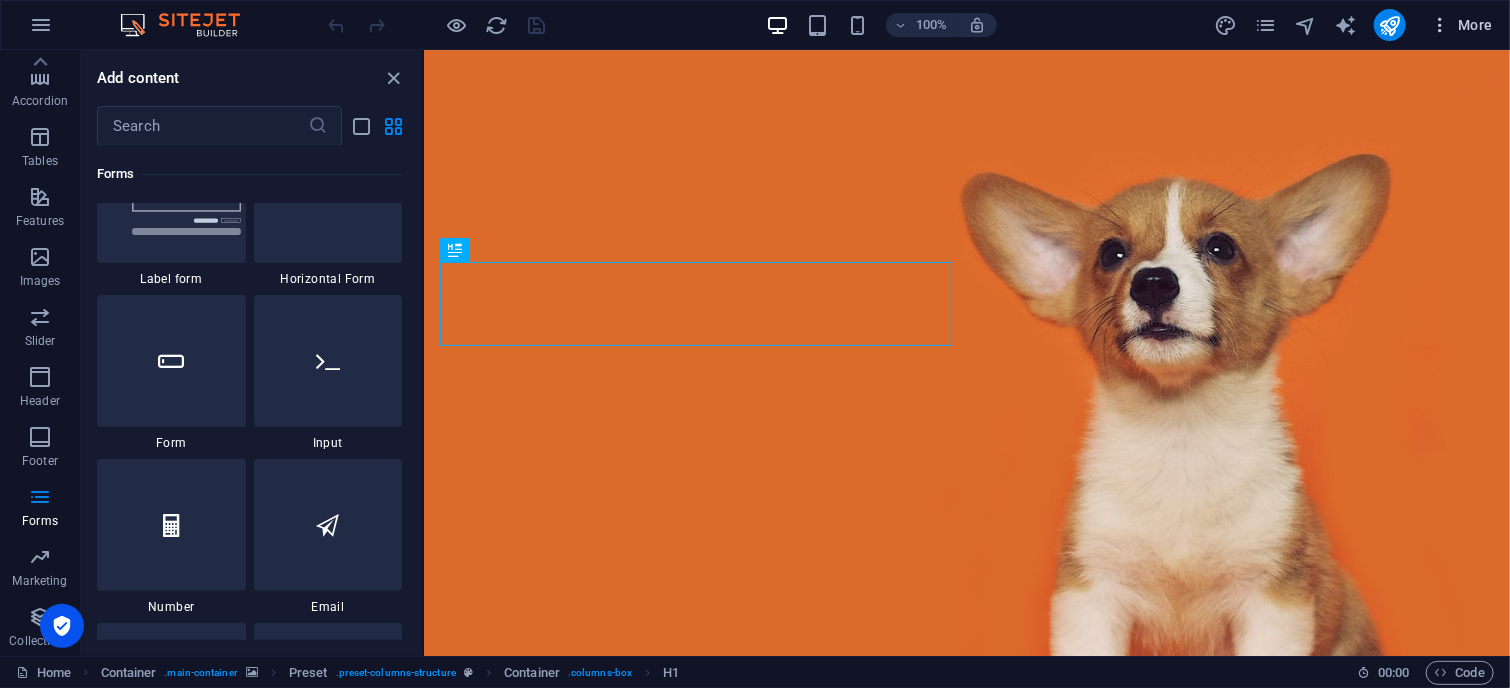 click on "More" at bounding box center [1461, 25] 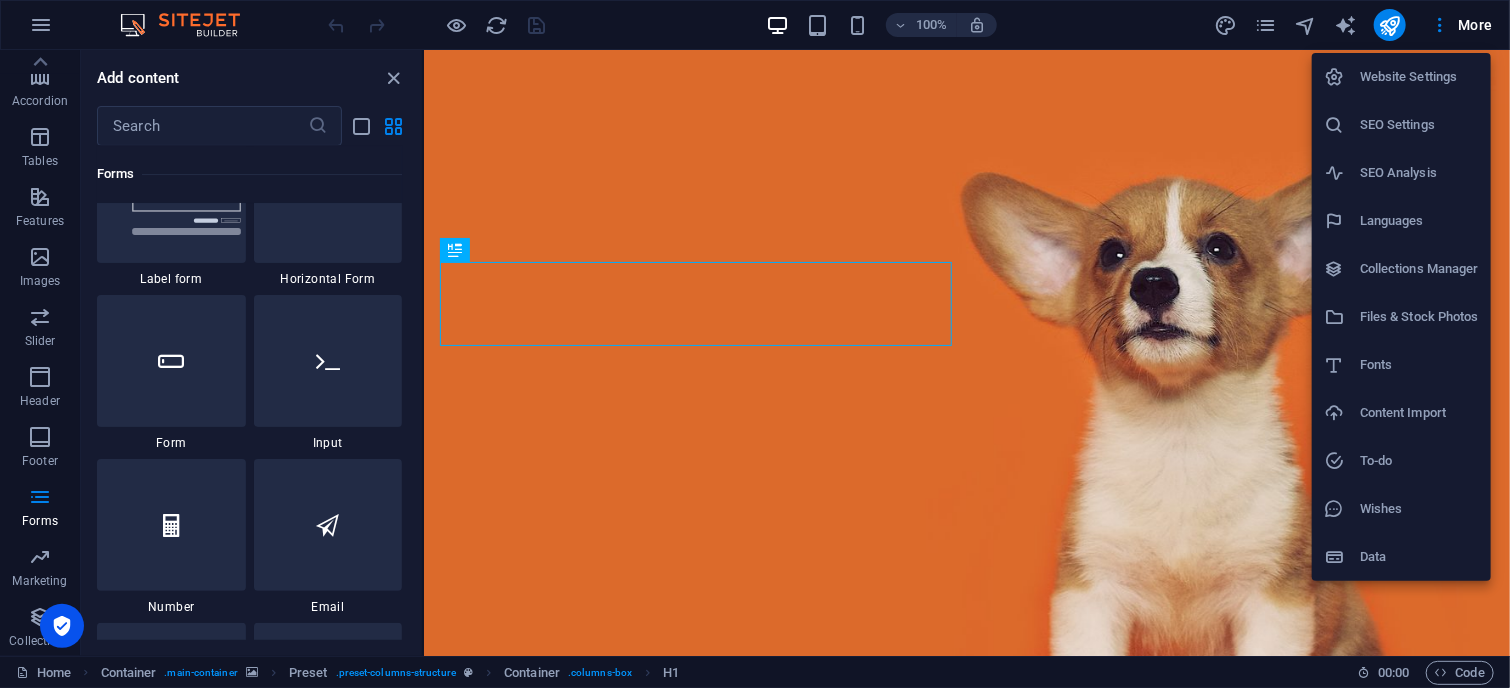 click at bounding box center (755, 344) 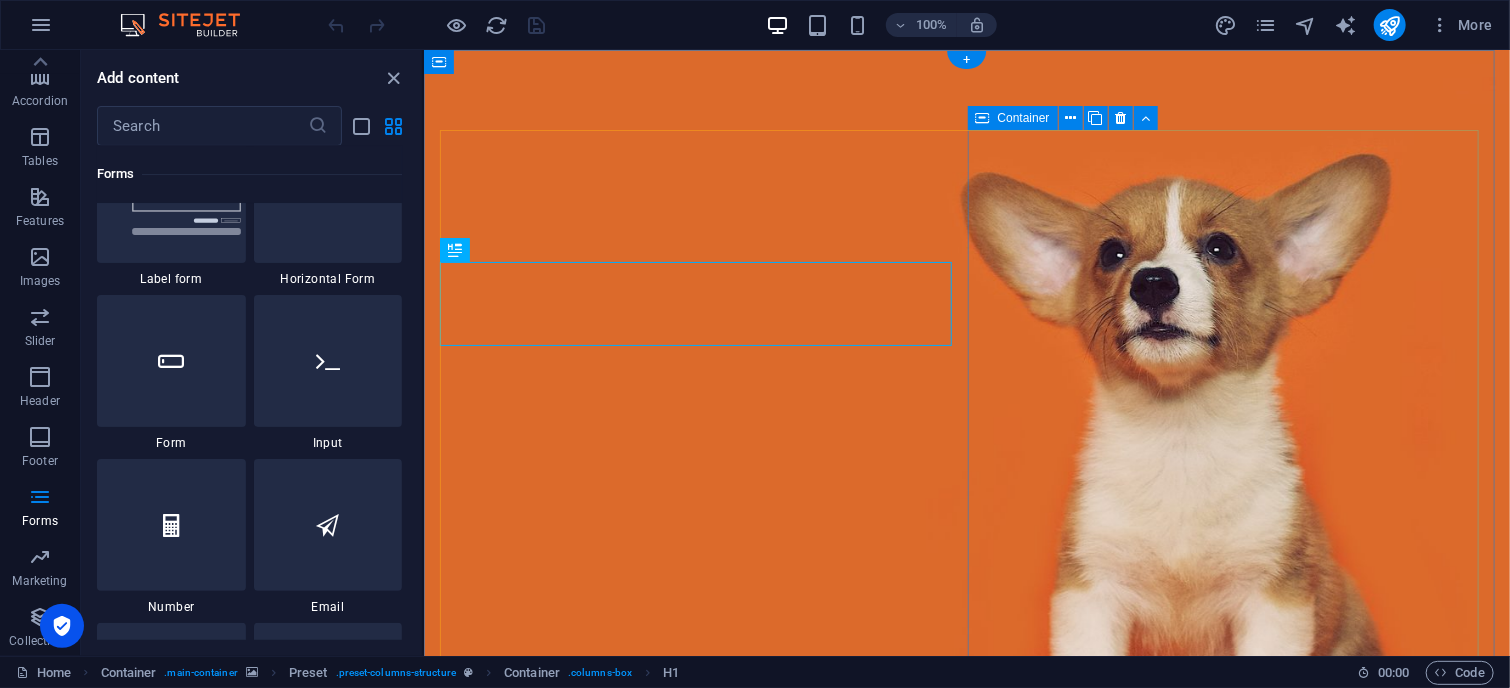 drag, startPoint x: 1602, startPoint y: 496, endPoint x: 1177, endPoint y: 446, distance: 427.93106 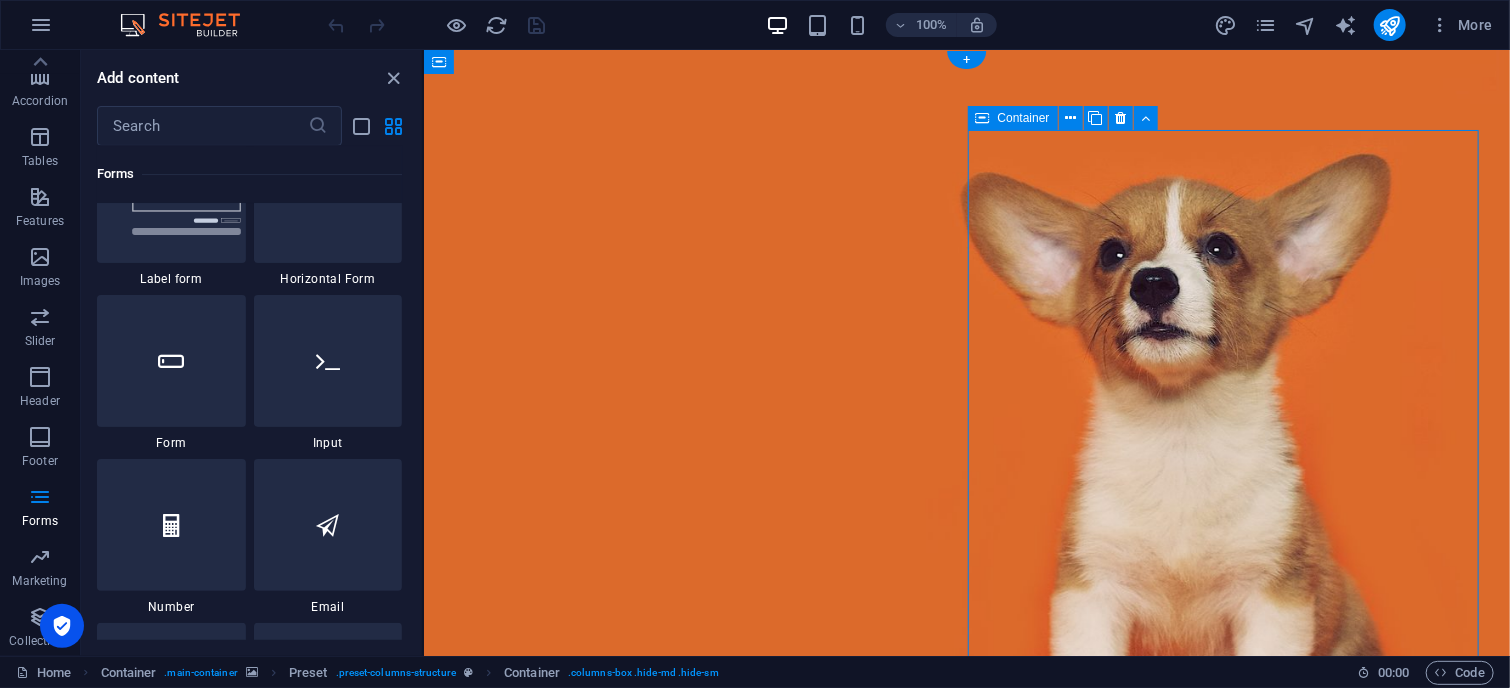 click on "Drop content here or  Add elements  Paste clipboard" at bounding box center (966, 1641) 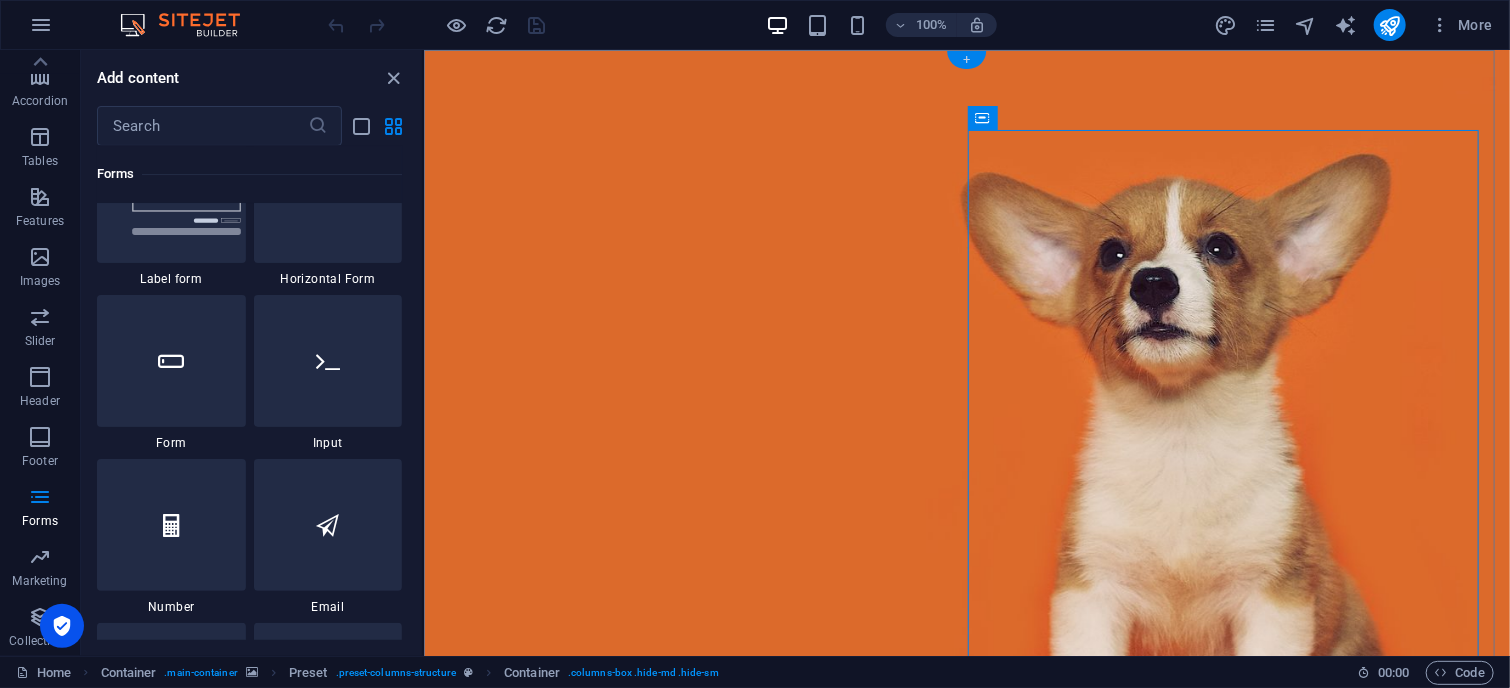 click on "+" at bounding box center (966, 60) 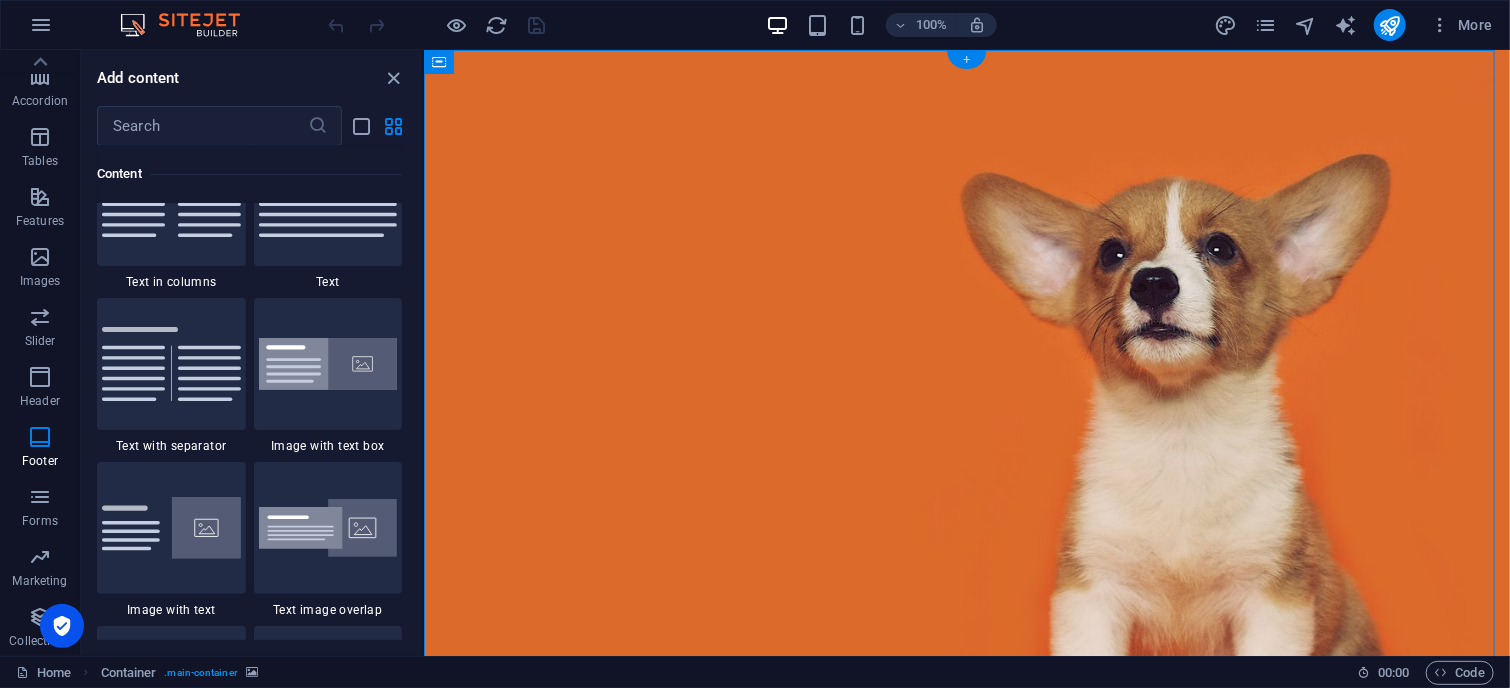 scroll, scrollTop: 3499, scrollLeft: 0, axis: vertical 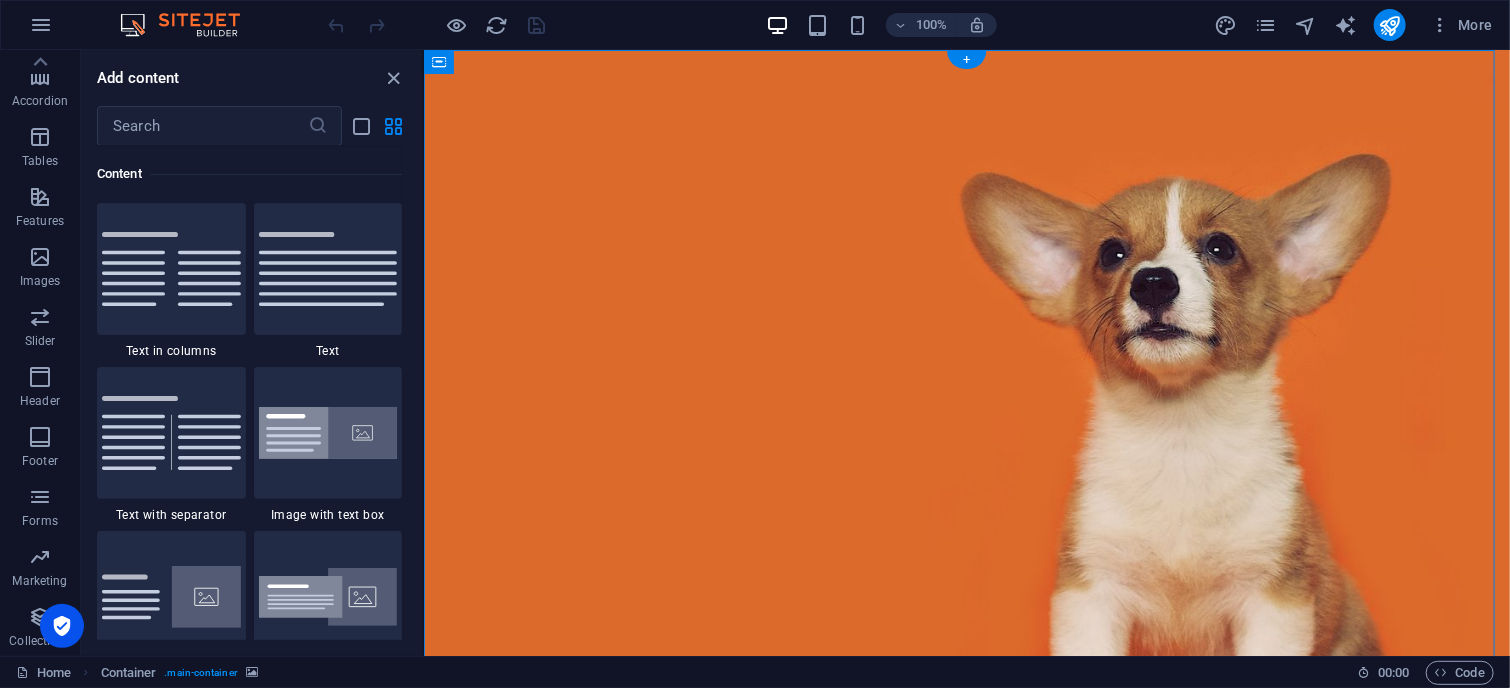 click at bounding box center (966, 447) 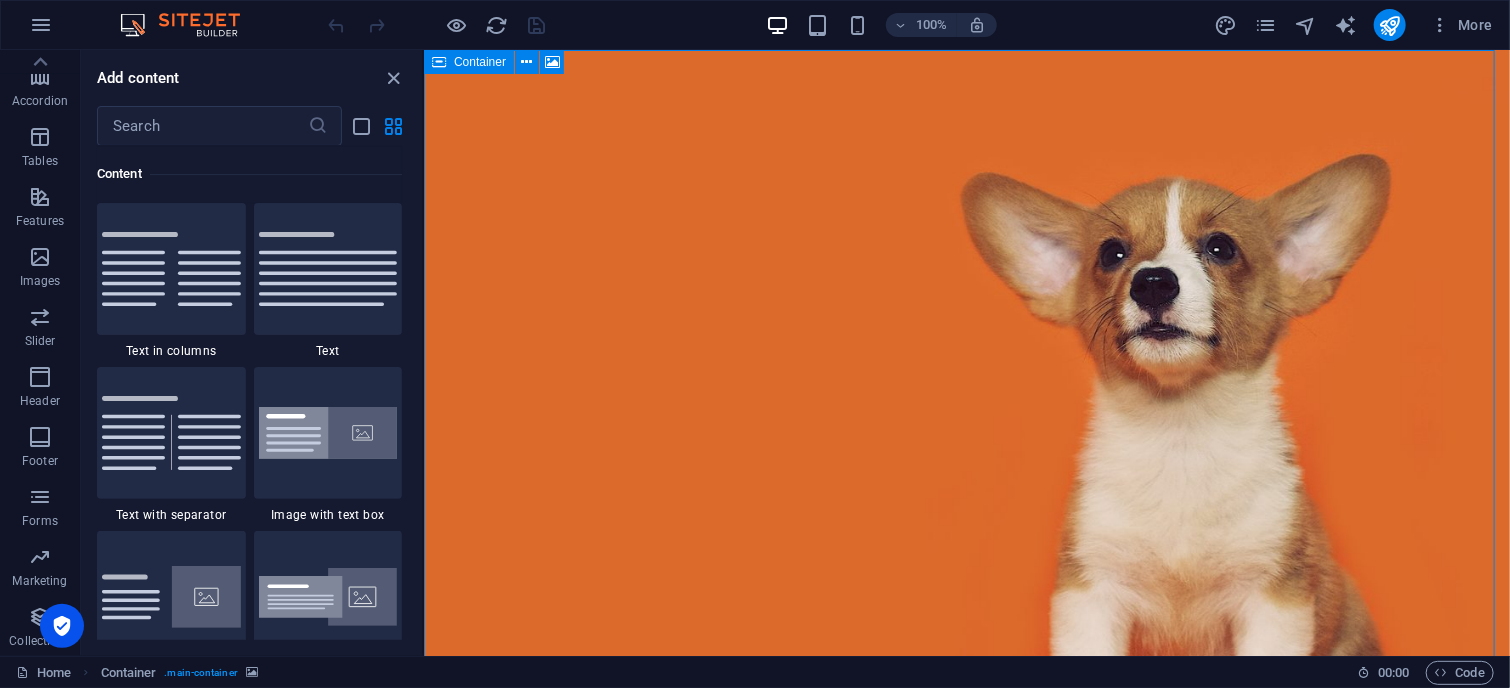 click on "Container" at bounding box center (469, 62) 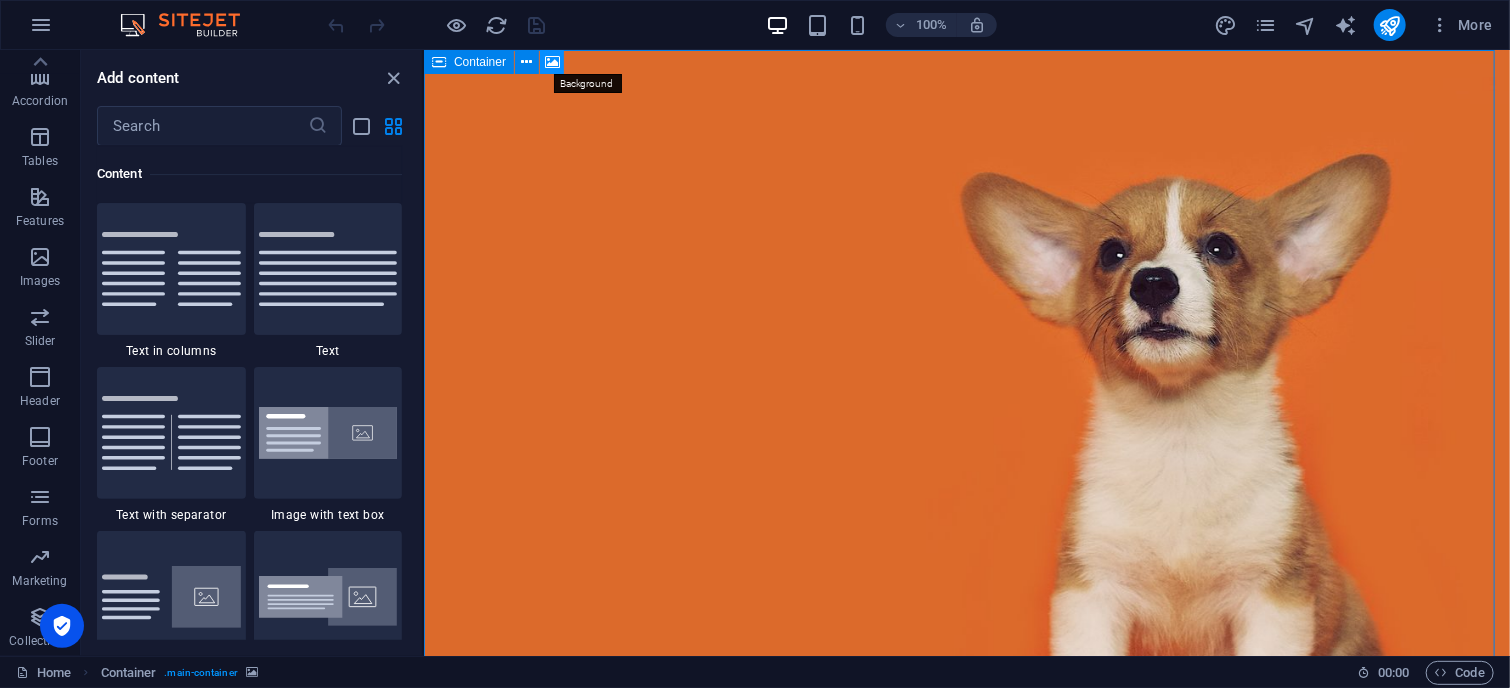 click at bounding box center (552, 62) 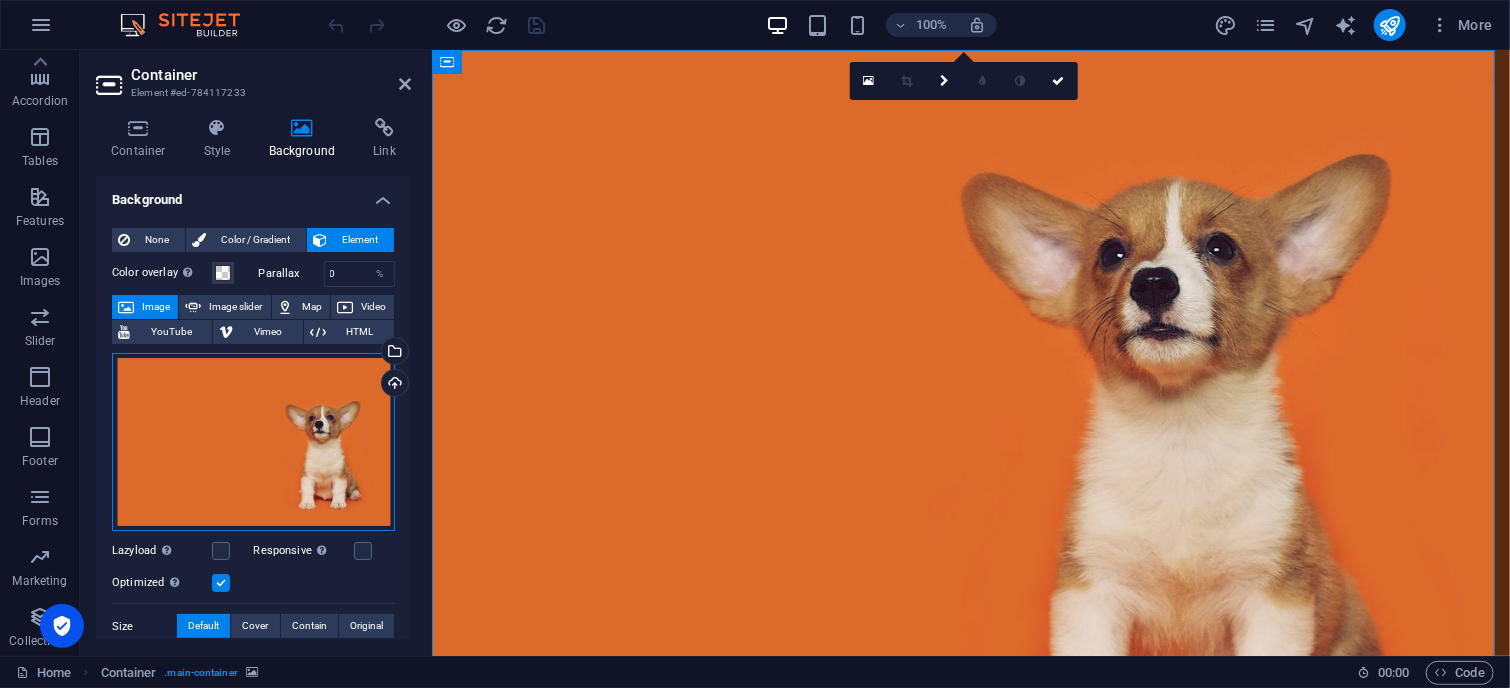 click on "Drag files here, click to choose files or select files from Files or our free stock photos & videos" at bounding box center (253, 442) 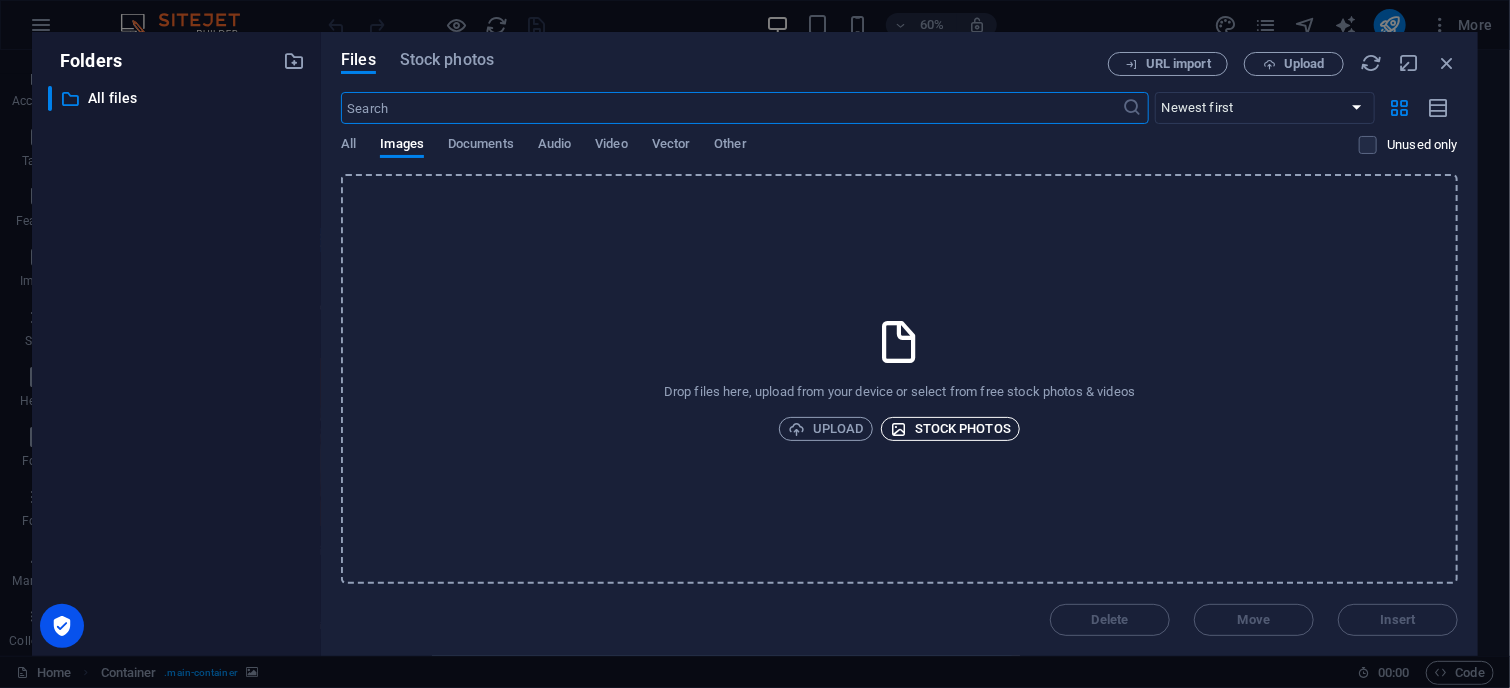 click on "Stock photos" at bounding box center [950, 429] 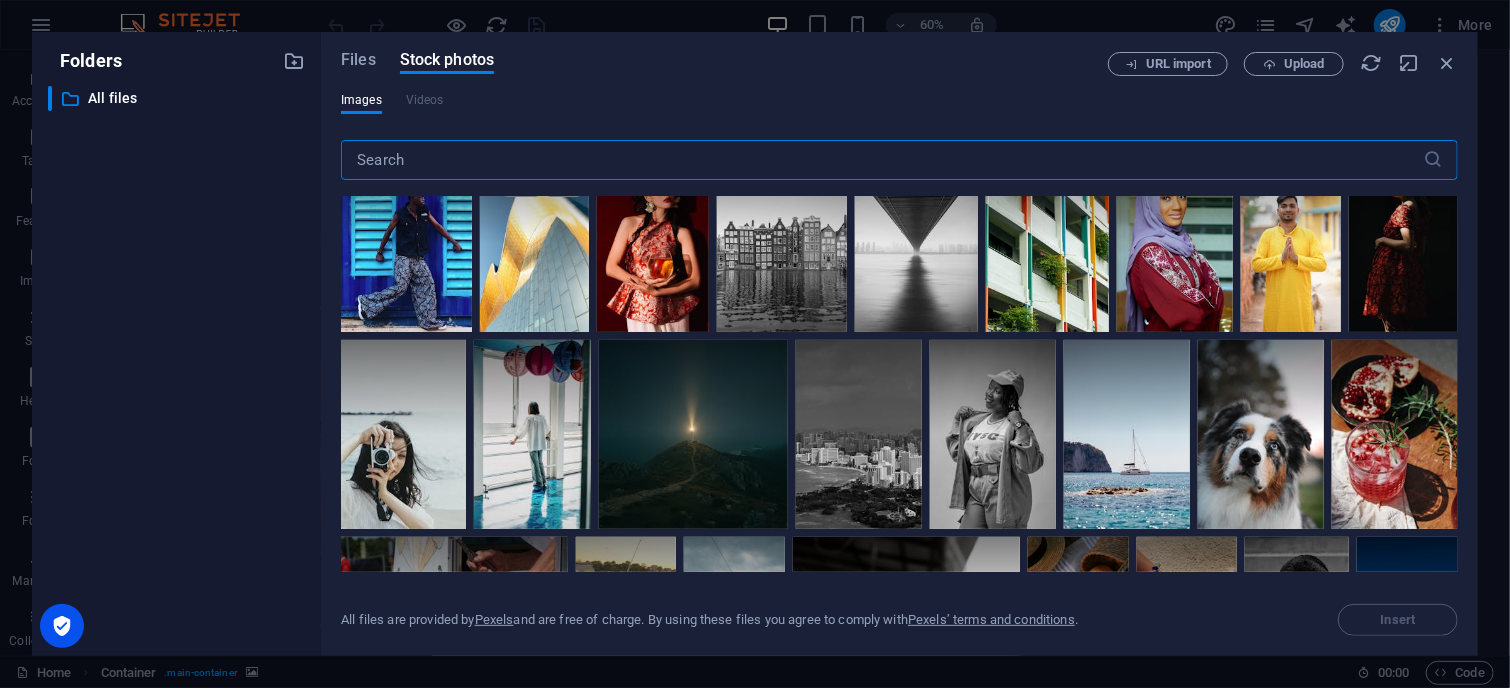 scroll, scrollTop: 0, scrollLeft: 0, axis: both 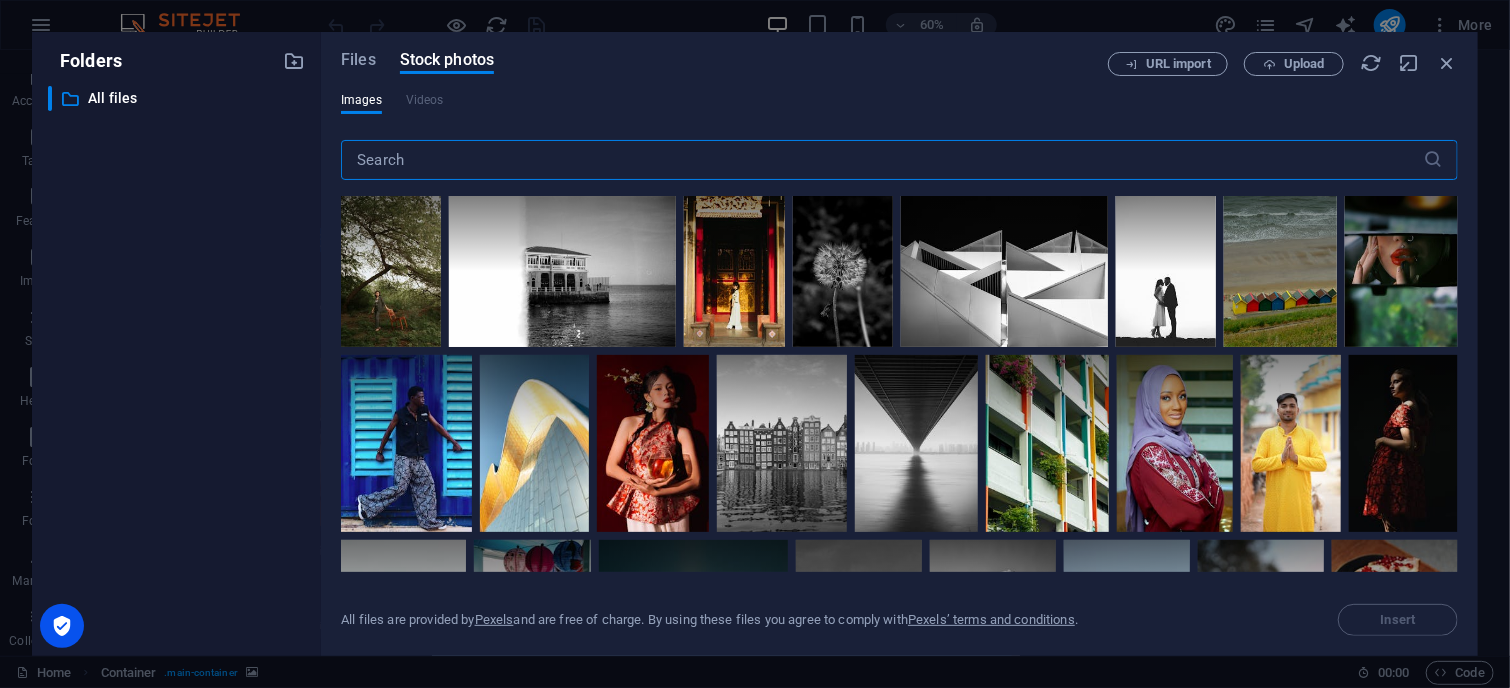 click at bounding box center (882, 160) 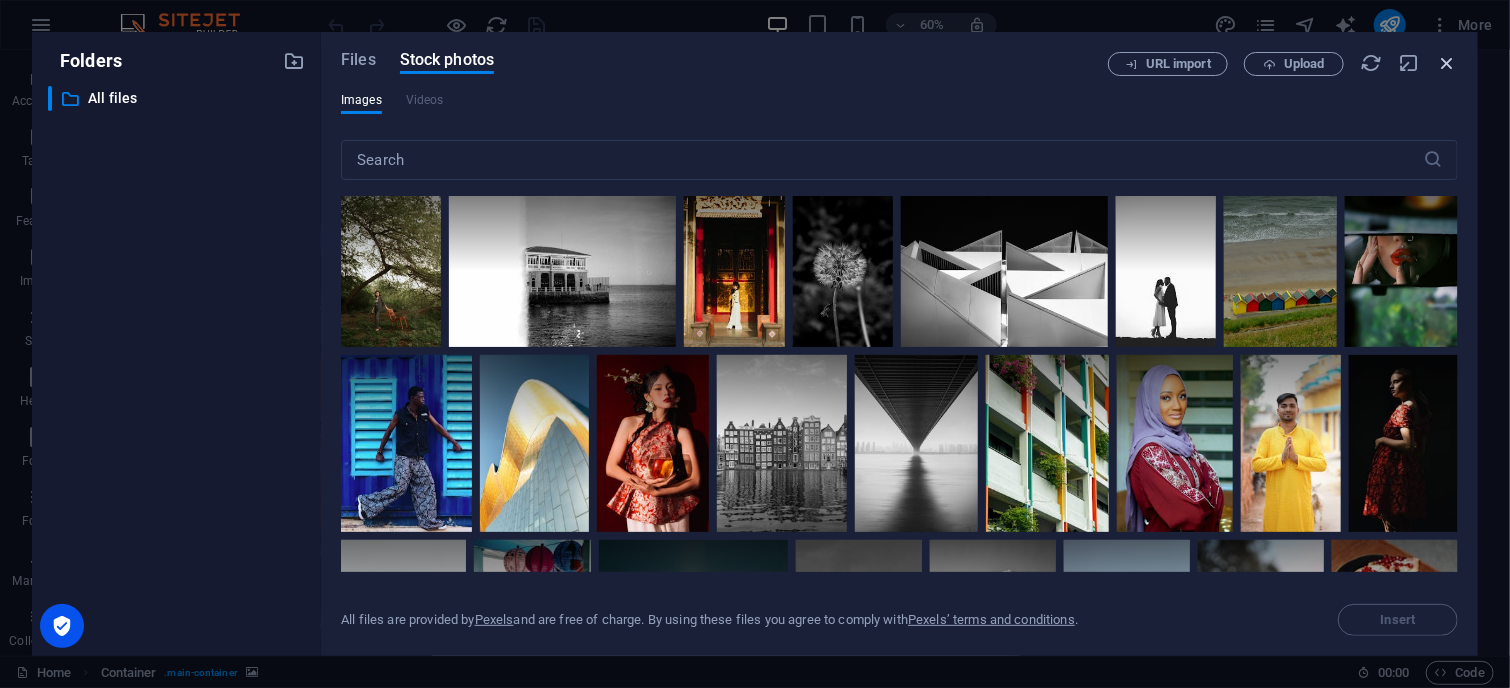click at bounding box center [1447, 63] 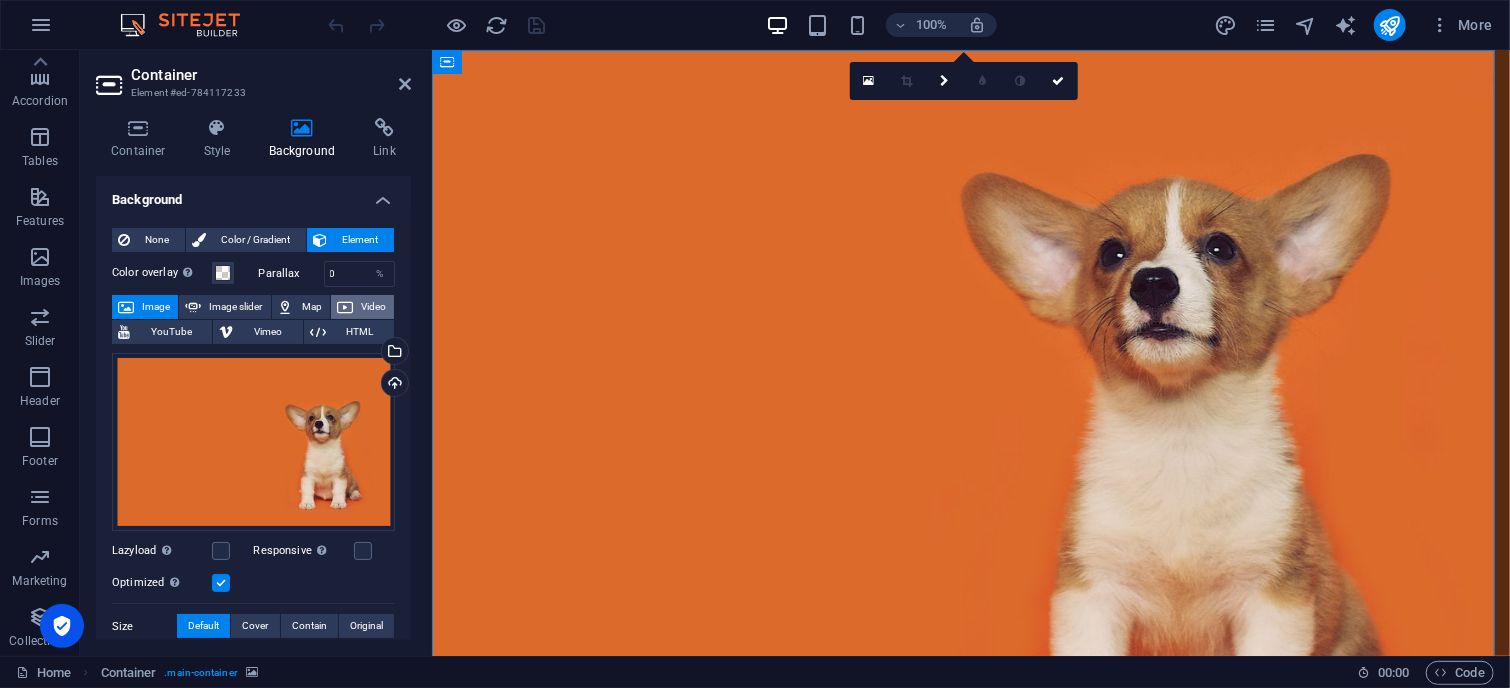 click on "Video" at bounding box center (373, 307) 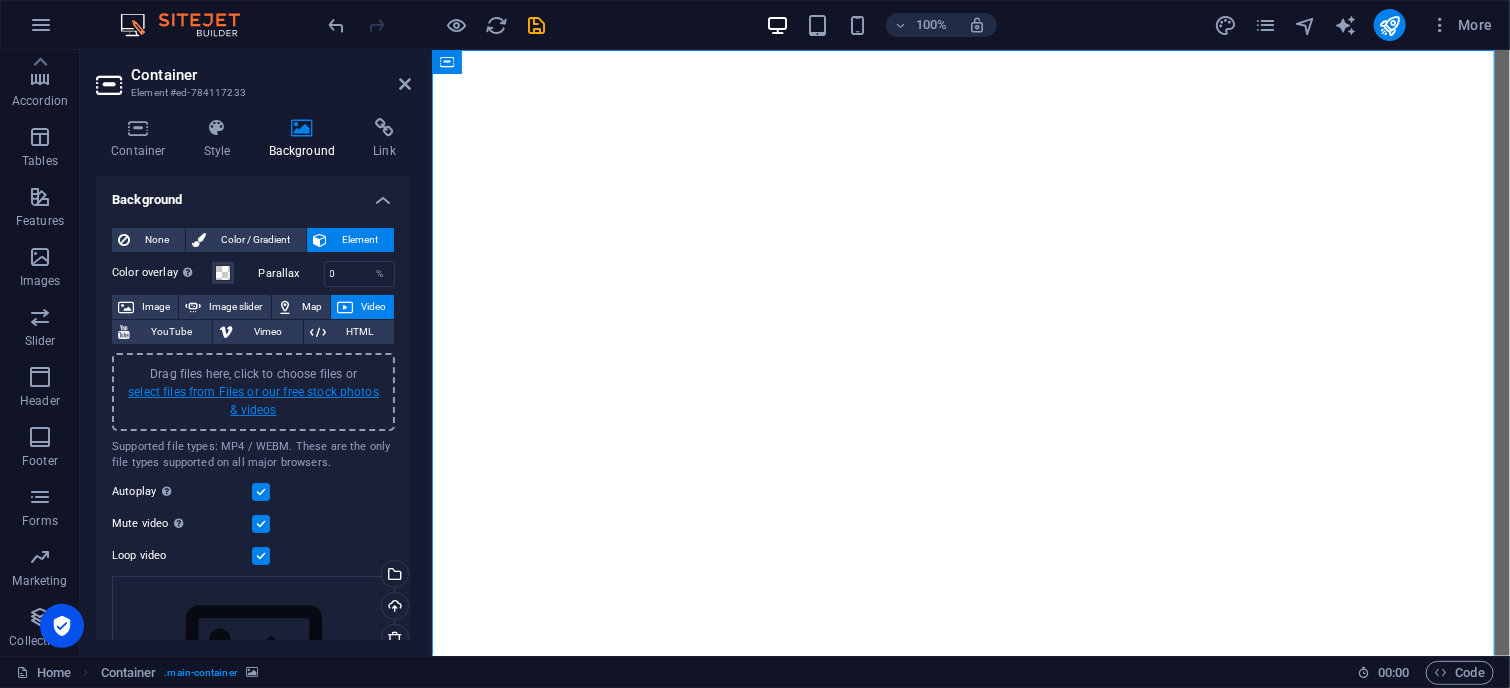 click on "select files from Files or our free stock photos & videos" at bounding box center (253, 401) 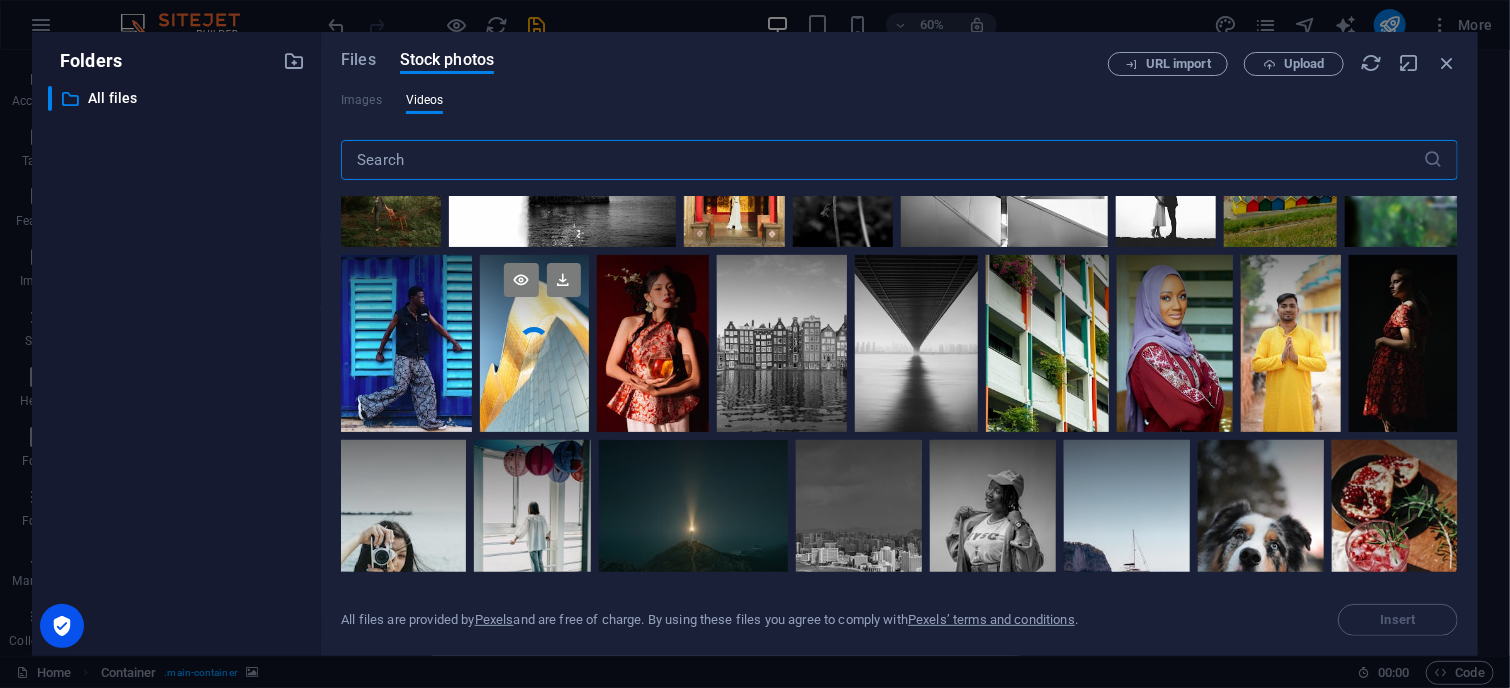 scroll, scrollTop: 0, scrollLeft: 0, axis: both 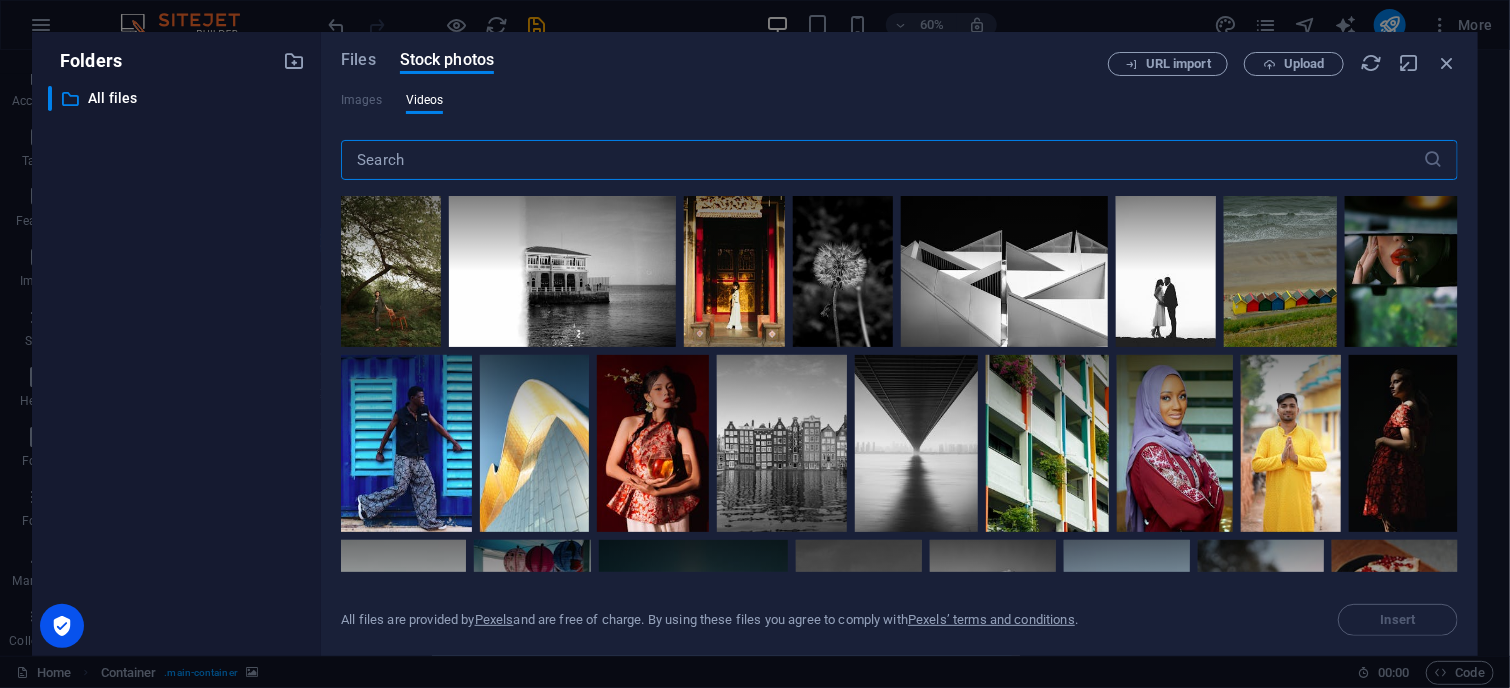 click at bounding box center (882, 160) 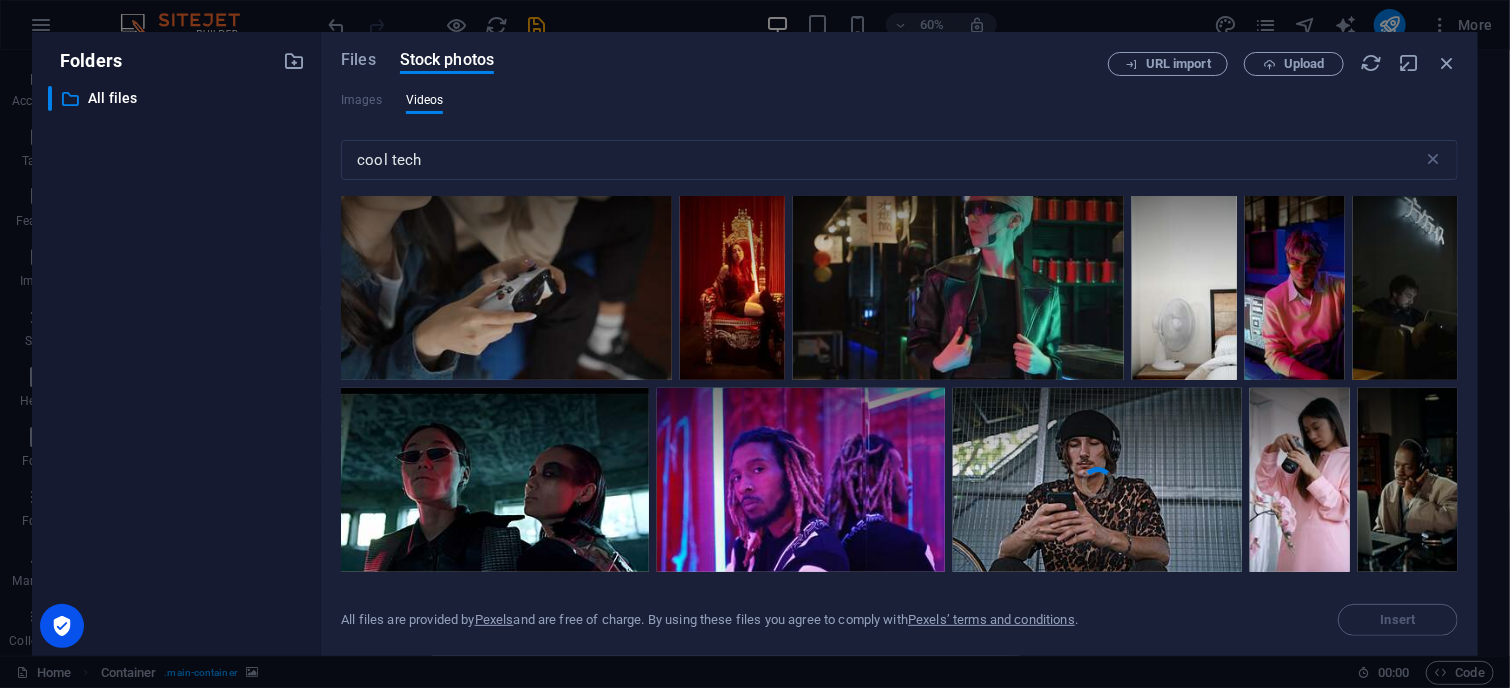 scroll, scrollTop: 1500, scrollLeft: 0, axis: vertical 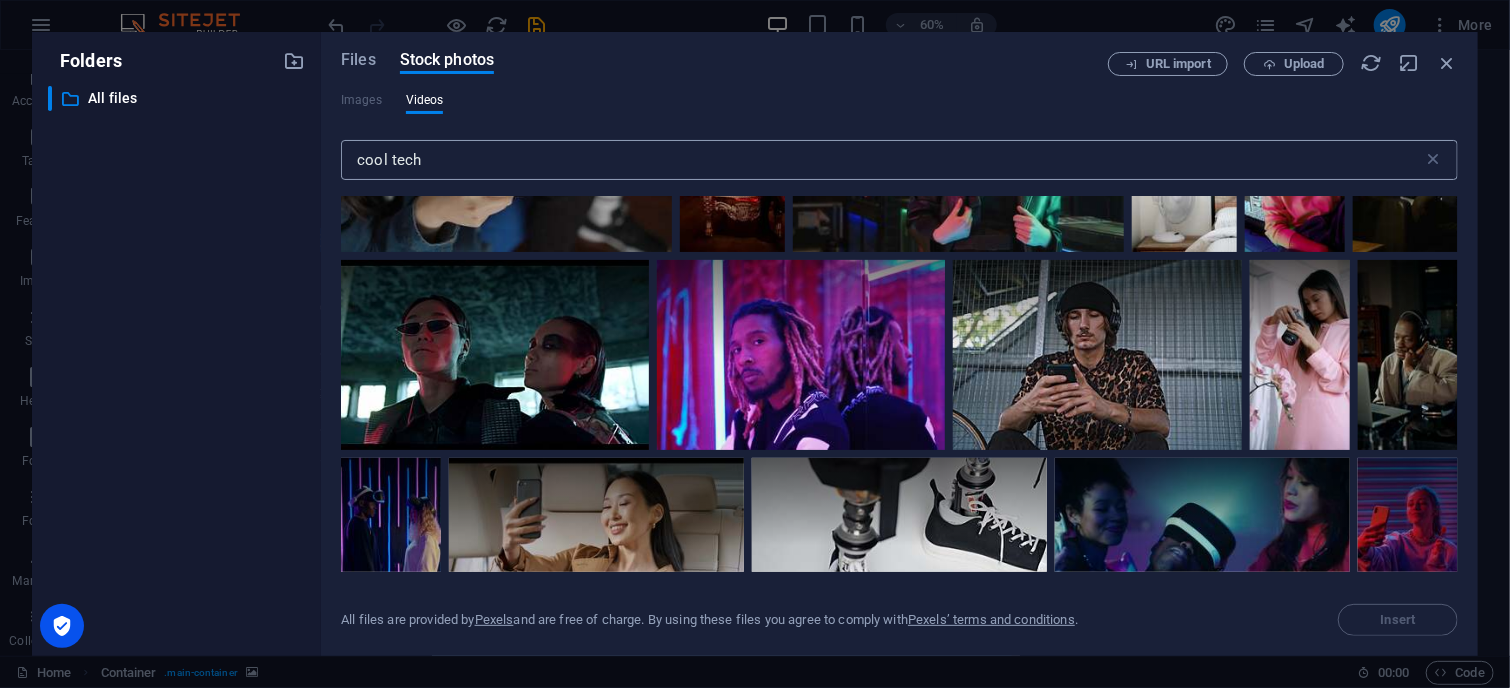 click on "cool tech" at bounding box center (882, 160) 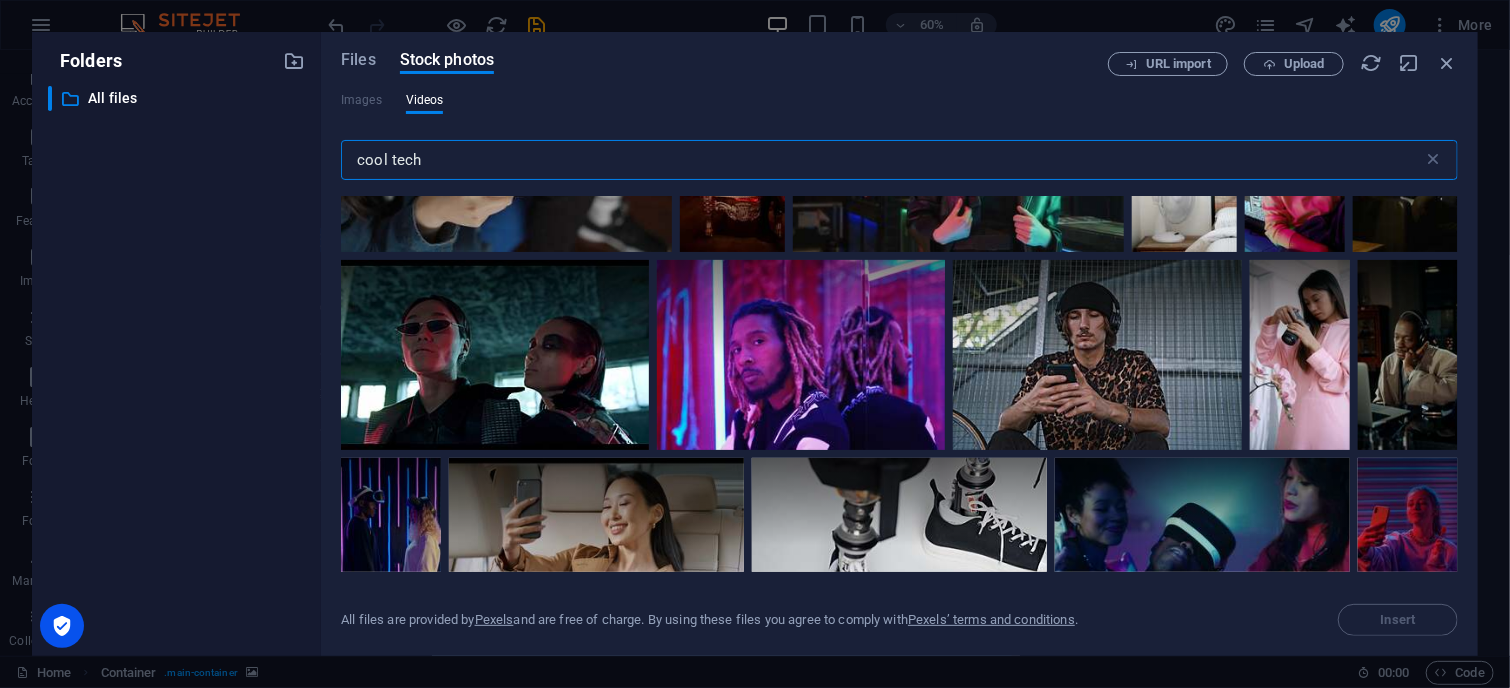 drag, startPoint x: 368, startPoint y: 161, endPoint x: 470, endPoint y: 161, distance: 102 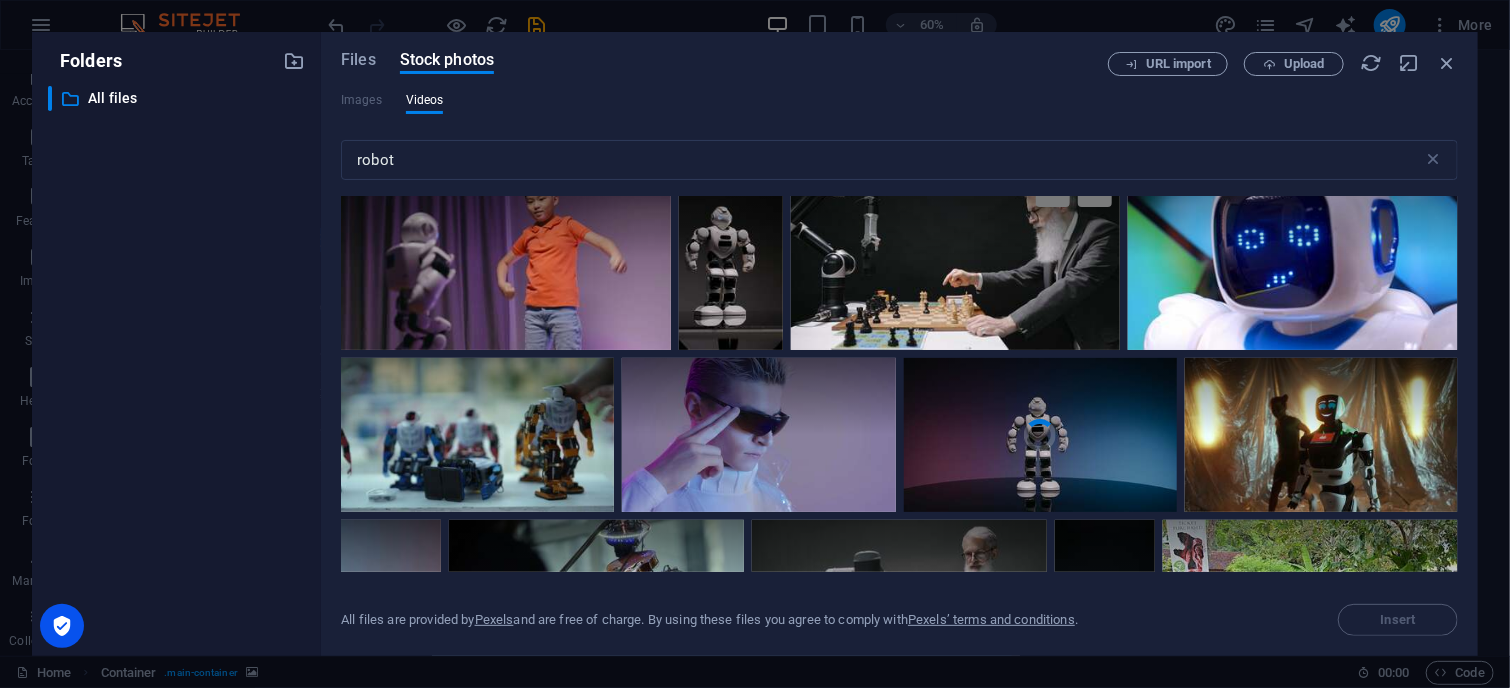 scroll, scrollTop: 6300, scrollLeft: 0, axis: vertical 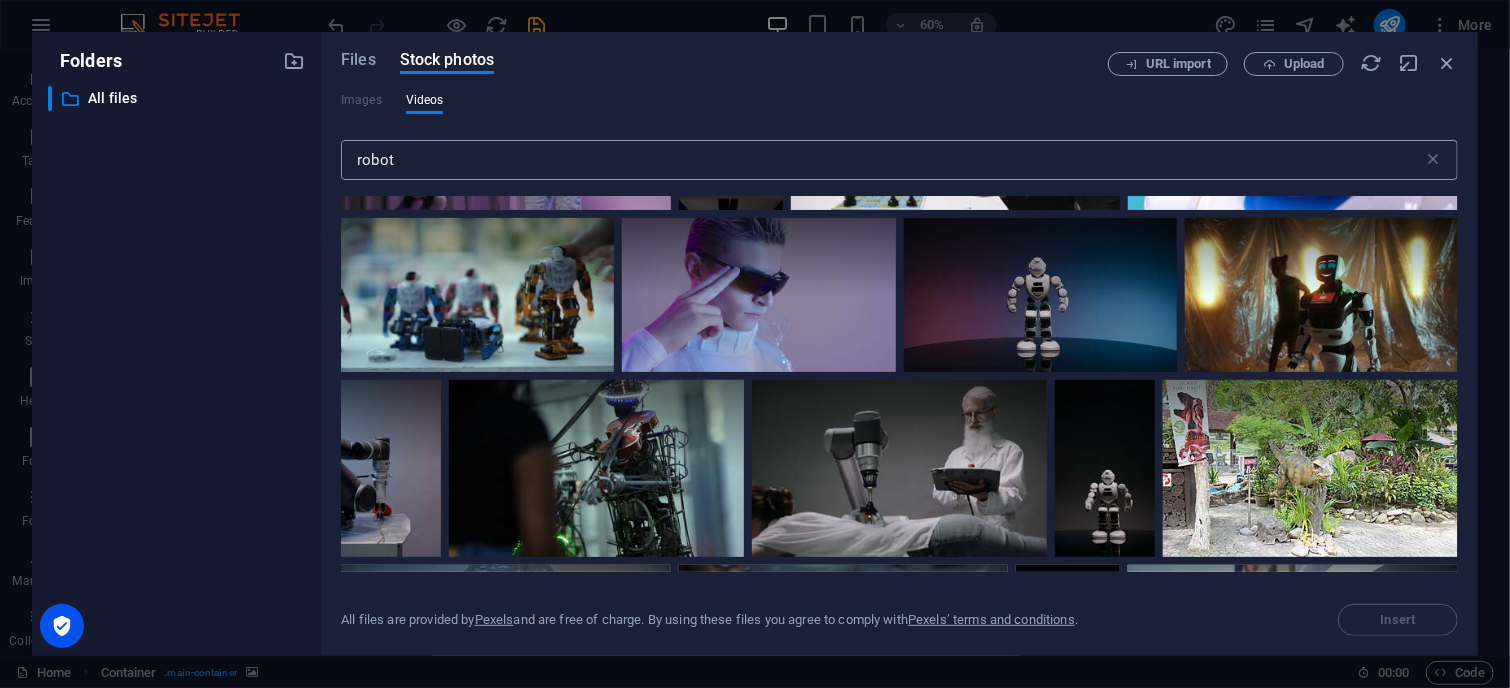 click on "robot" at bounding box center (882, 160) 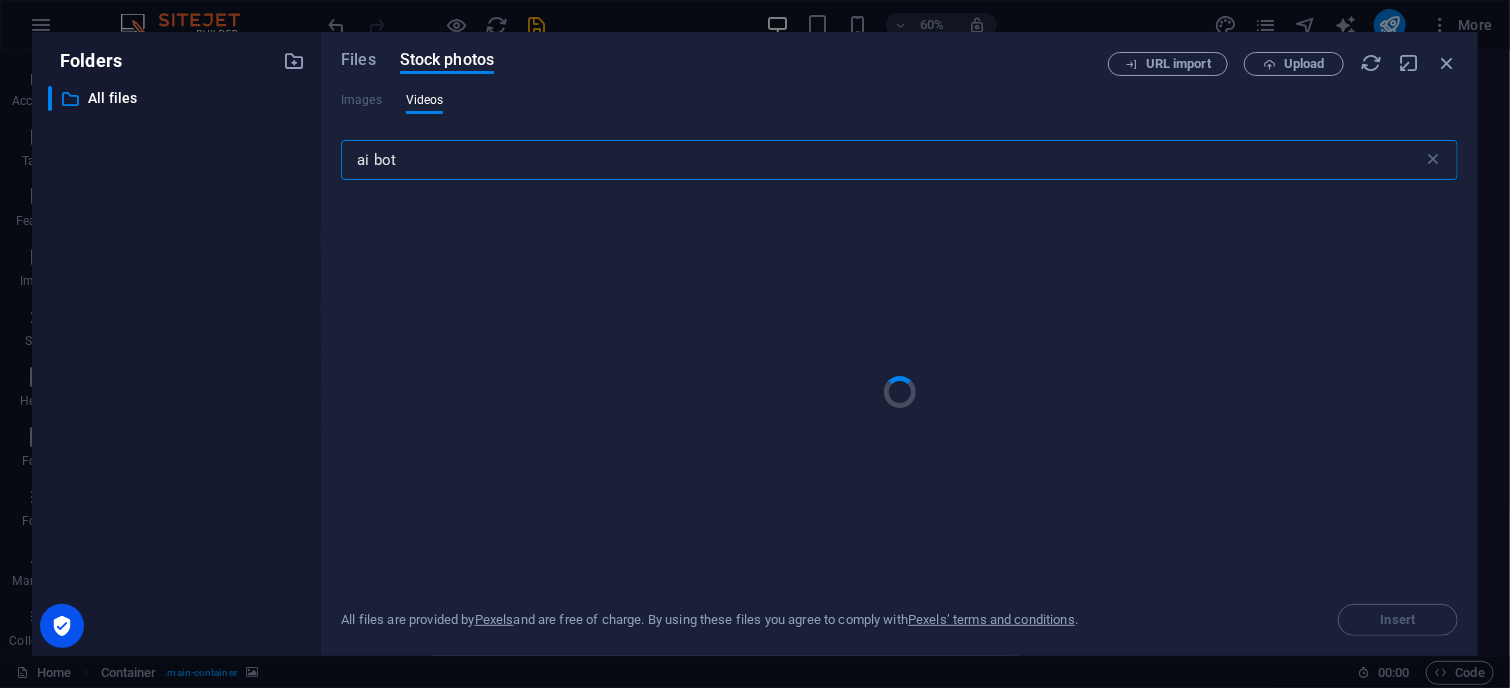 type on "ai bot" 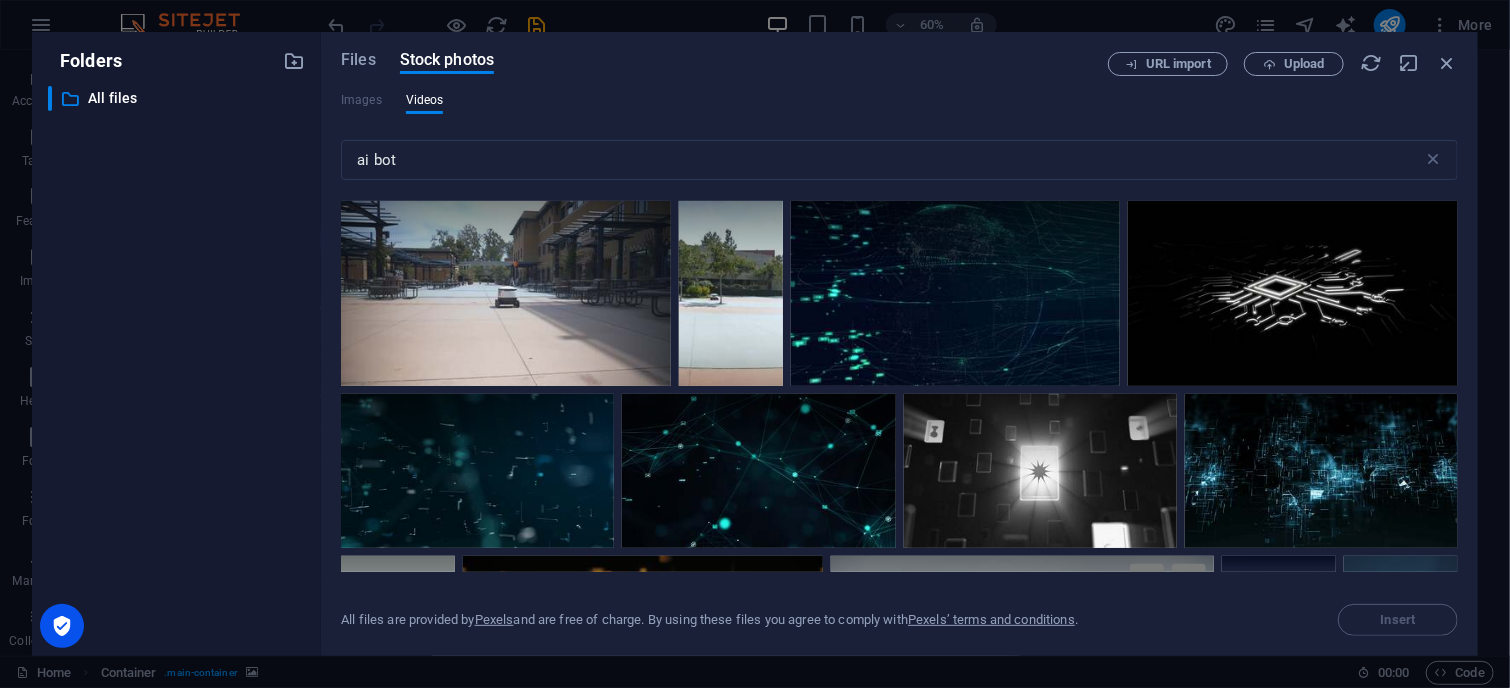 scroll, scrollTop: 3800, scrollLeft: 0, axis: vertical 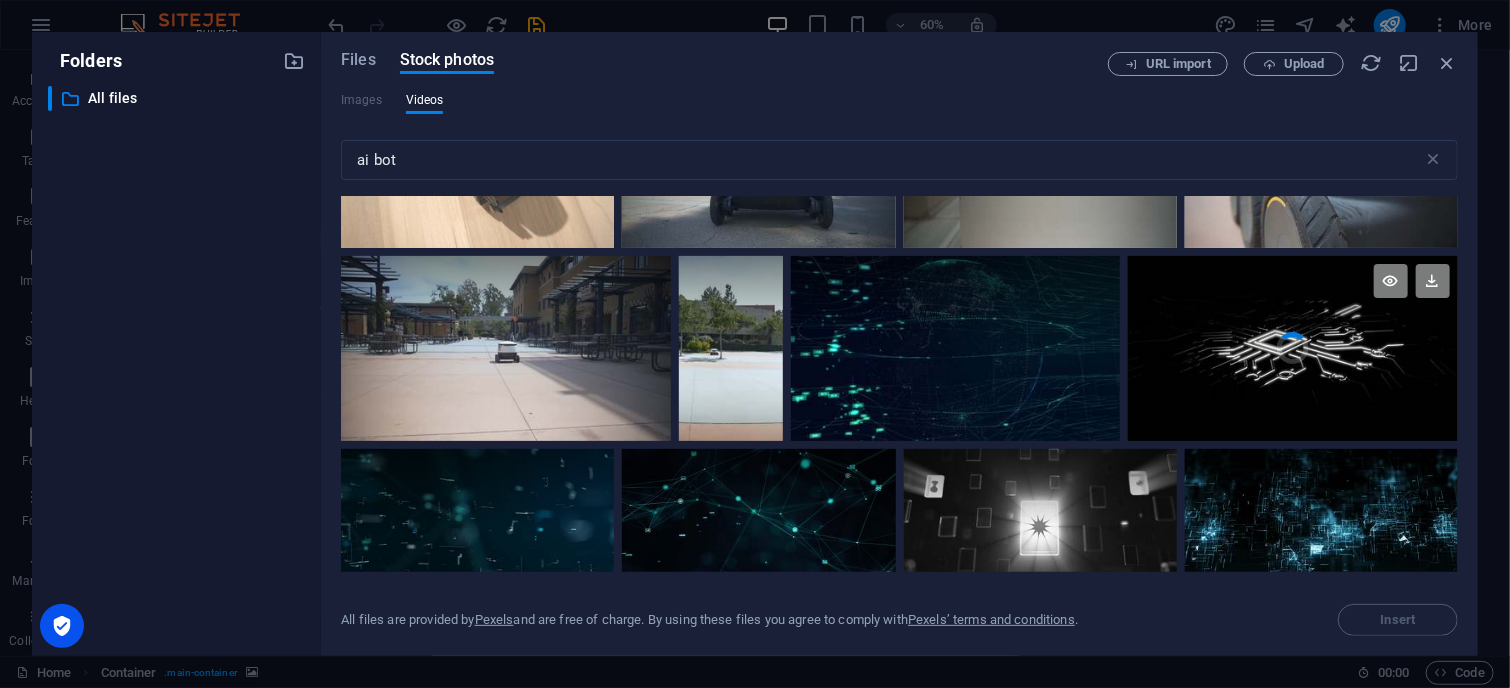 click on "Your browser does not support the video tag." at bounding box center [1293, 349] 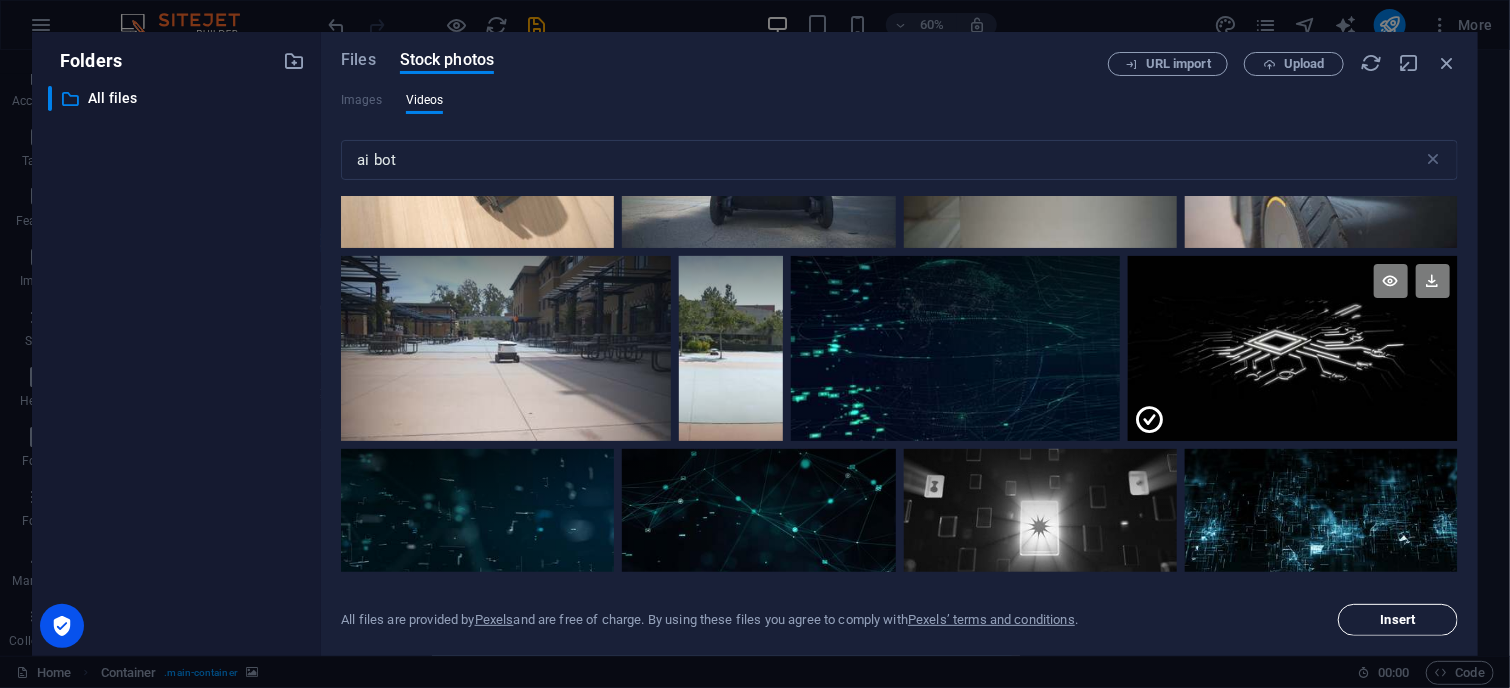 click on "Insert" at bounding box center [1398, 620] 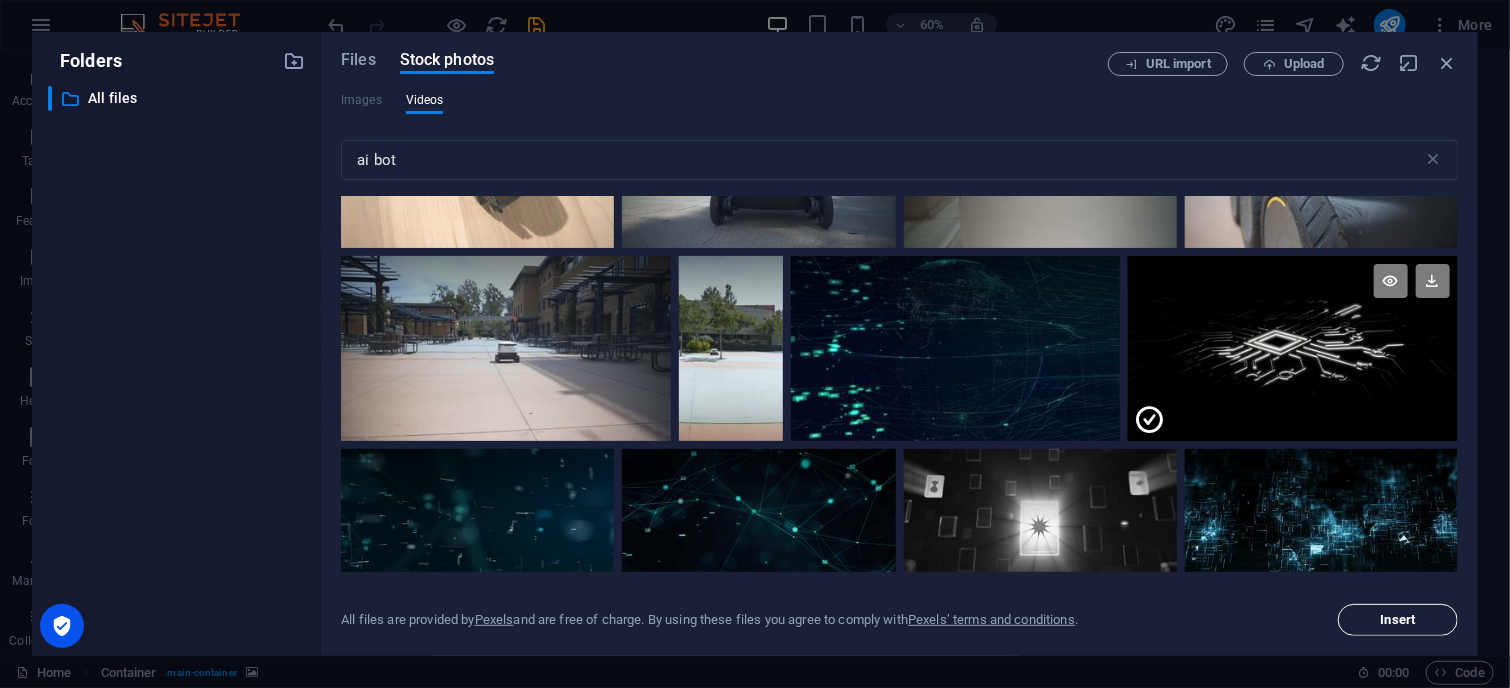 click on "Insert" at bounding box center (1398, 620) 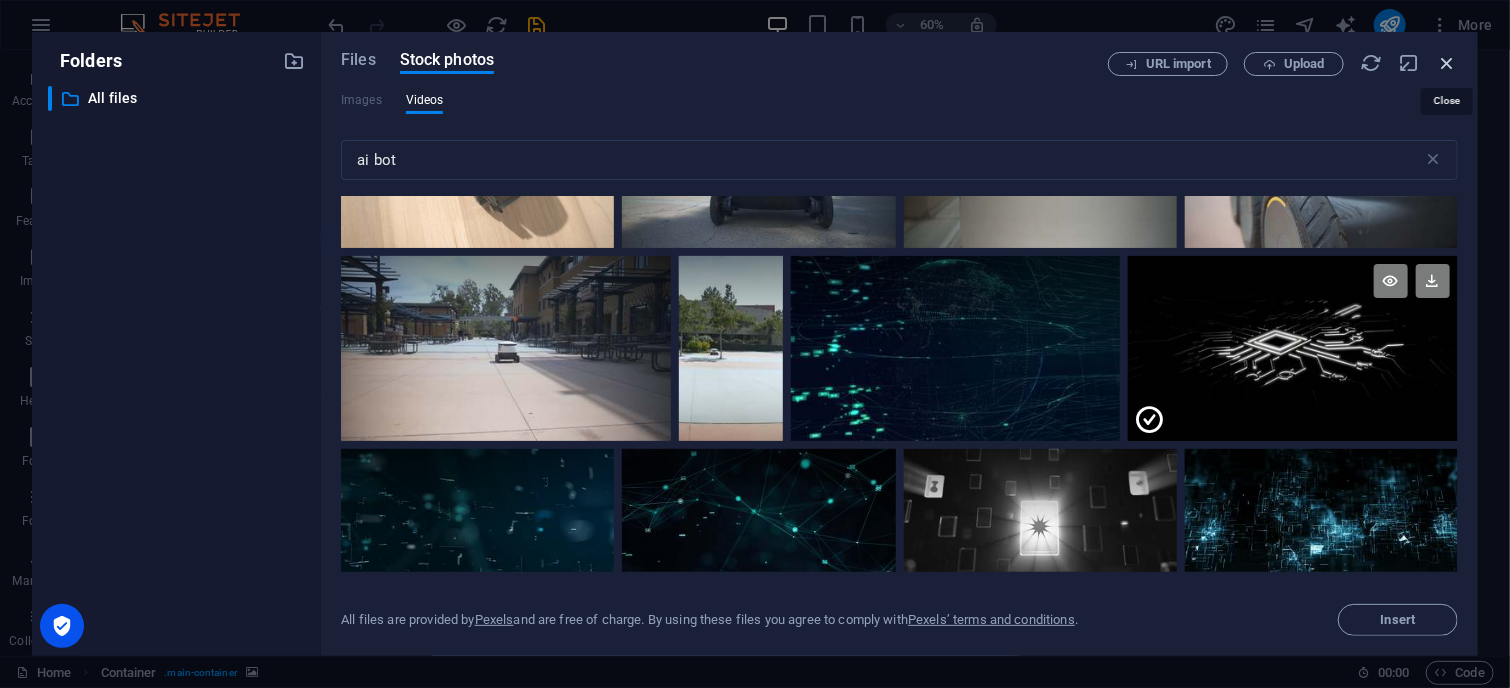 click at bounding box center [1447, 63] 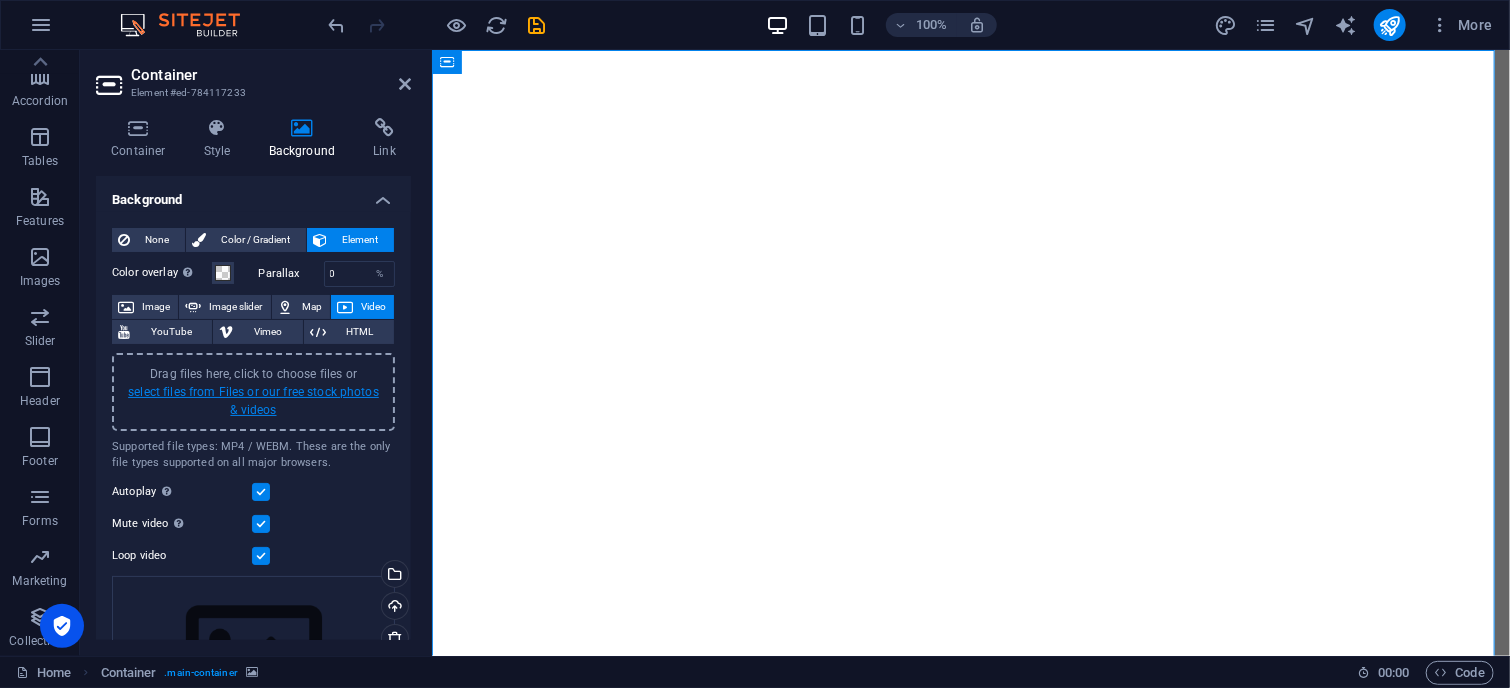 click on "select files from Files or our free stock photos & videos" at bounding box center (253, 401) 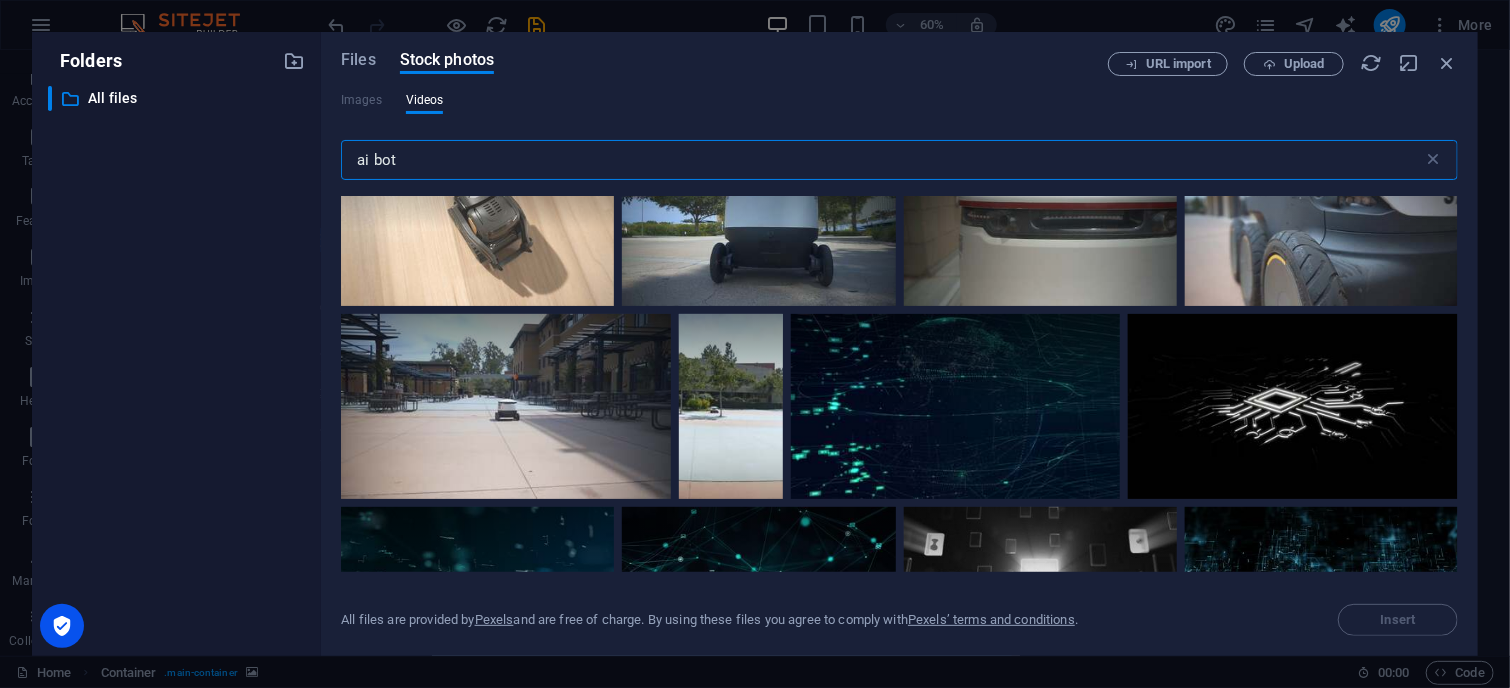 scroll, scrollTop: 3700, scrollLeft: 0, axis: vertical 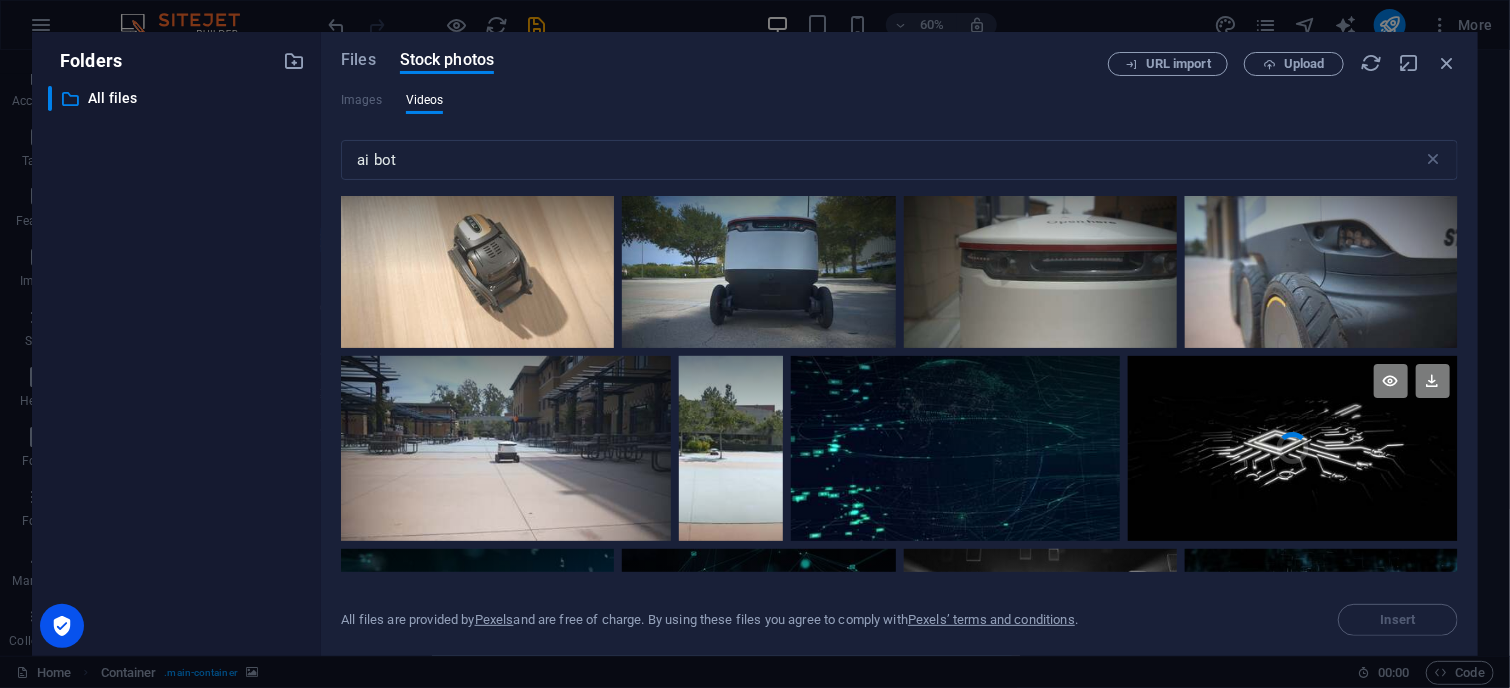 click on "Your browser does not support the video tag." at bounding box center (1293, 449) 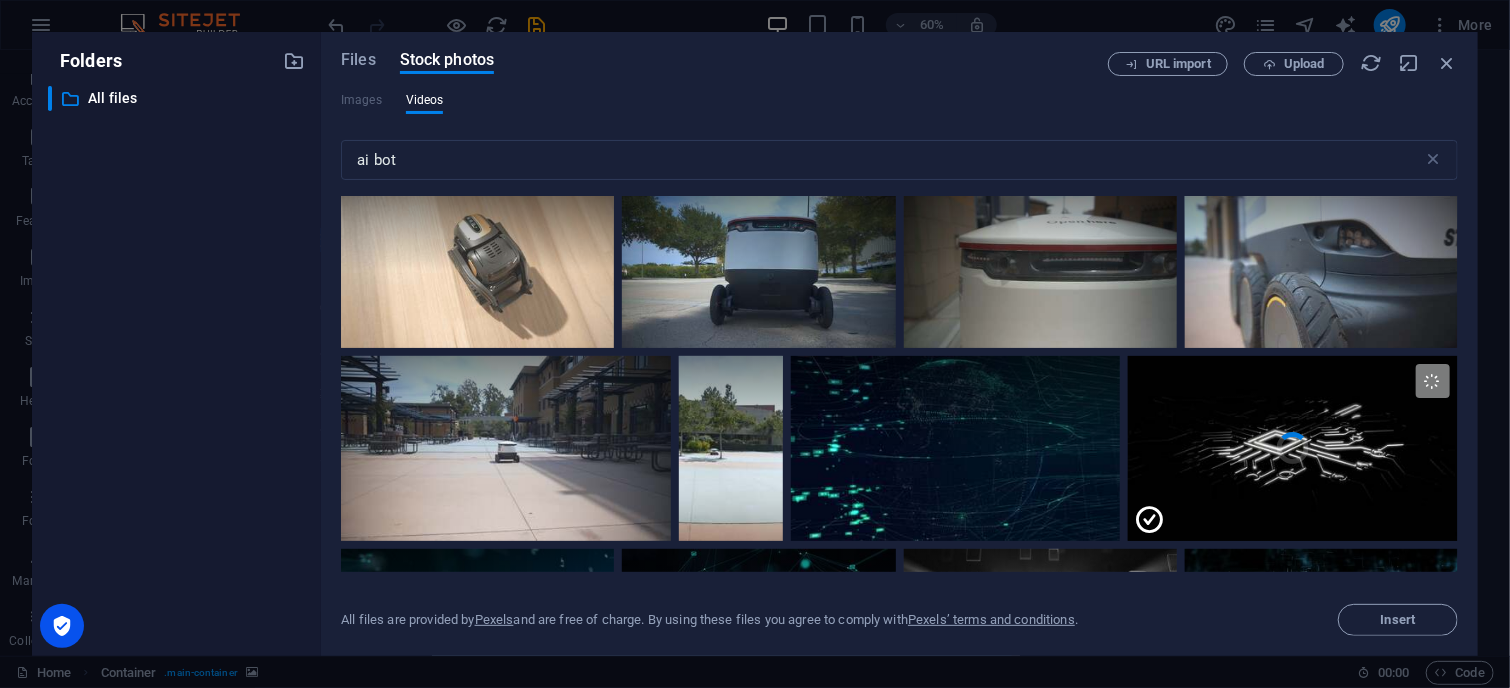 drag, startPoint x: 1379, startPoint y: 366, endPoint x: 1724, endPoint y: 477, distance: 362.4169 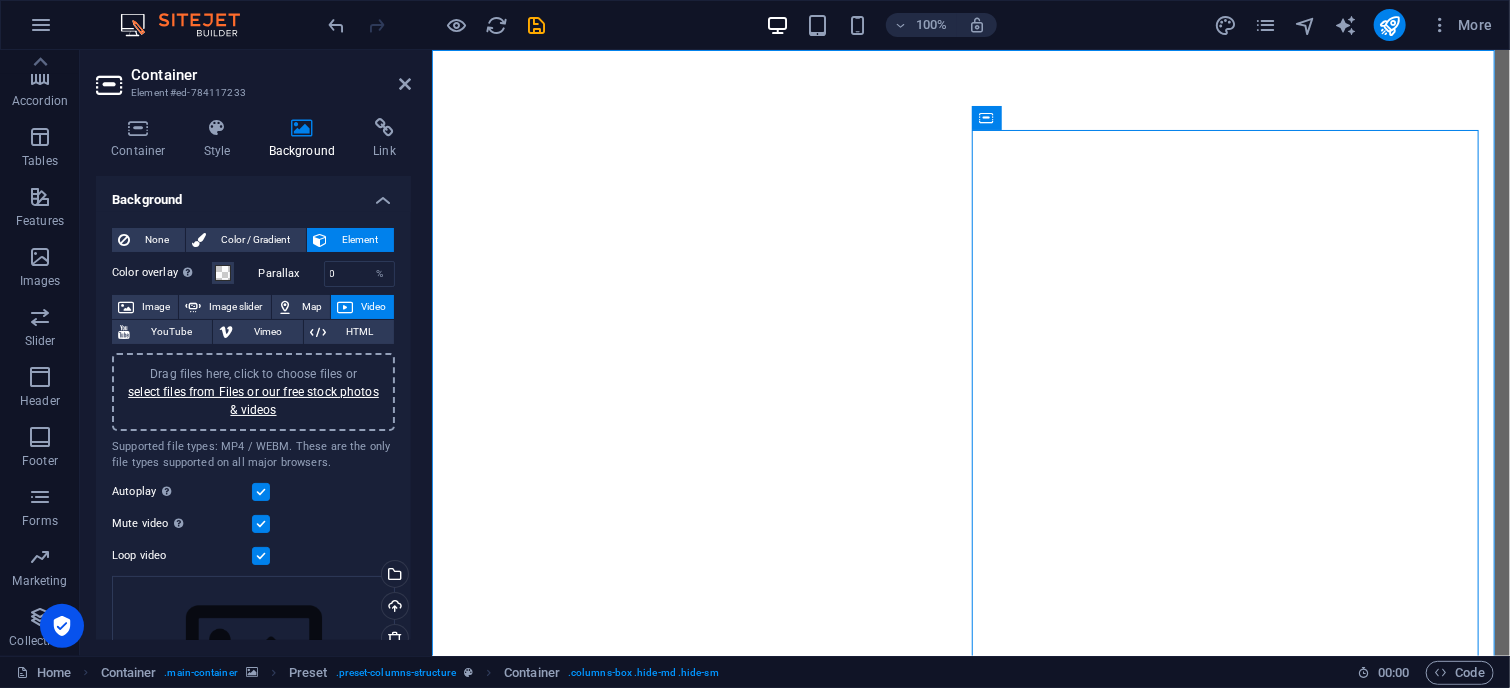 click on "Drag files here, click to choose files or select files from Files or our free stock photos & videos" at bounding box center (253, 392) 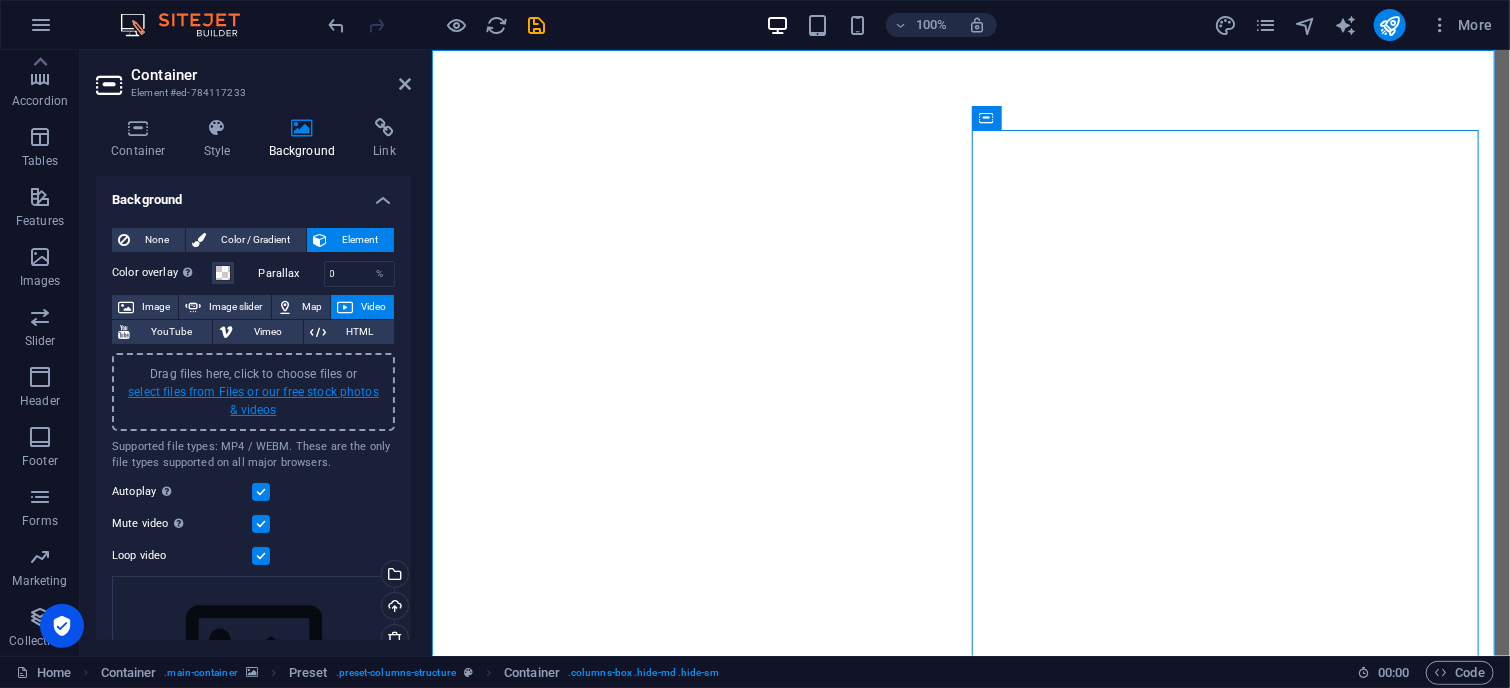 click on "select files from Files or our free stock photos & videos" at bounding box center [253, 401] 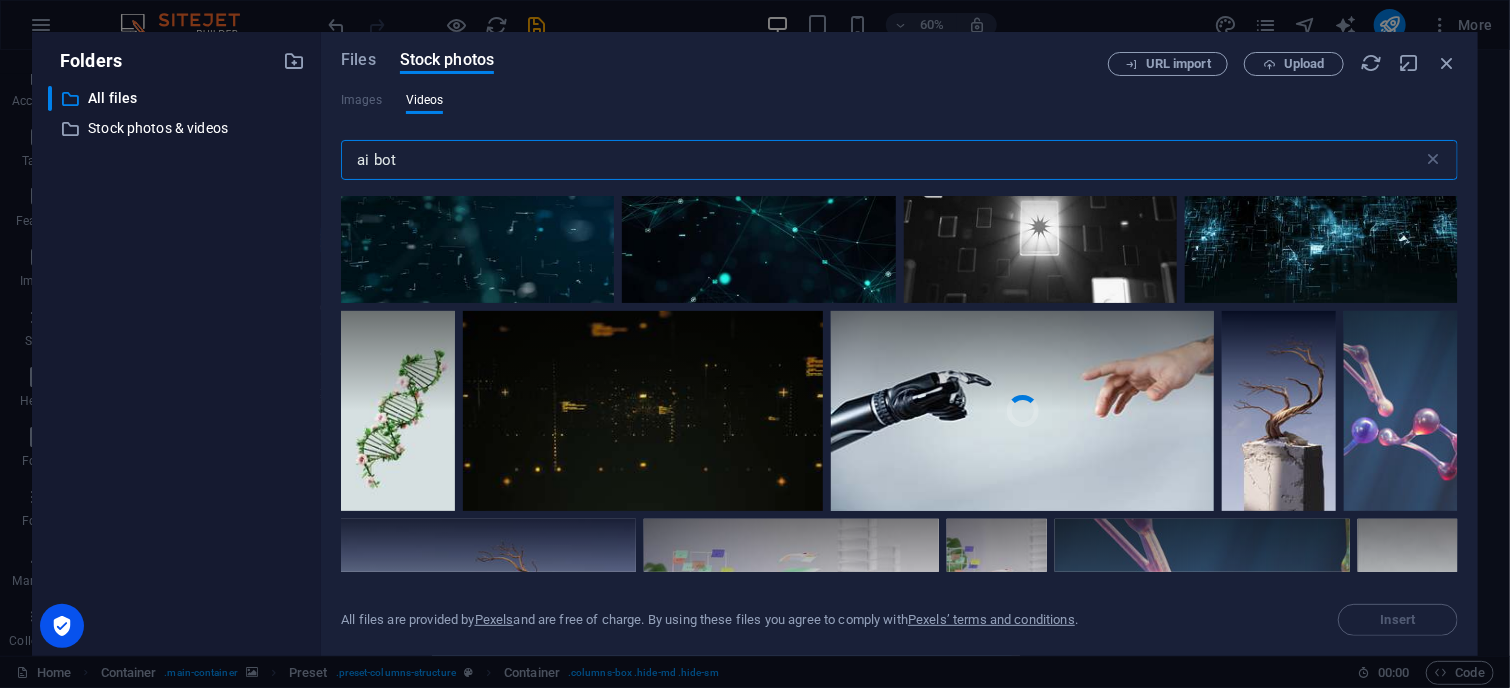 scroll, scrollTop: 3800, scrollLeft: 0, axis: vertical 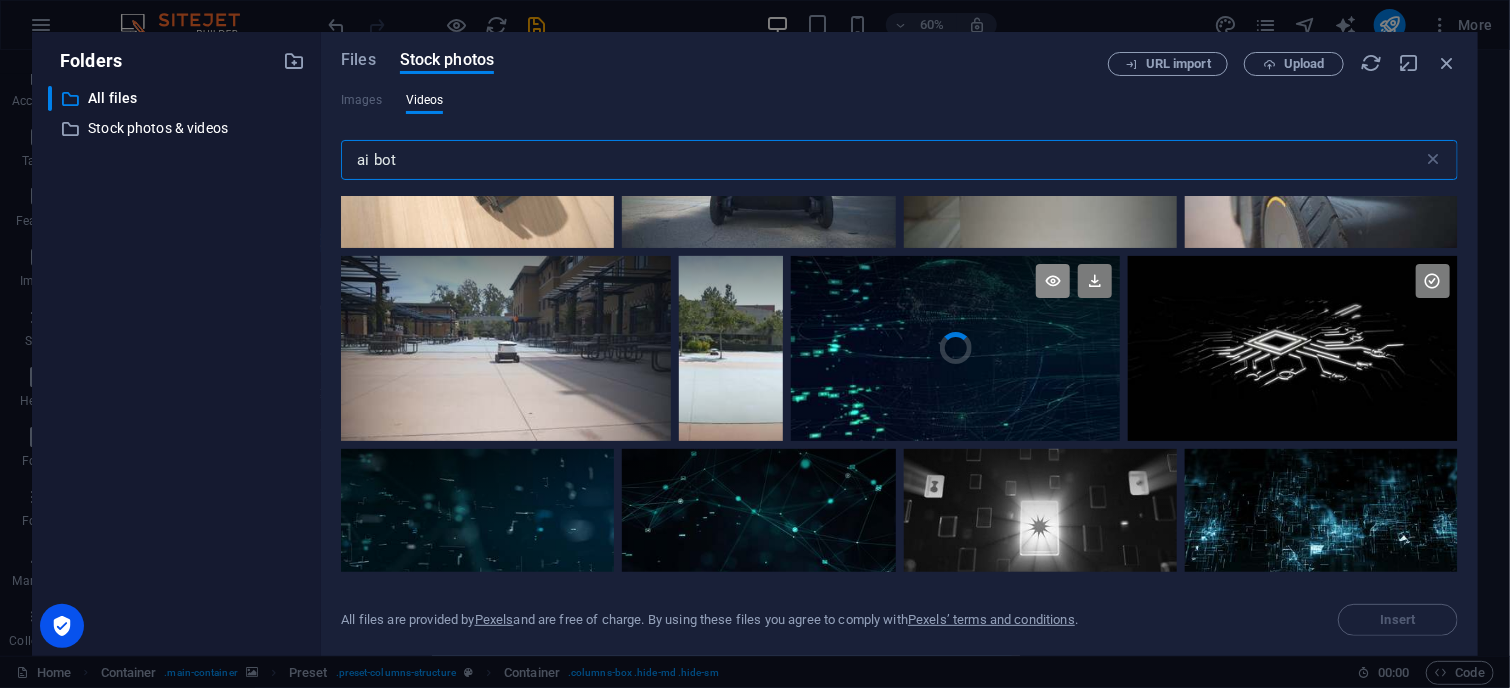 click at bounding box center (1053, 281) 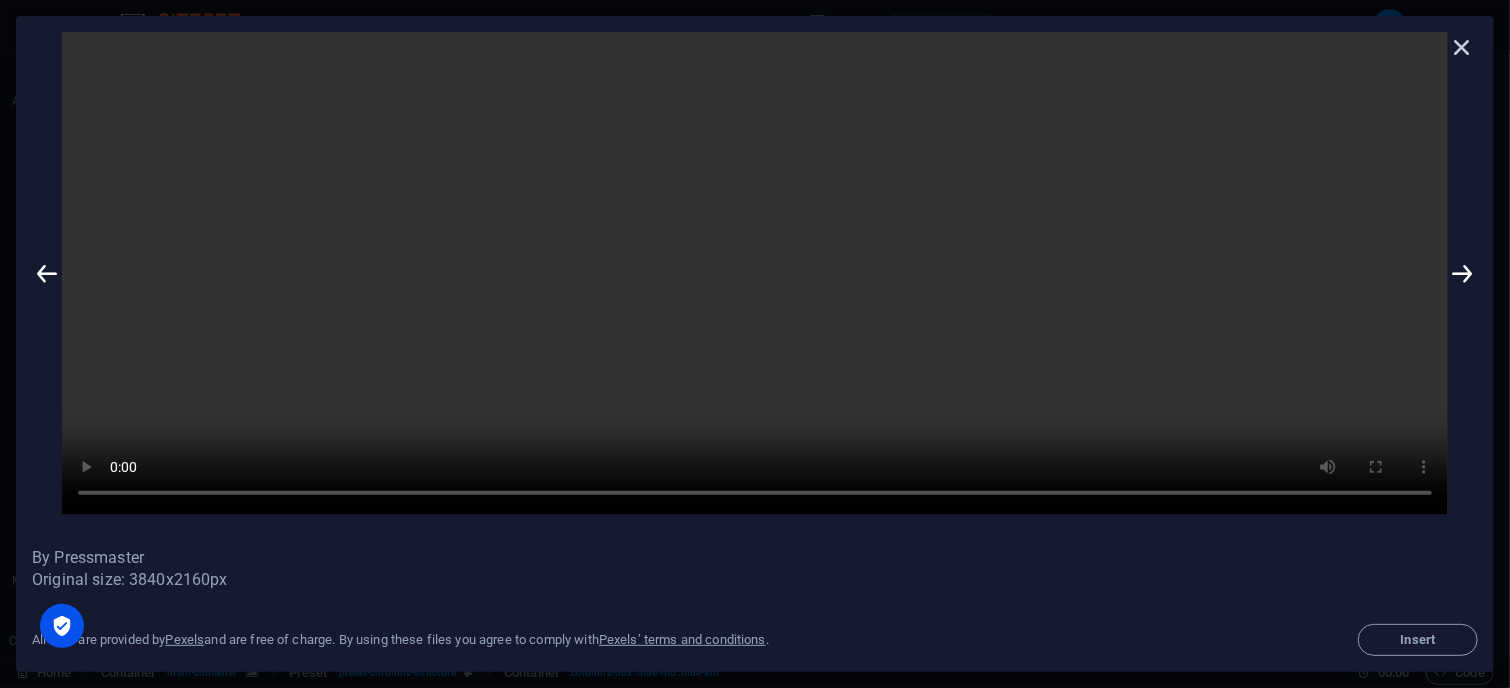 click at bounding box center [1463, 47] 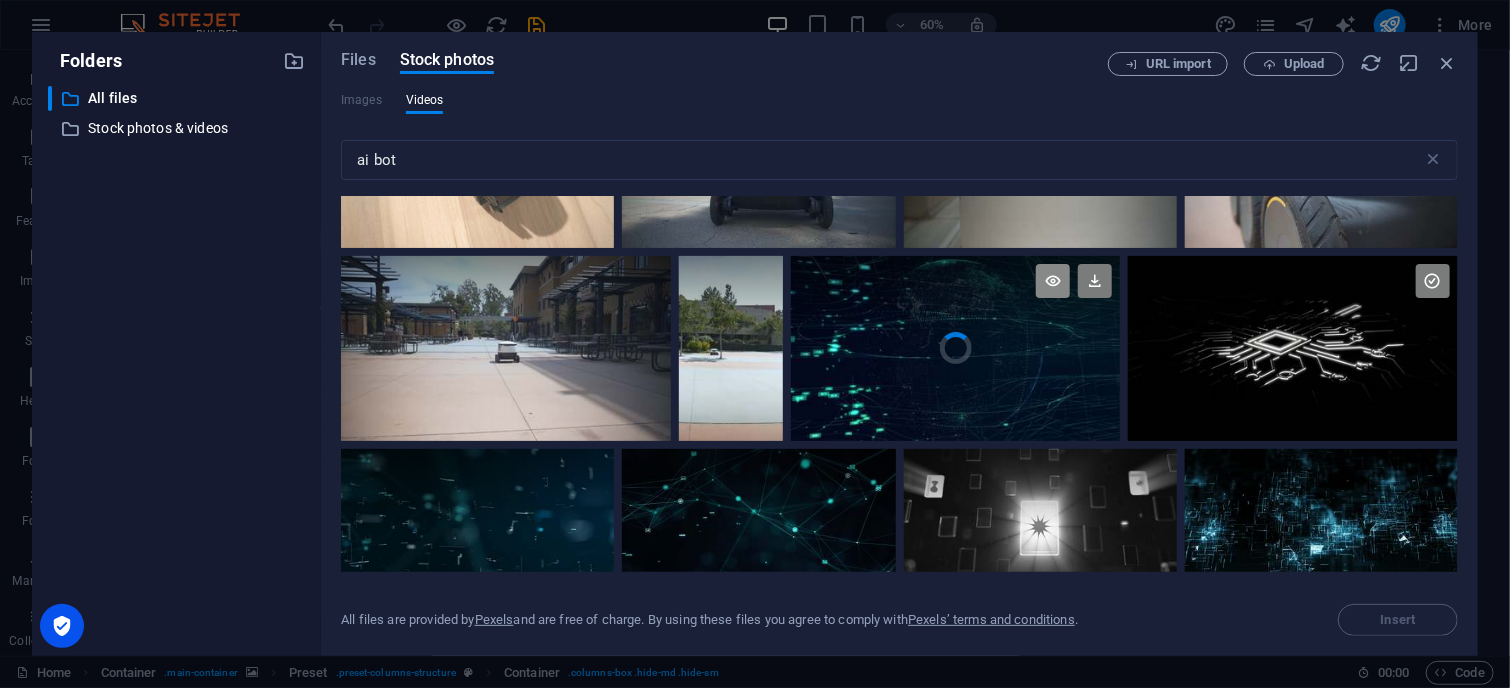 click at bounding box center [1053, 281] 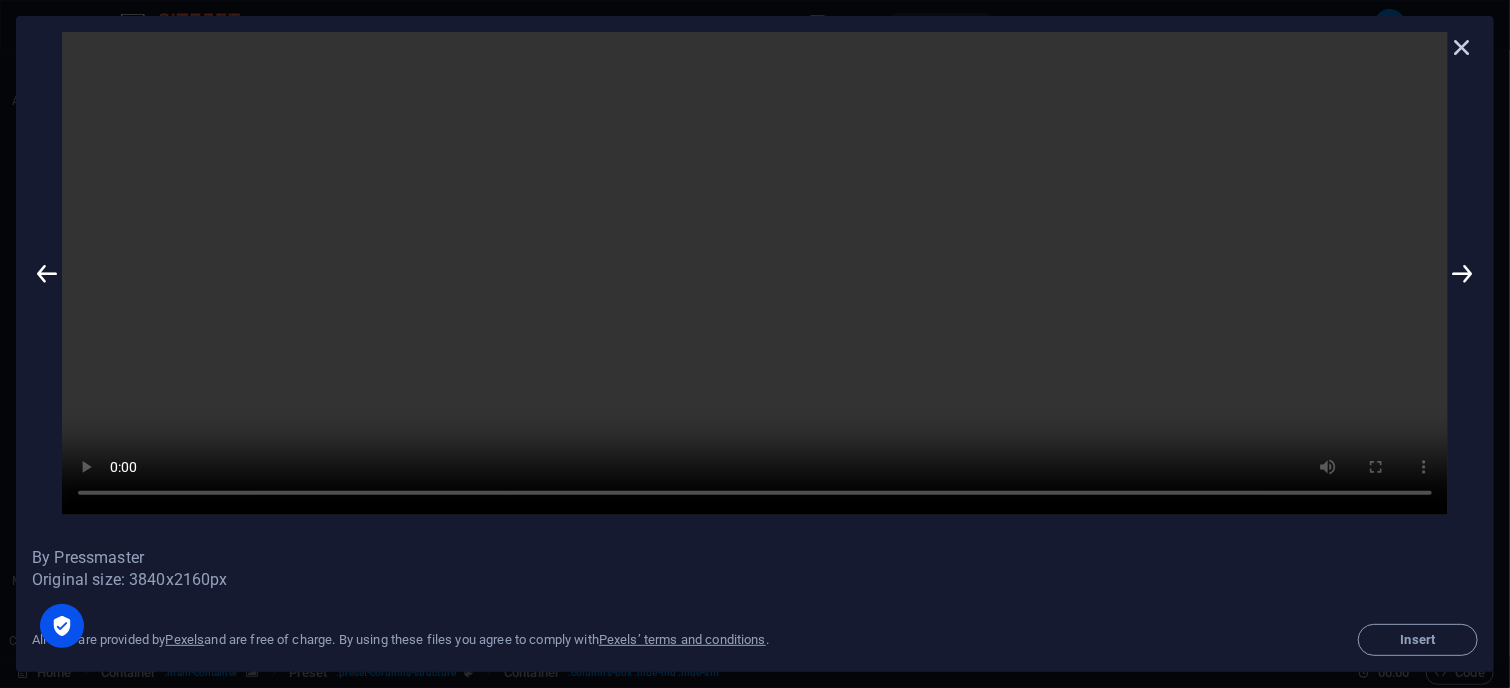 click at bounding box center [1463, 47] 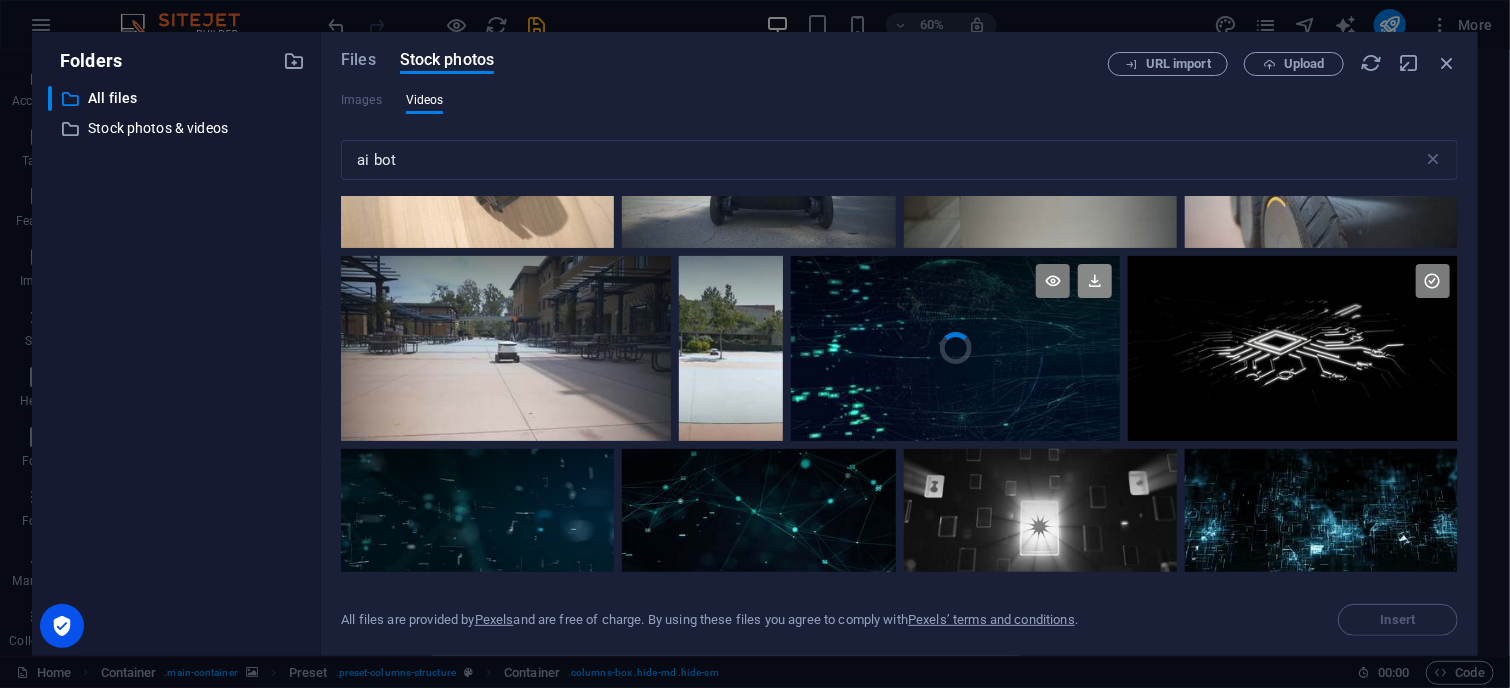 click at bounding box center [1095, 281] 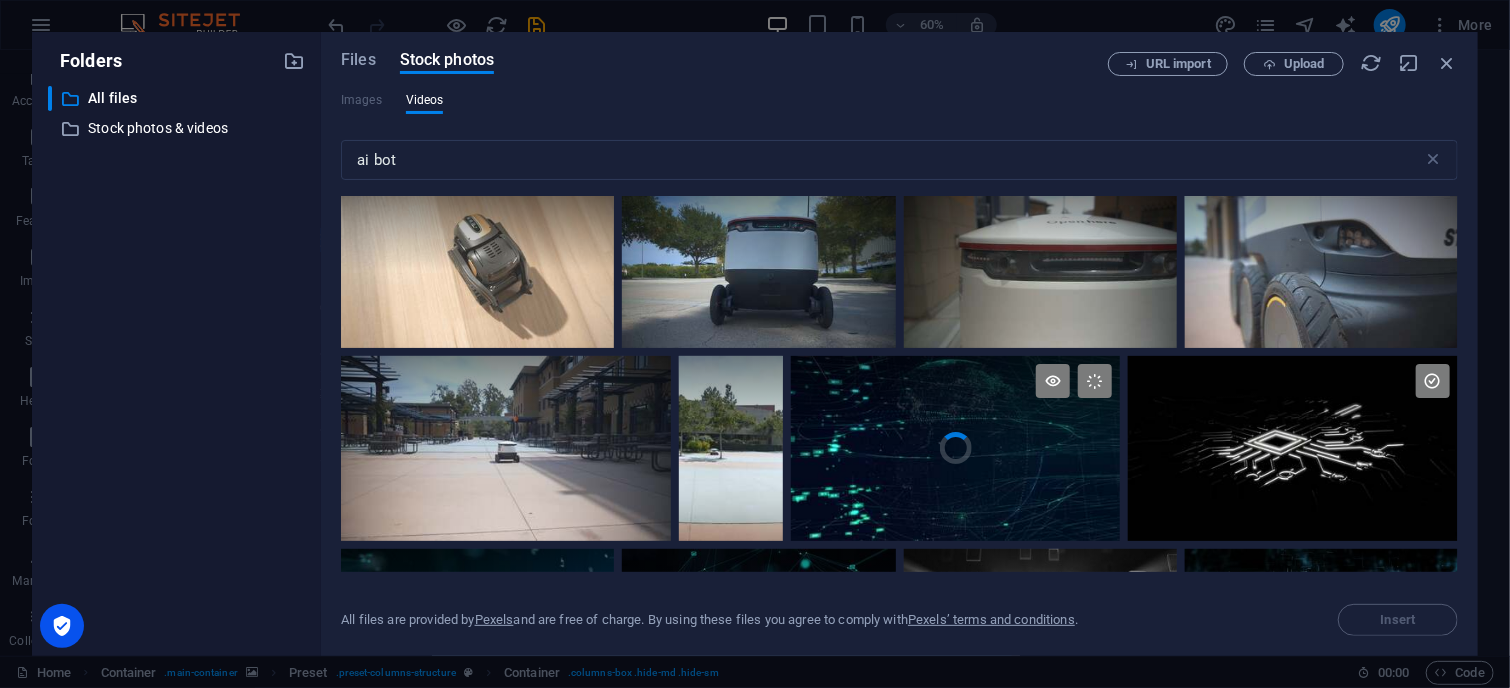 scroll, scrollTop: 3800, scrollLeft: 0, axis: vertical 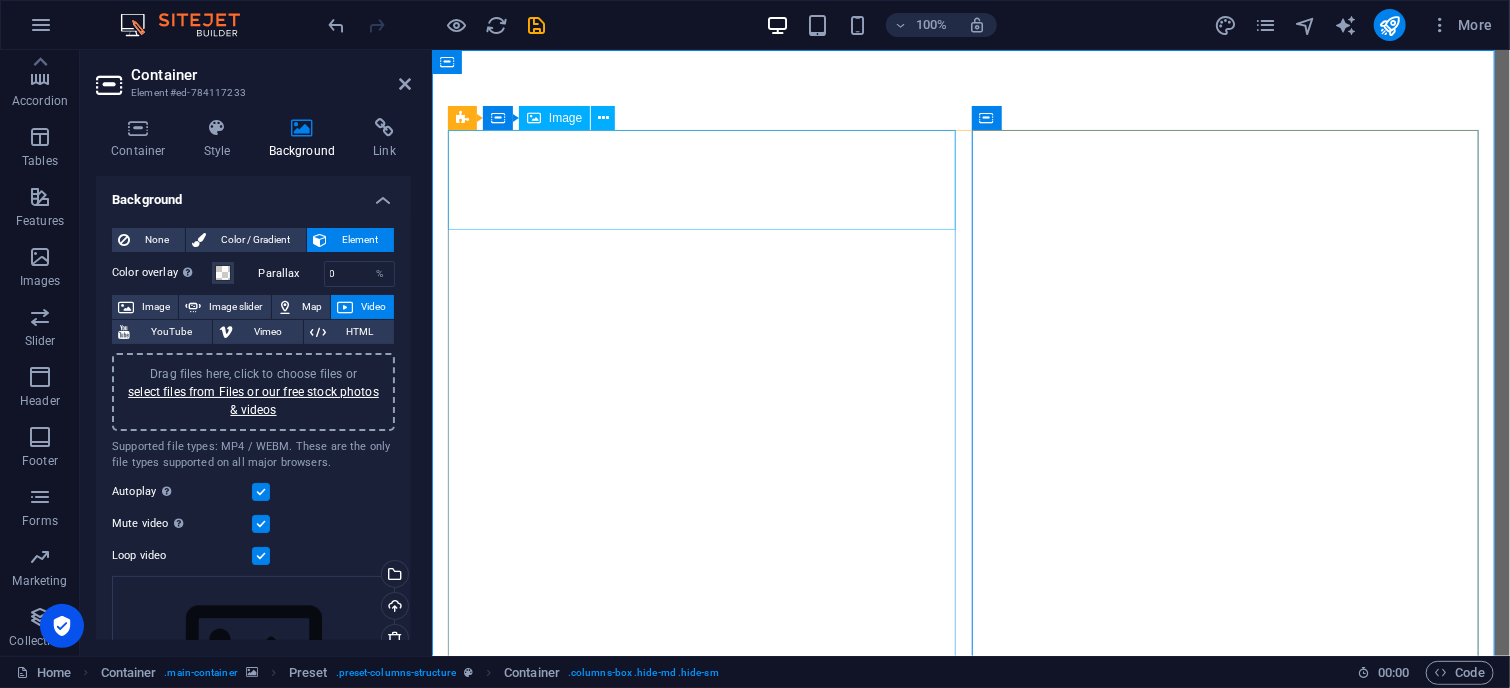 click at bounding box center [970, 1041] 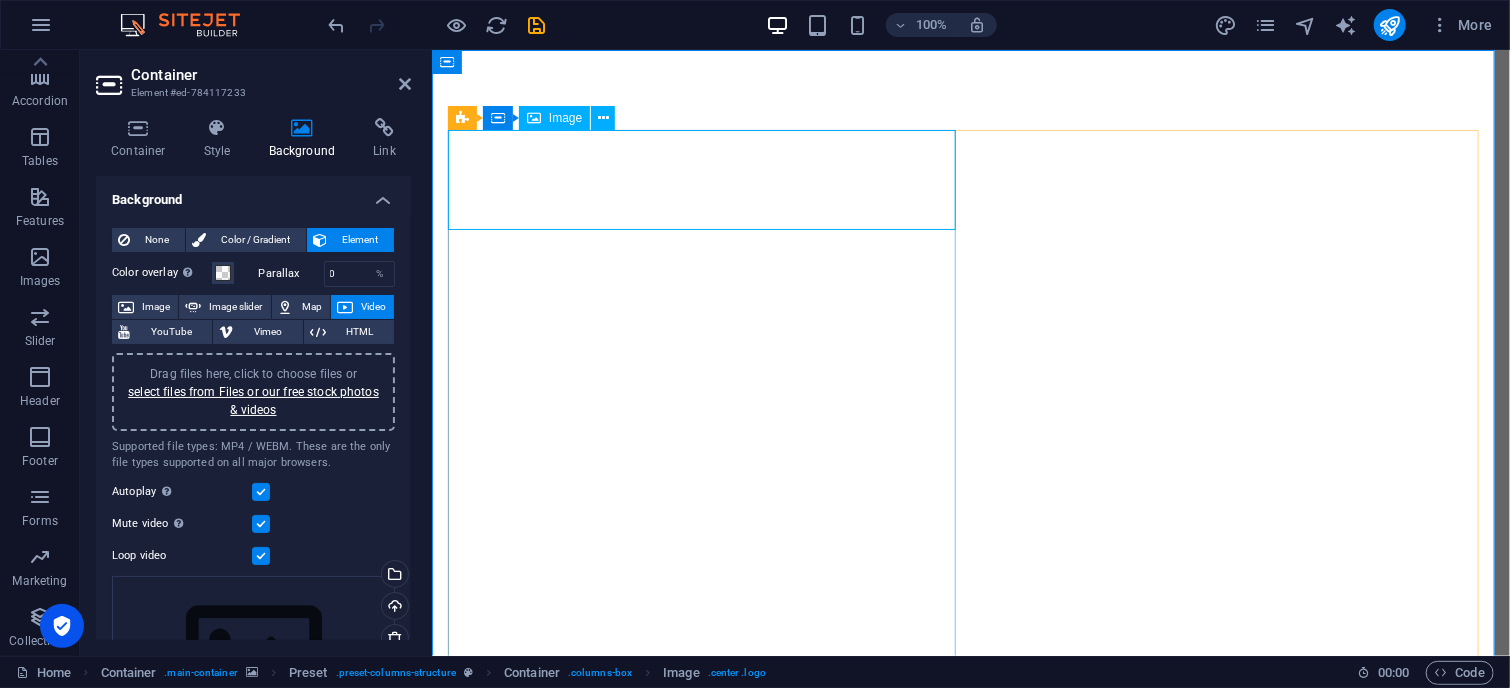 click on "Image" at bounding box center (554, 118) 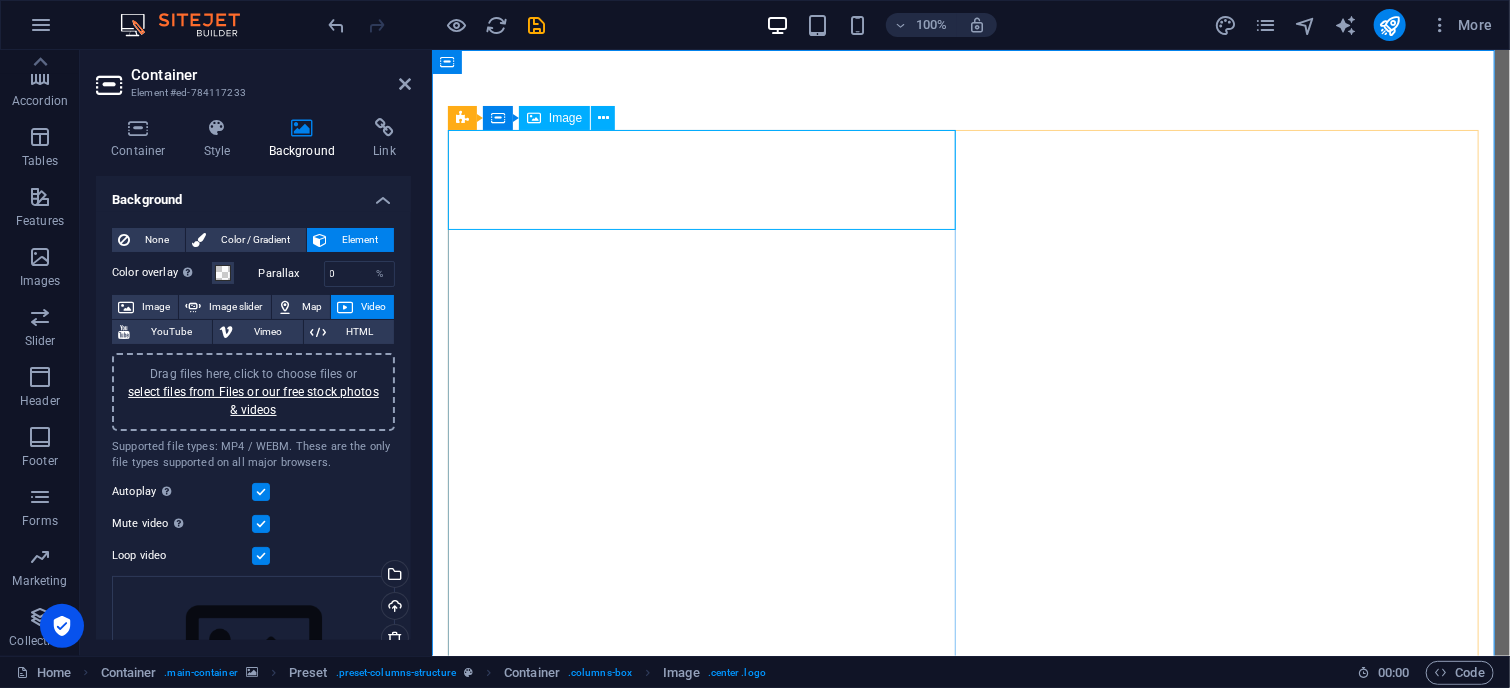 click at bounding box center (970, 1041) 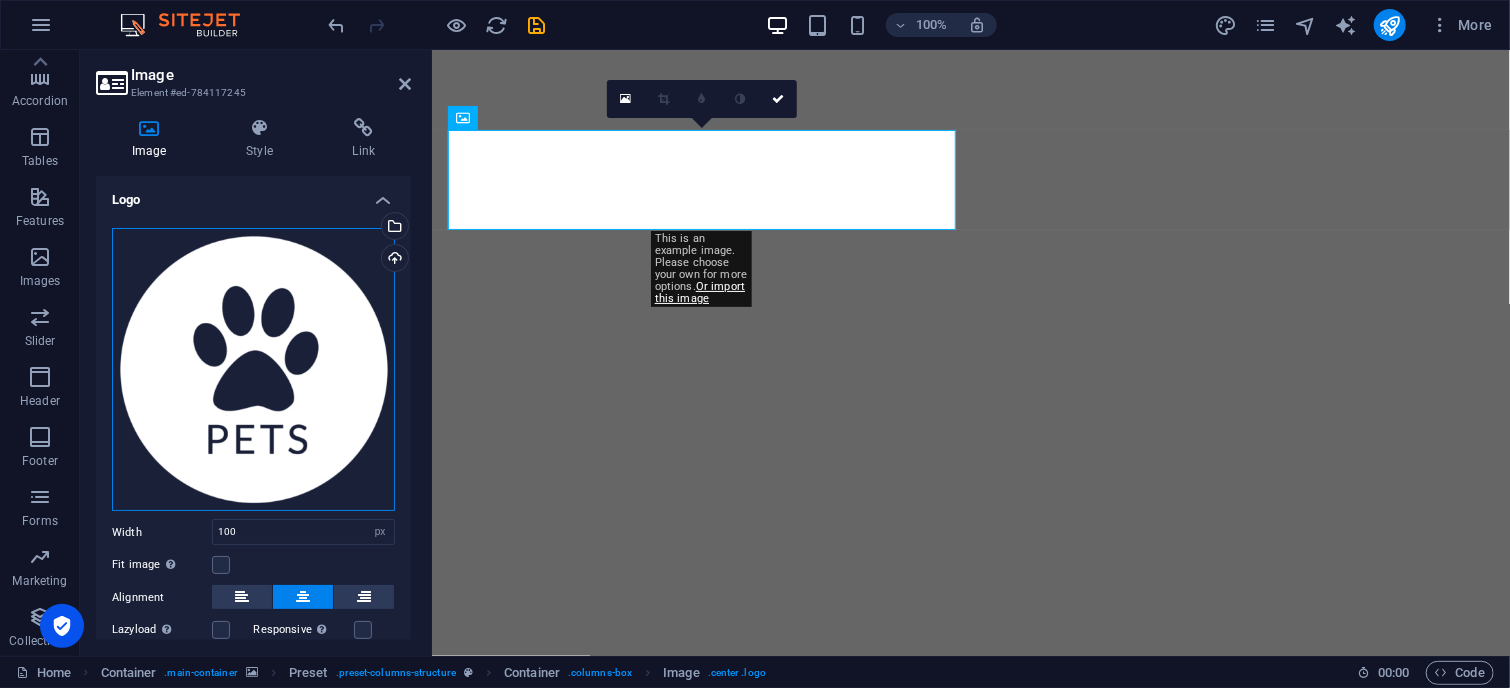 click on "Drag files here, click to choose files or select files from Files or our free stock photos & videos" at bounding box center [253, 370] 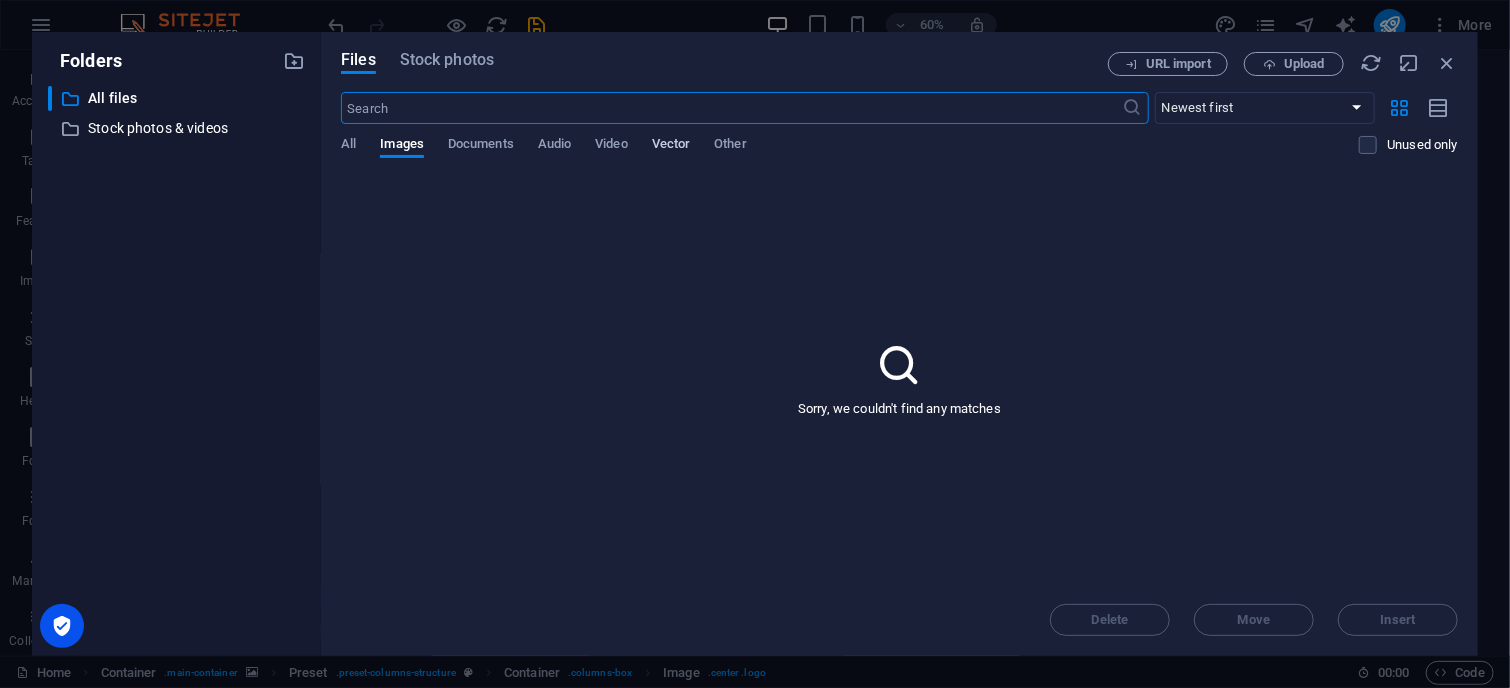 click on "Vector" at bounding box center [671, 146] 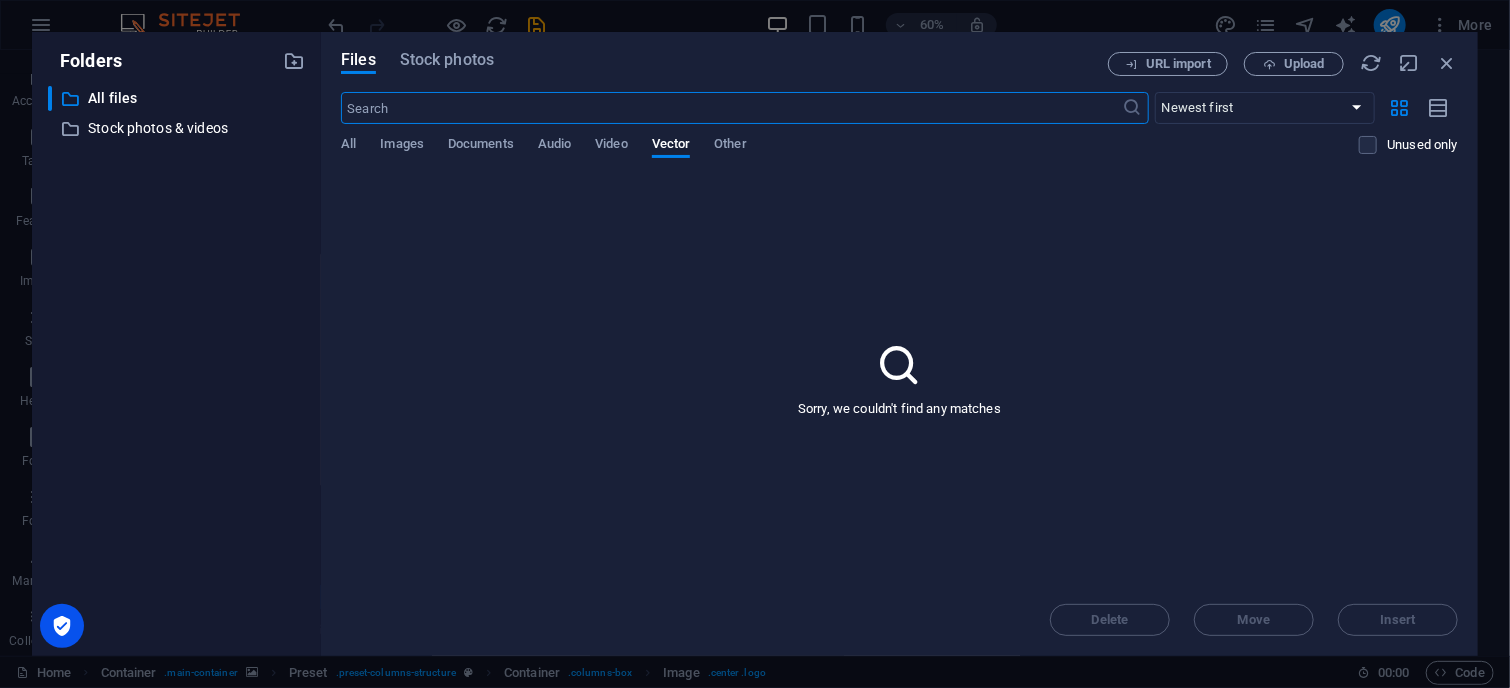 click at bounding box center [731, 108] 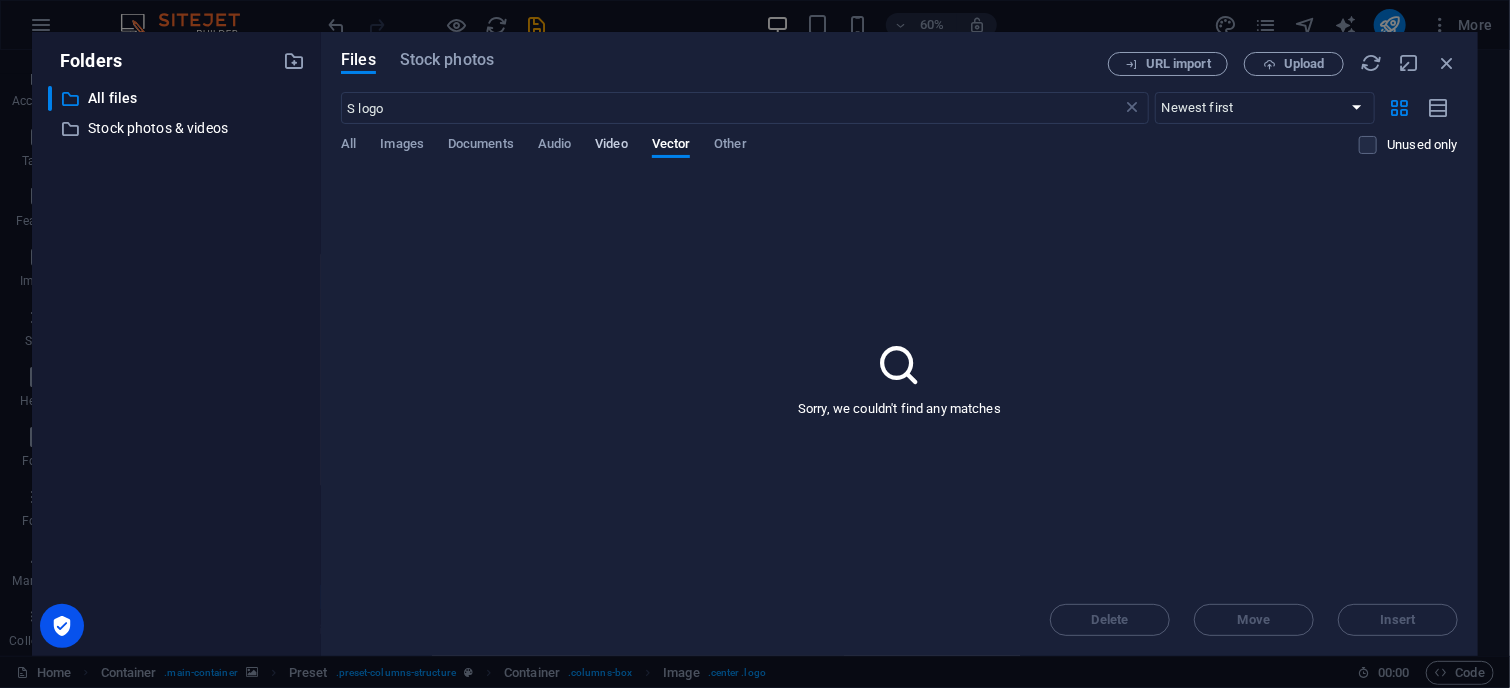 click on "Video" at bounding box center [611, 146] 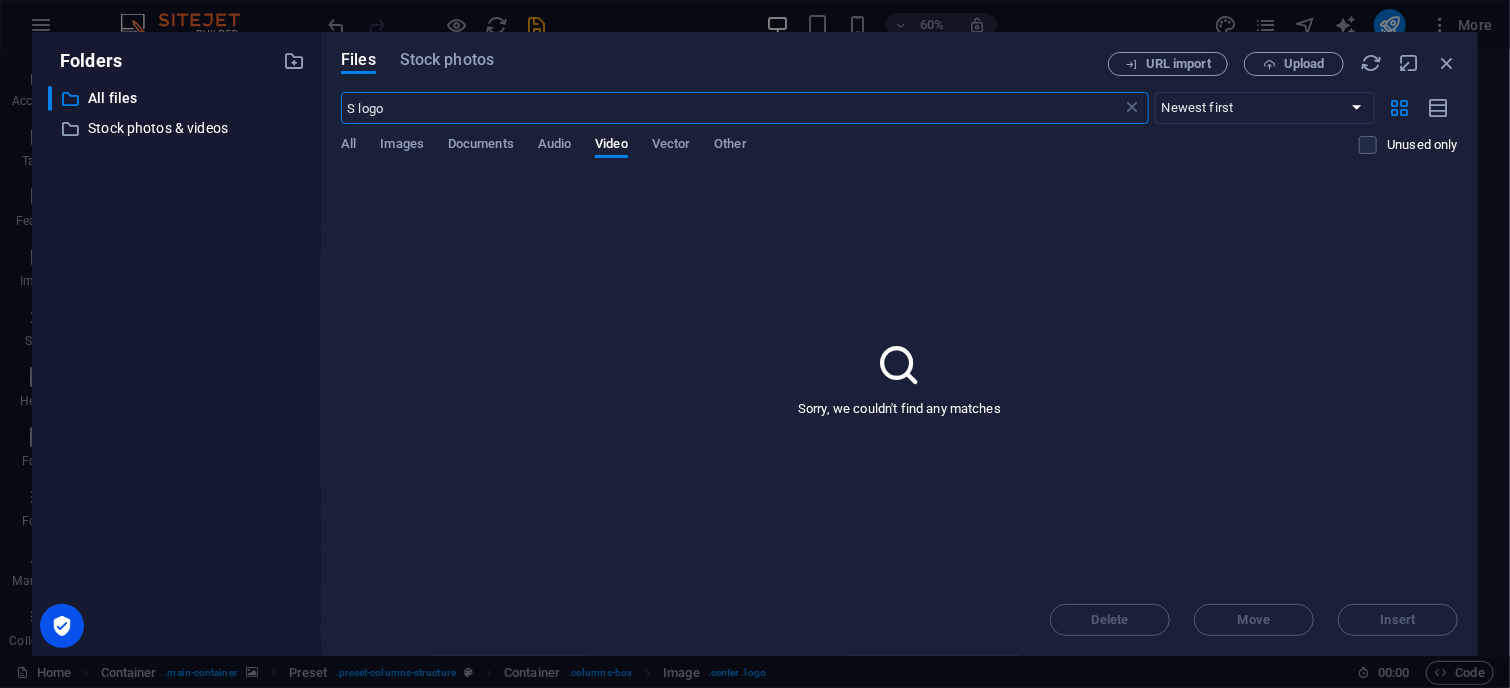 drag, startPoint x: 432, startPoint y: 113, endPoint x: 310, endPoint y: 99, distance: 122.80065 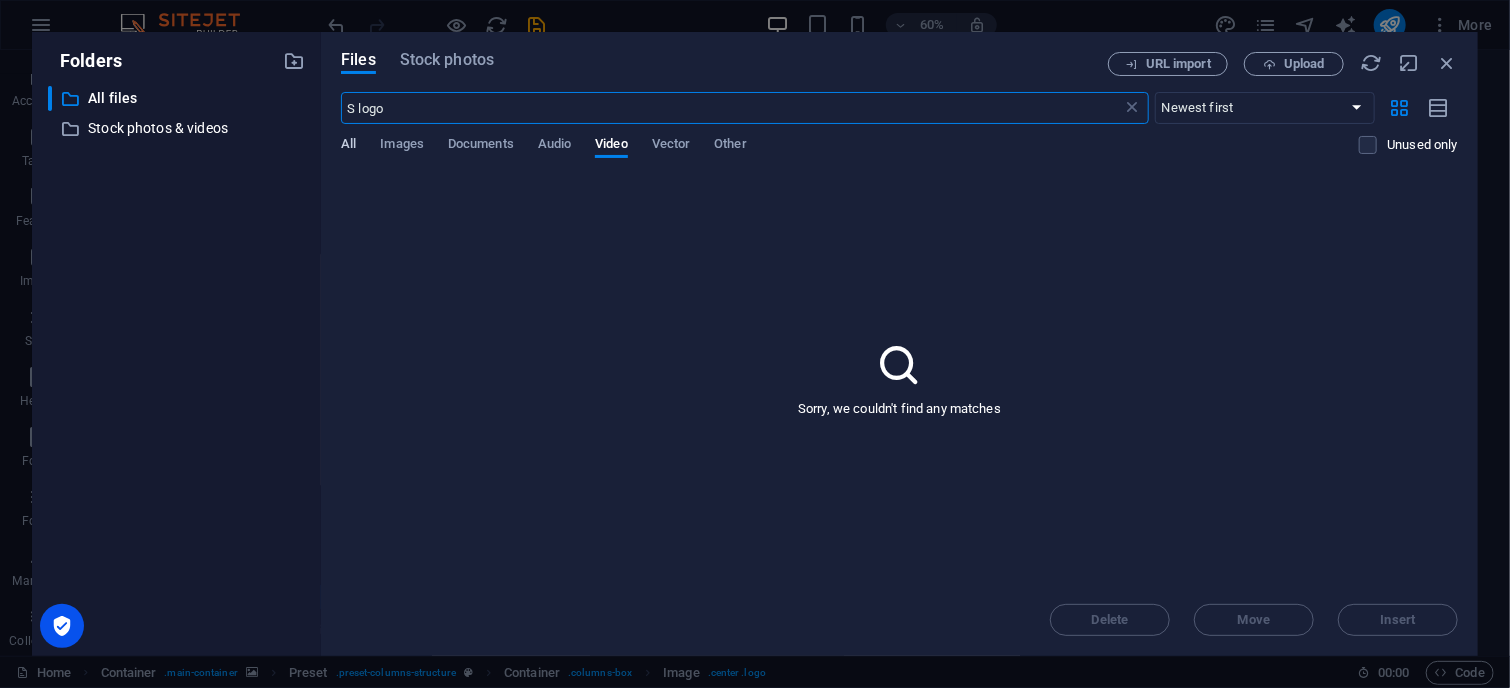 click on "All" at bounding box center (348, 146) 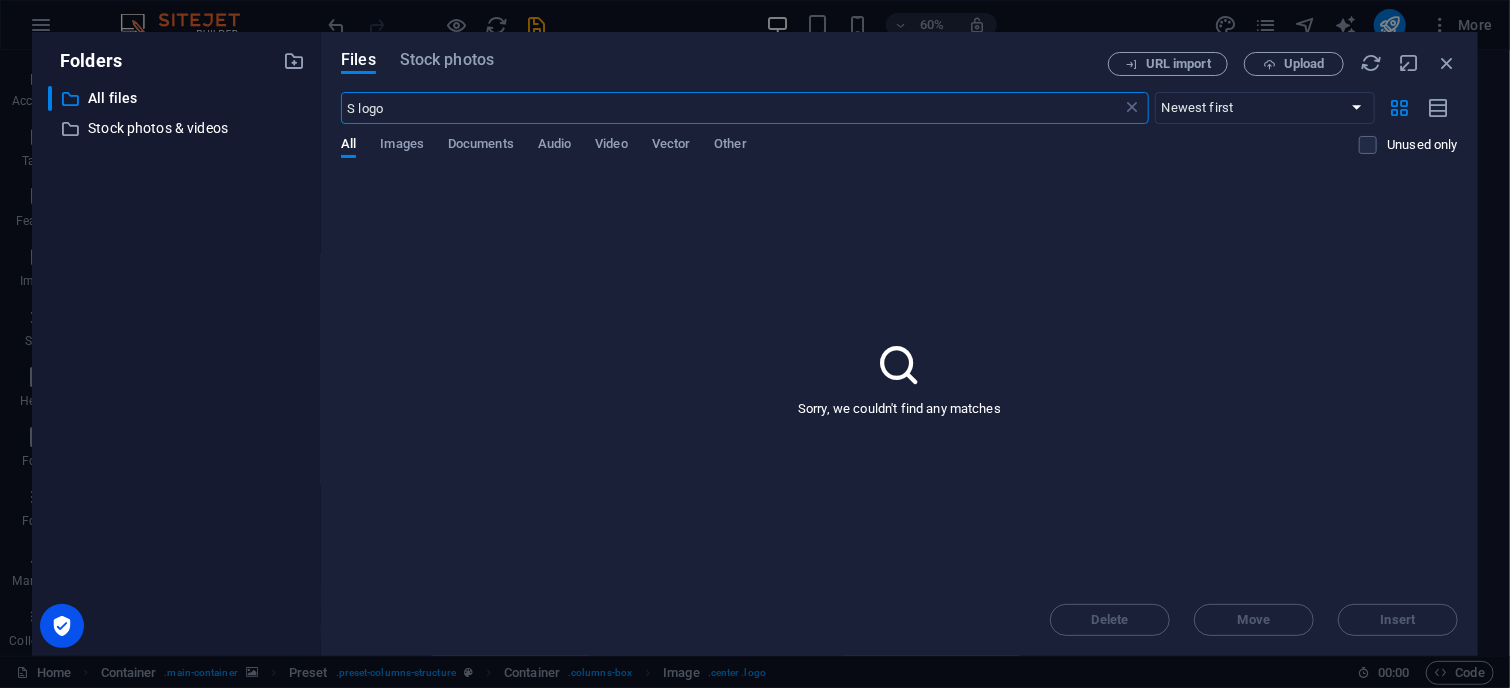 click on "S logo" at bounding box center [731, 108] 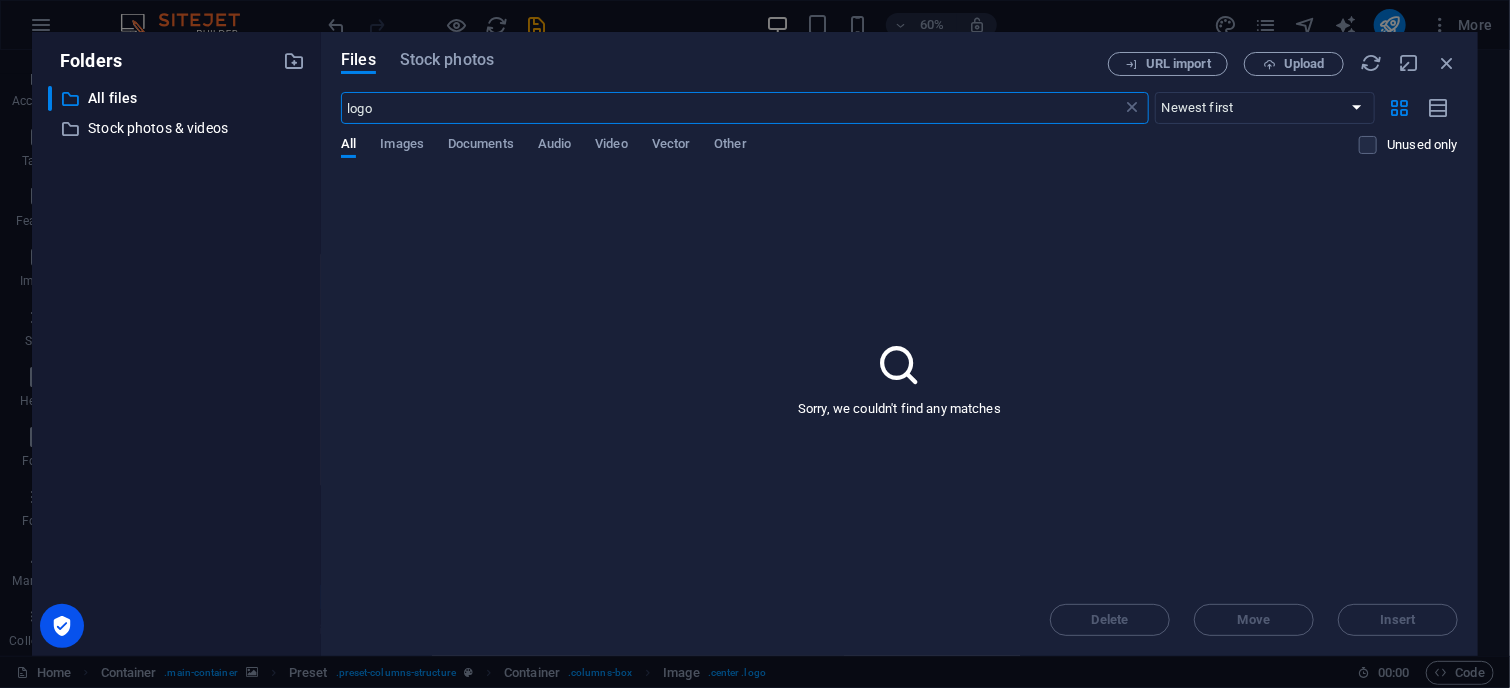 click on "logo" at bounding box center [731, 108] 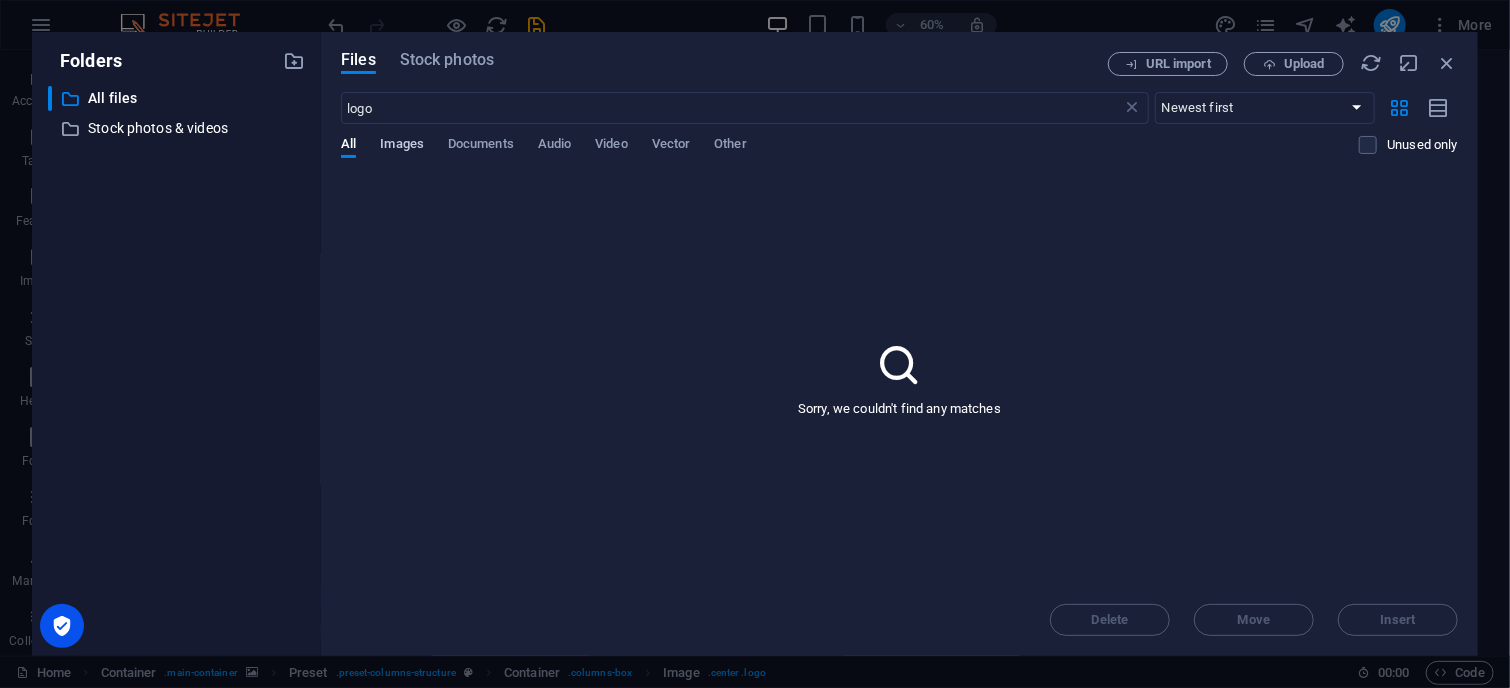 click on "Images" at bounding box center (402, 146) 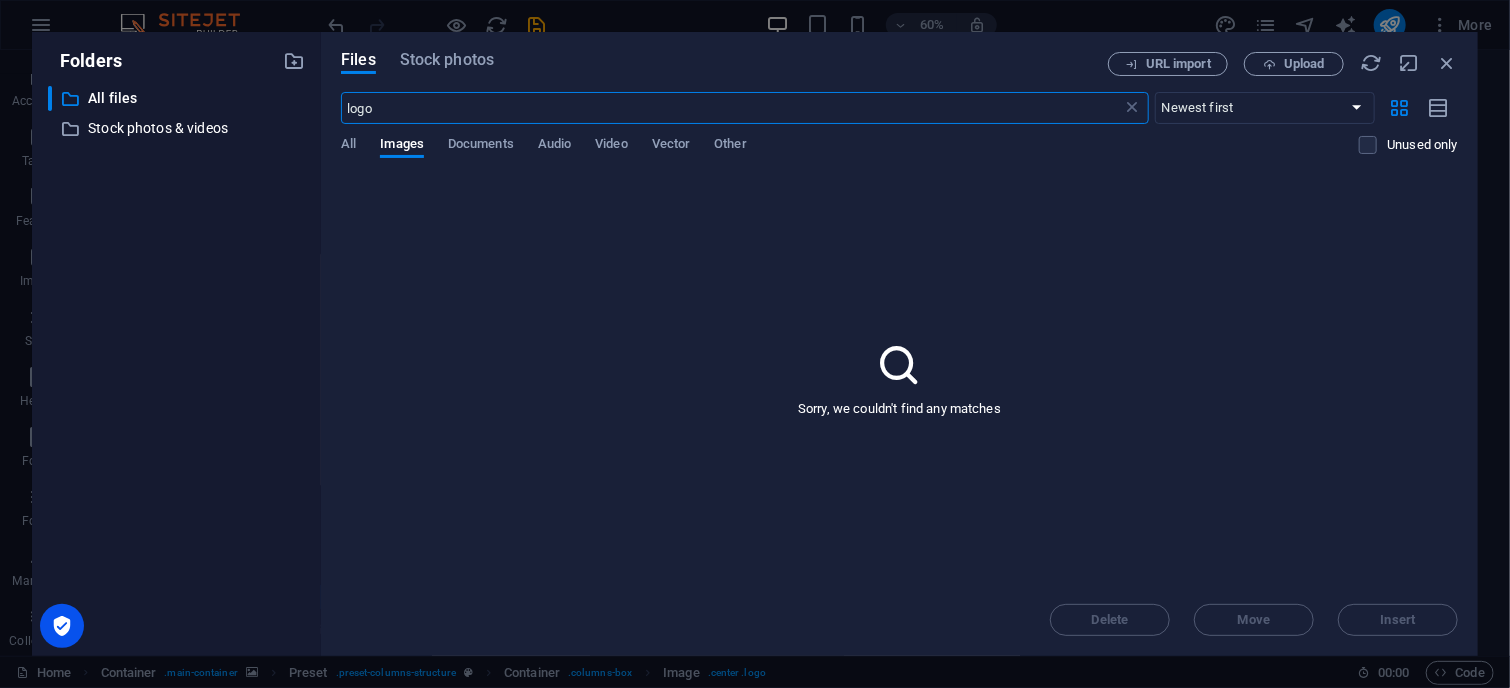click on "logo" at bounding box center [731, 108] 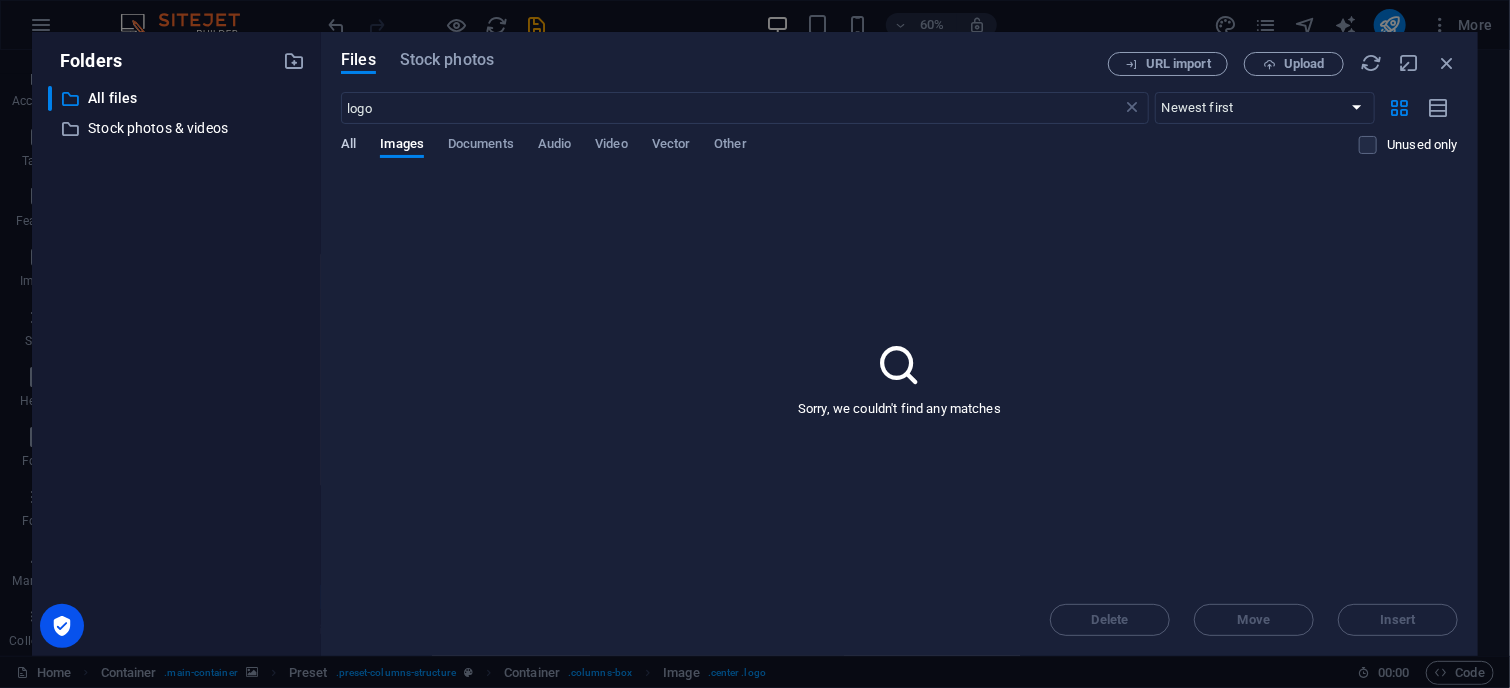 click on "All" at bounding box center [348, 146] 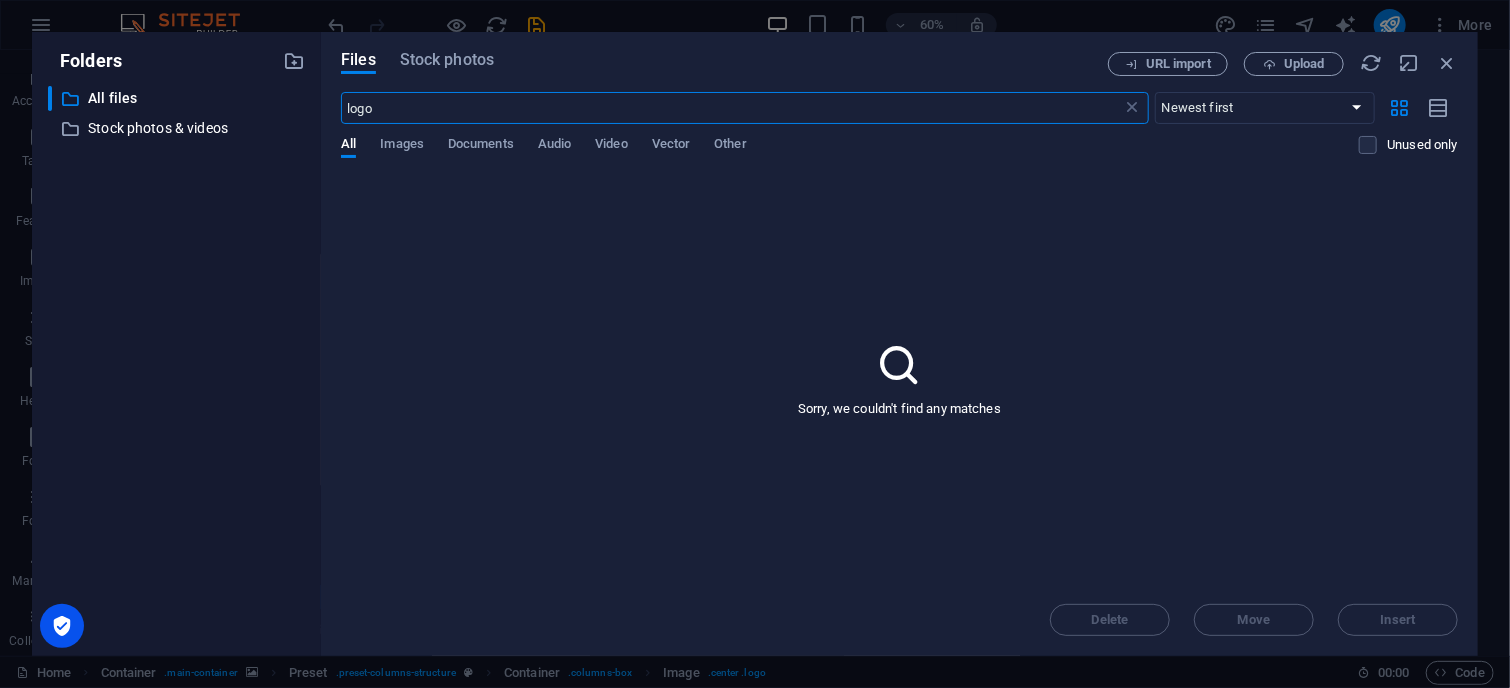 drag, startPoint x: 420, startPoint y: 107, endPoint x: 335, endPoint y: 106, distance: 85.00588 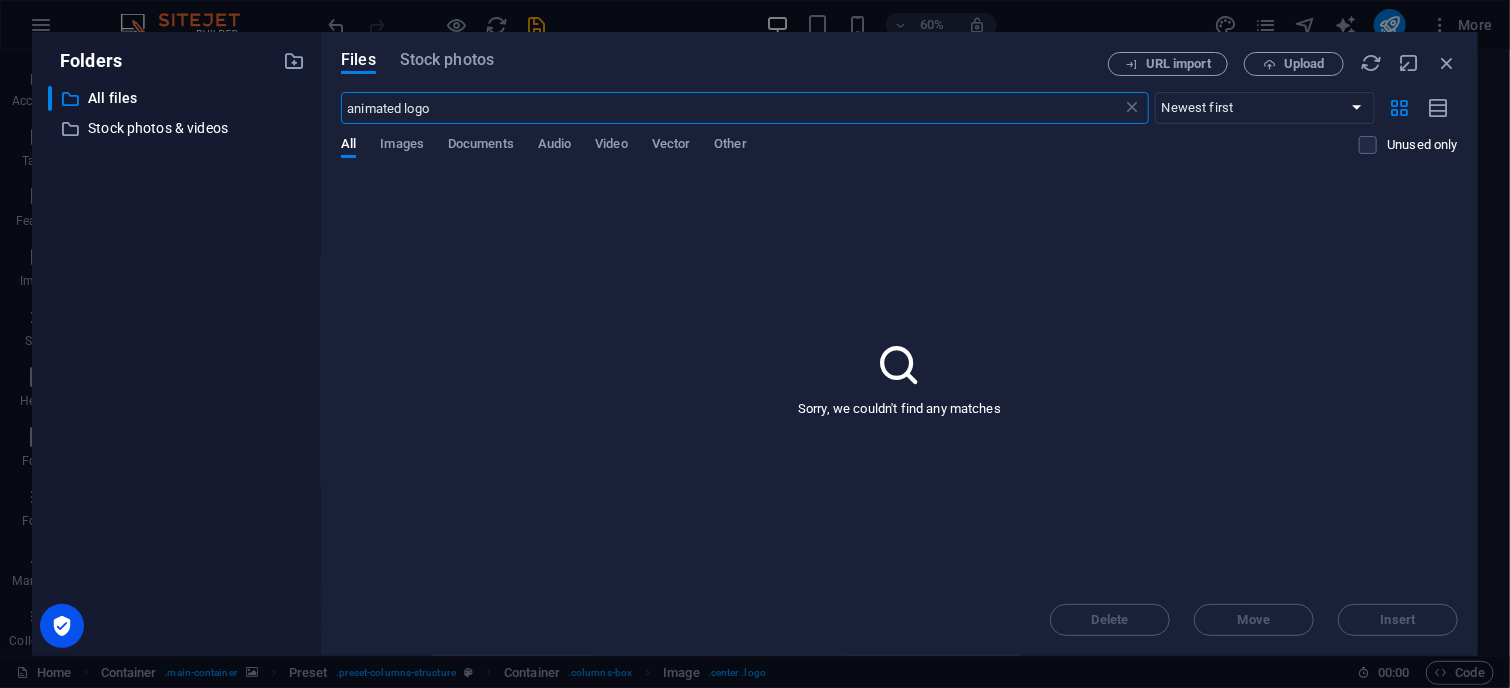 click on "animated logo" at bounding box center (731, 108) 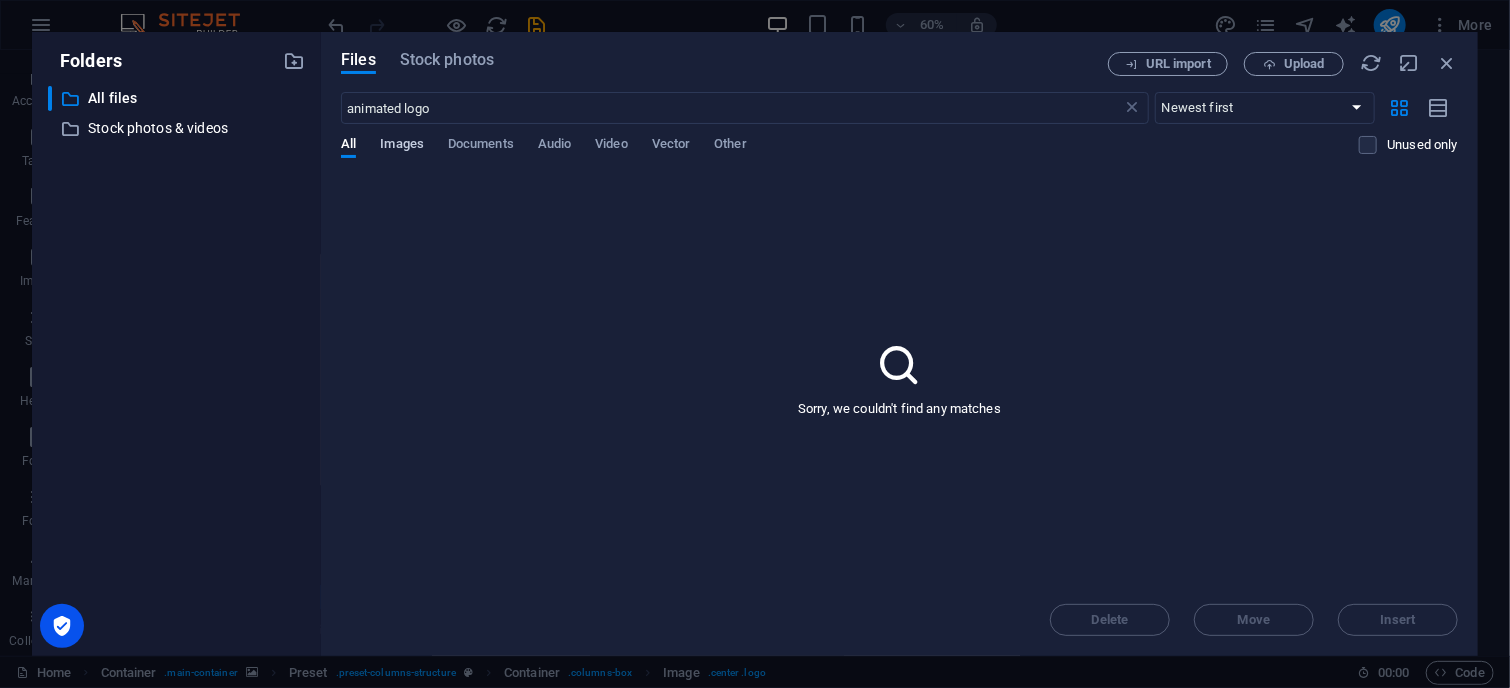 click on "Images" at bounding box center (402, 146) 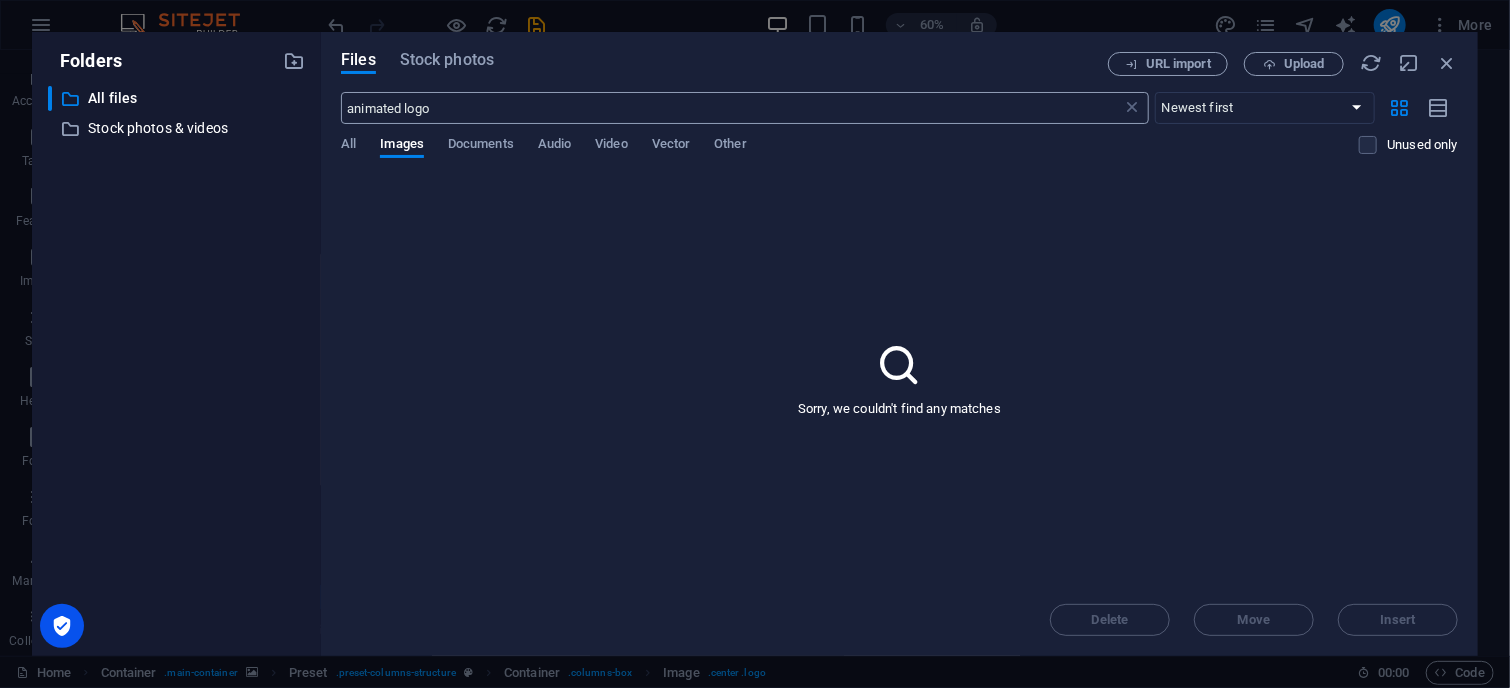 click on "animated logo" at bounding box center (731, 108) 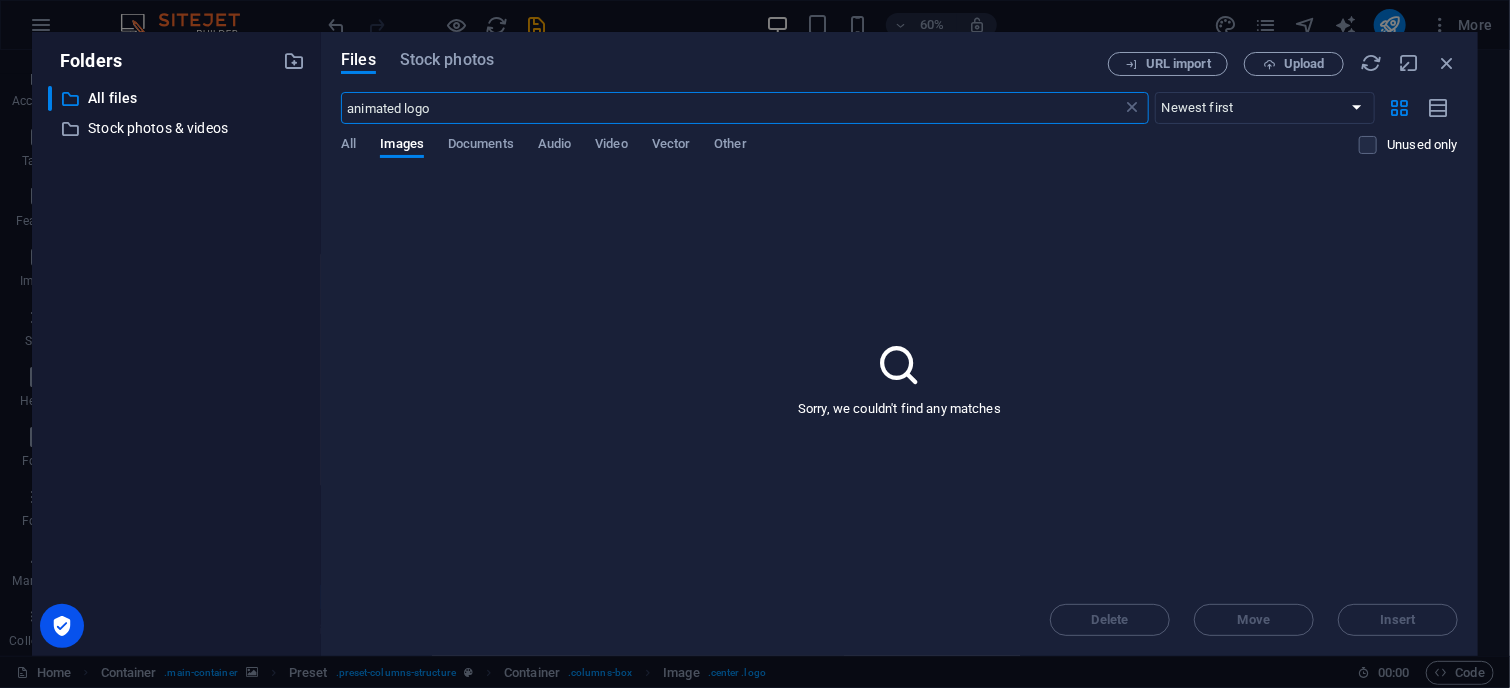 drag, startPoint x: 388, startPoint y: 110, endPoint x: 494, endPoint y: 103, distance: 106.23088 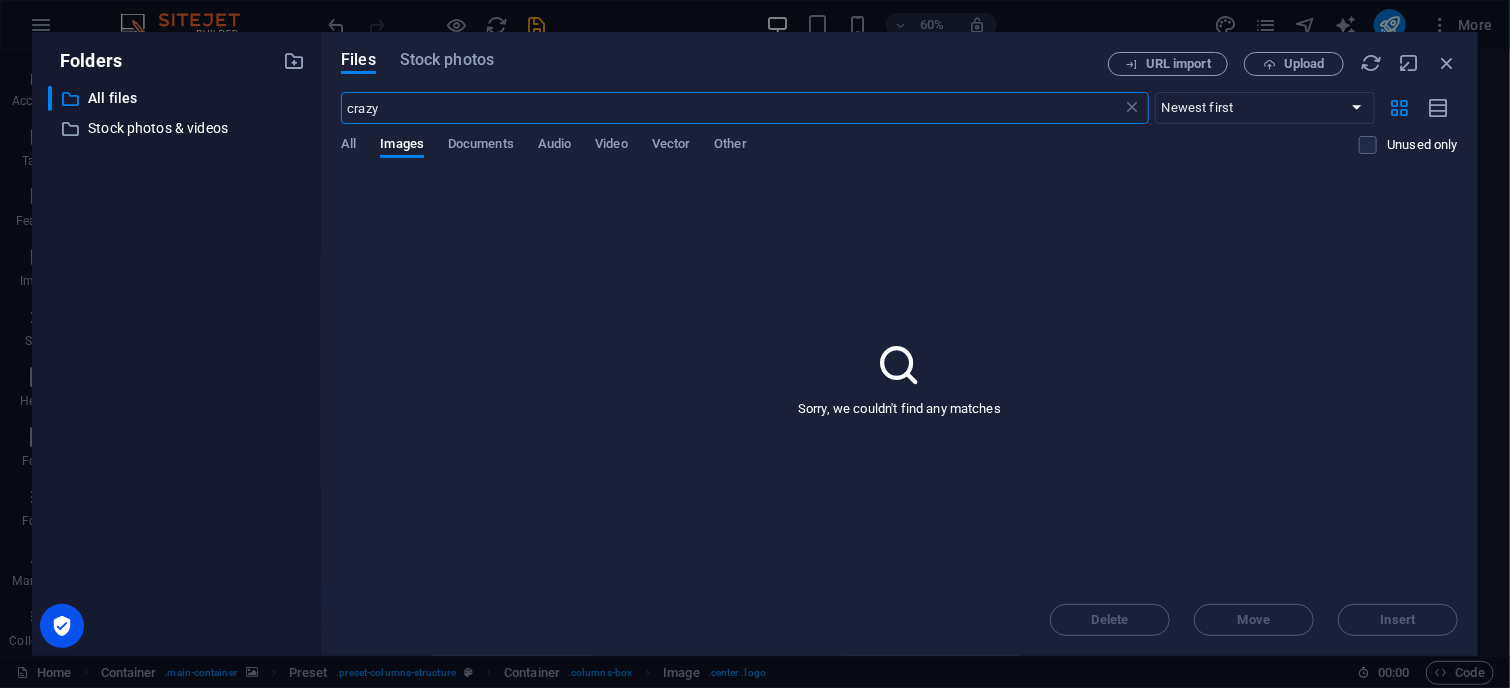 type on "crazy" 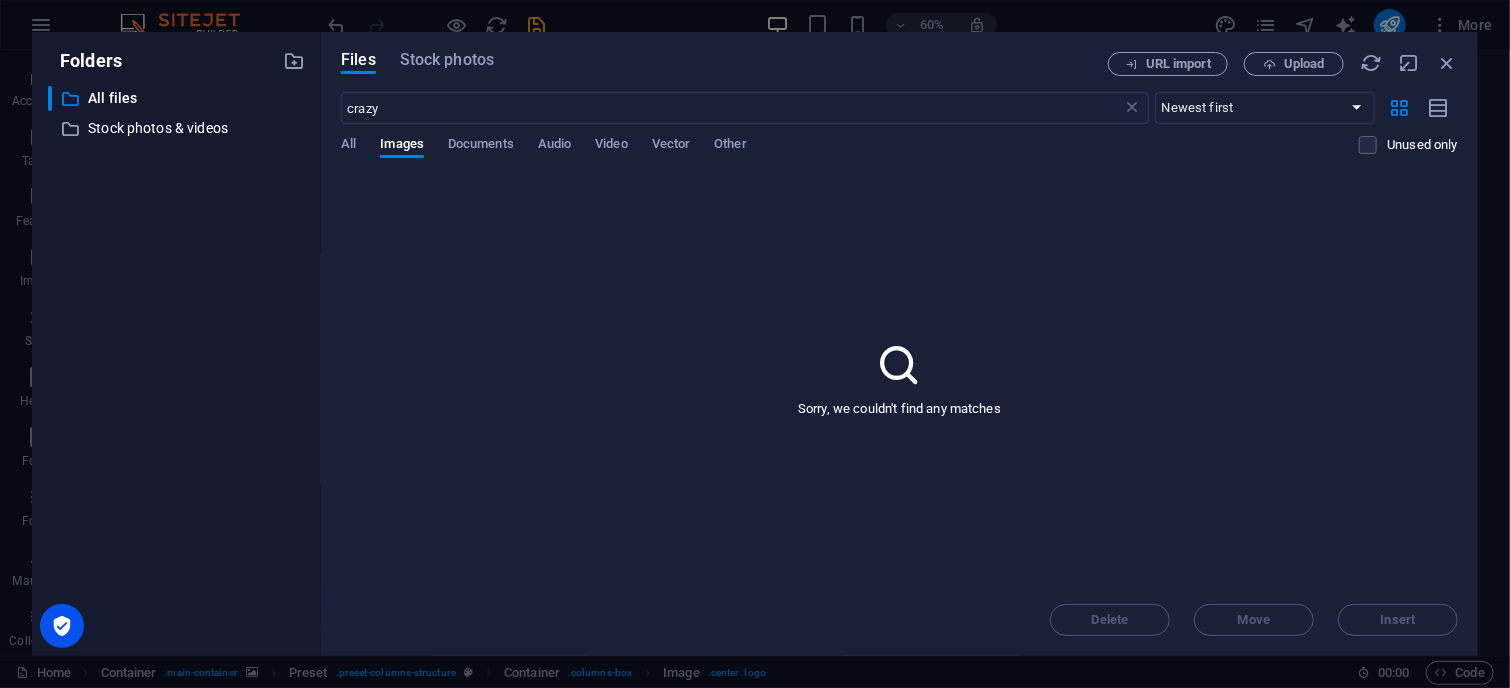 drag, startPoint x: 914, startPoint y: 400, endPoint x: 960, endPoint y: 423, distance: 51.42956 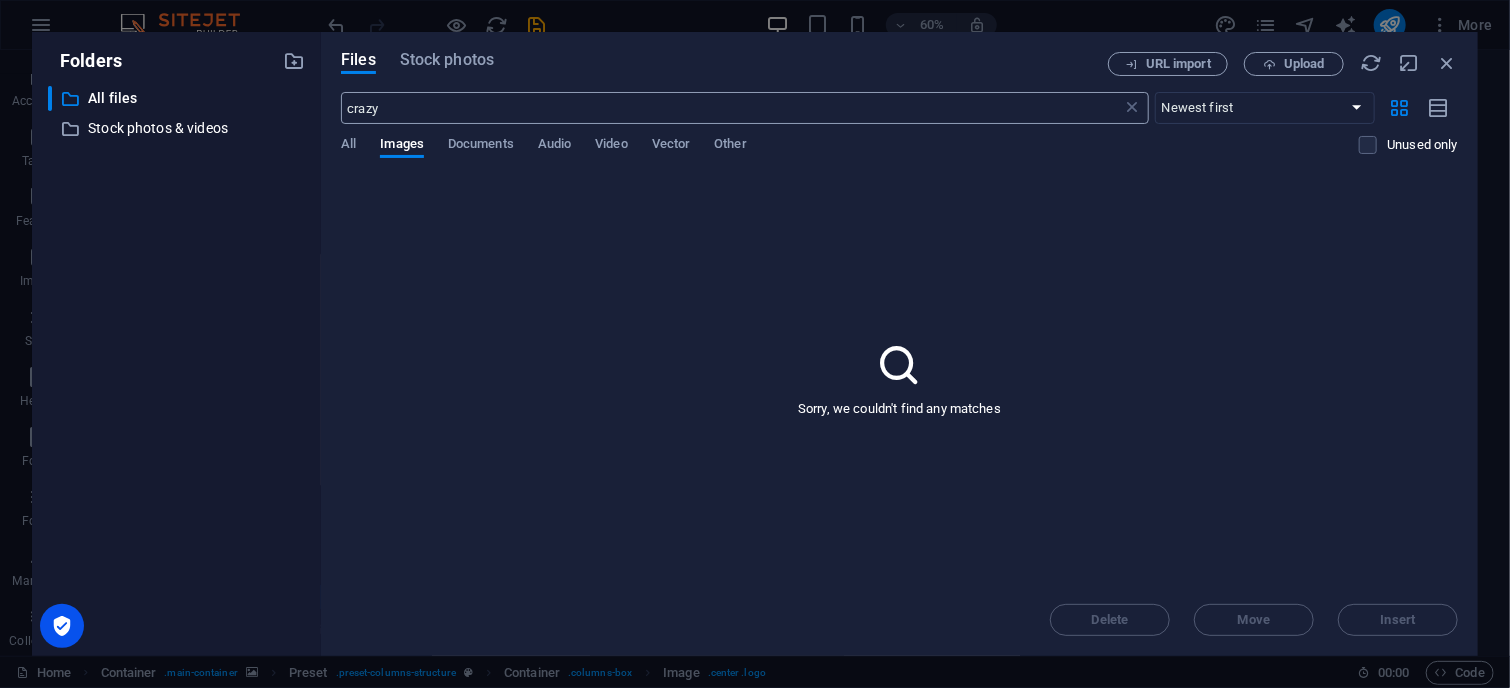 click on "crazy" at bounding box center [731, 108] 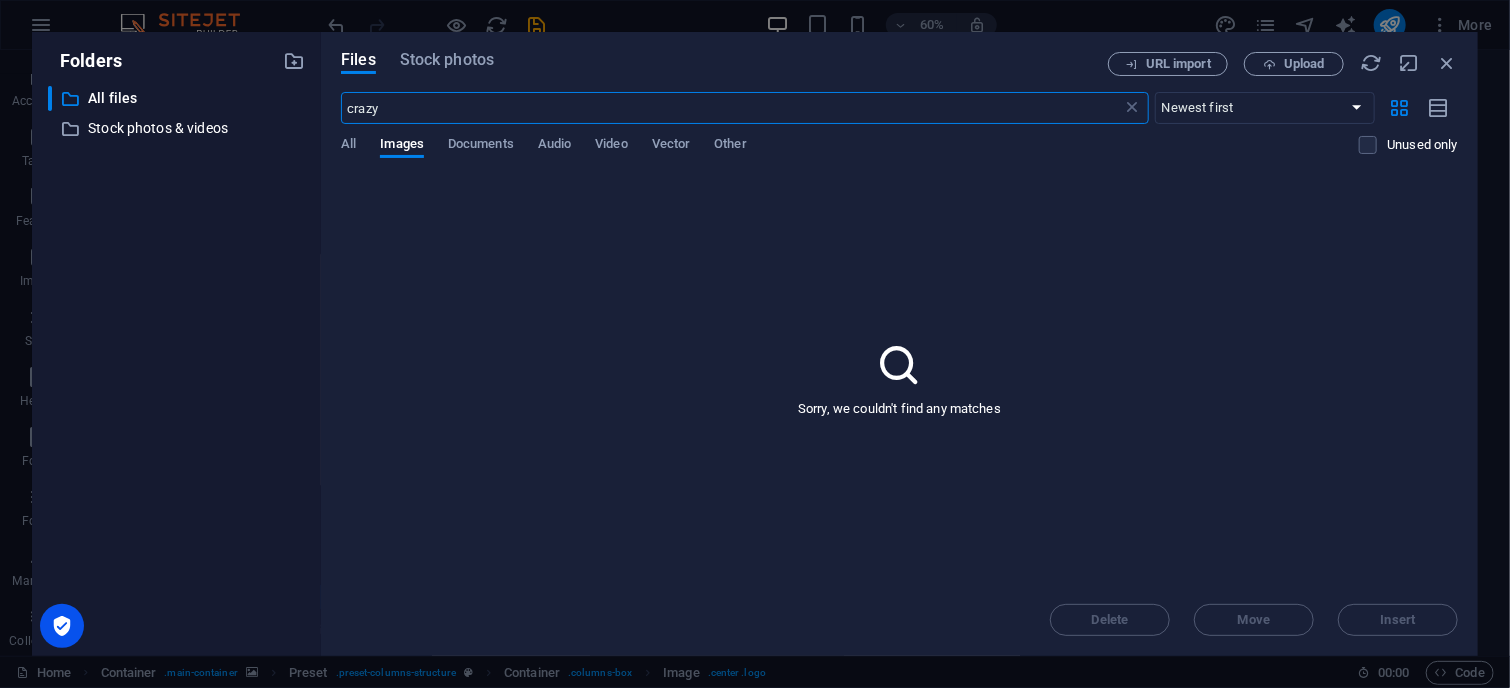 click on "crazy" at bounding box center (731, 108) 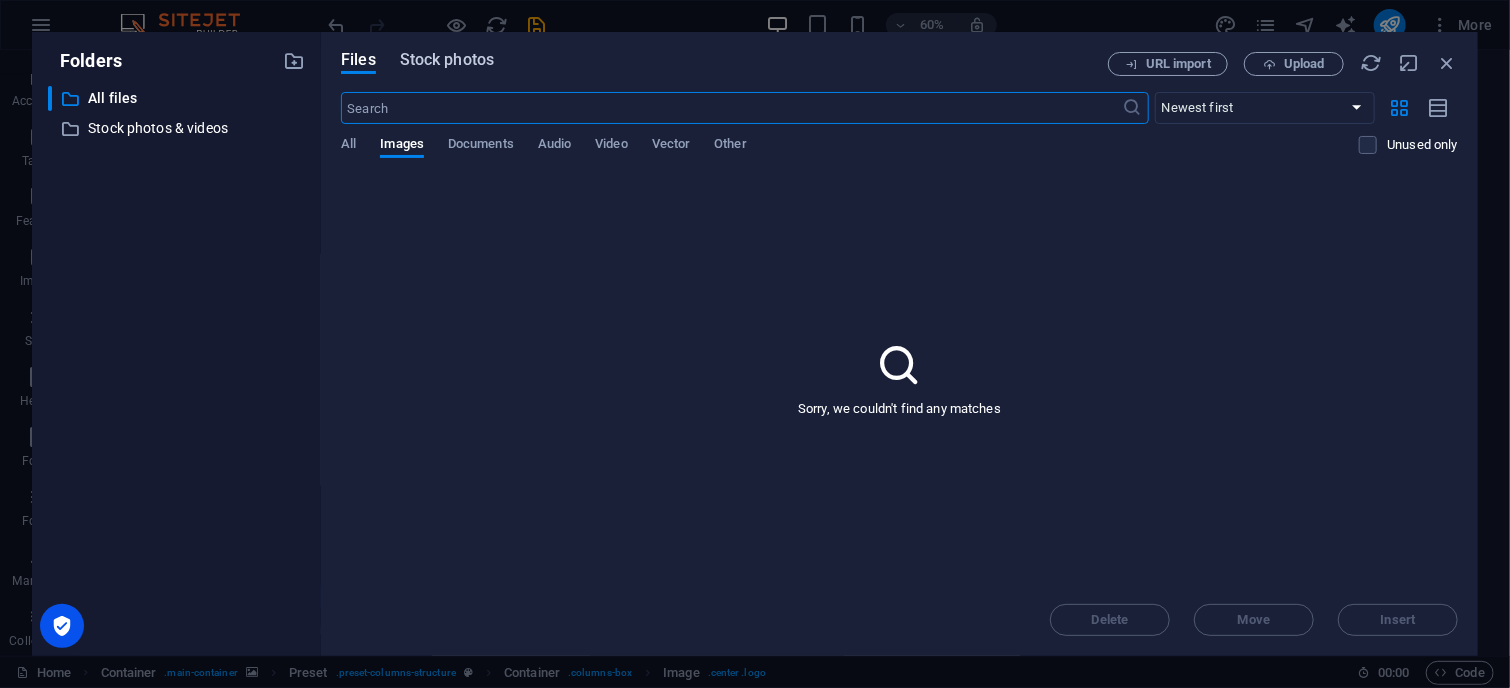 type 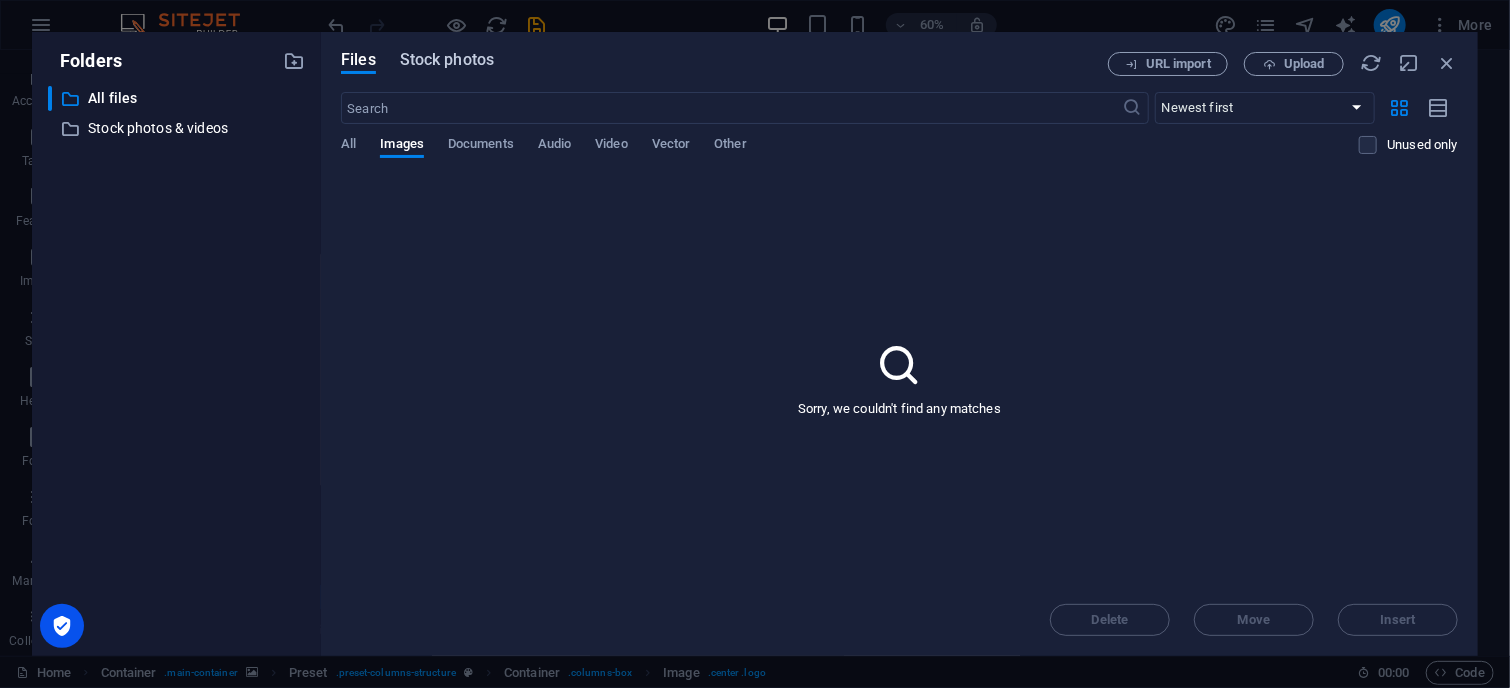 click on "Stock photos" at bounding box center [447, 60] 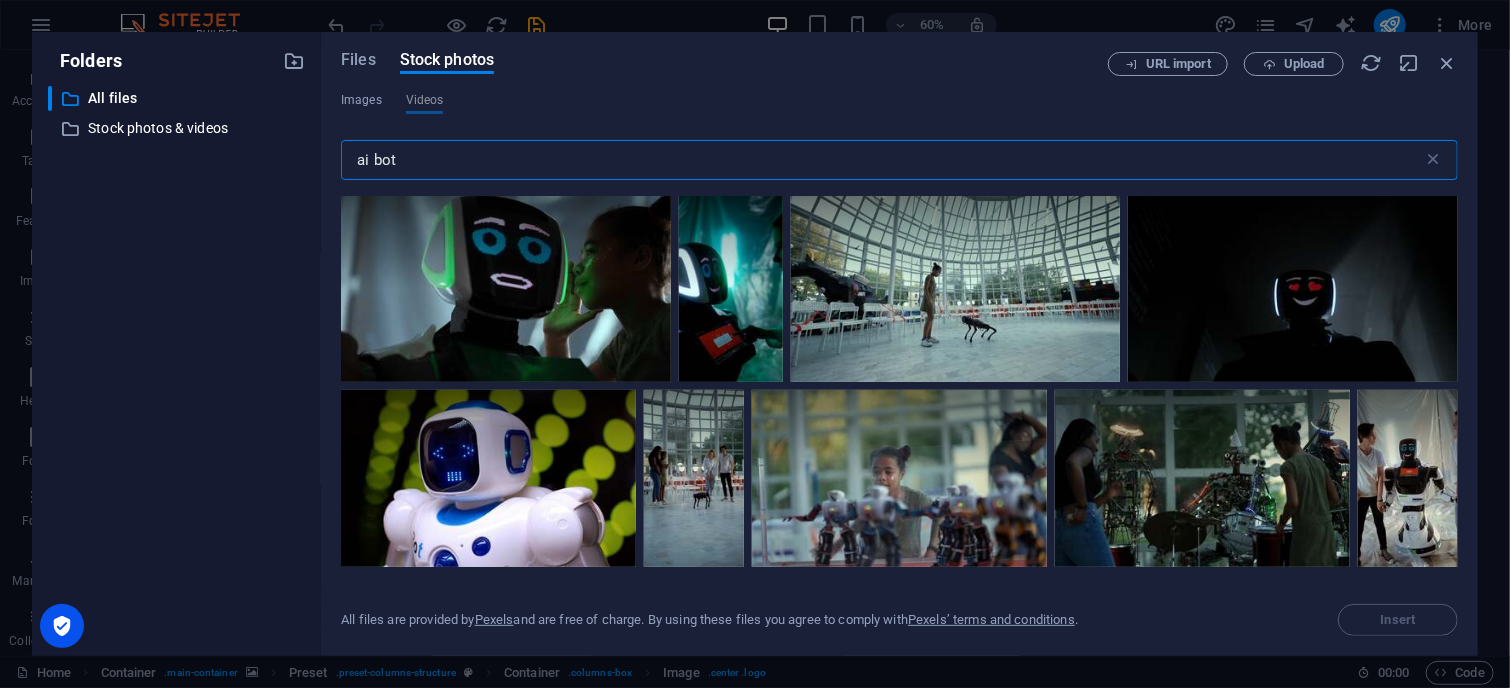 drag, startPoint x: 463, startPoint y: 157, endPoint x: 324, endPoint y: 153, distance: 139.05754 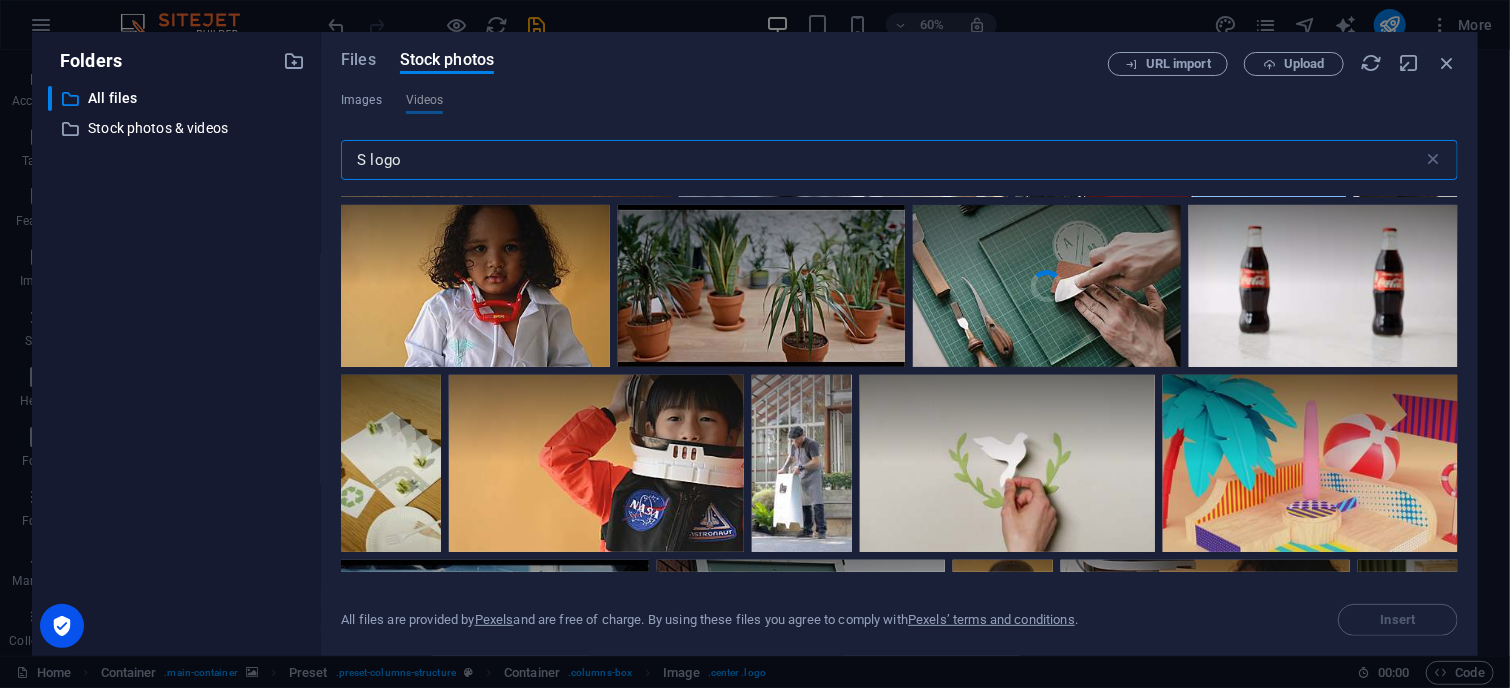 scroll, scrollTop: 1700, scrollLeft: 0, axis: vertical 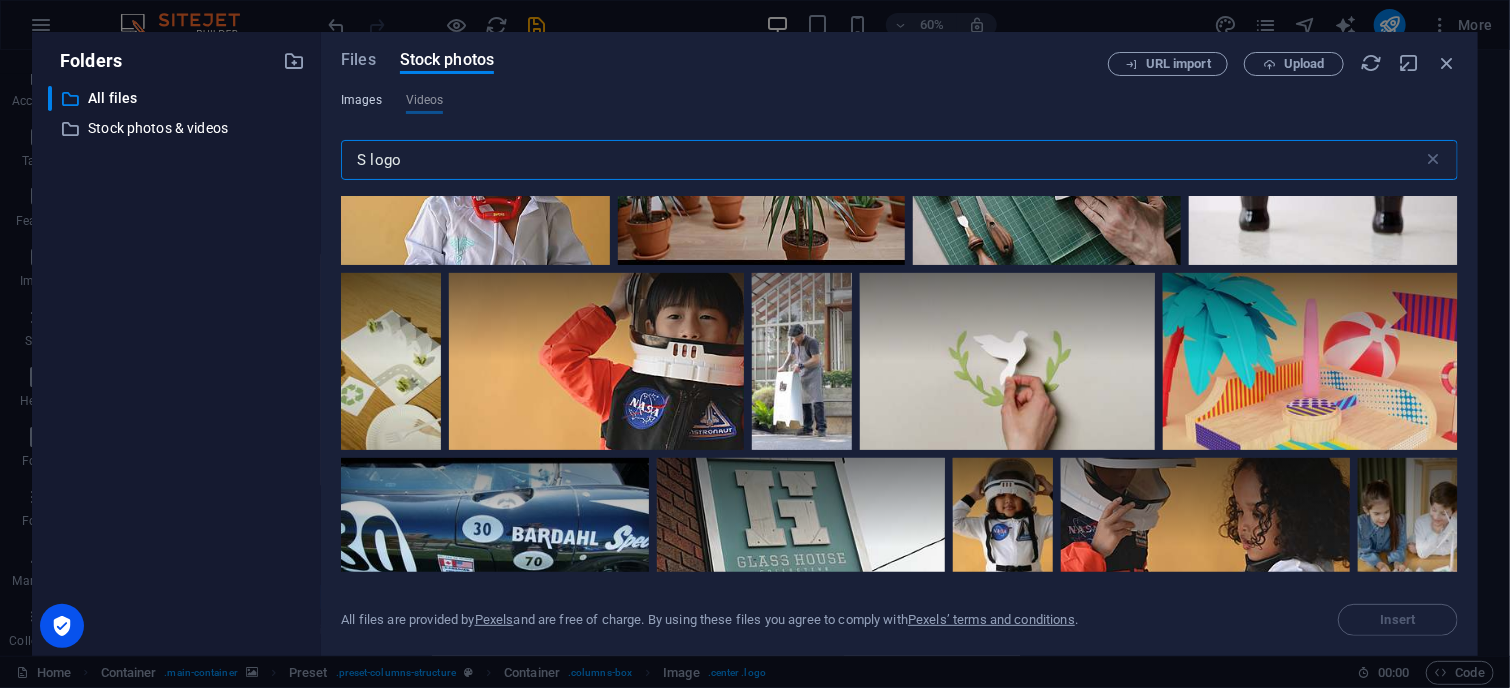 click on "Images" at bounding box center (361, 100) 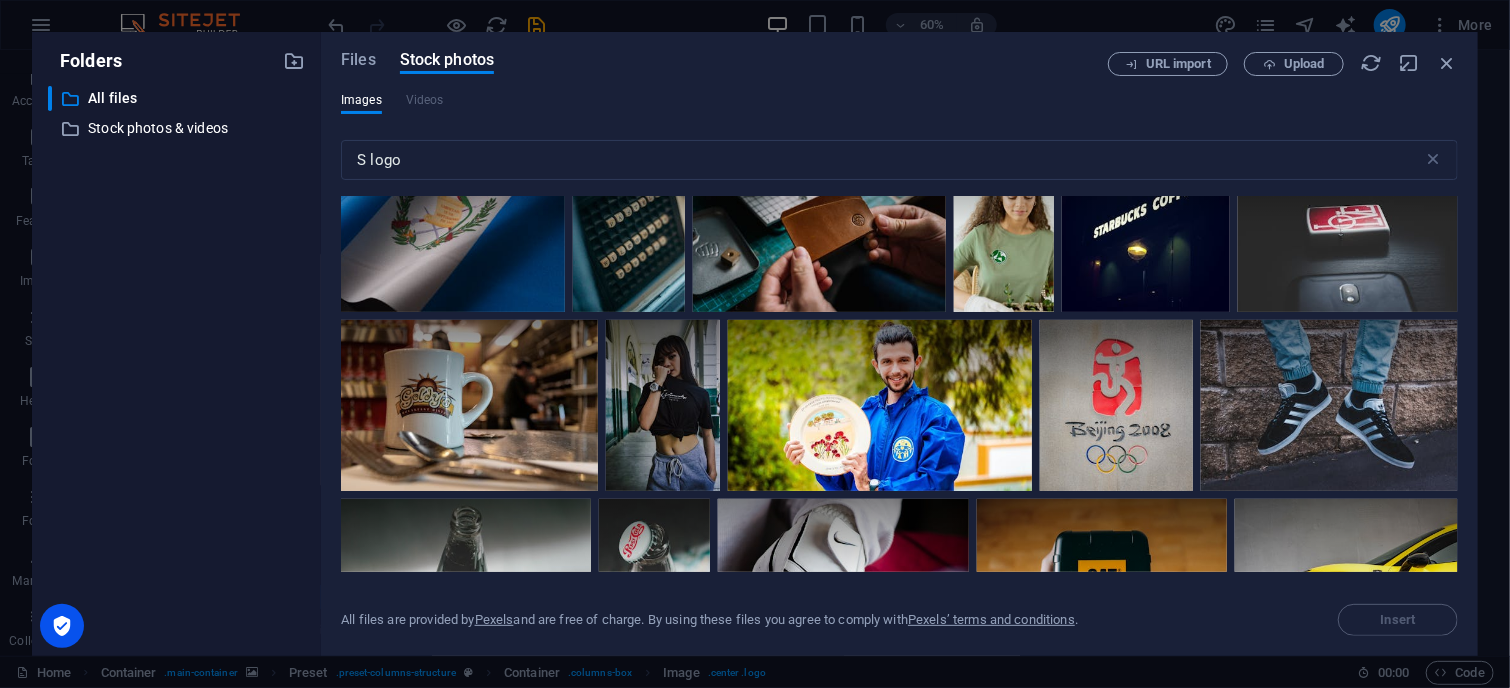 scroll, scrollTop: 10700, scrollLeft: 0, axis: vertical 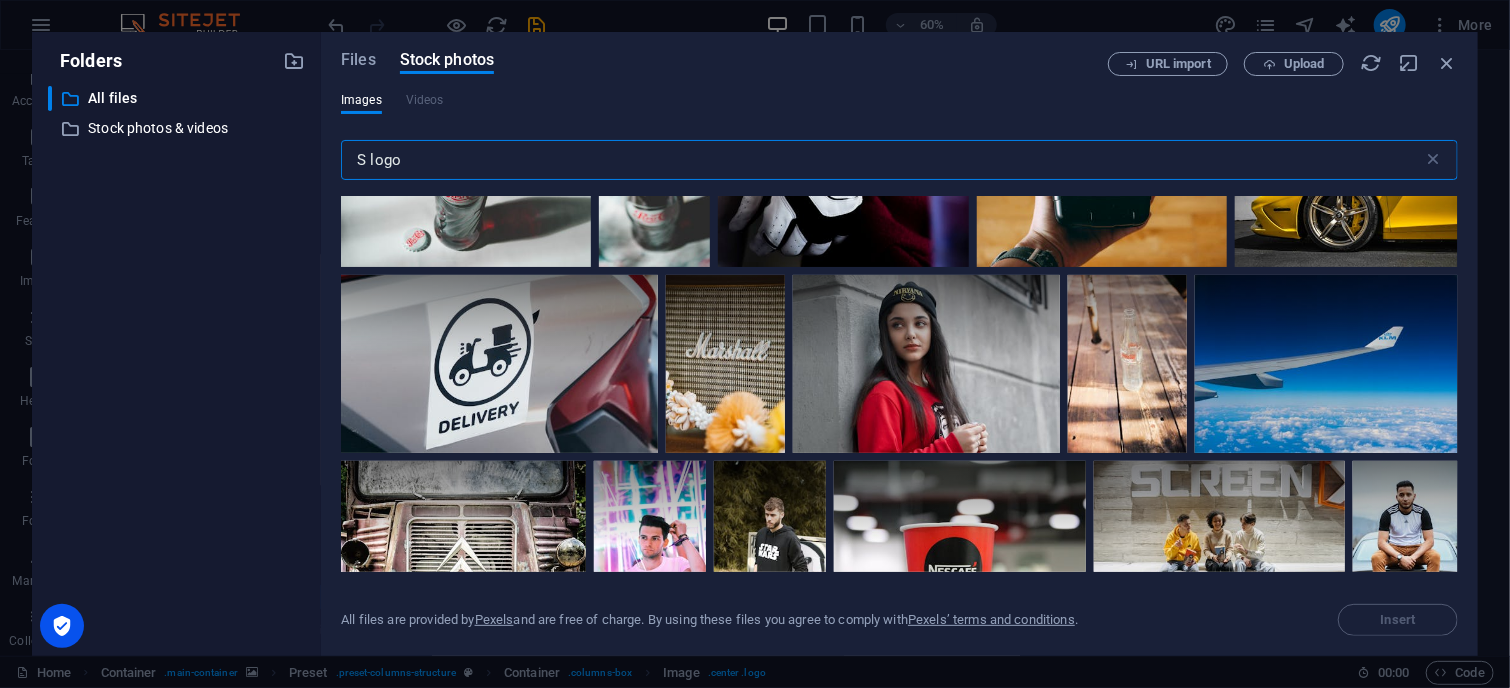 click on "S logo" at bounding box center [882, 160] 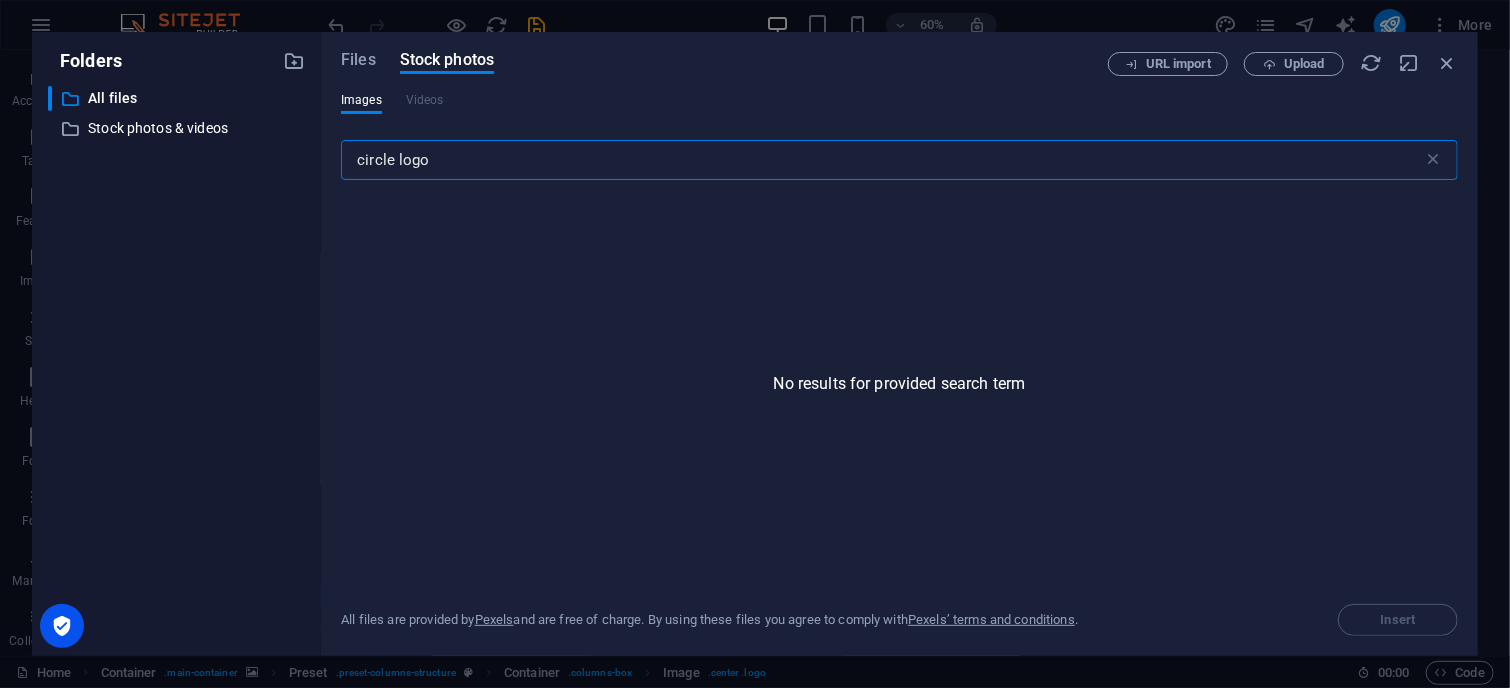 type on "circle logo" 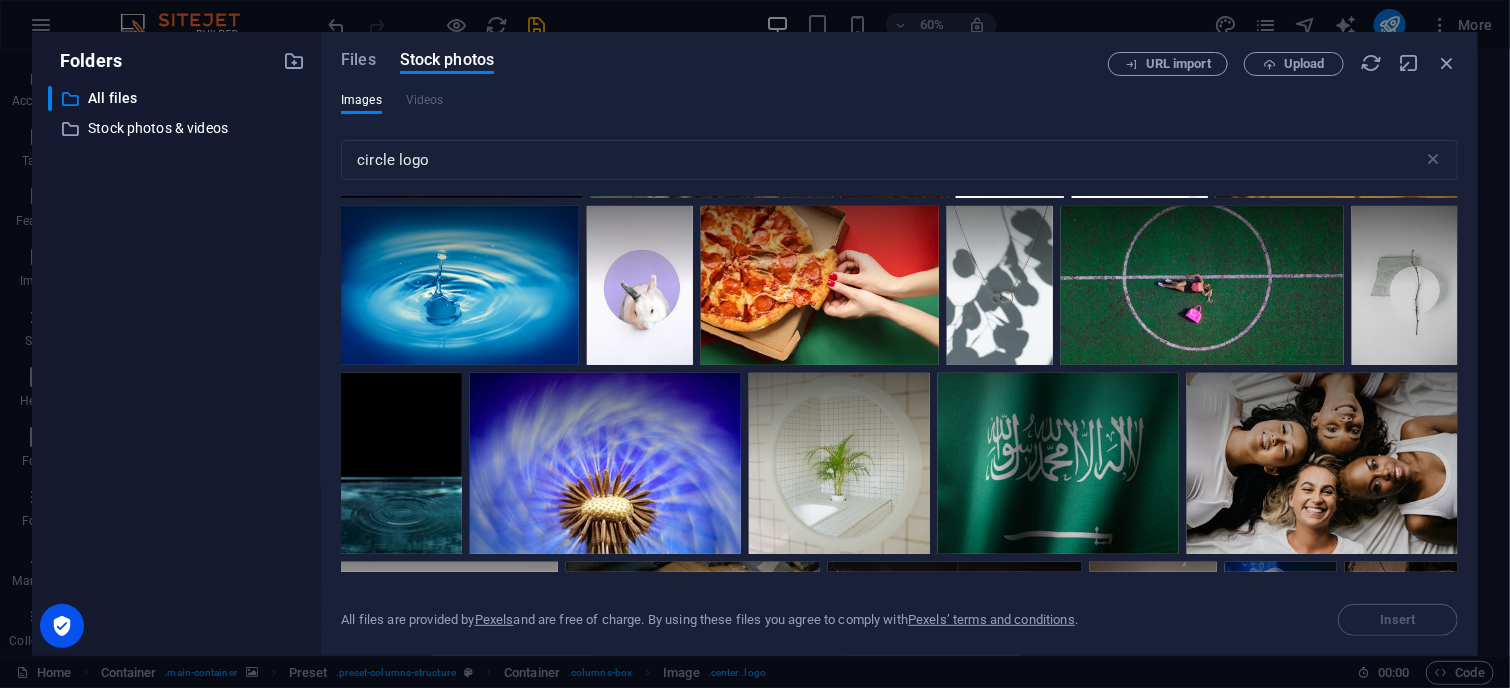 scroll, scrollTop: 6000, scrollLeft: 0, axis: vertical 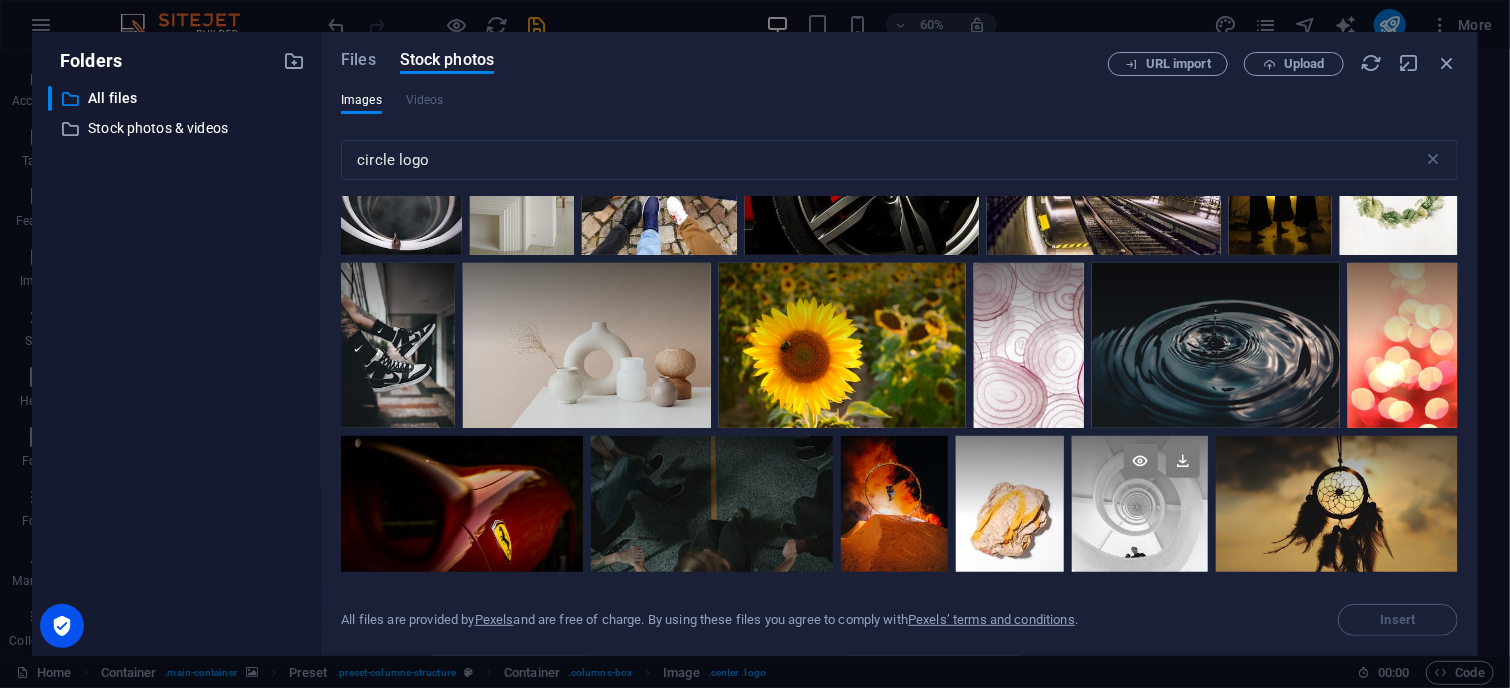 click at bounding box center (1140, 476) 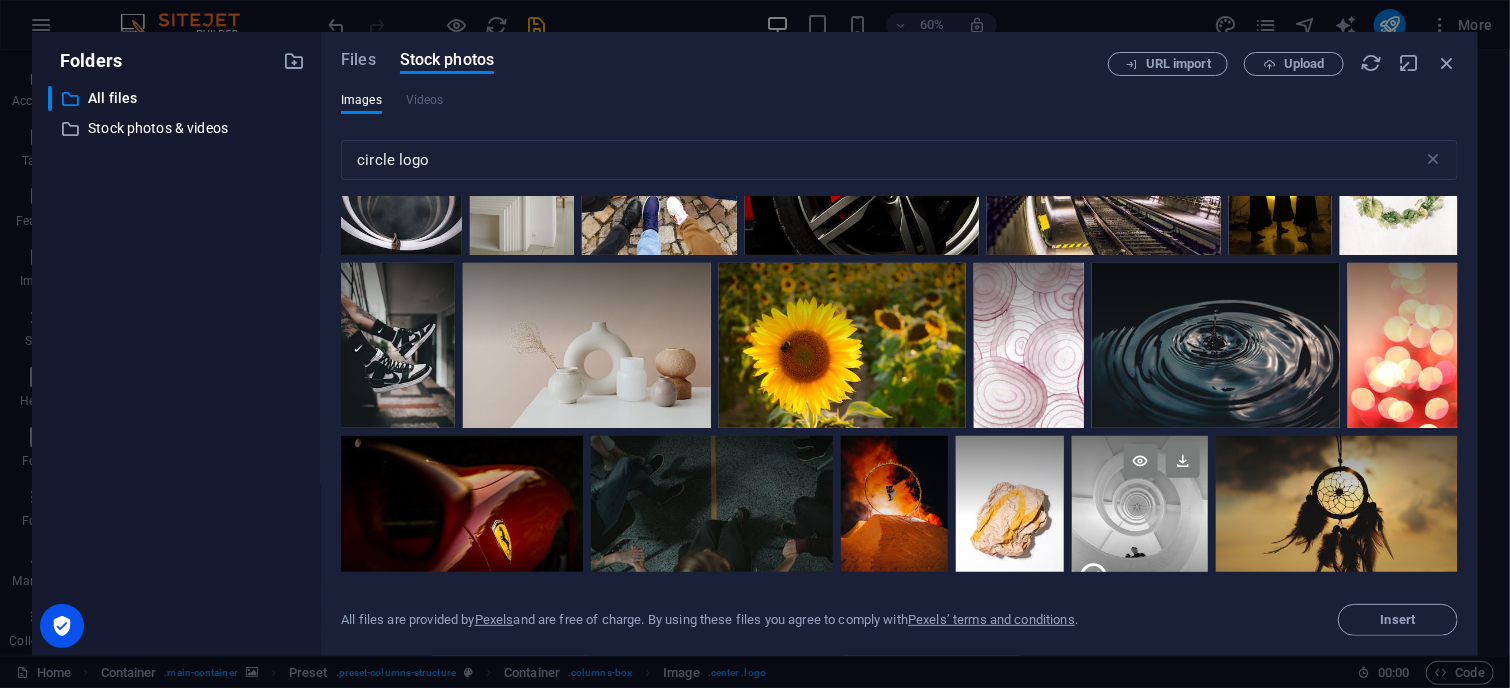 click at bounding box center (1140, 476) 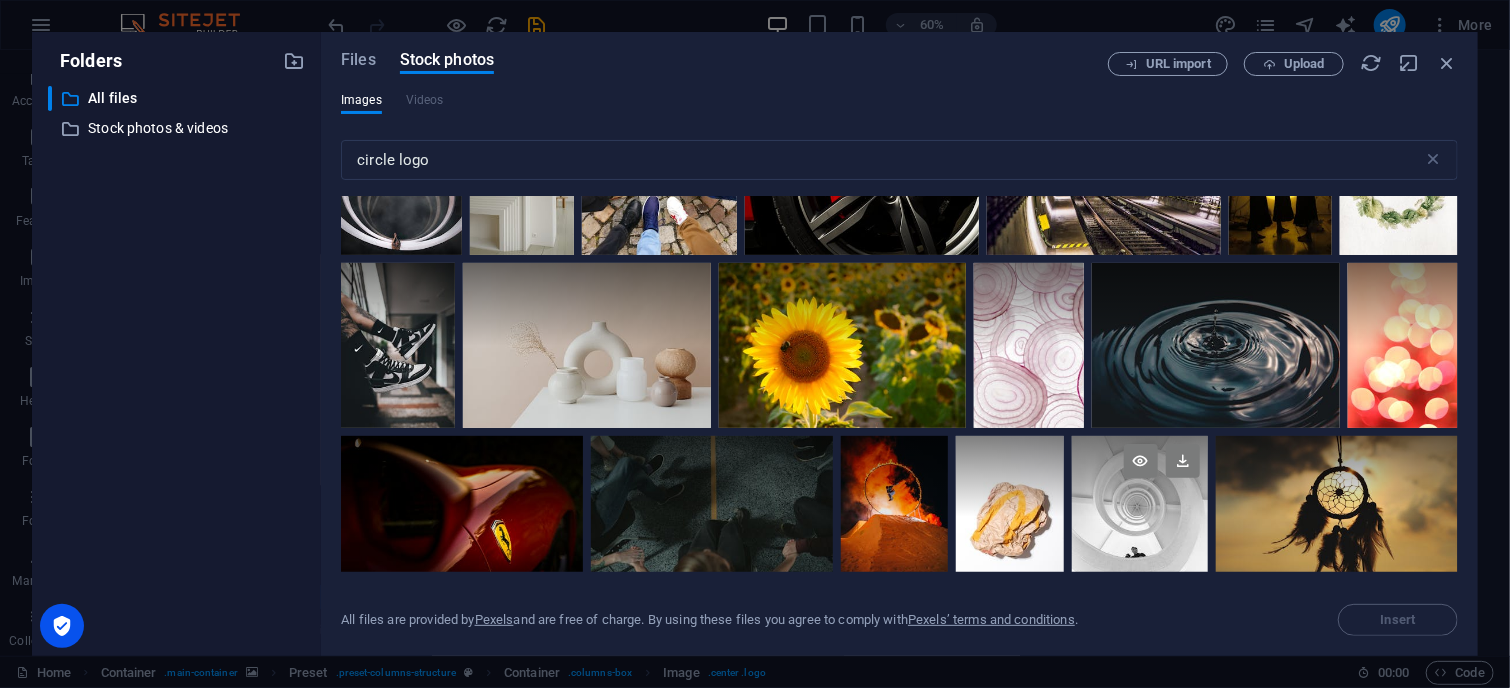 click at bounding box center [1140, 476] 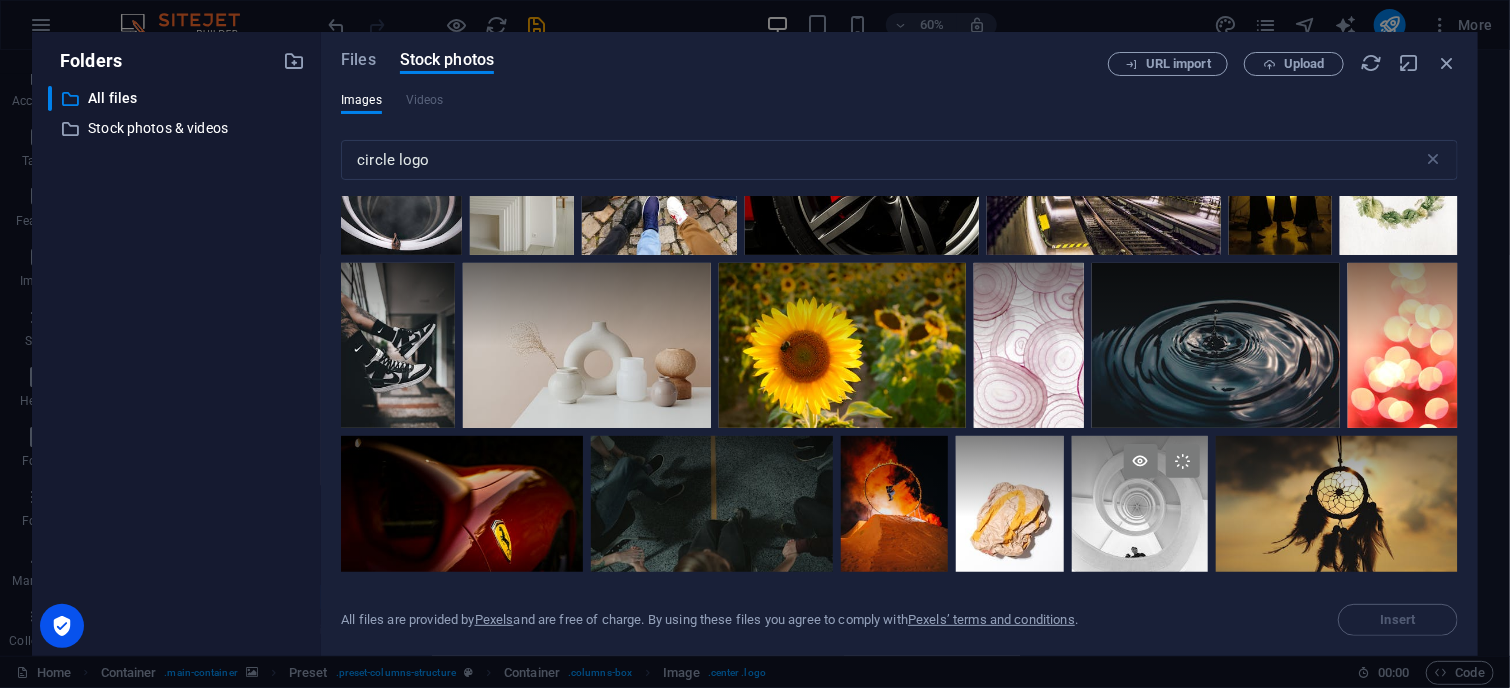 click at bounding box center (1140, 476) 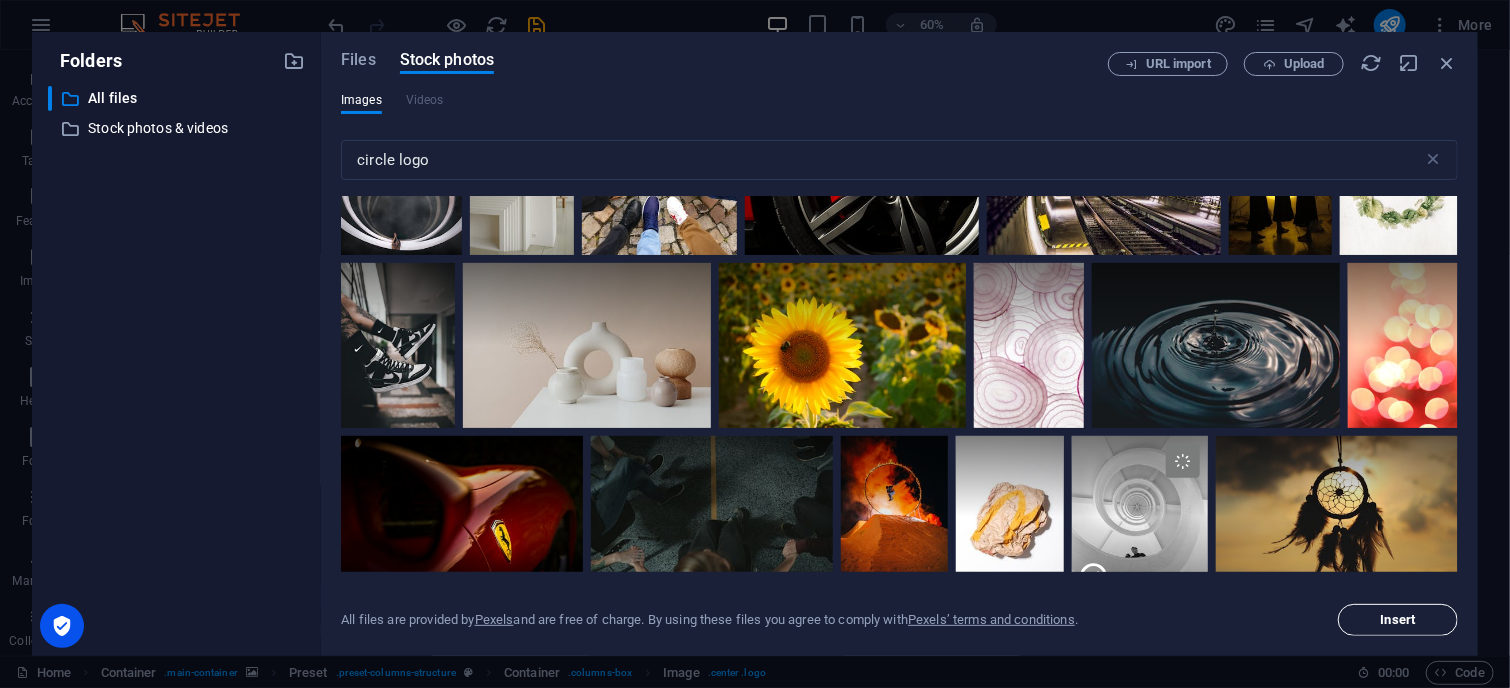 click on "Insert" at bounding box center [1398, 620] 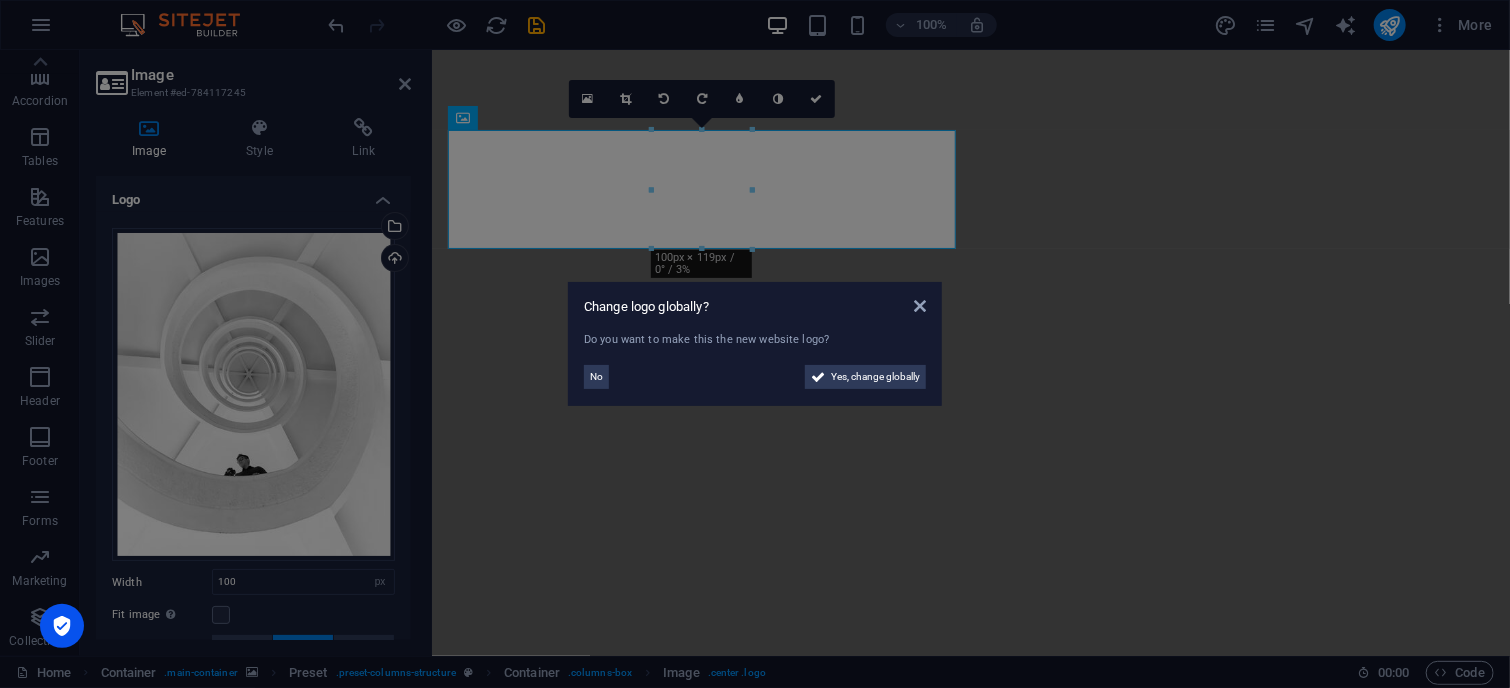 click on "Change logo globally? Do you want to make this the new website logo? No Yes, change globally" at bounding box center [755, 344] 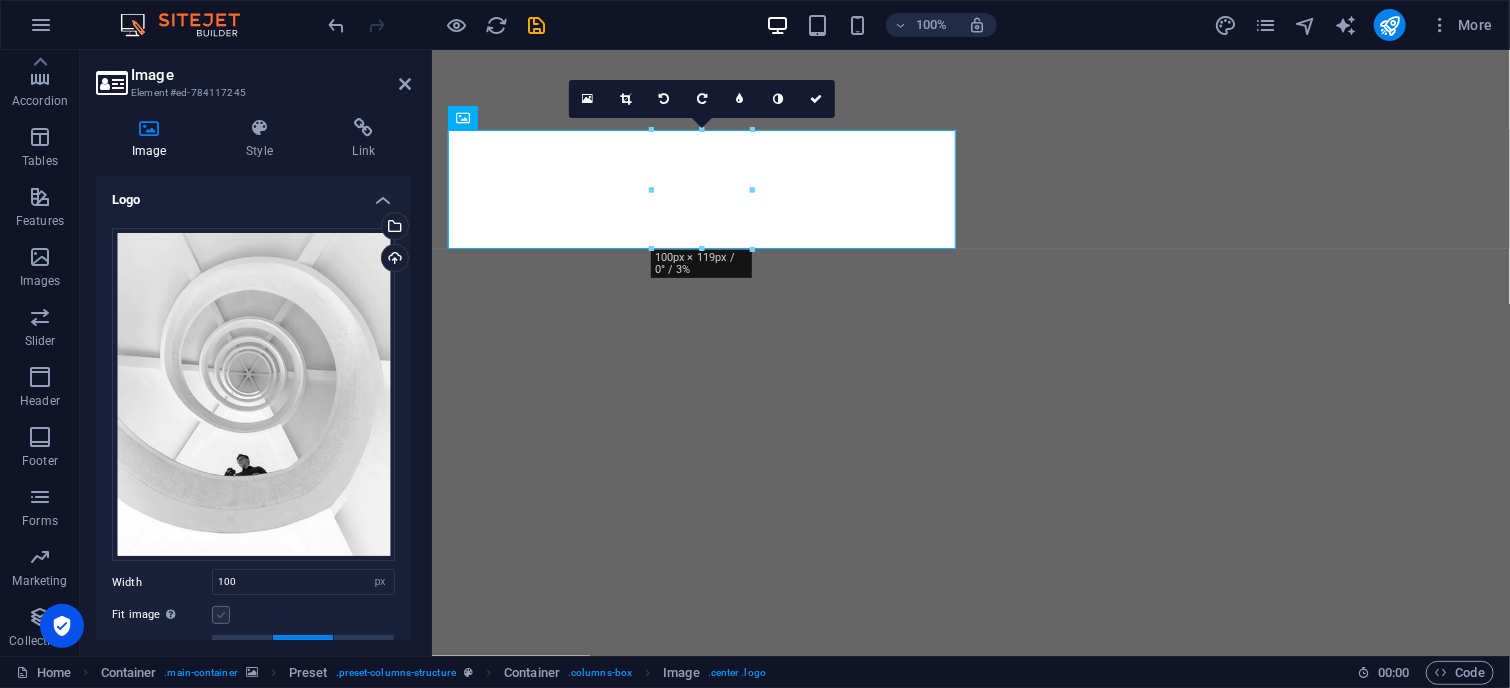 click at bounding box center (221, 615) 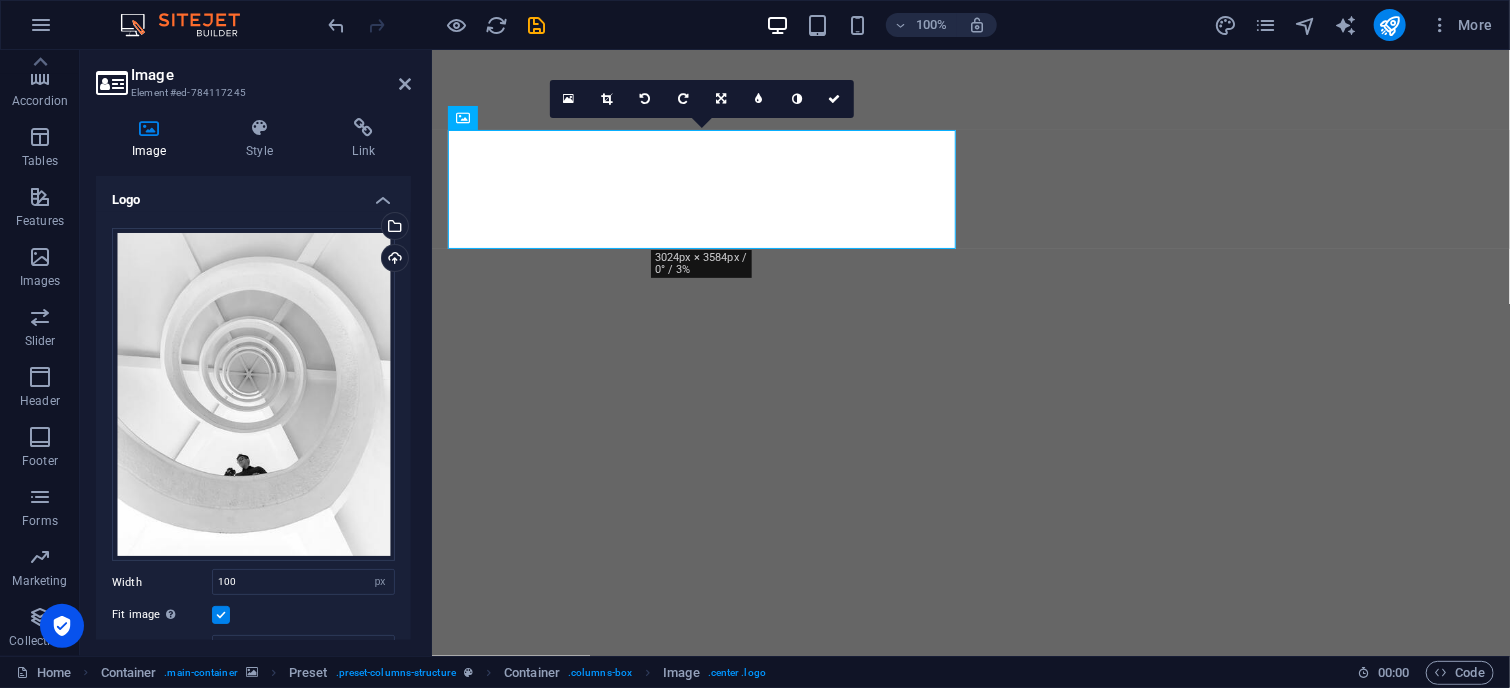 click at bounding box center (221, 615) 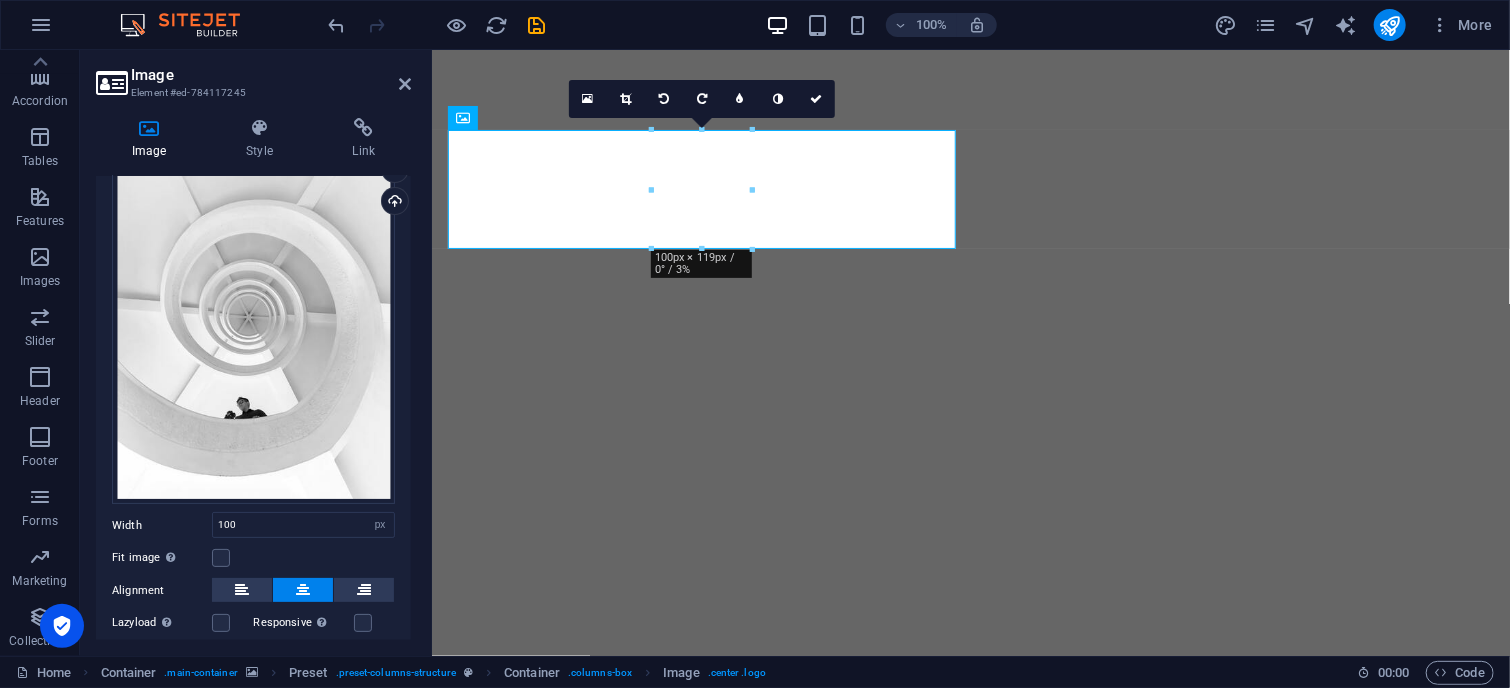 scroll, scrollTop: 0, scrollLeft: 0, axis: both 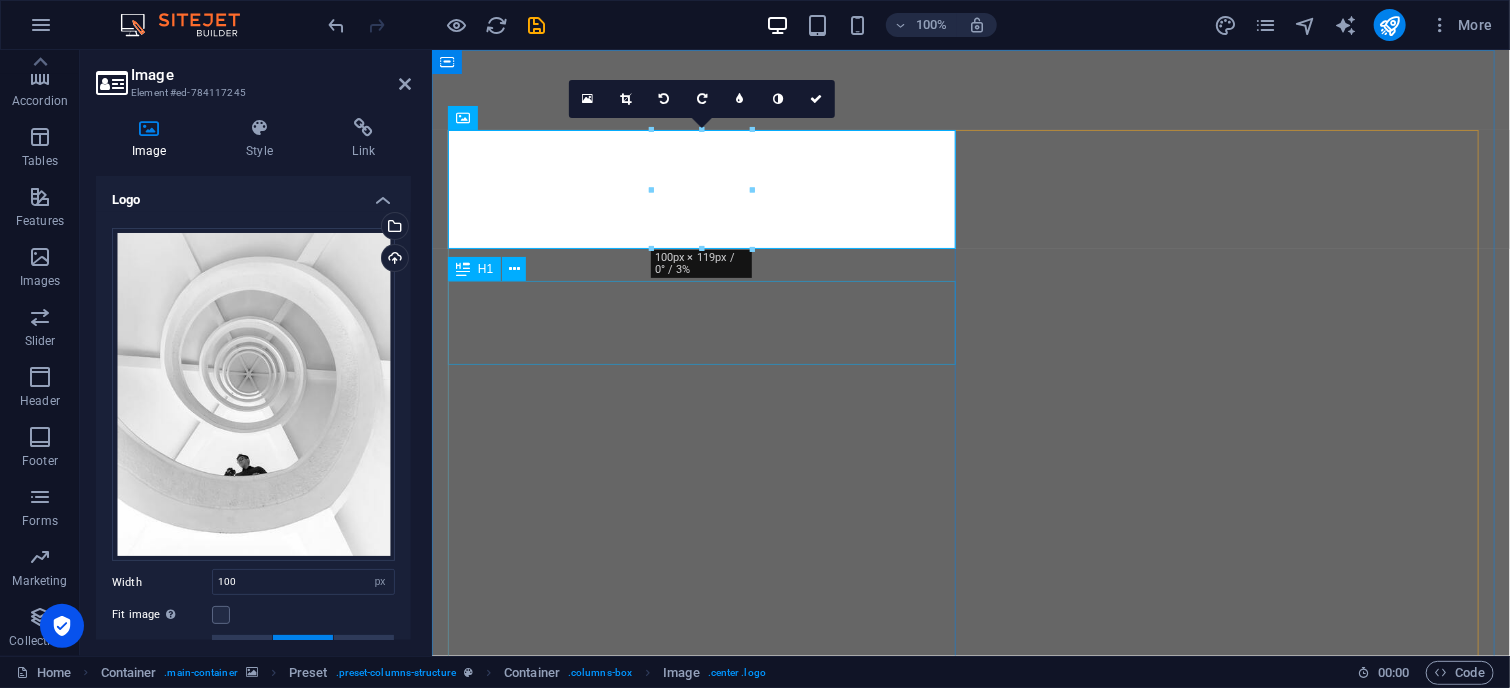 click on "Love dogs?" at bounding box center (970, 1202) 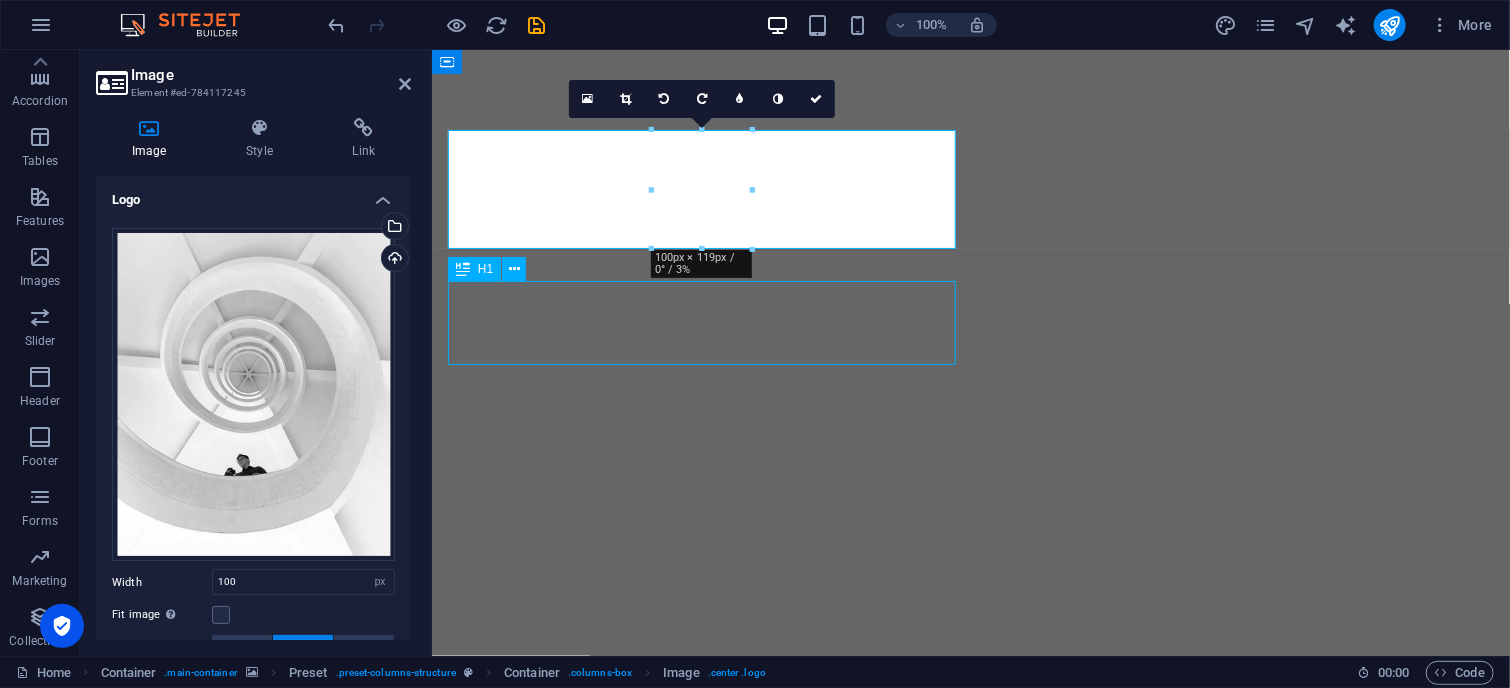 click on "Love dogs?" at bounding box center [970, 1202] 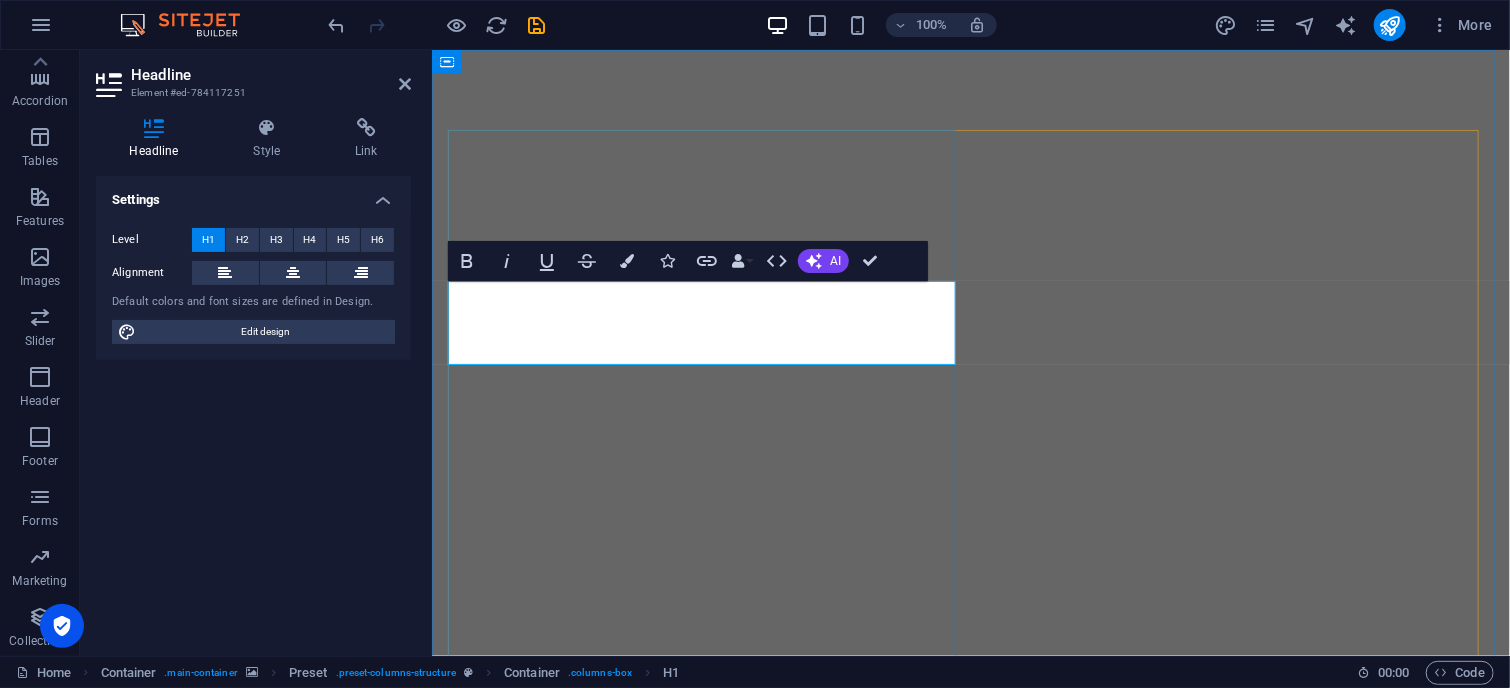 type 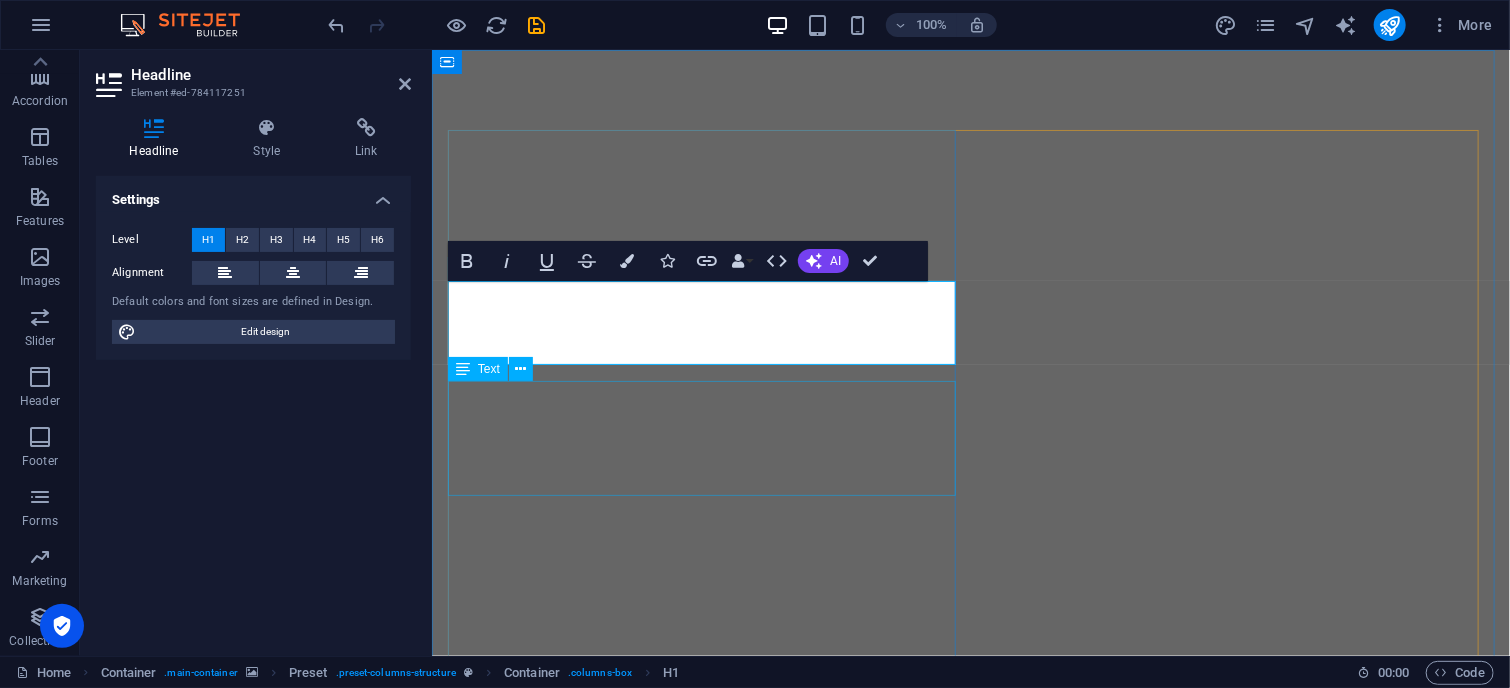 click on "Lorem ipsum dolor sit amet, consetetur sadipscing elitr, sed diam nonumy eirmod tempor invidunt ut labore et dolore magna aliquyam erat, sed diam voluptua. At vero eos et accusam et justo duo dolores et ea rebum." at bounding box center (970, 1289) 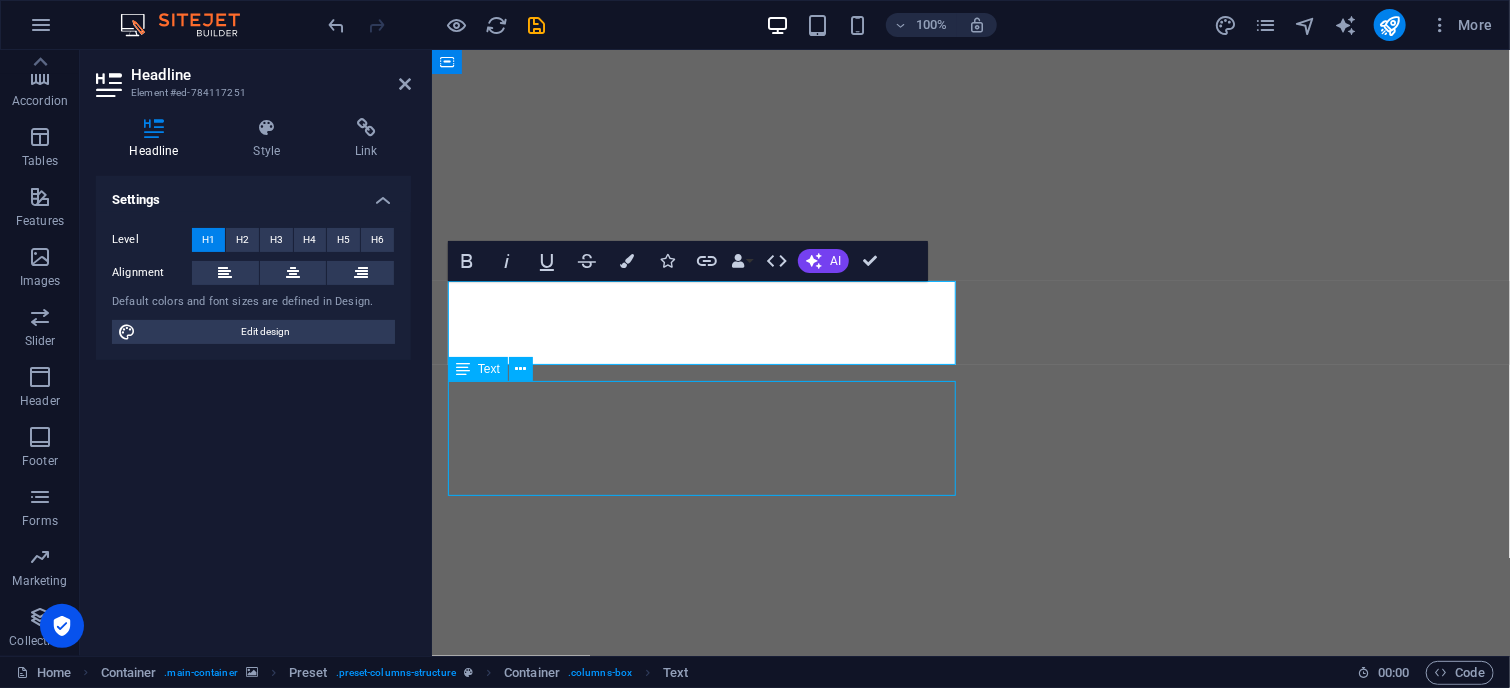 click on "Lorem ipsum dolor sit amet, consetetur sadipscing elitr, sed diam nonumy eirmod tempor invidunt ut labore et dolore magna aliquyam erat, sed diam voluptua. At vero eos et accusam et justo duo dolores et ea rebum." at bounding box center (970, 1289) 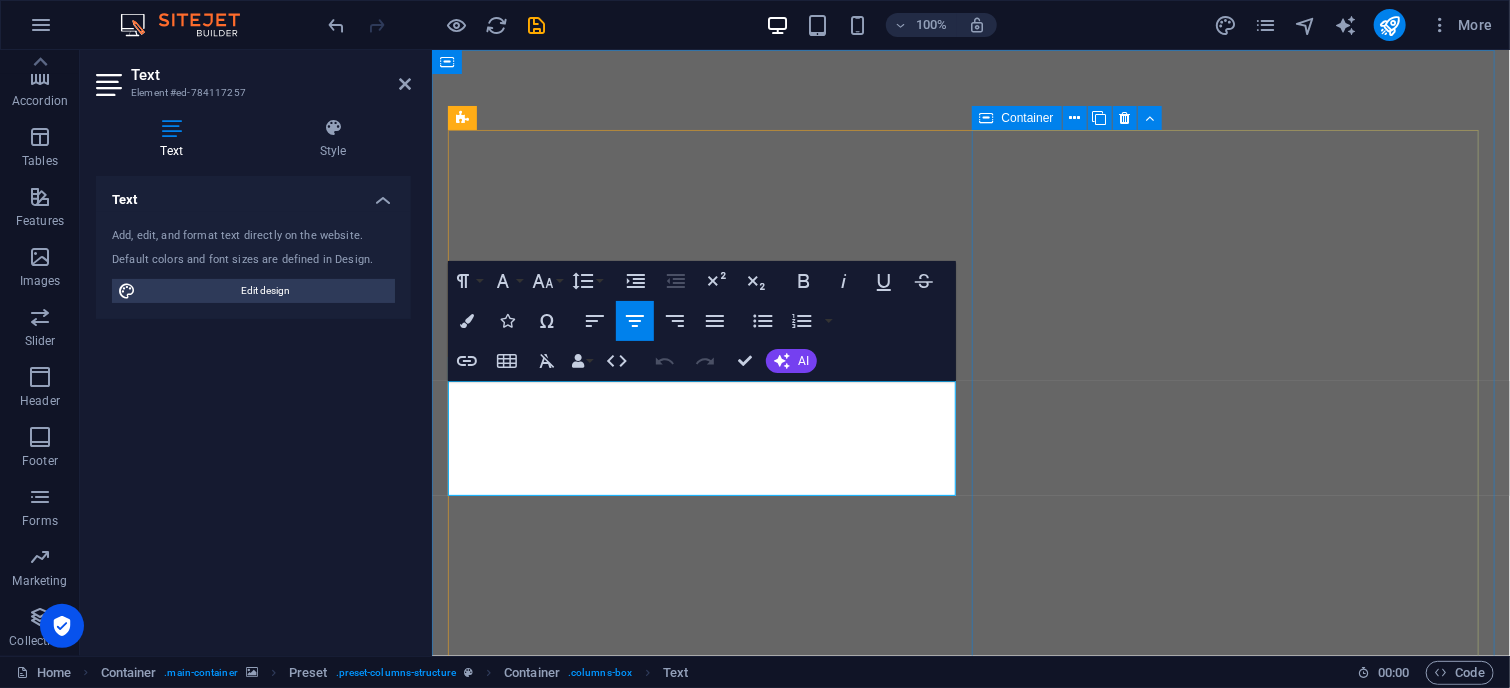 click on "Drop content here or  Add elements  Paste clipboard" at bounding box center [970, 1679] 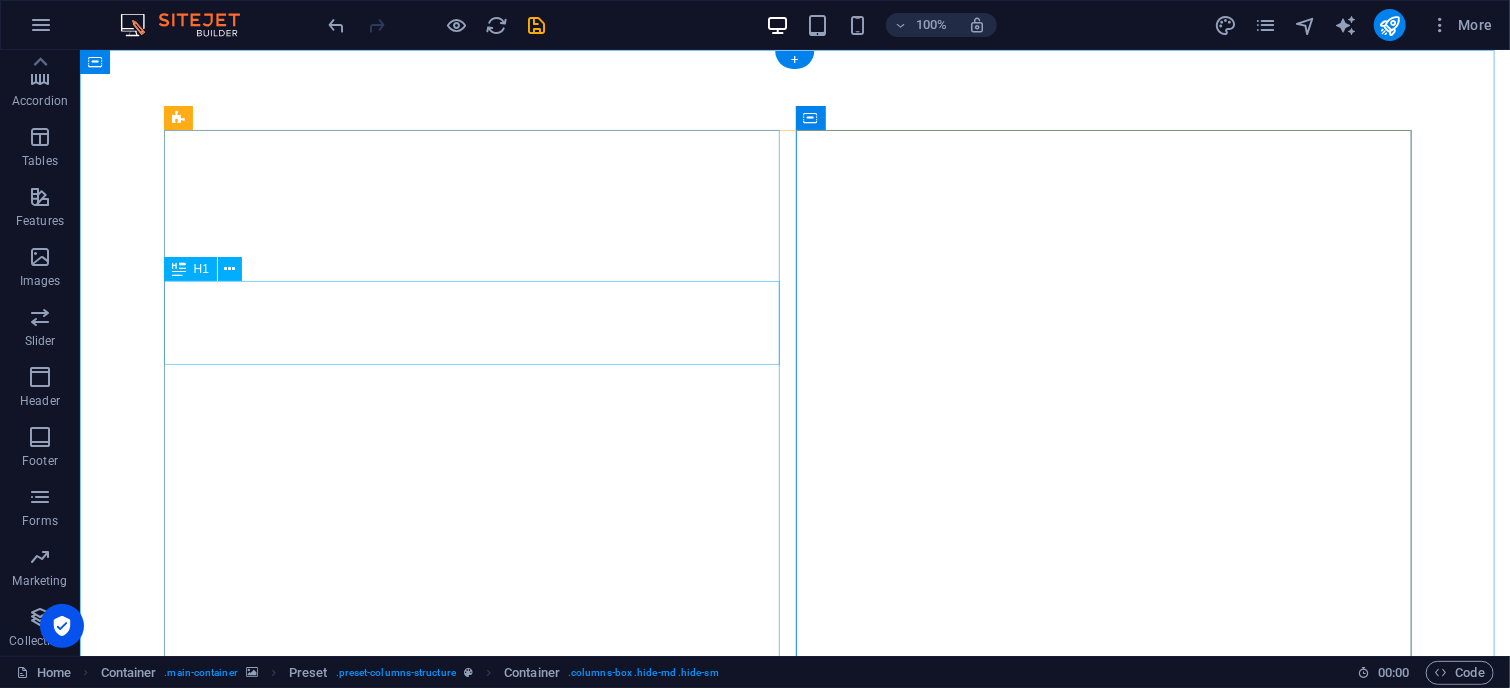 click on "SITERADICAL" at bounding box center [794, 1138] 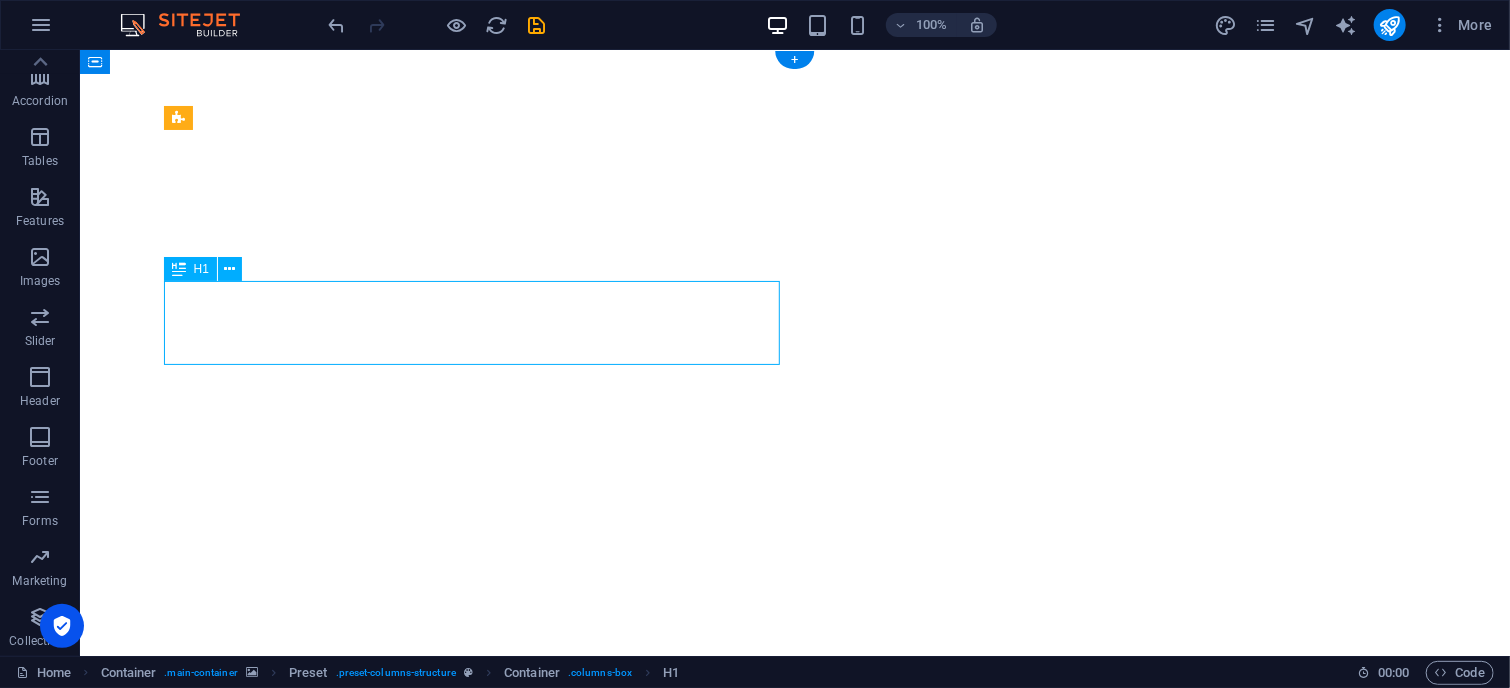 click on "SITERADICAL" at bounding box center (794, 1138) 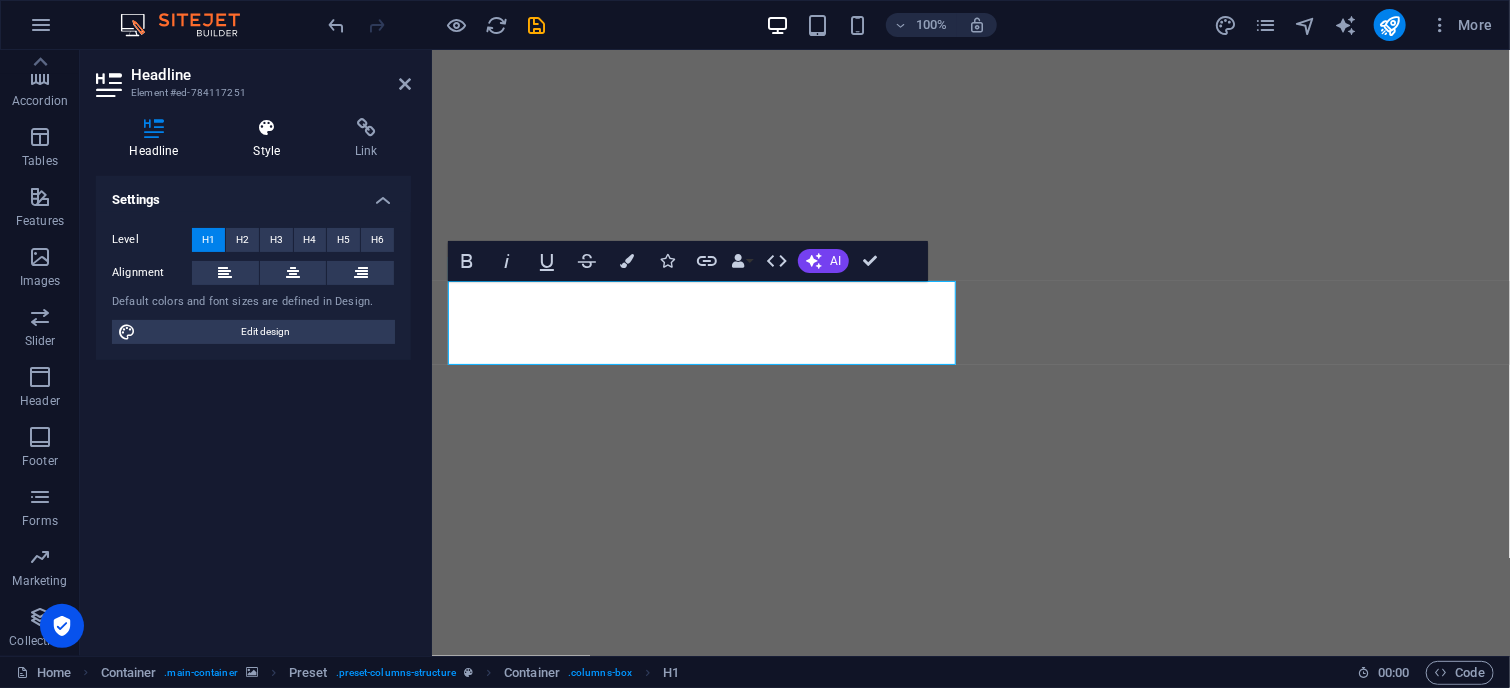 click at bounding box center (267, 128) 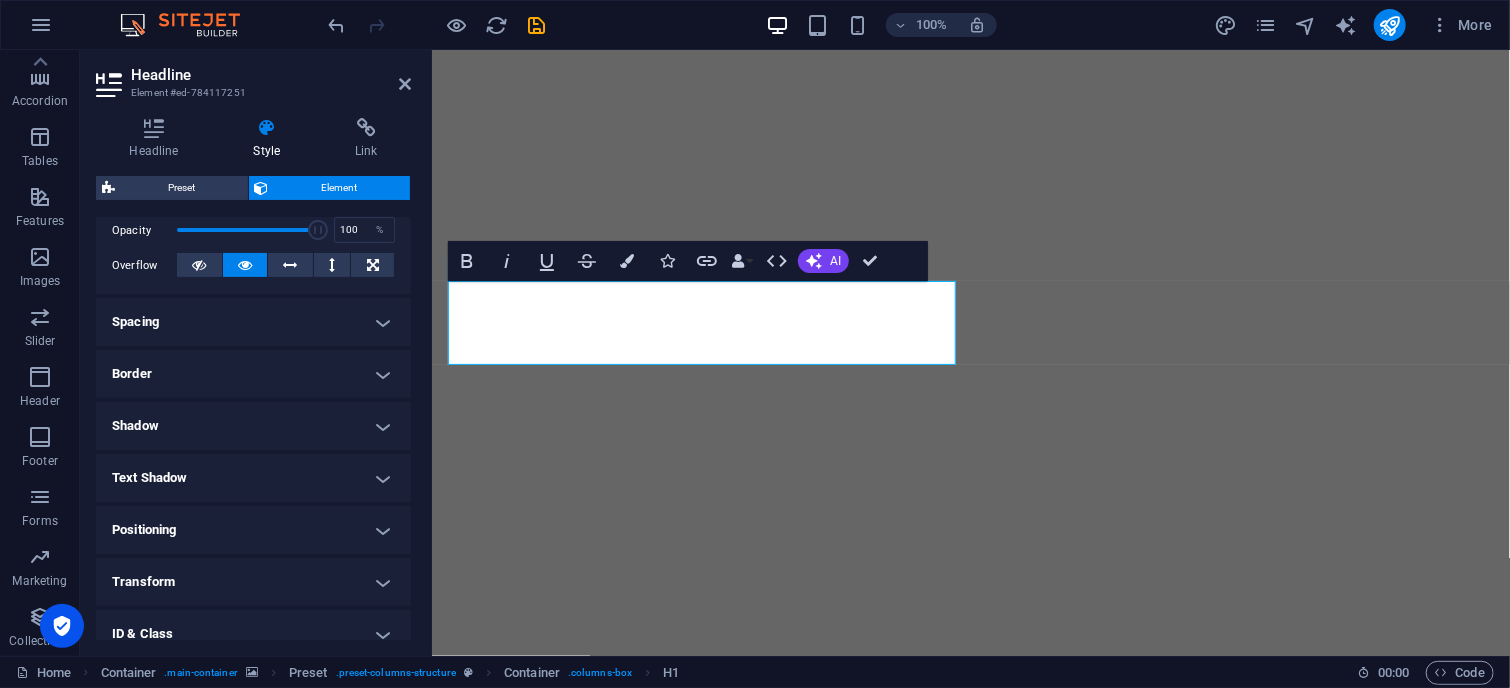 scroll, scrollTop: 421, scrollLeft: 0, axis: vertical 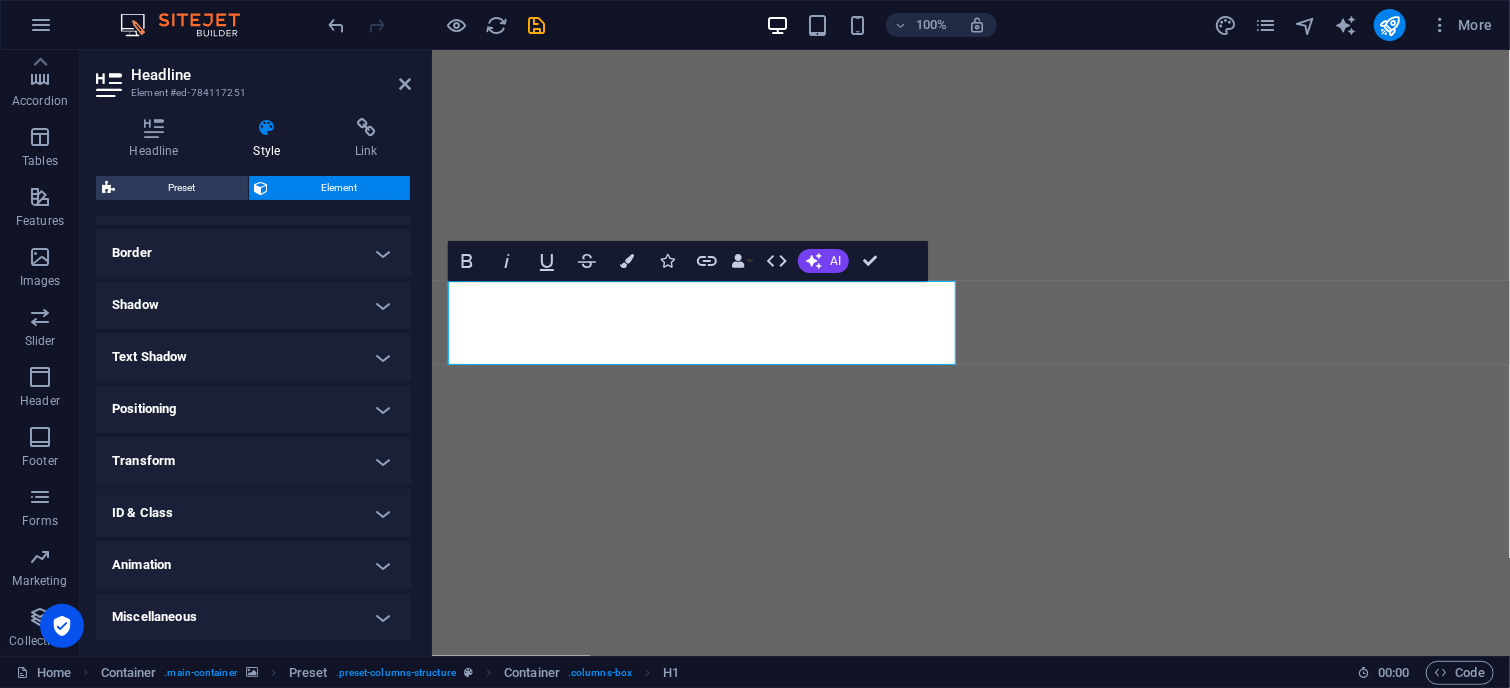click on "Animation" at bounding box center (253, 565) 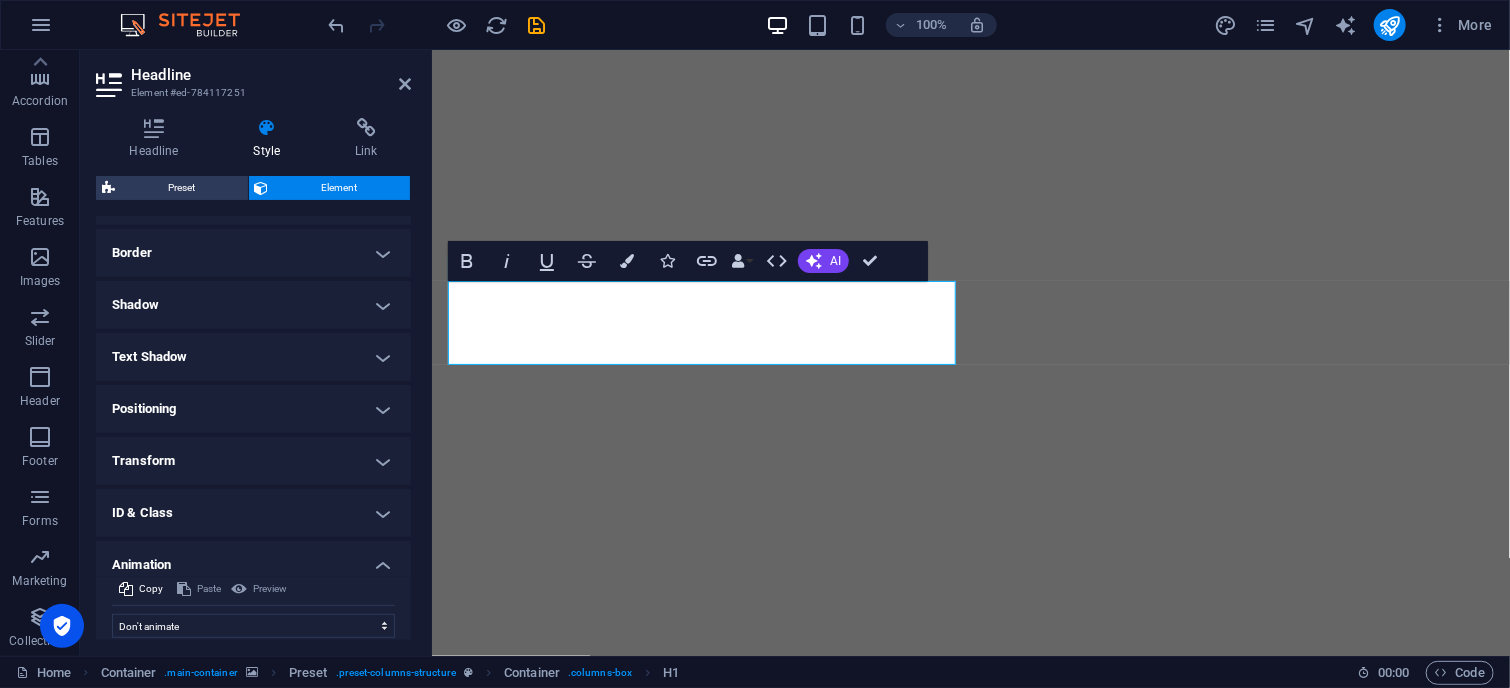 scroll, scrollTop: 486, scrollLeft: 0, axis: vertical 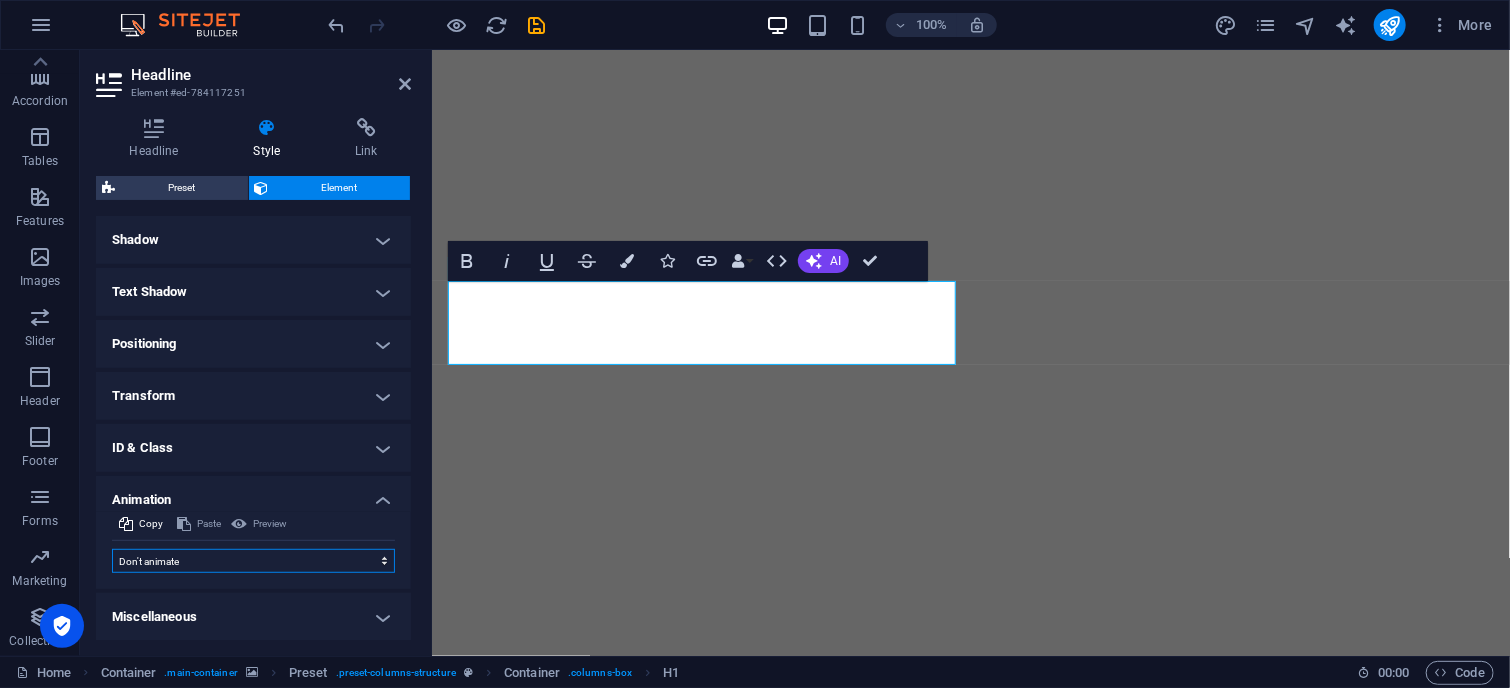 click on "Don't animate Show / Hide Slide up/down Zoom in/out Slide left to right Slide right to left Slide top to bottom Slide bottom to top Pulse Blink Open as overlay" at bounding box center (253, 561) 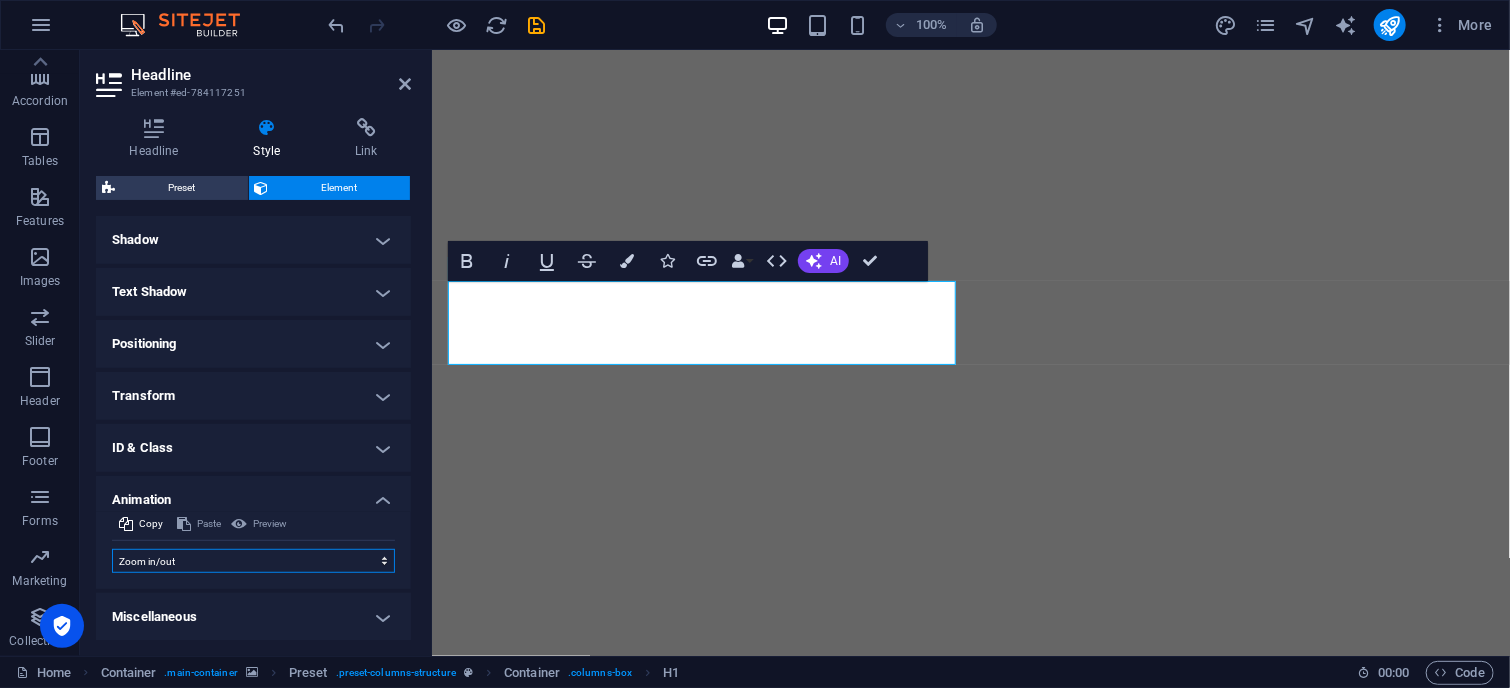 click on "Don't animate Show / Hide Slide up/down Zoom in/out Slide left to right Slide right to left Slide top to bottom Slide bottom to top Pulse Blink Open as overlay" at bounding box center [253, 561] 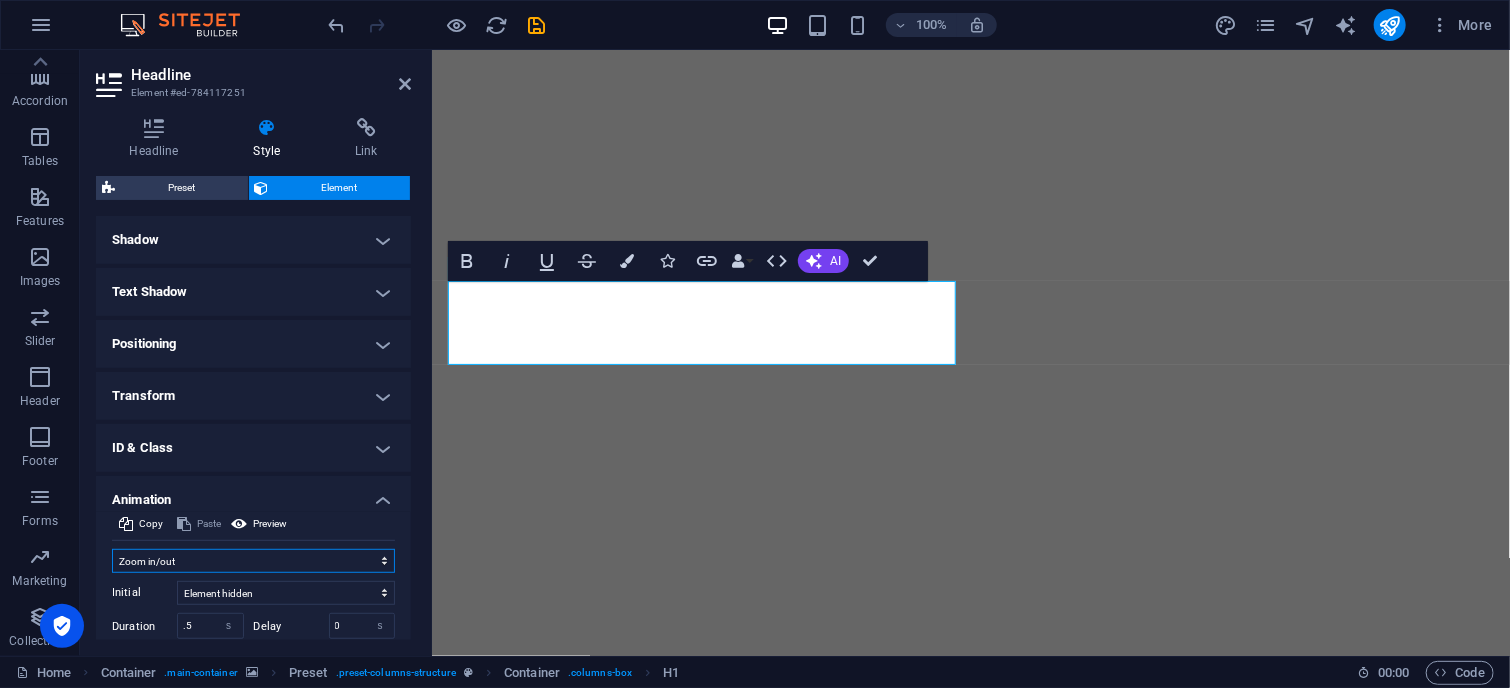 scroll, scrollTop: 627, scrollLeft: 0, axis: vertical 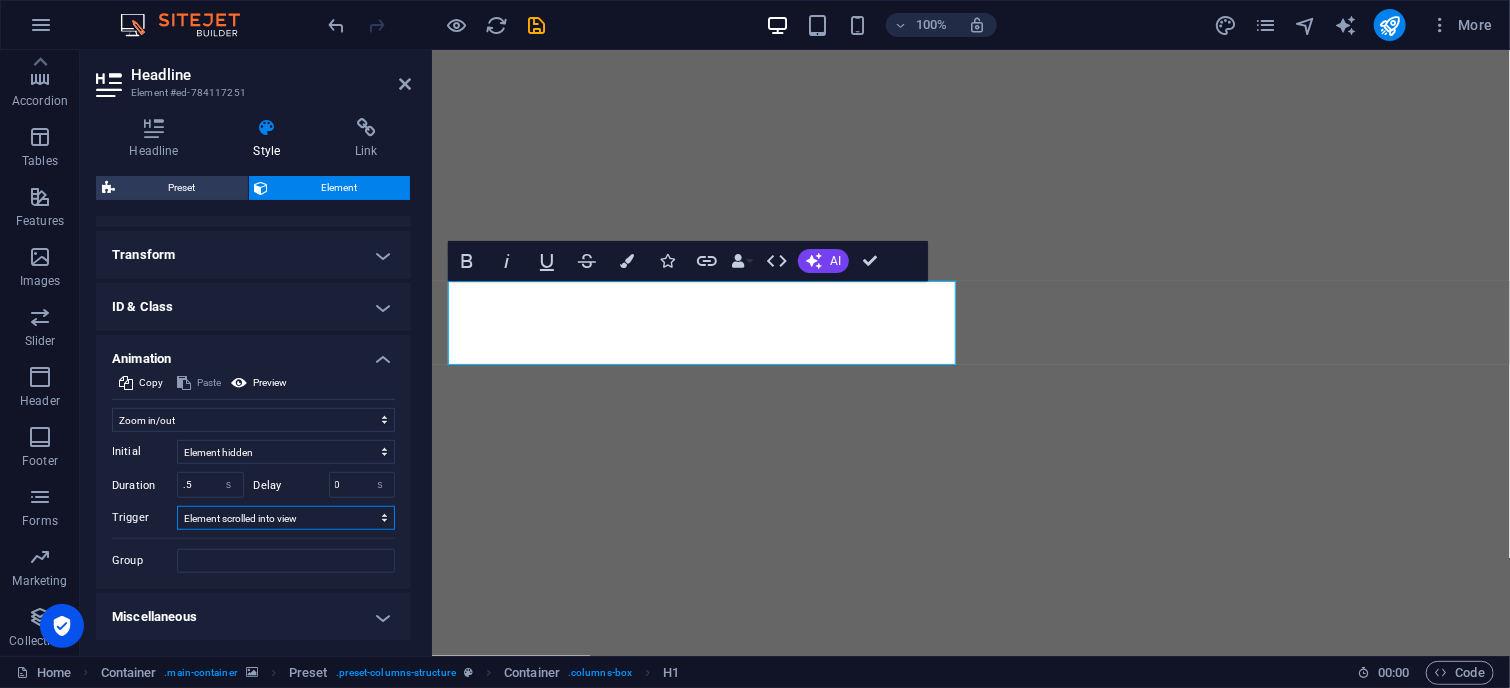 click on "No automatic trigger On page load Element scrolled into view" at bounding box center (286, 518) 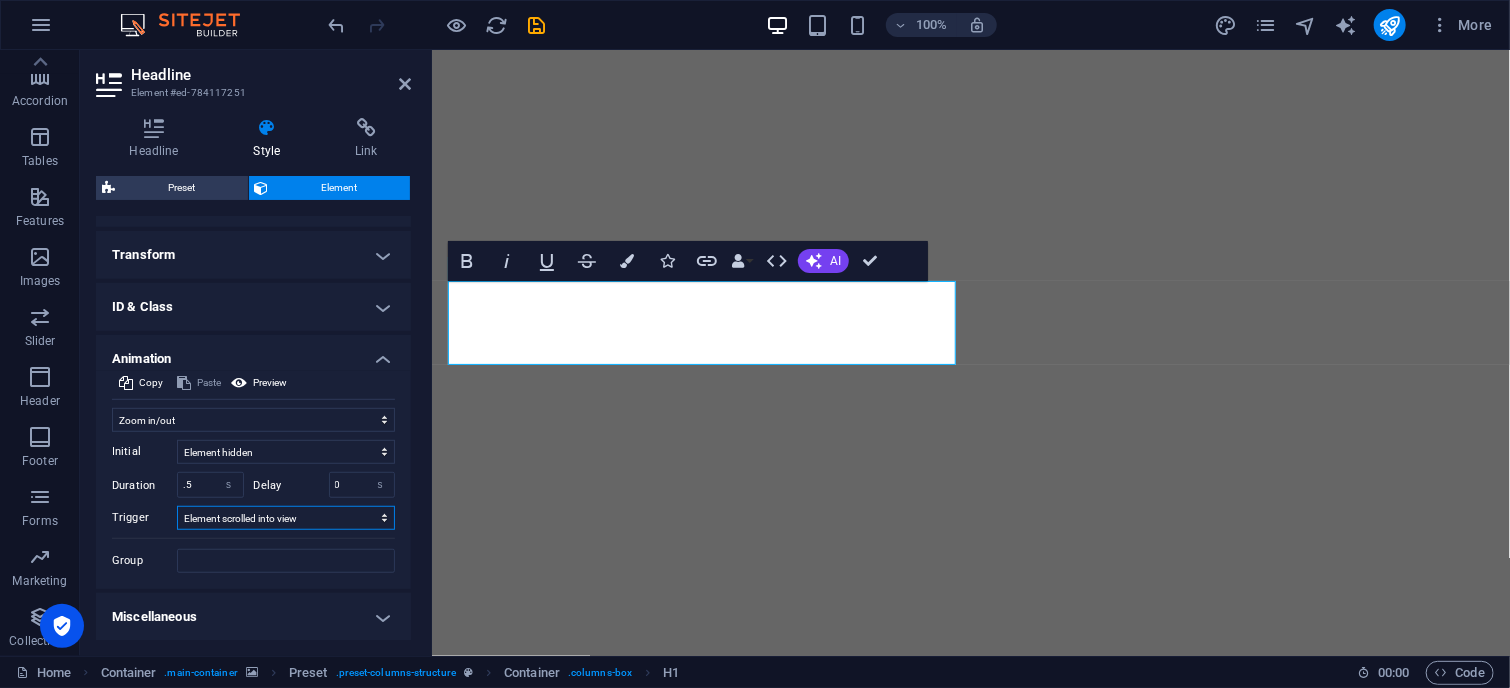 click on "No automatic trigger On page load Element scrolled into view" at bounding box center [286, 518] 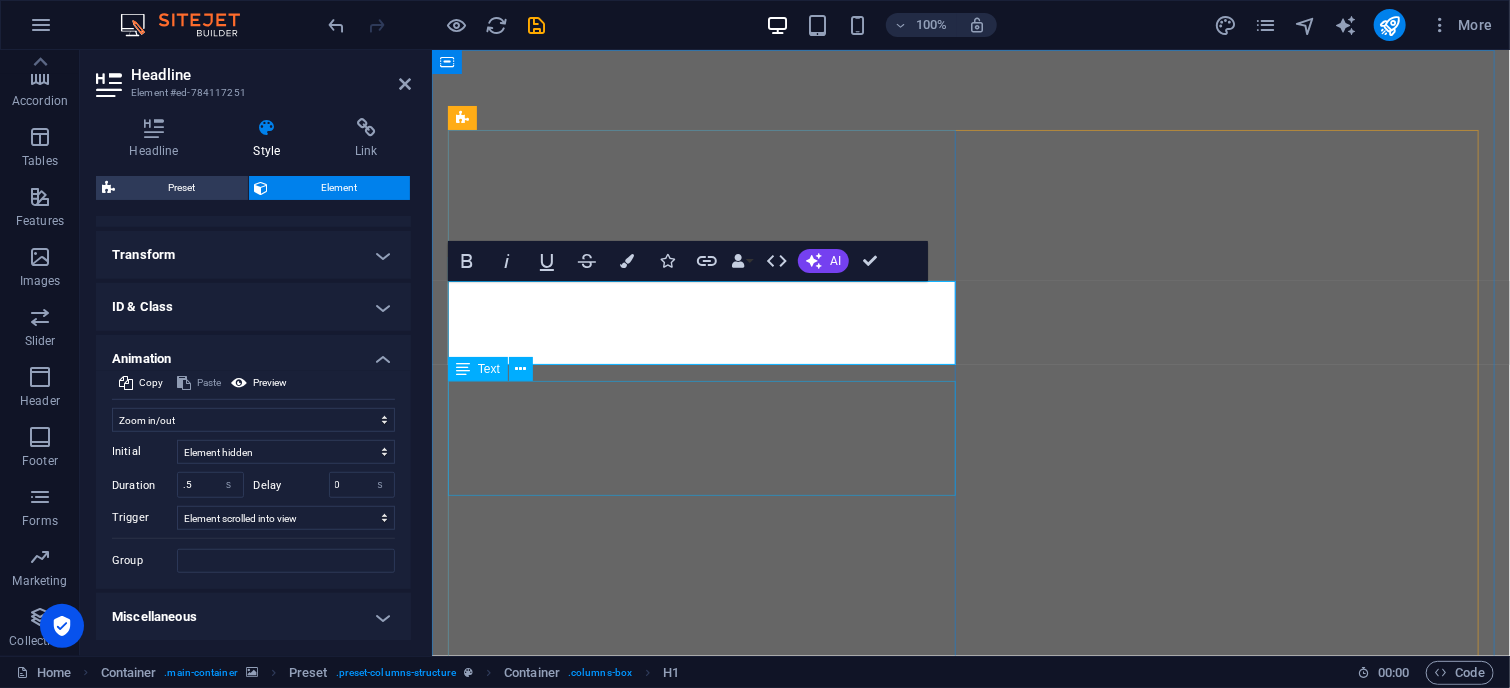 click on "Lorem ipsum dolor sit amet, consetetur sadipscing elitr, sed diam nonumy eirmod tempor invidunt ut labore et dolore magna aliquyam erat, sed diam voluptua. At vero eos et accusam et justo duo dolores et ea rebum." at bounding box center [970, 1289] 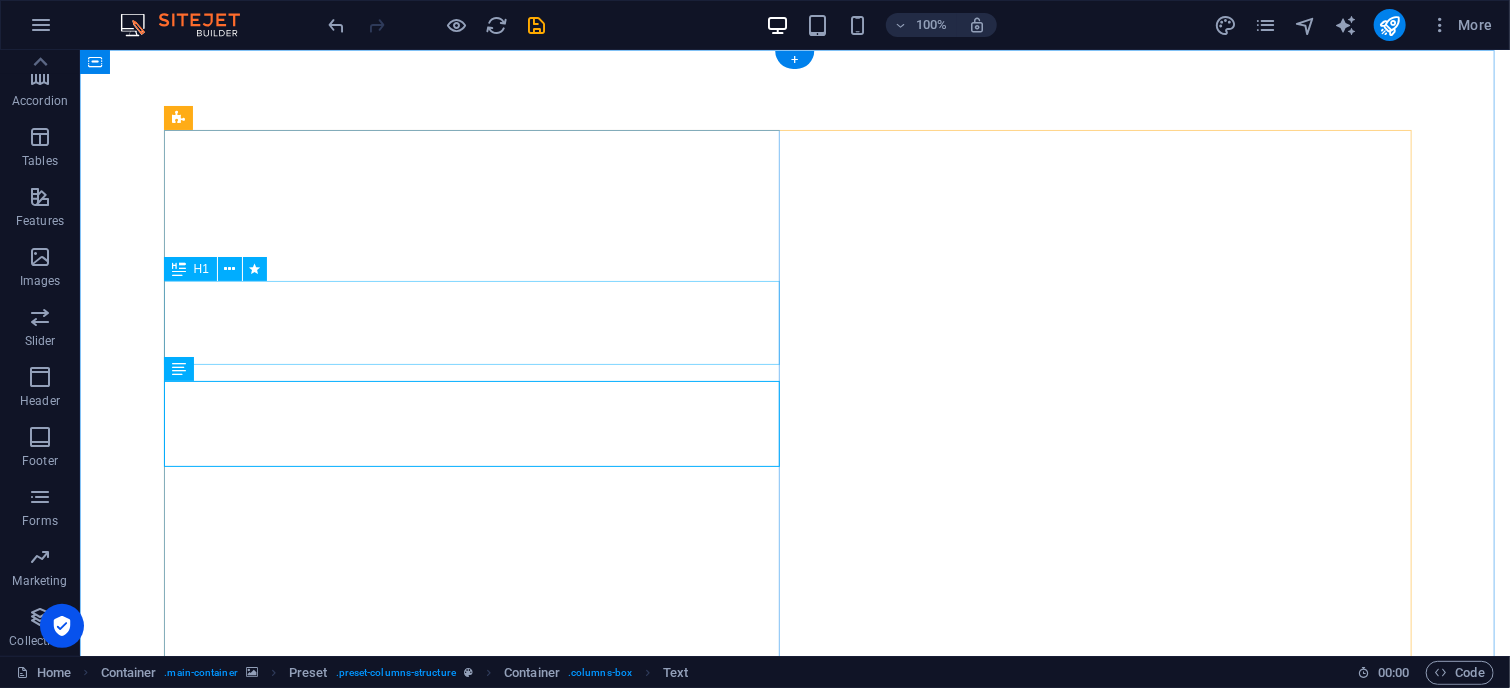 click on "SITERADICAL" at bounding box center [794, 1202] 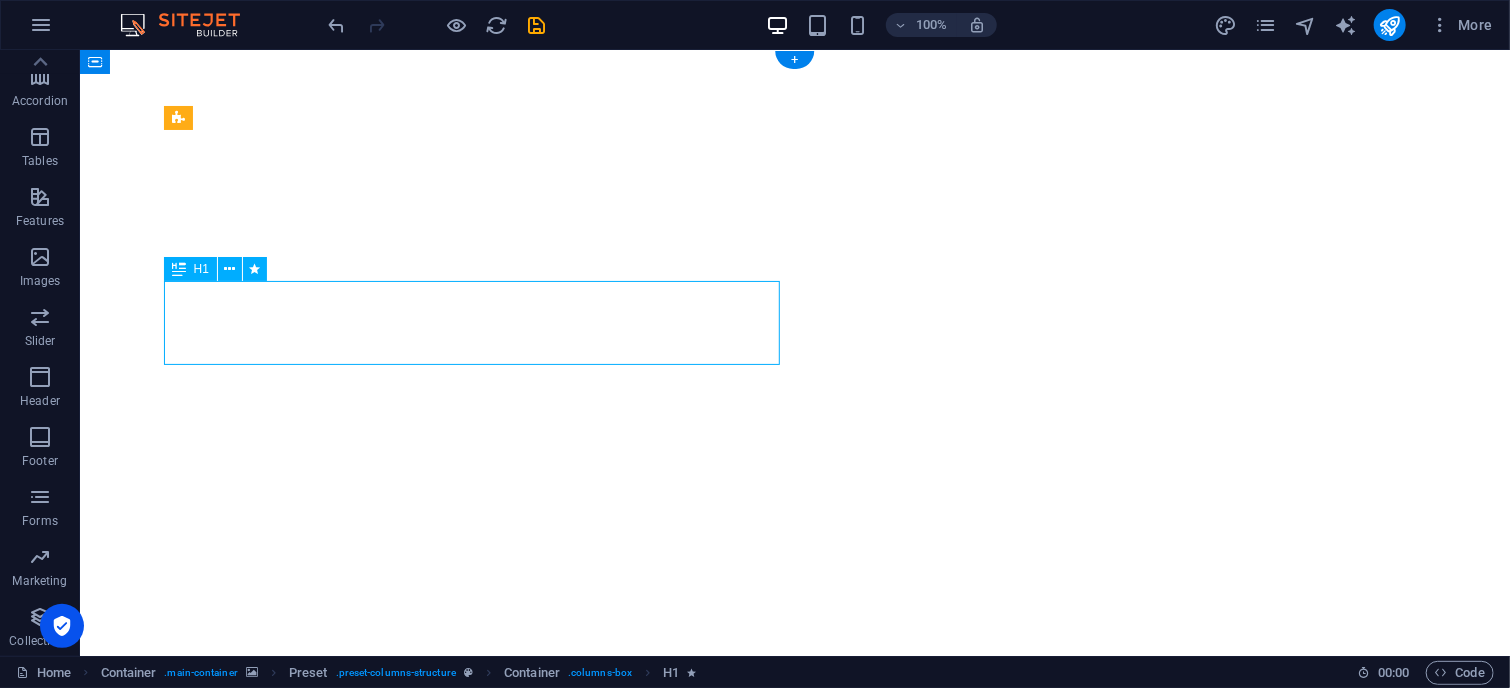 click on "SITERADICAL" at bounding box center (794, 1202) 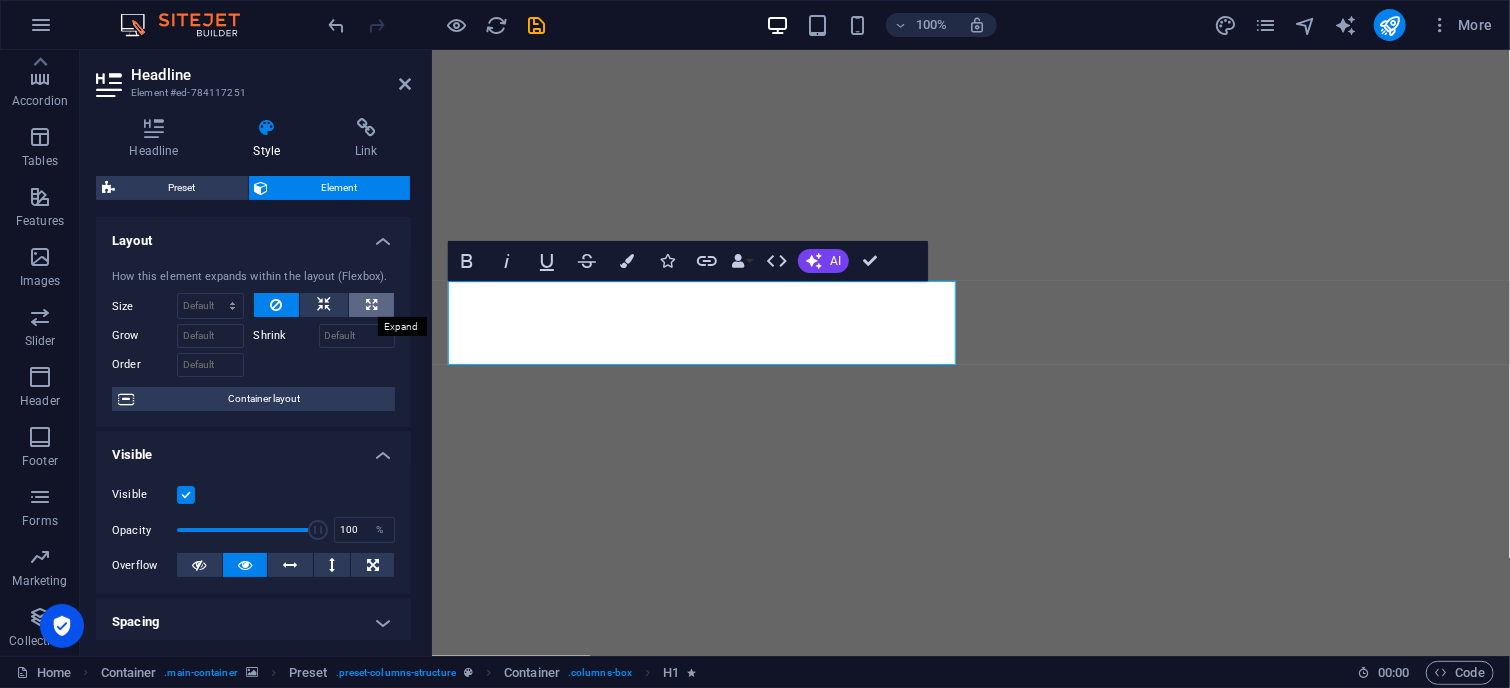 click at bounding box center (371, 305) 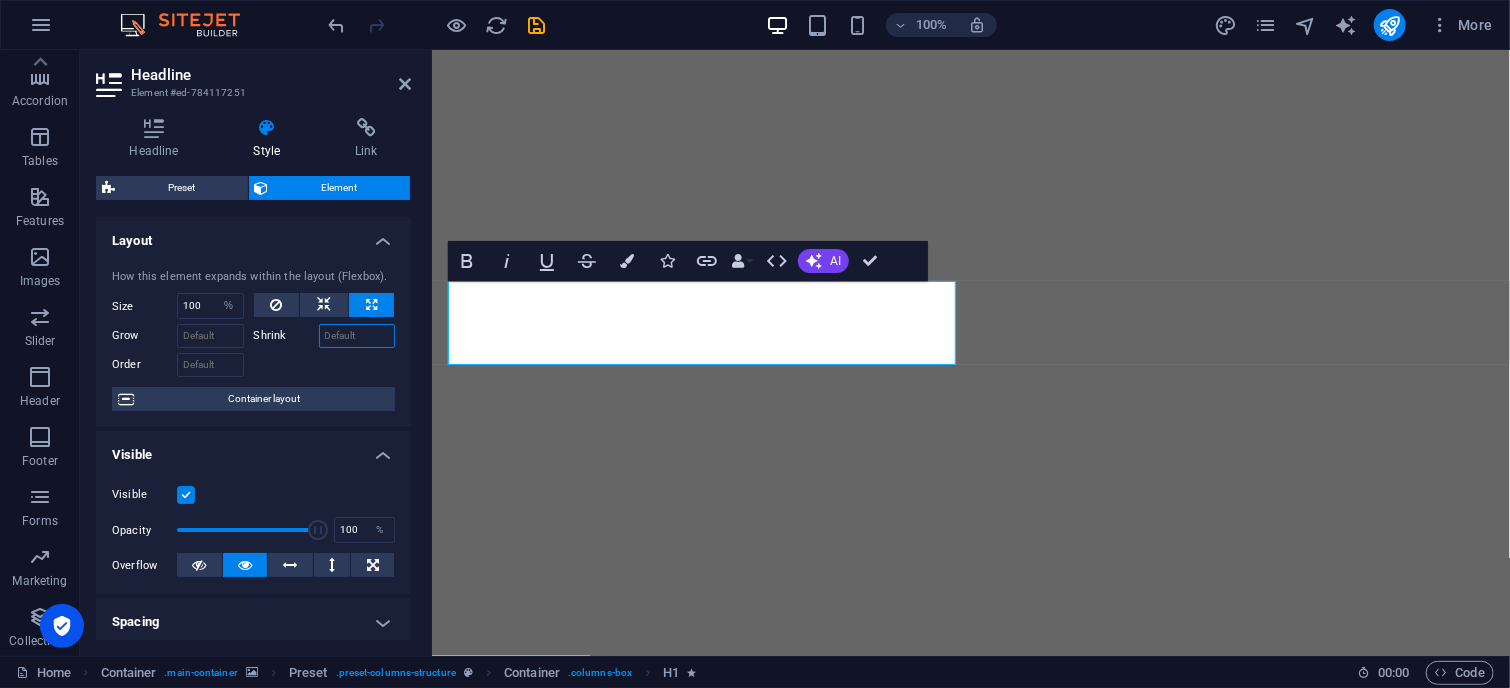 click on "Shrink" at bounding box center [357, 336] 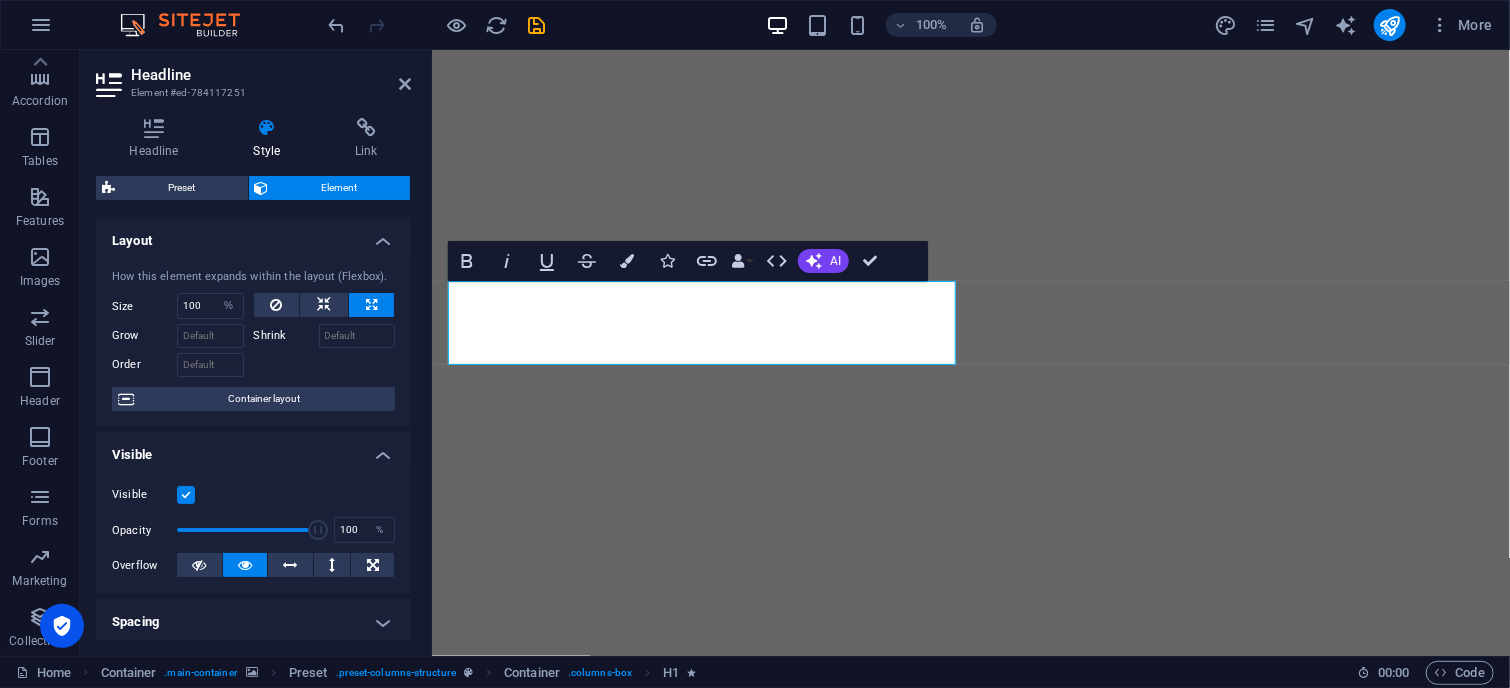 click on "Shrink" at bounding box center [286, 336] 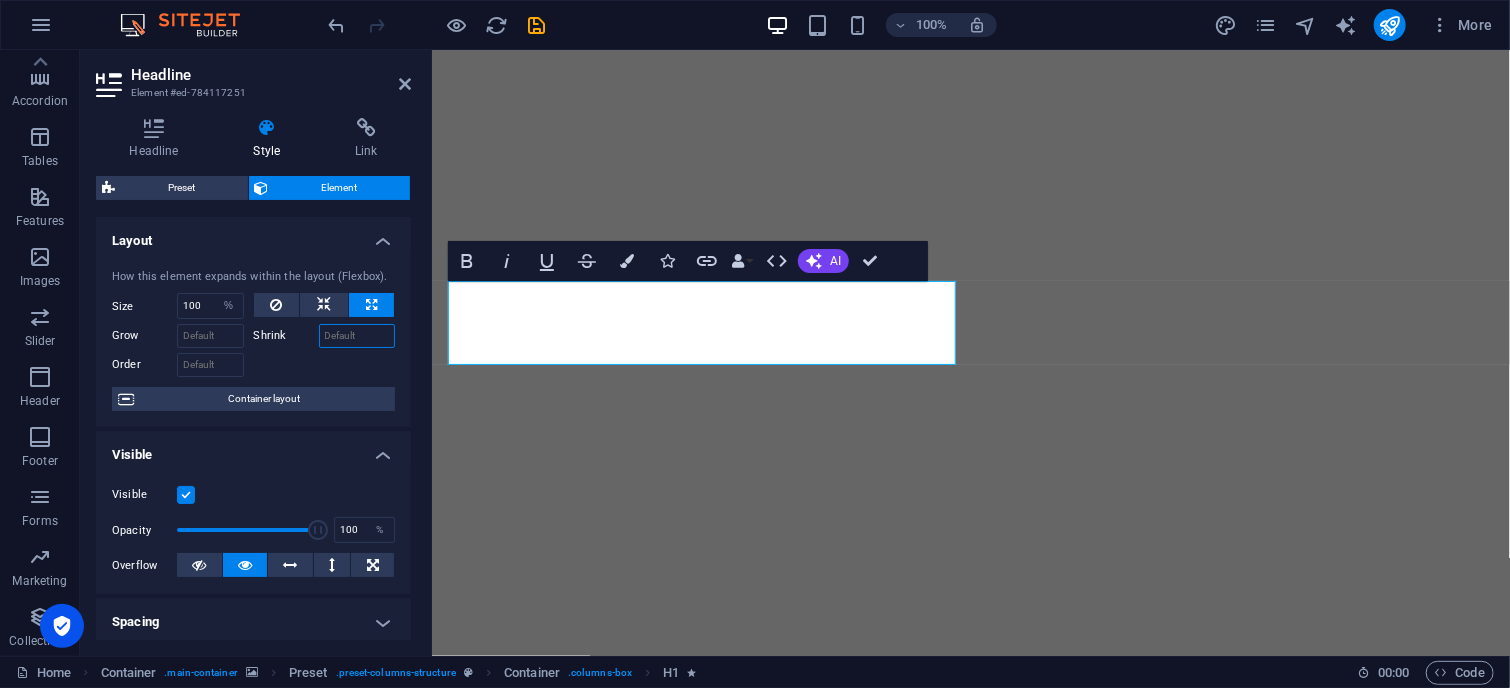 click on "Shrink" at bounding box center (357, 336) 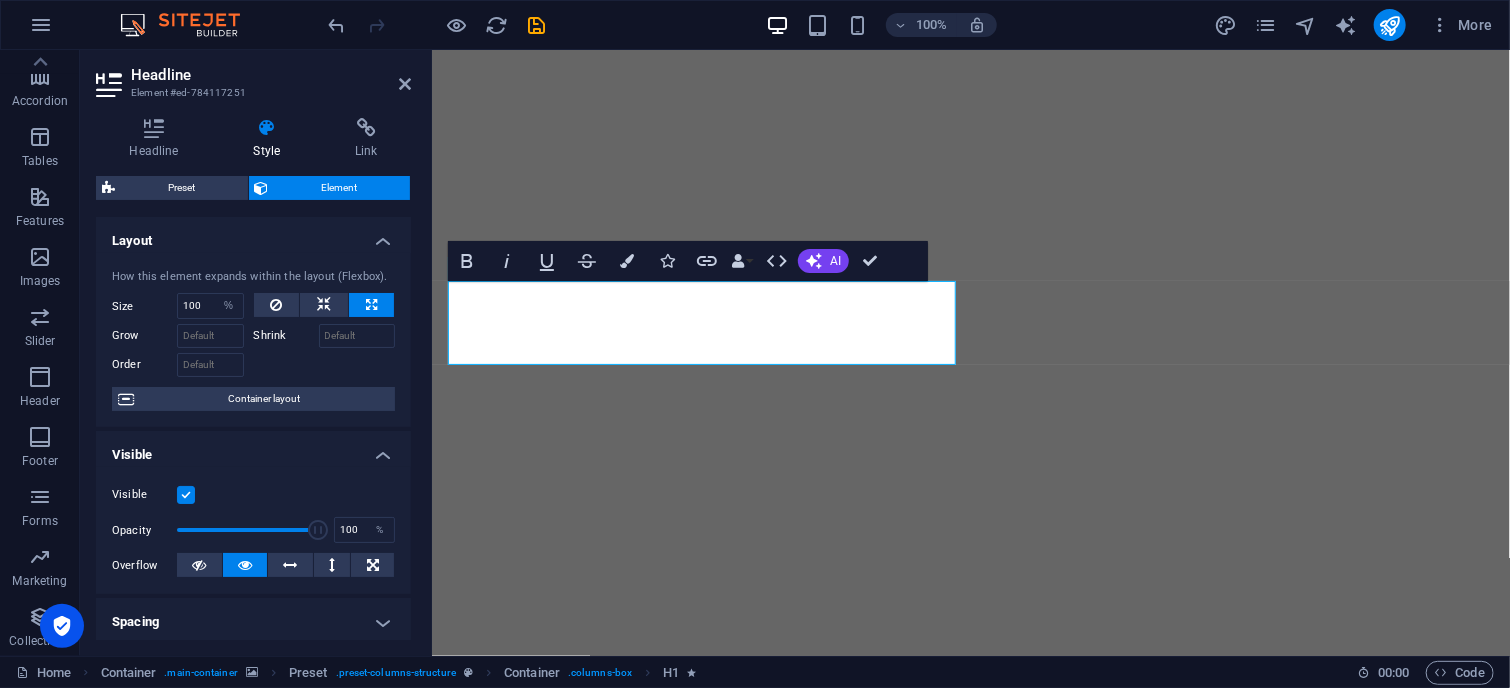 click on "Grow" at bounding box center [144, 336] 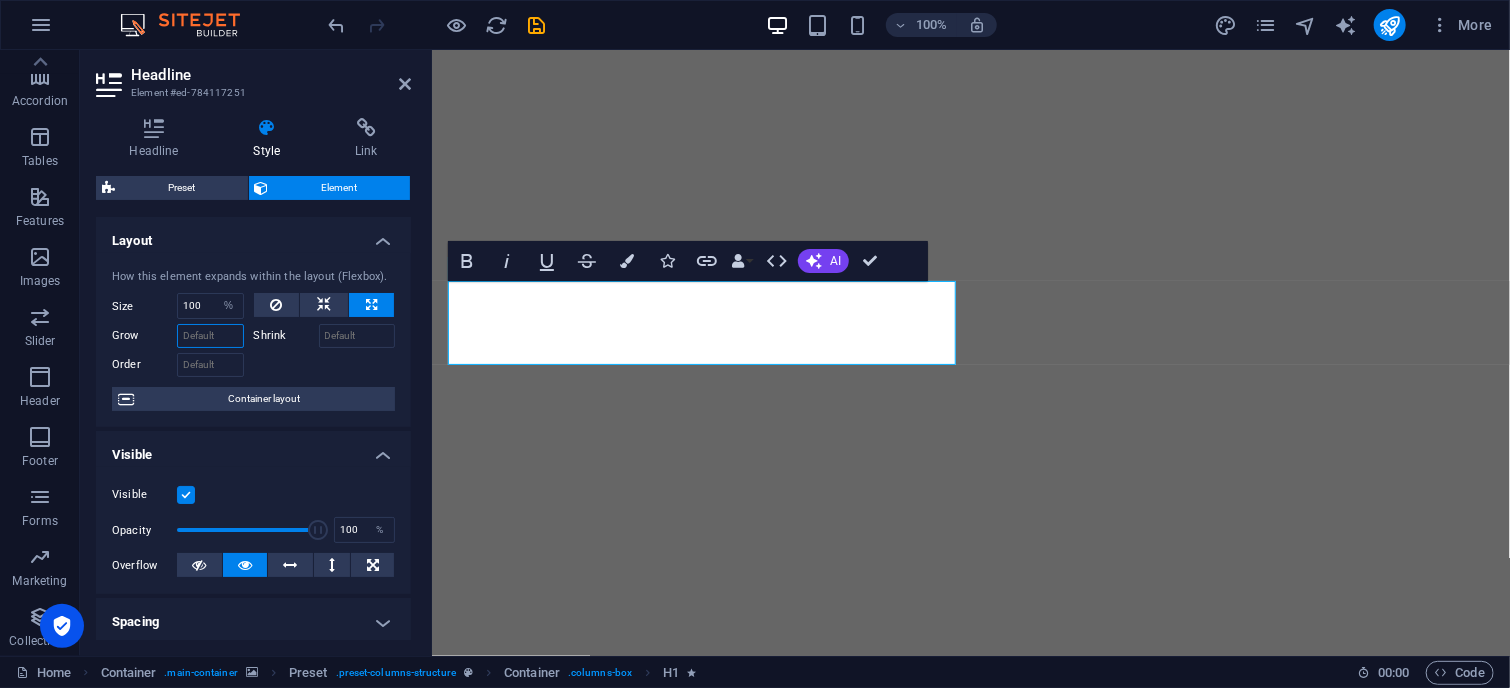 click on "Grow" at bounding box center [210, 336] 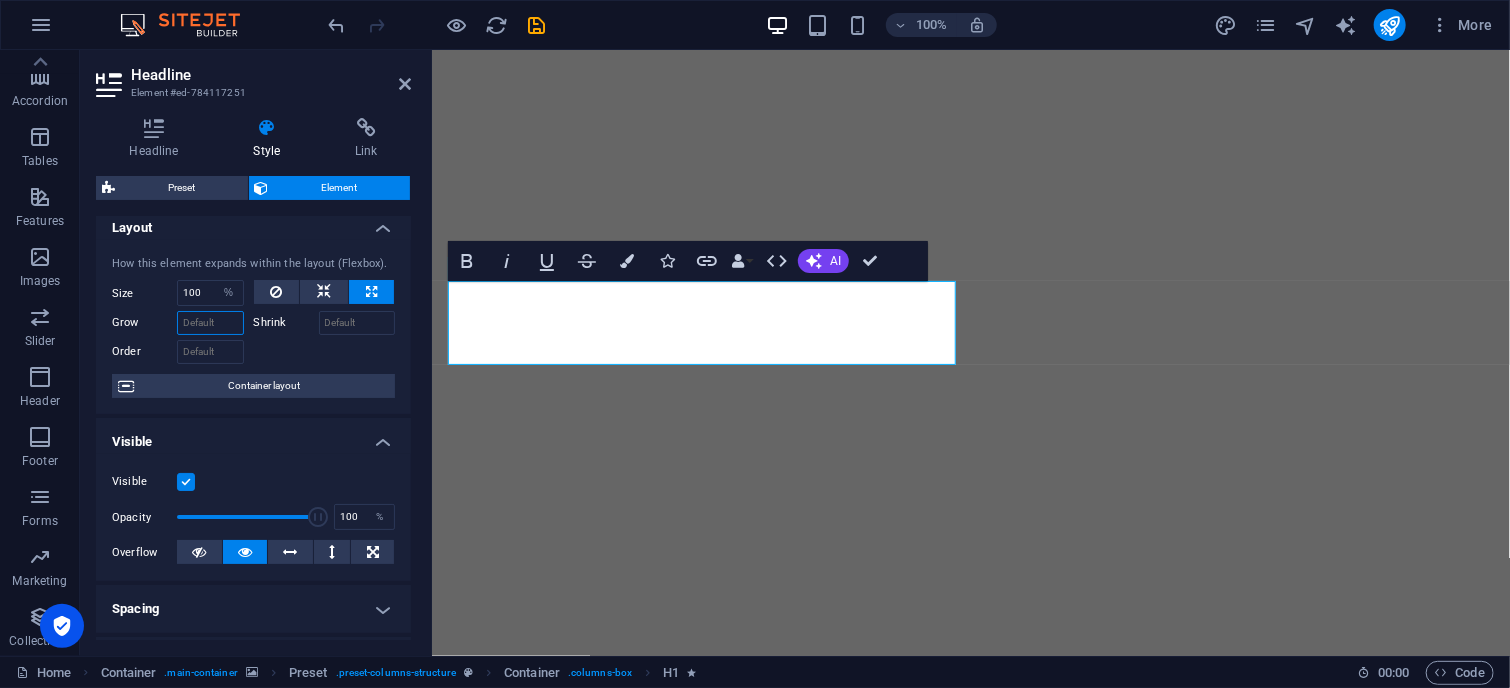 scroll, scrollTop: 0, scrollLeft: 0, axis: both 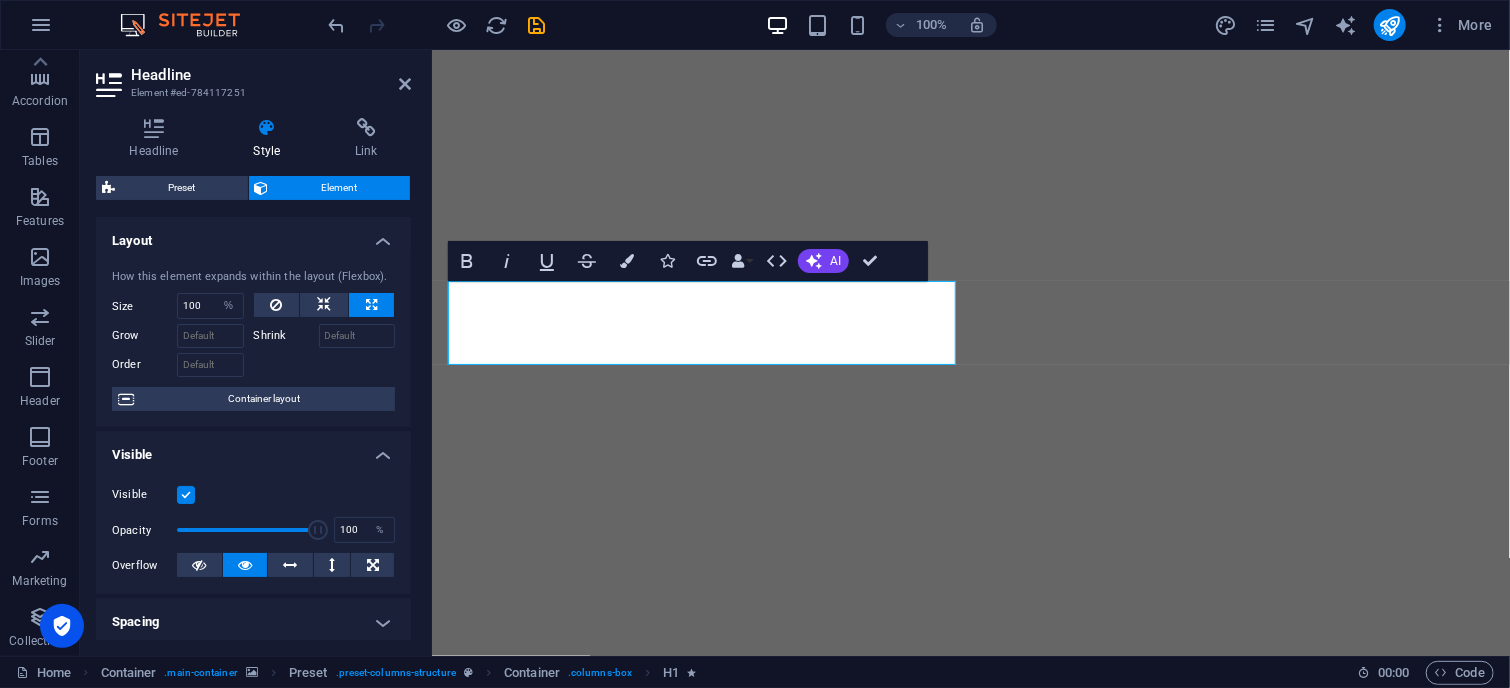 click at bounding box center (267, 128) 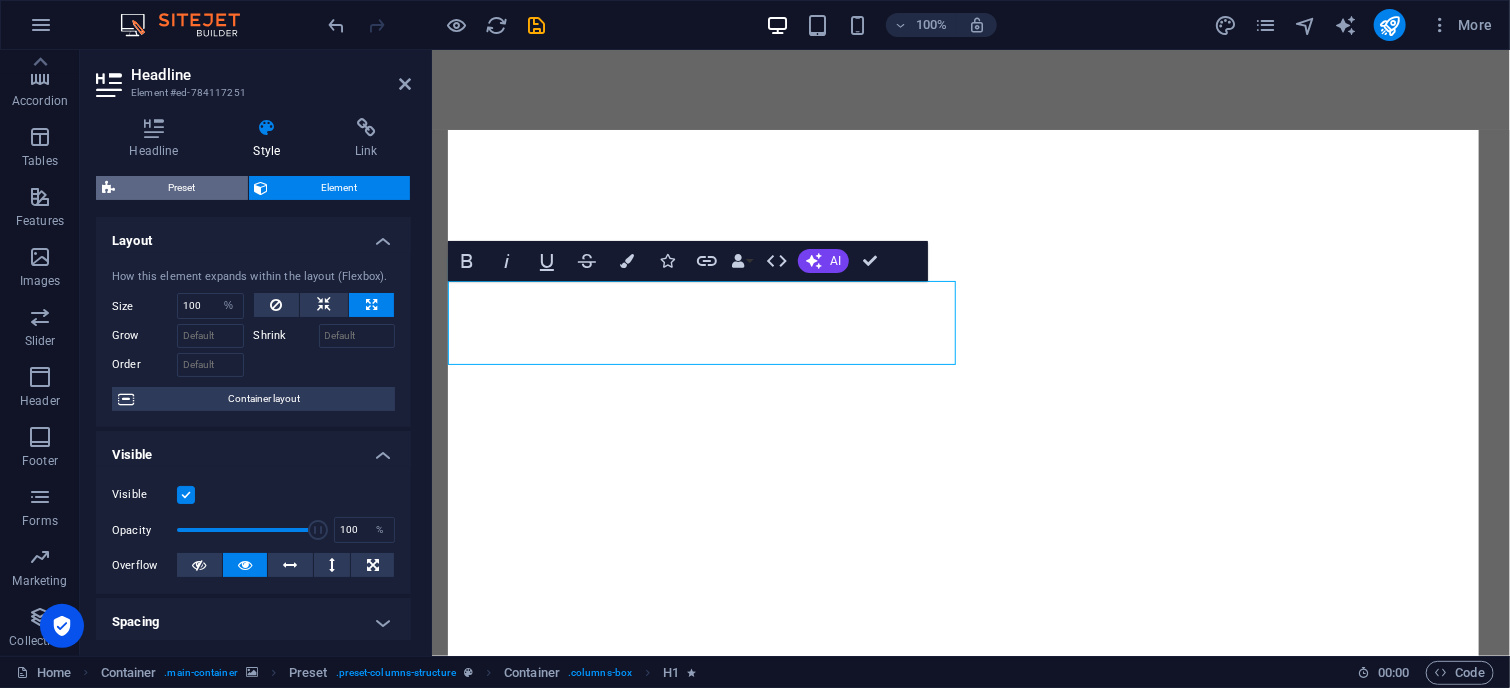 click on "Preset" at bounding box center [181, 188] 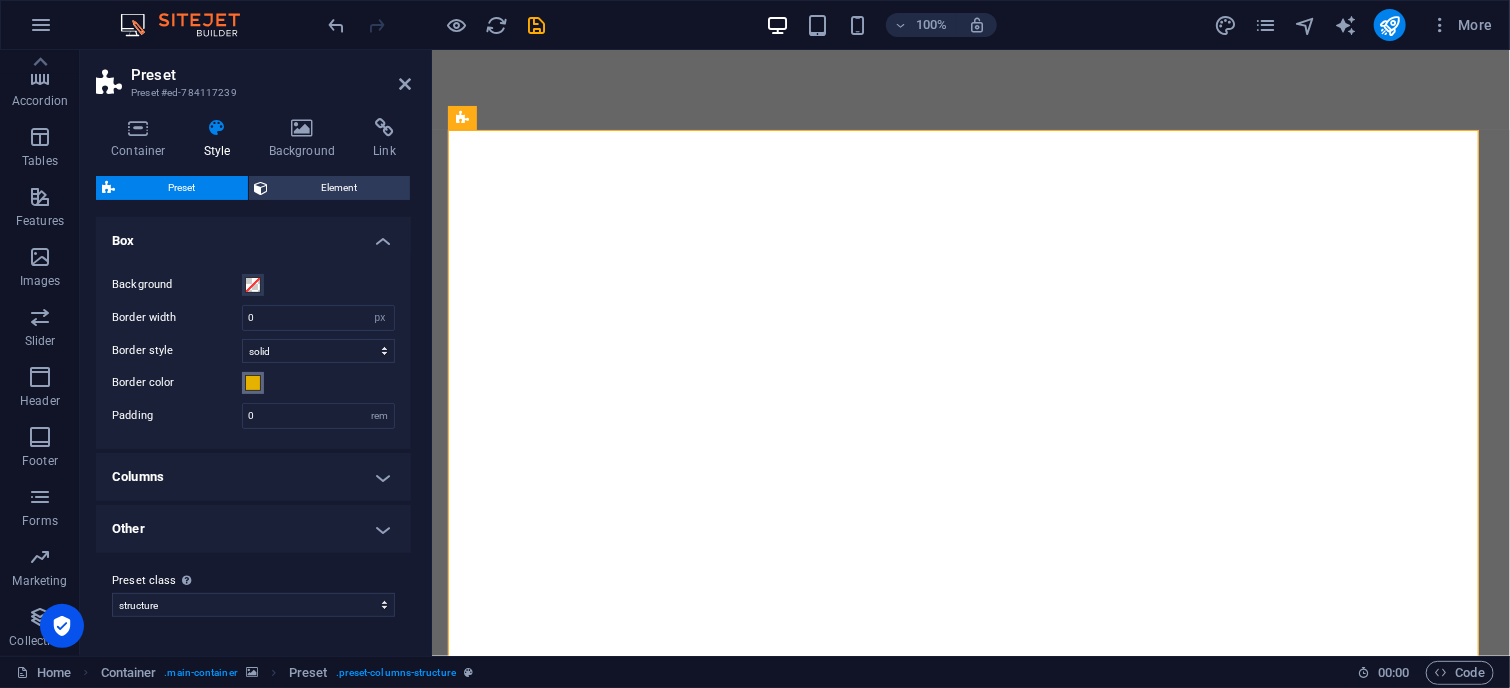 click at bounding box center (253, 383) 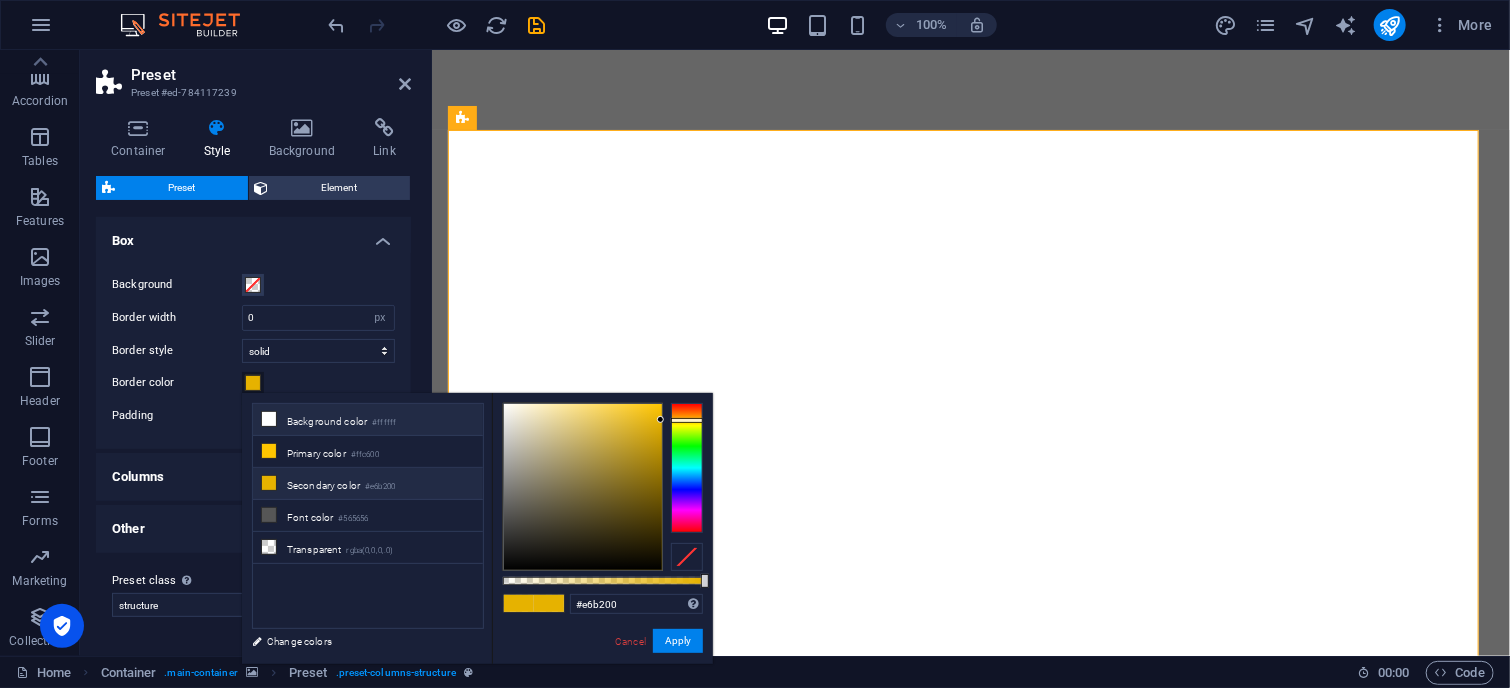 click at bounding box center [269, 419] 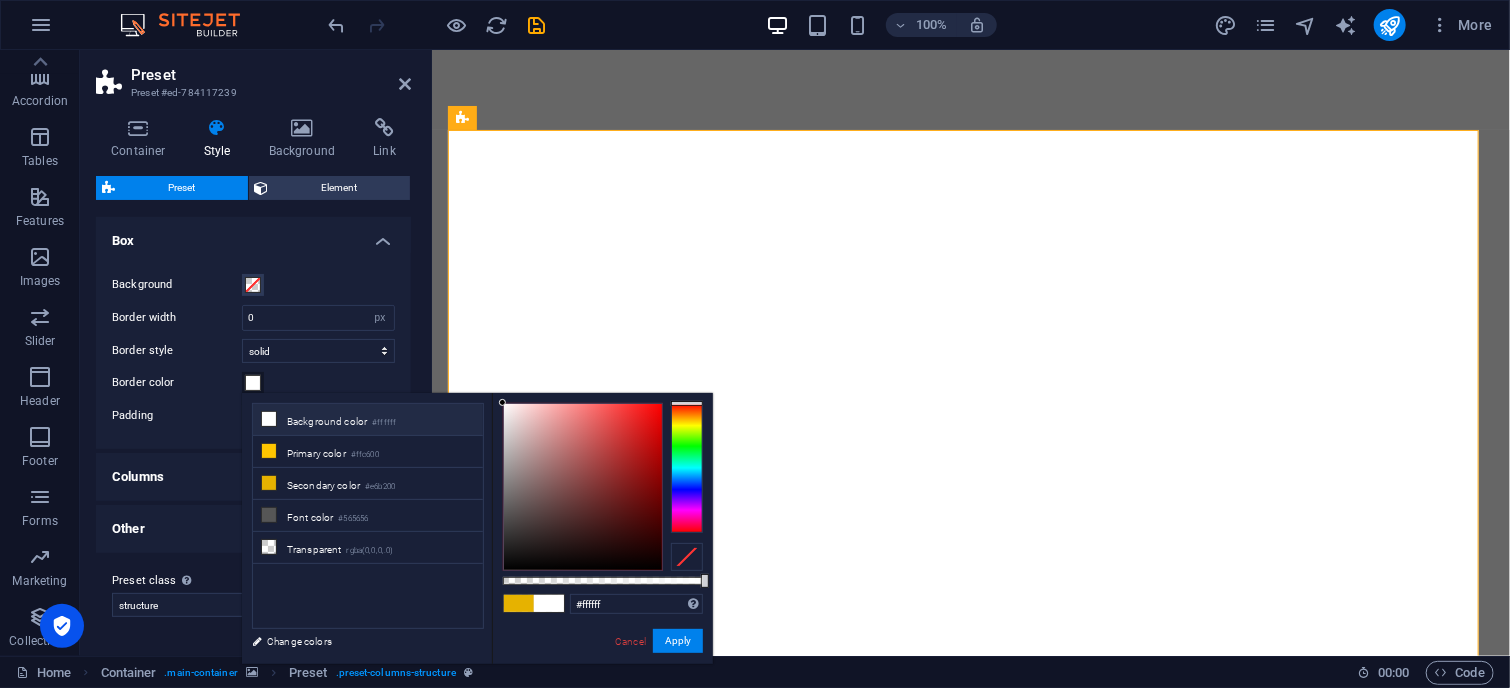 click on "Background Border width 0 rem px Border style solid dashed dotted double Border color Padding 0 rem" at bounding box center (253, 351) 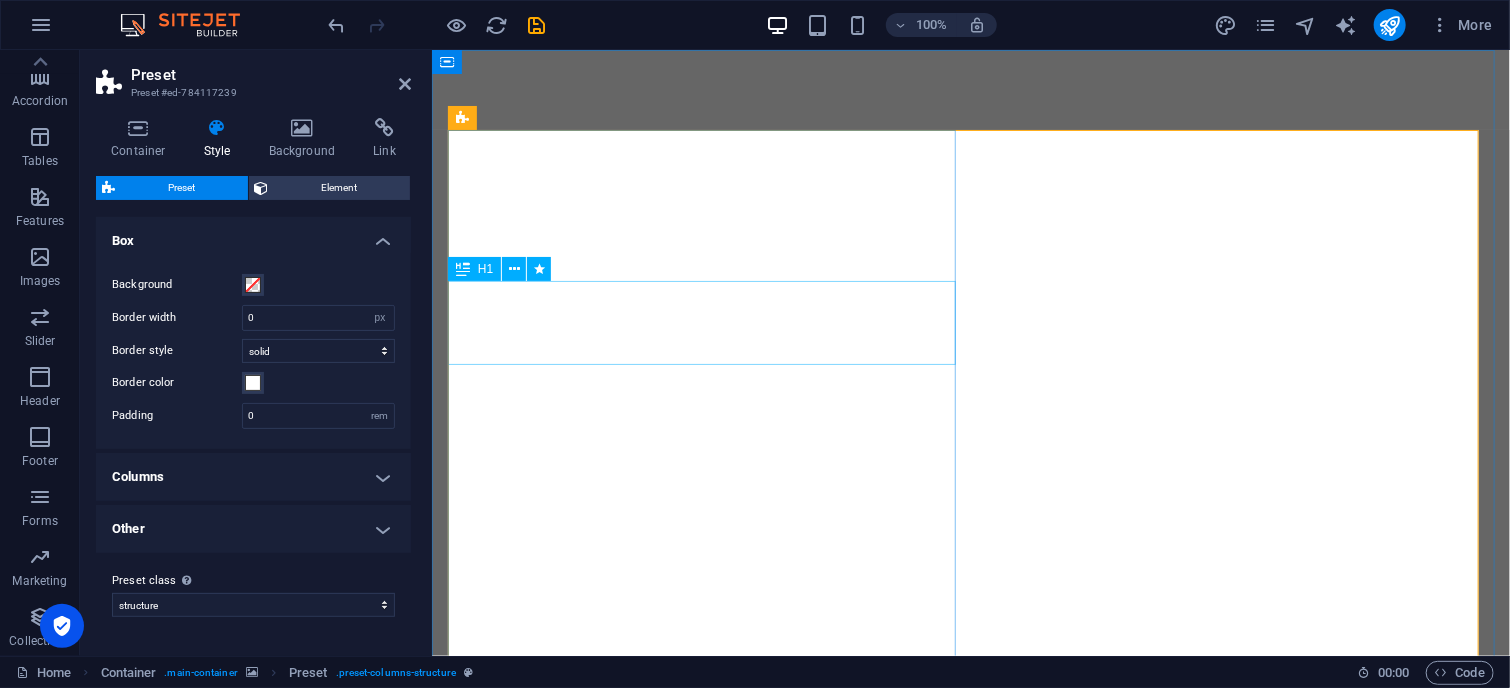 click on "SITERADICAL" at bounding box center [970, 1202] 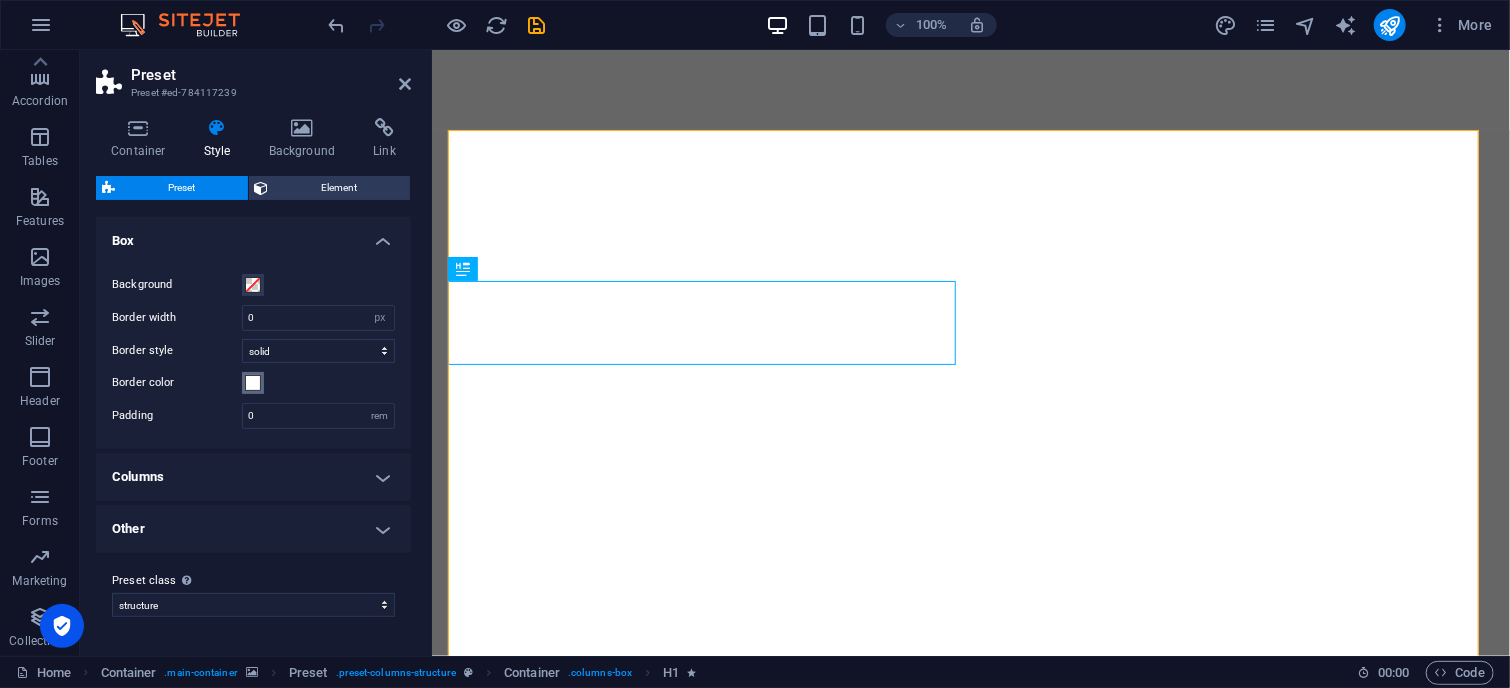 click at bounding box center (253, 383) 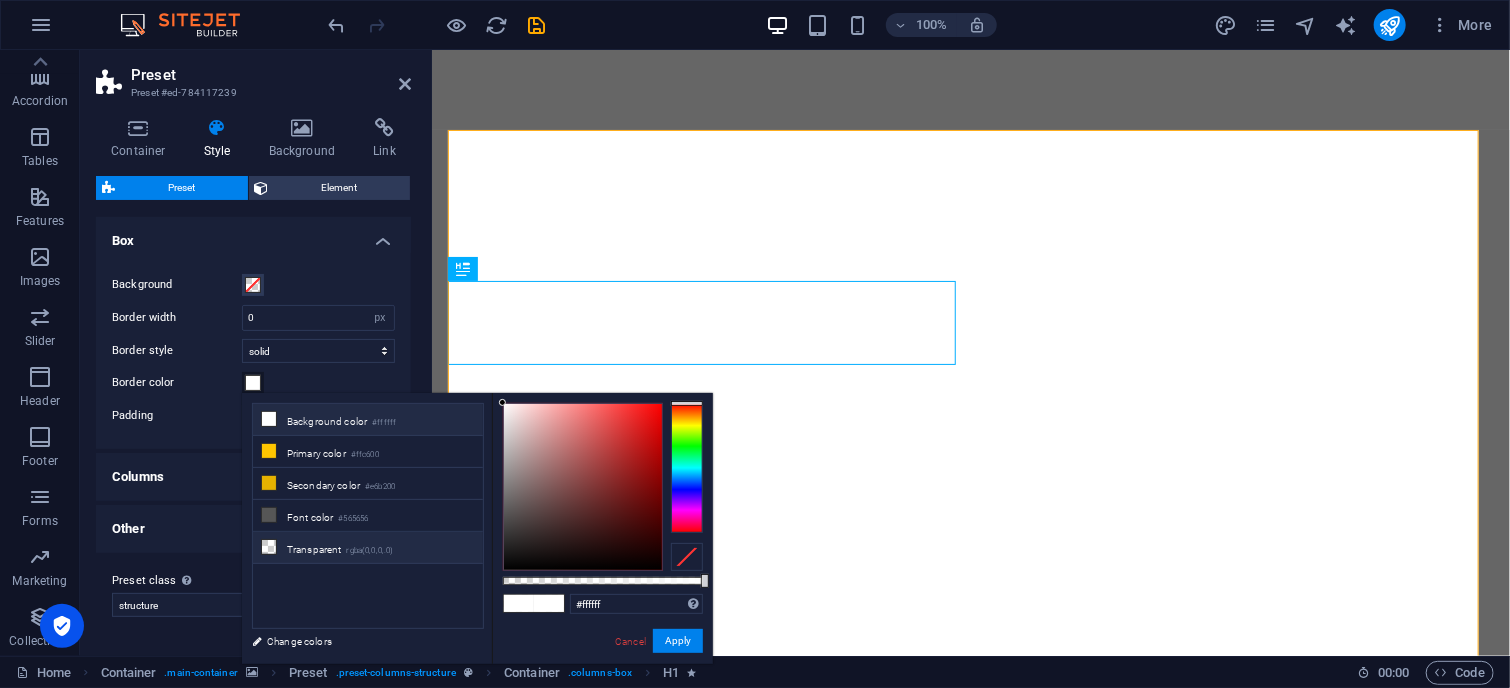 click on "Transparent
rgba(0,0,0,.0)" at bounding box center (368, 548) 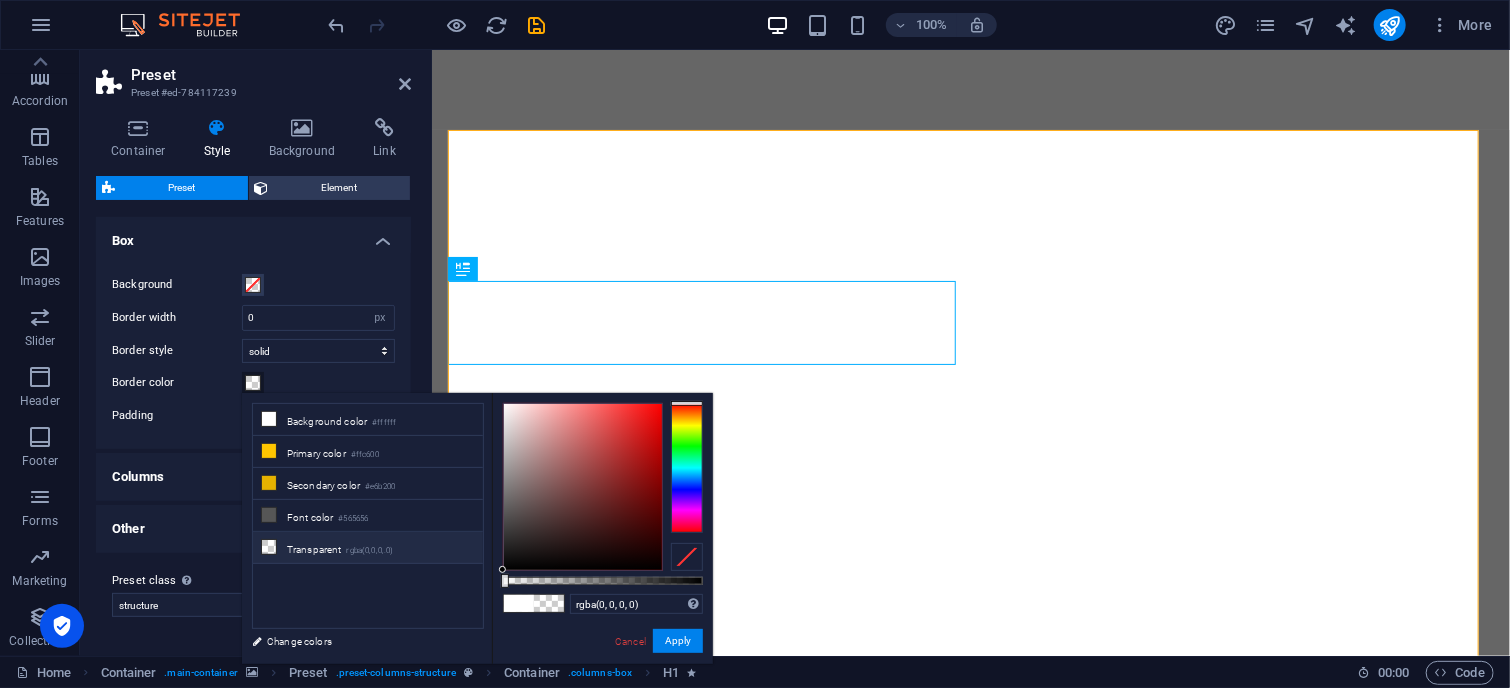 click on "Background Border width 0 rem px Border style solid dashed dotted double Border color Padding 0 rem" at bounding box center [253, 351] 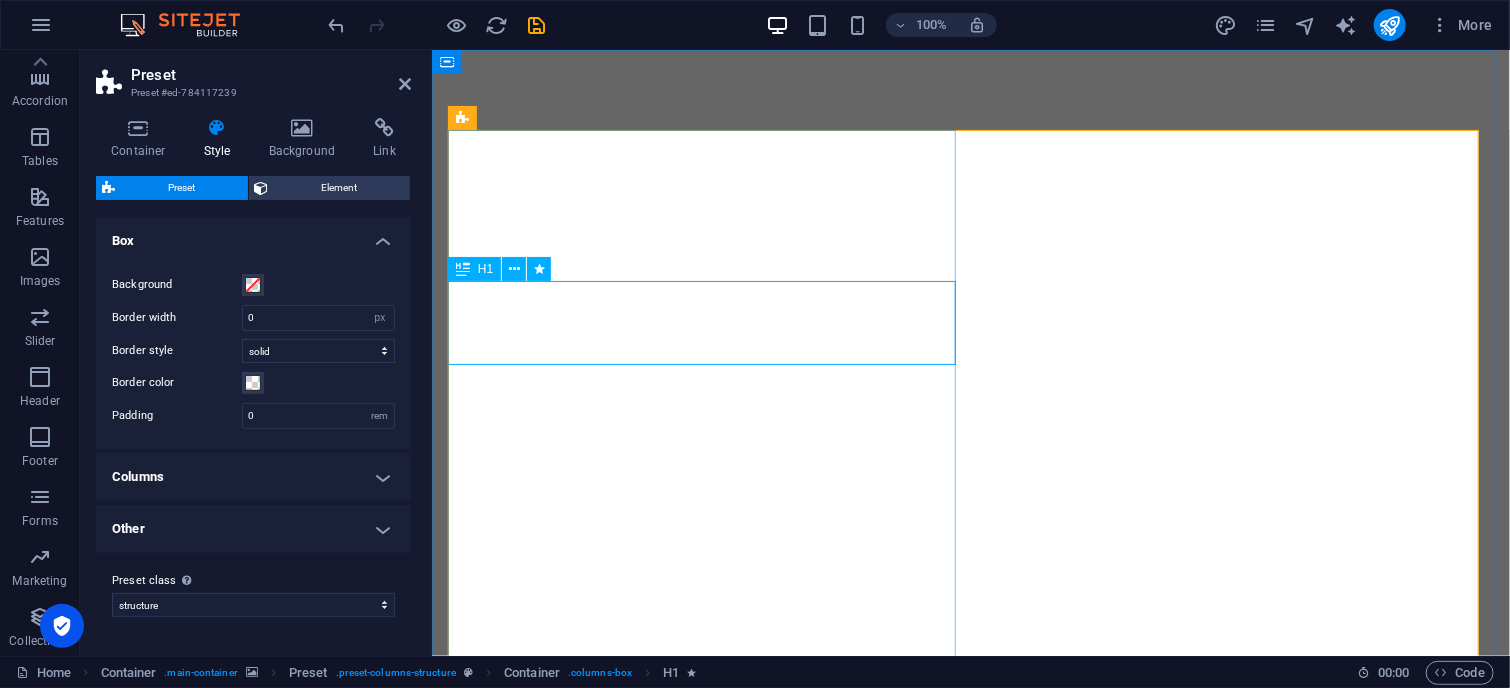 click on "SITERADICAL" at bounding box center [970, 1202] 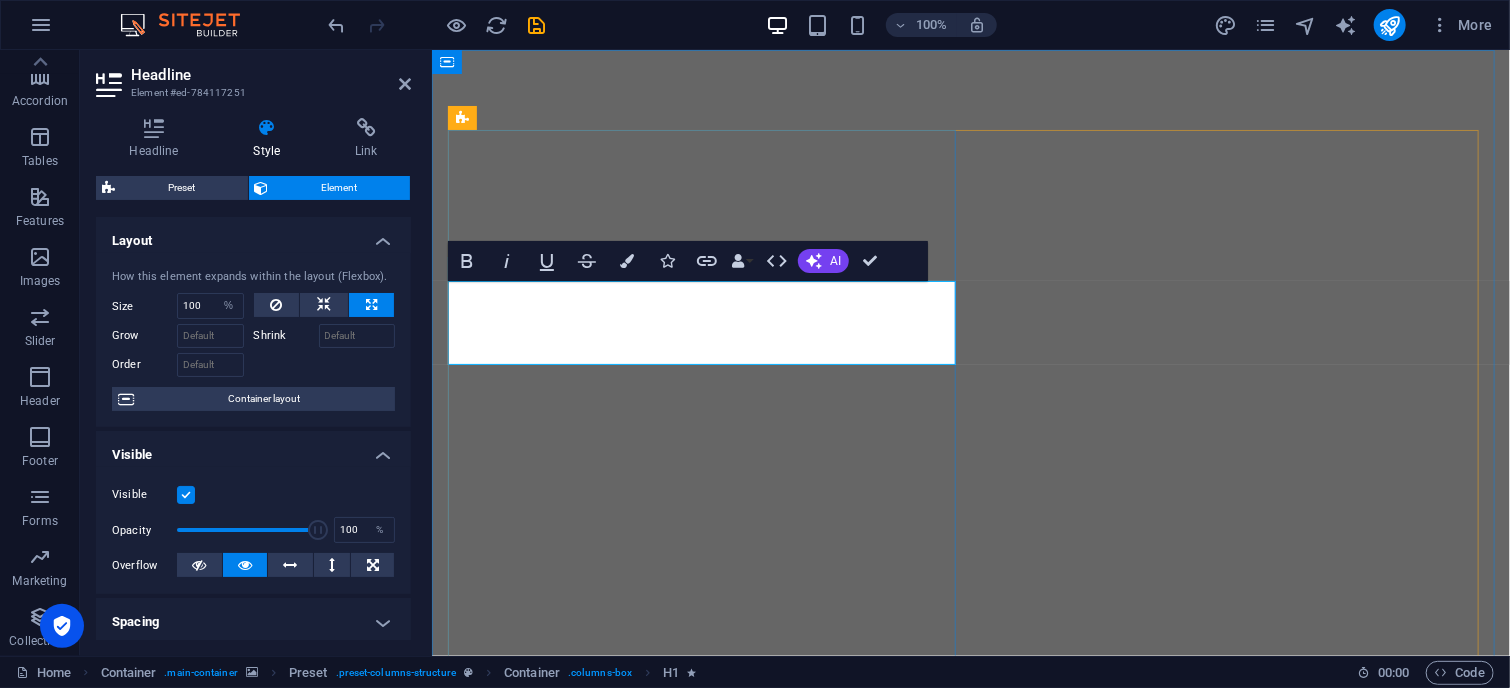 click on "SITERADICAL" at bounding box center [970, 1202] 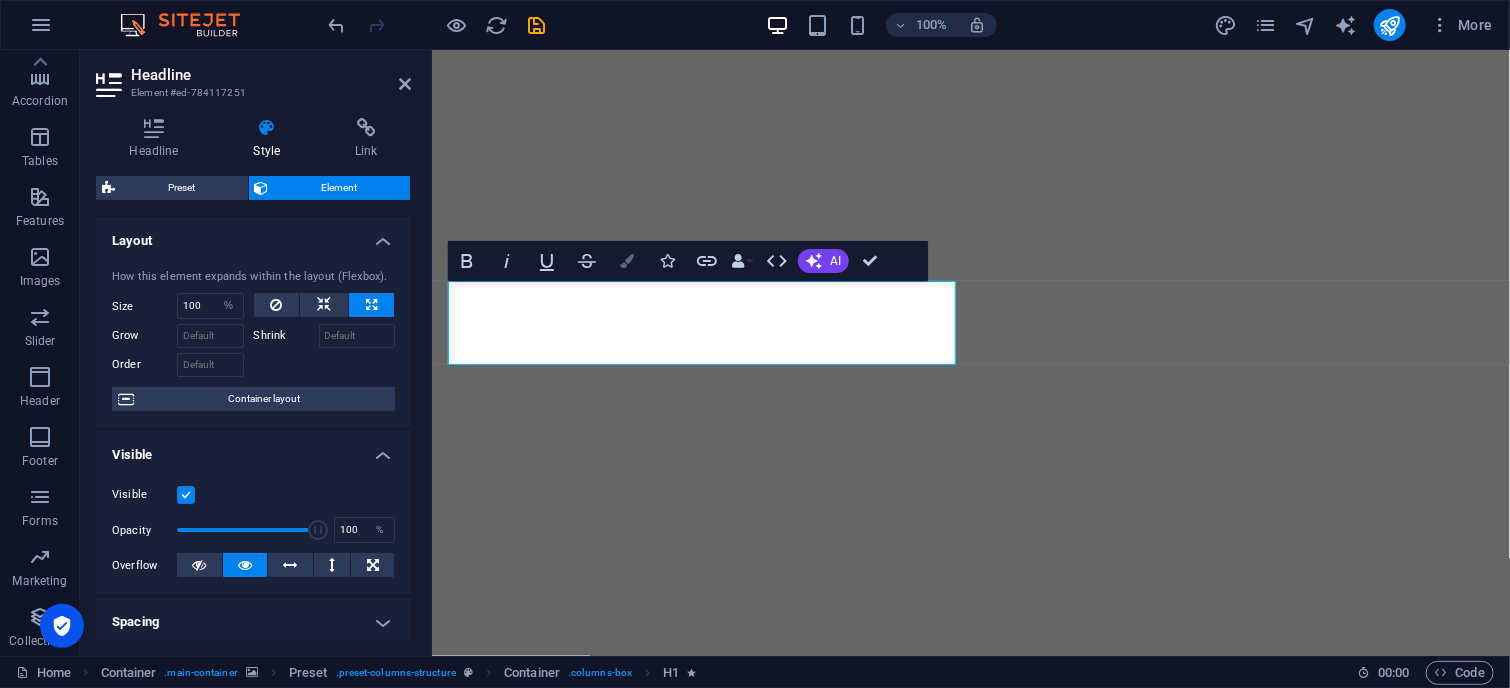 click at bounding box center (627, 261) 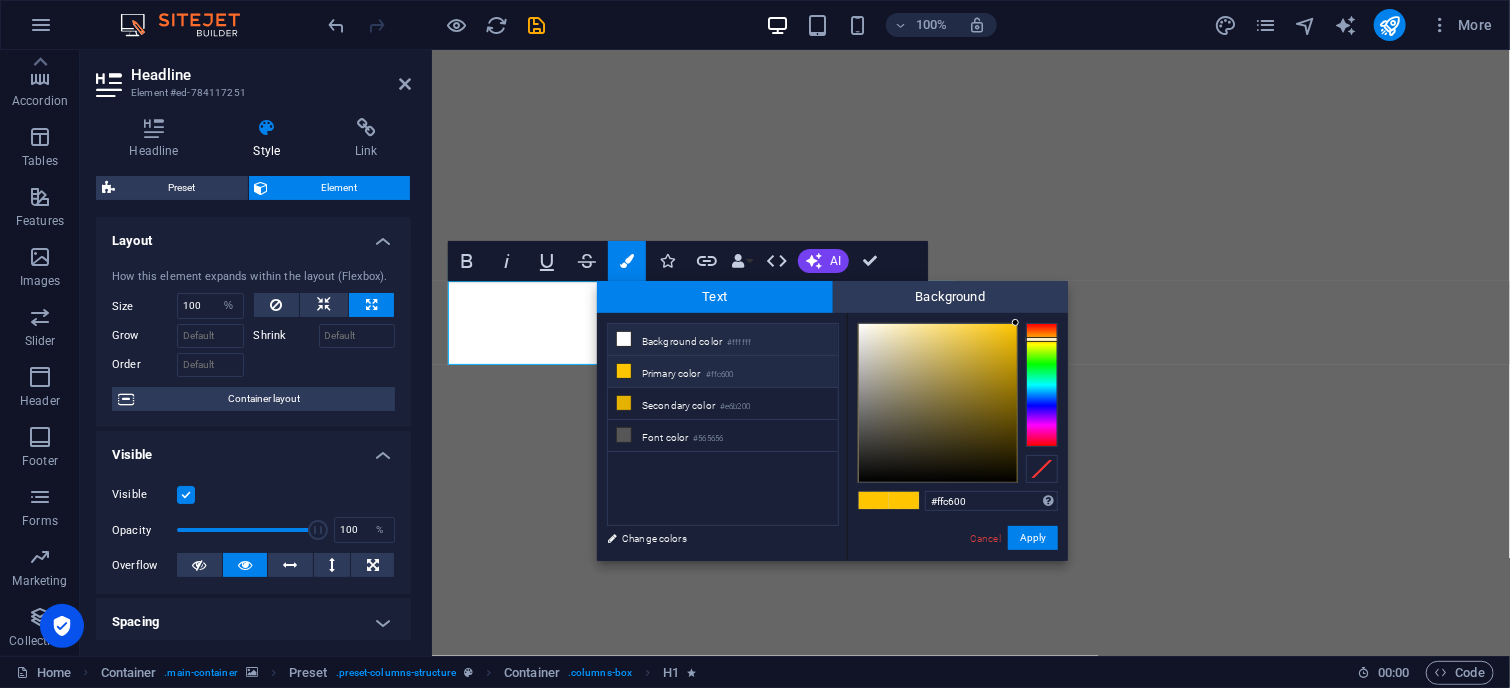 click on "Background color
#ffffff" at bounding box center (723, 340) 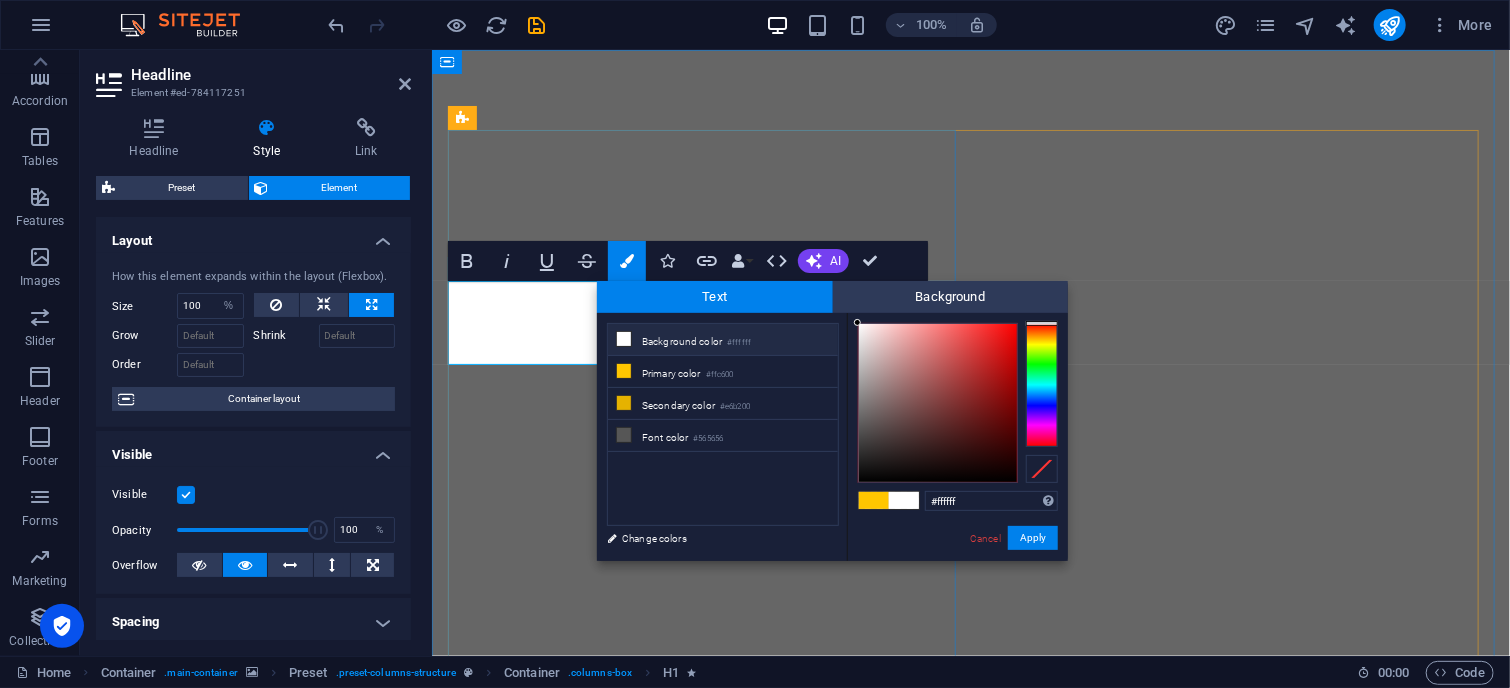 click on "SITERADICAL" at bounding box center [970, 1202] 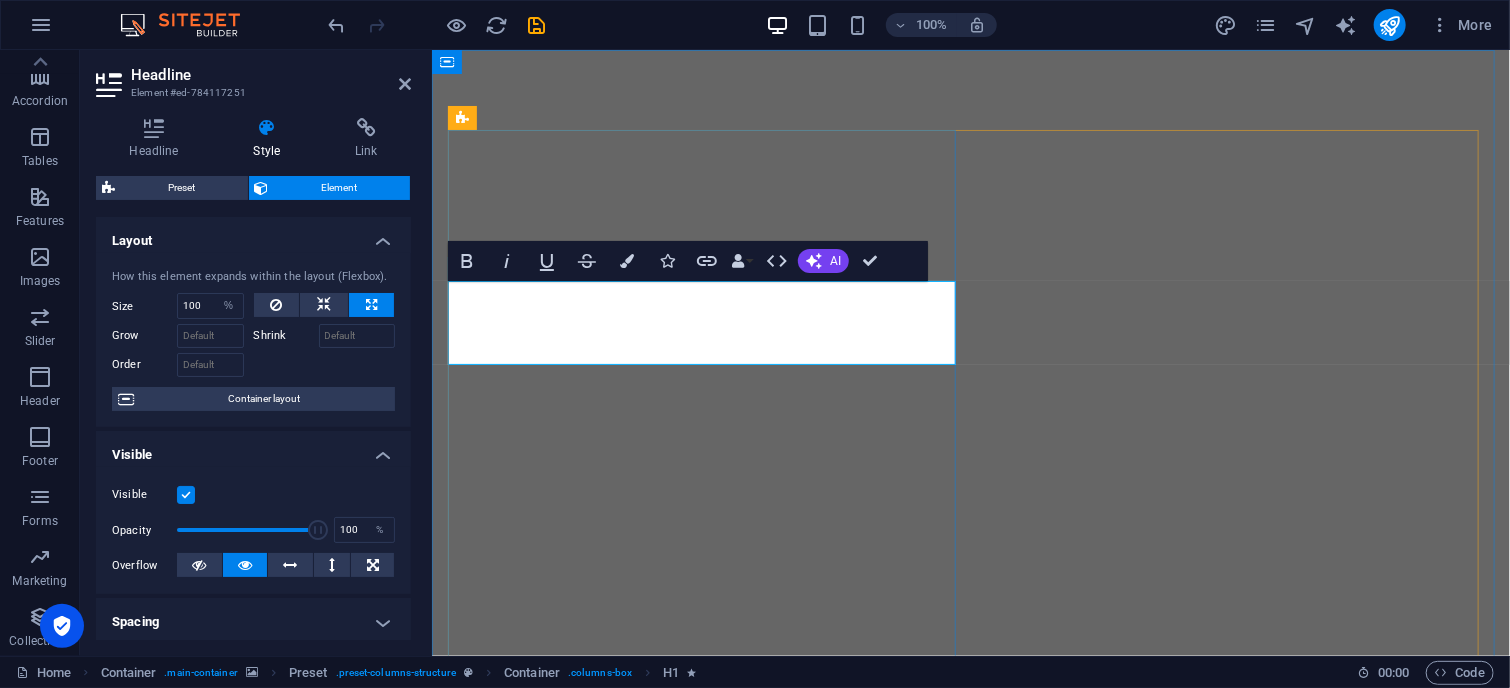 click on "SITERADICAL" at bounding box center [970, 1202] 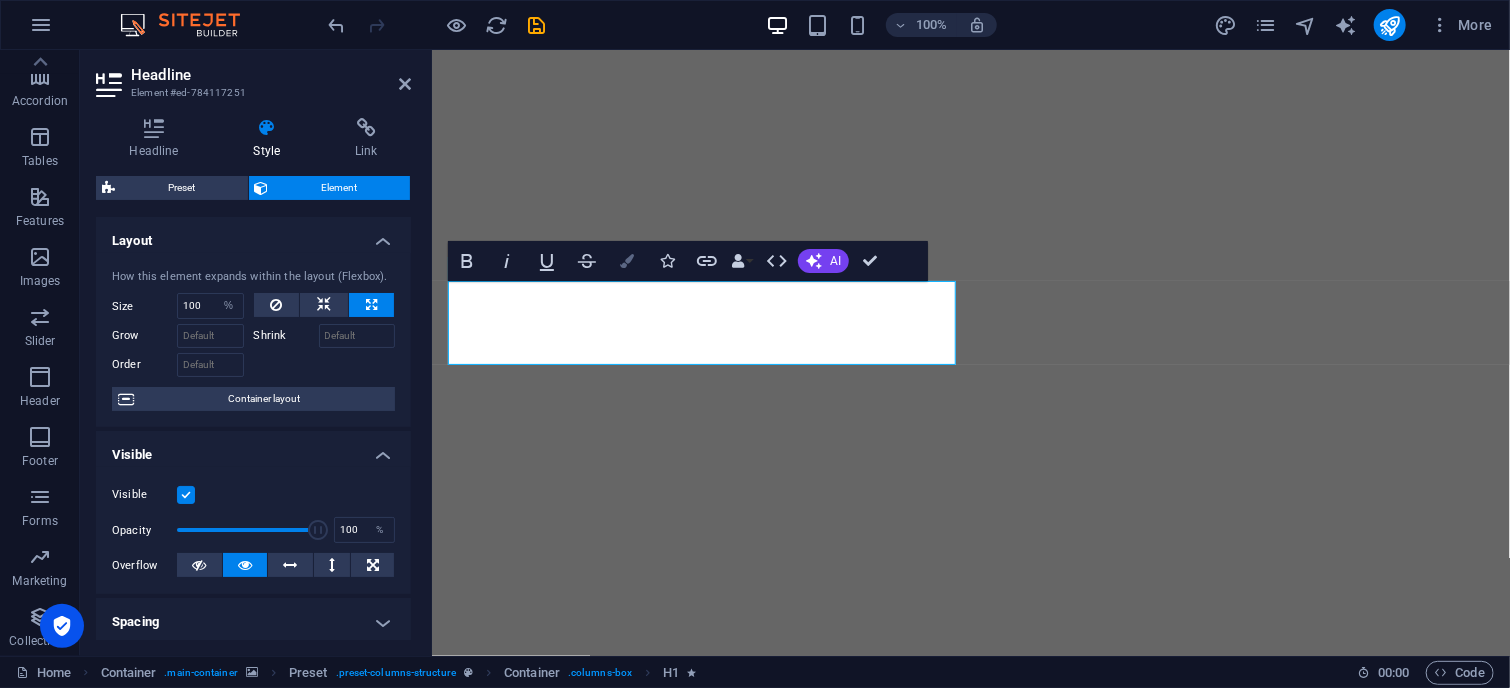 click on "Colors" at bounding box center [627, 261] 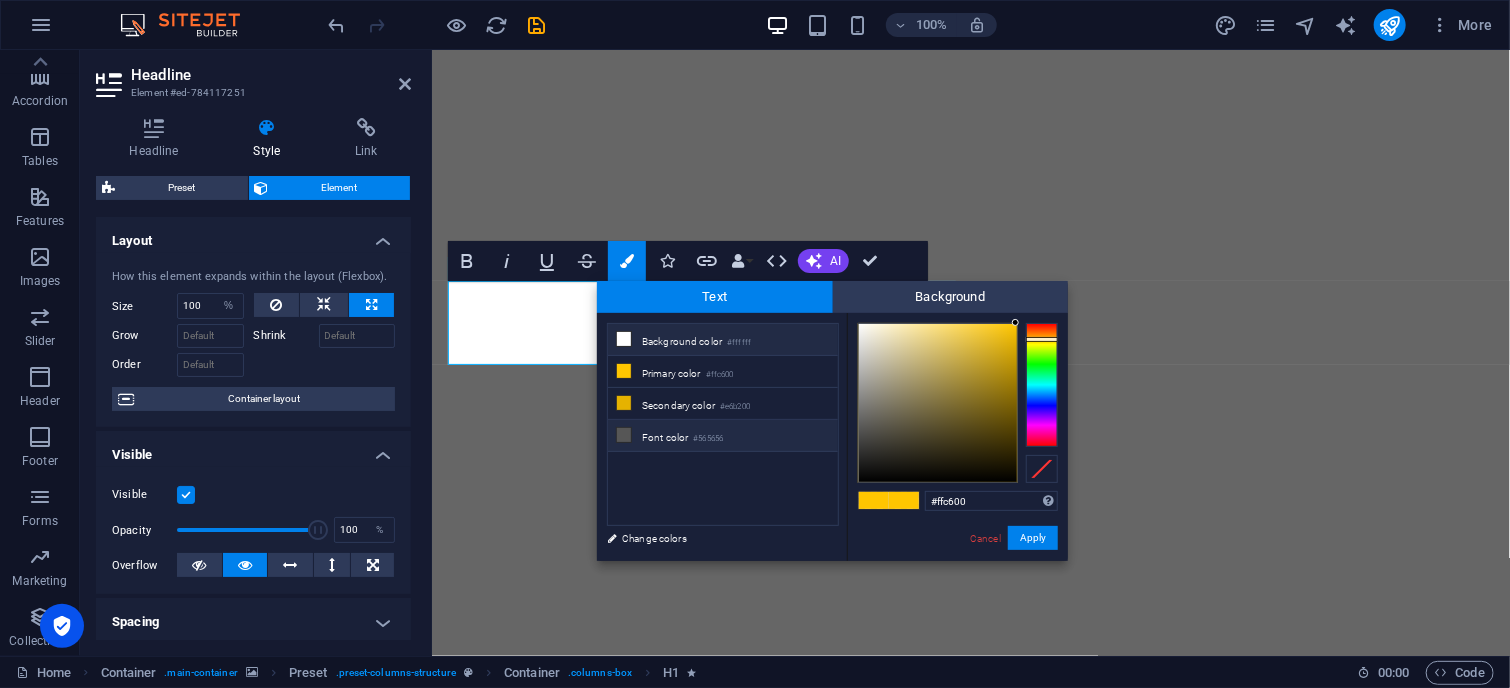 click on "Font color
#565656" at bounding box center [723, 436] 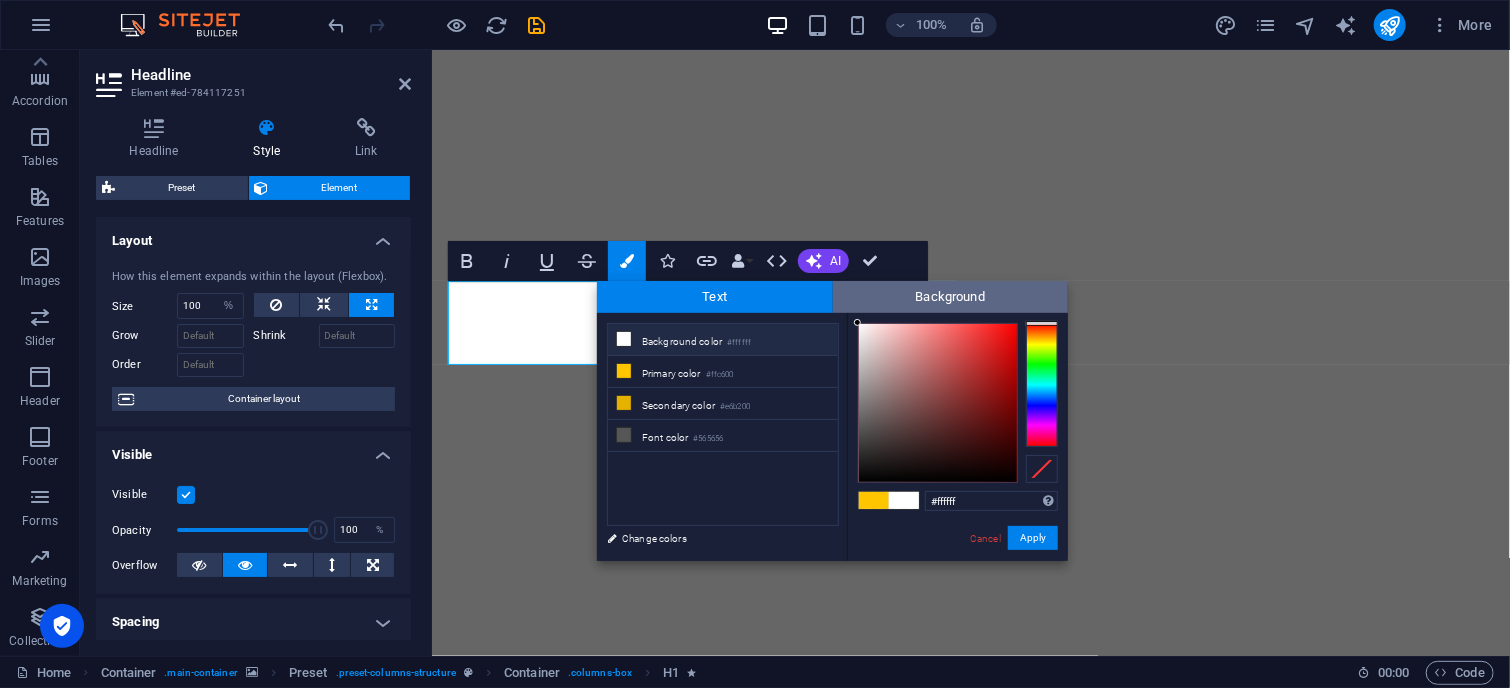 drag, startPoint x: 870, startPoint y: 380, endPoint x: 836, endPoint y: 287, distance: 99.0202 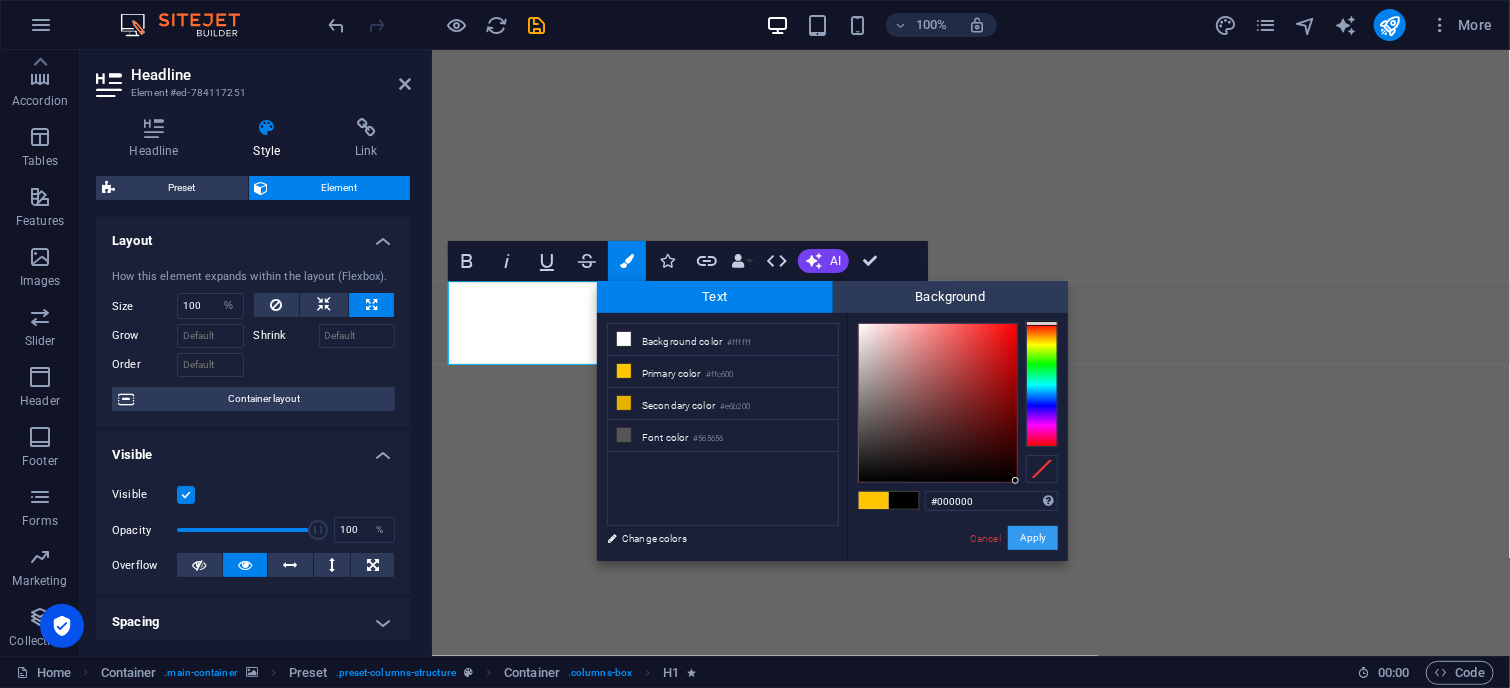 click on "Apply" at bounding box center [1033, 538] 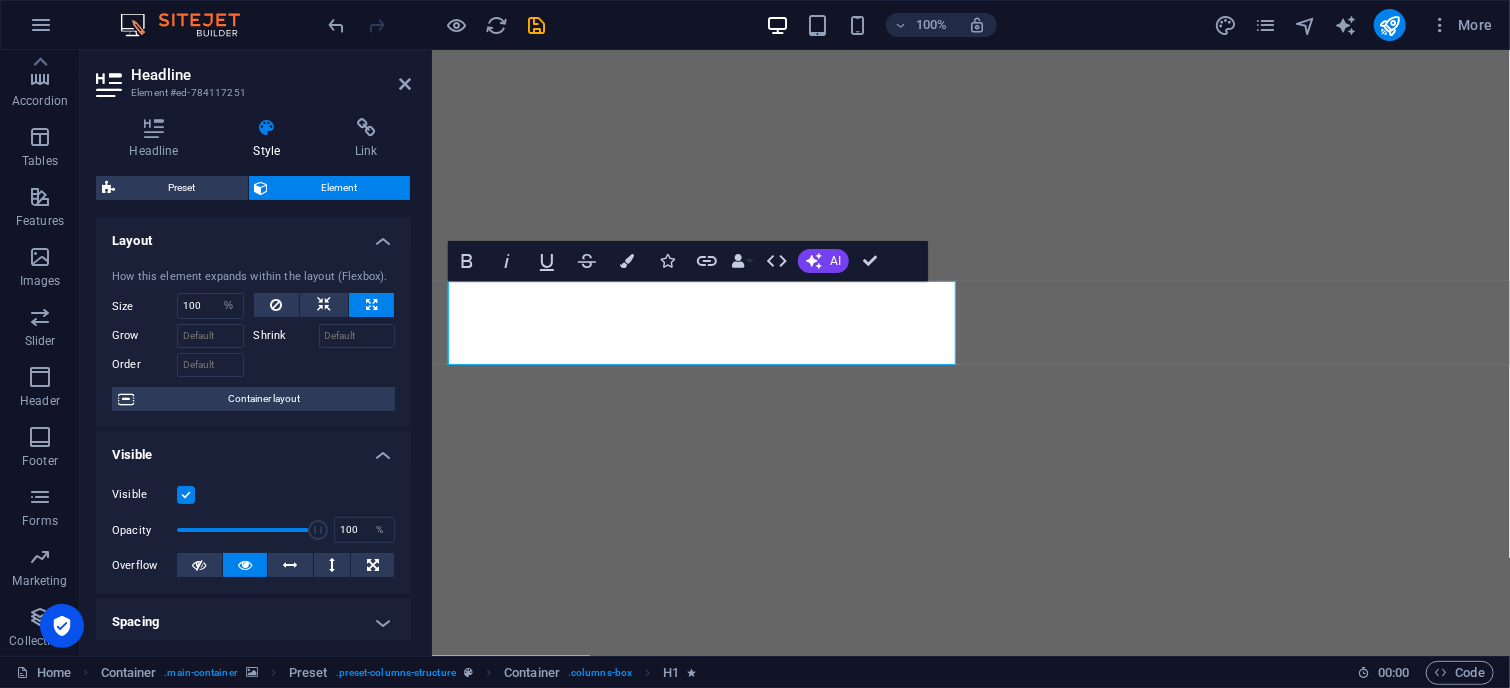 click on "H1   Container   Preset   Preset   Container   Container   Placeholder   Spacer   Spacer   Container   Image   Text   Spacer   H3 Bold Italic Underline Strikethrough Colors Icons Link Data Bindings Company First name Last name Street ZIP code City Email Phone Mobile Fax Custom field 1 Custom field 2 Custom field 3 Custom field 4 Custom field 5 Custom field 6 HTML AI Improve Make shorter Make longer Fix spelling & grammar Translate to English Generate text Confirm (Ctrl+⏎)" at bounding box center [971, 353] 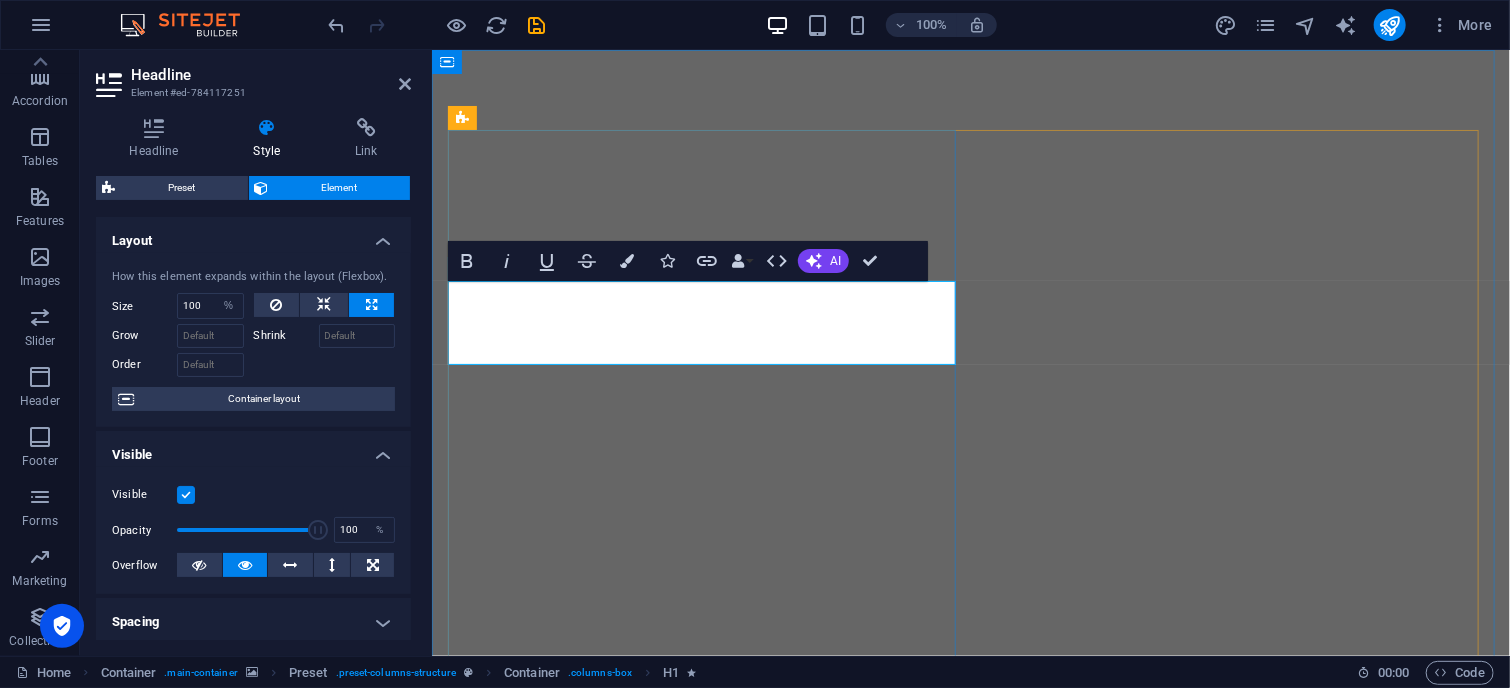 click on "SITERADICAL" at bounding box center [970, 1202] 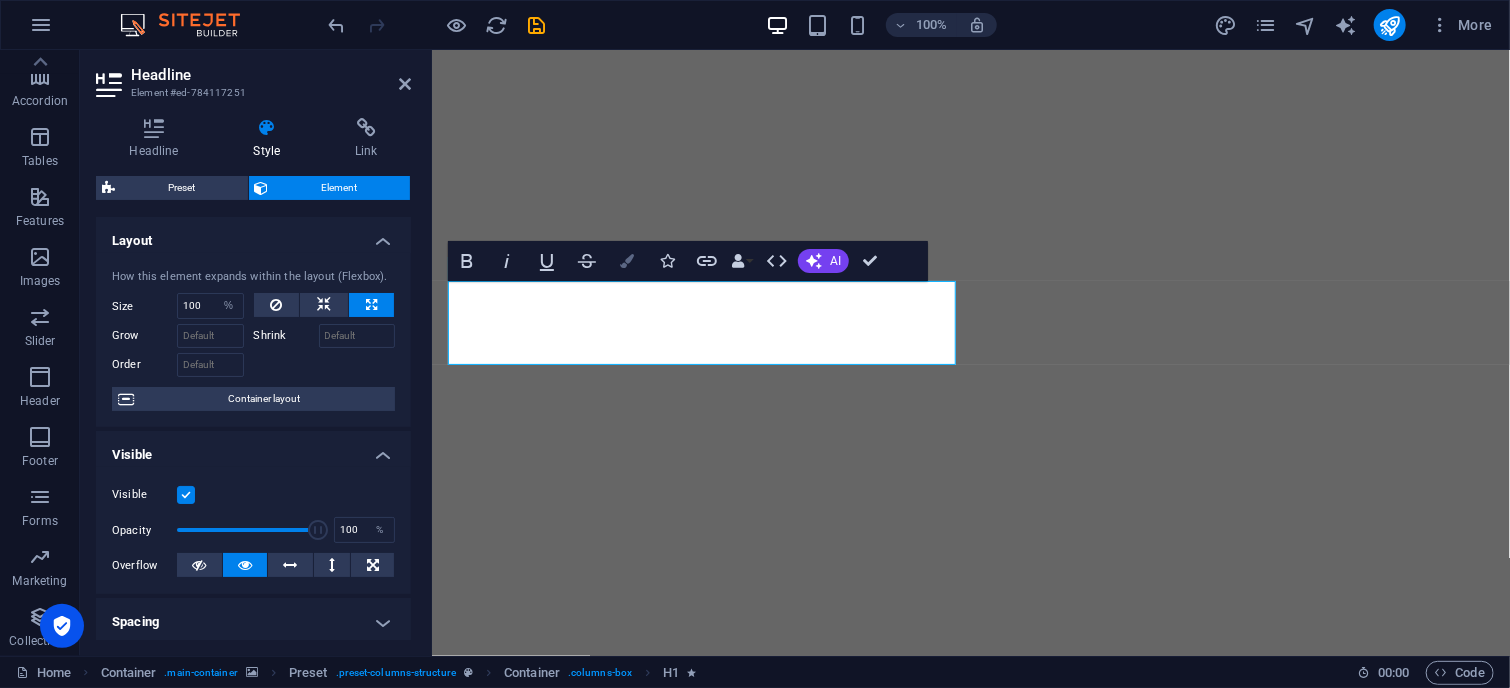 click at bounding box center [627, 261] 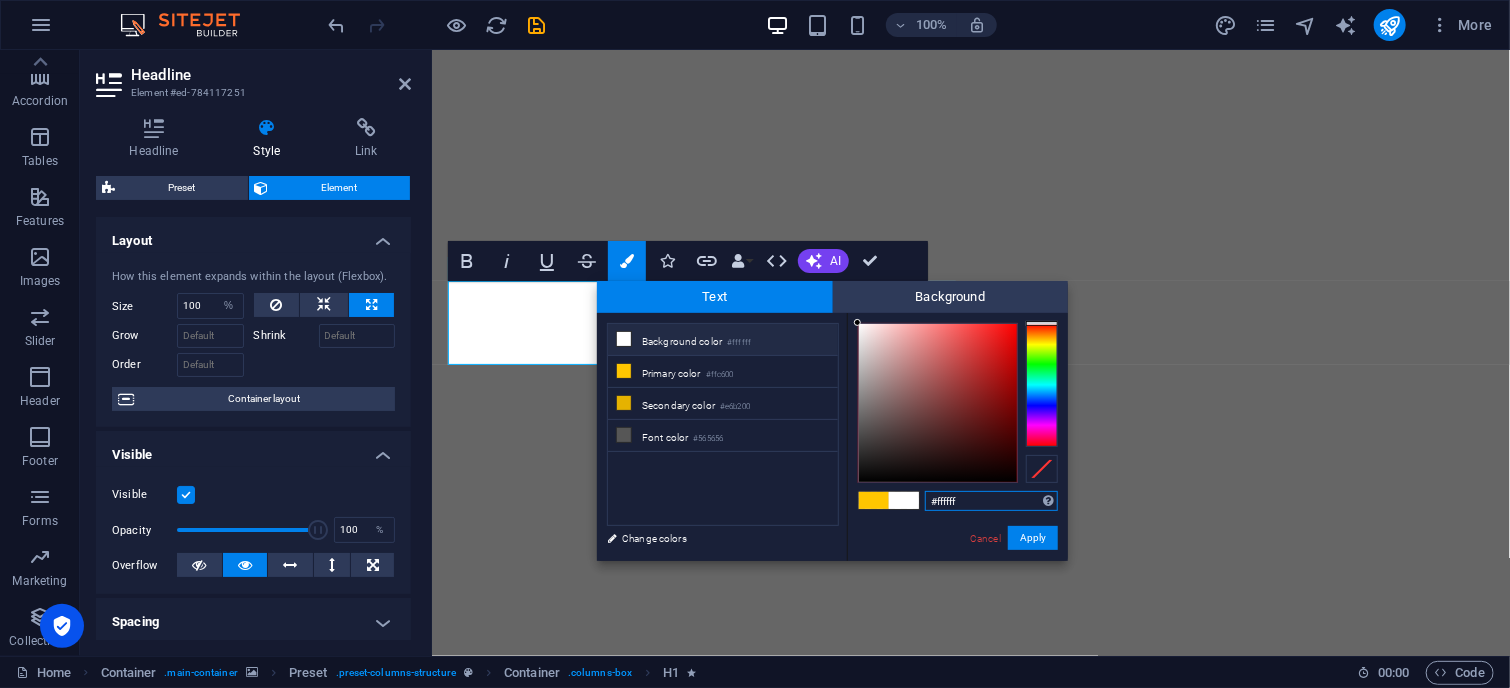 drag, startPoint x: 868, startPoint y: 442, endPoint x: 848, endPoint y: 315, distance: 128.56516 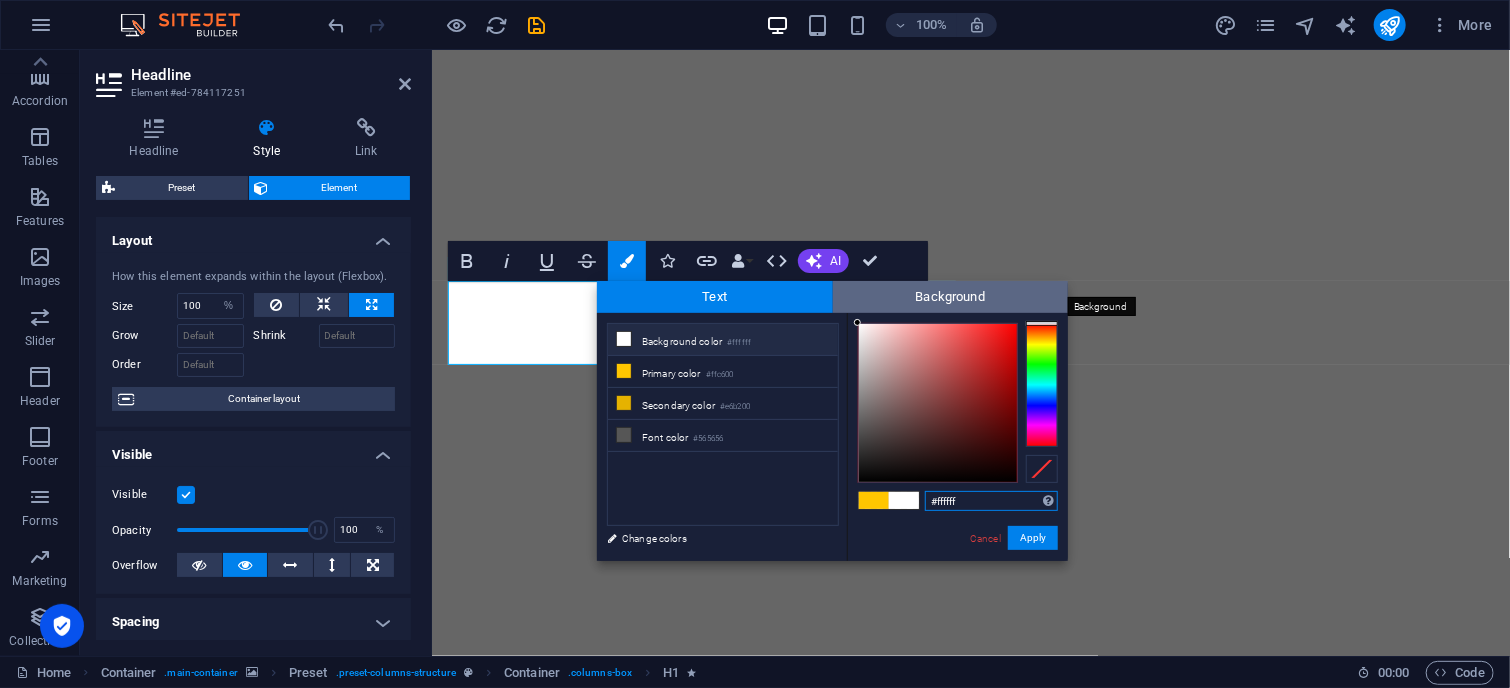 click on "Background" at bounding box center [951, 297] 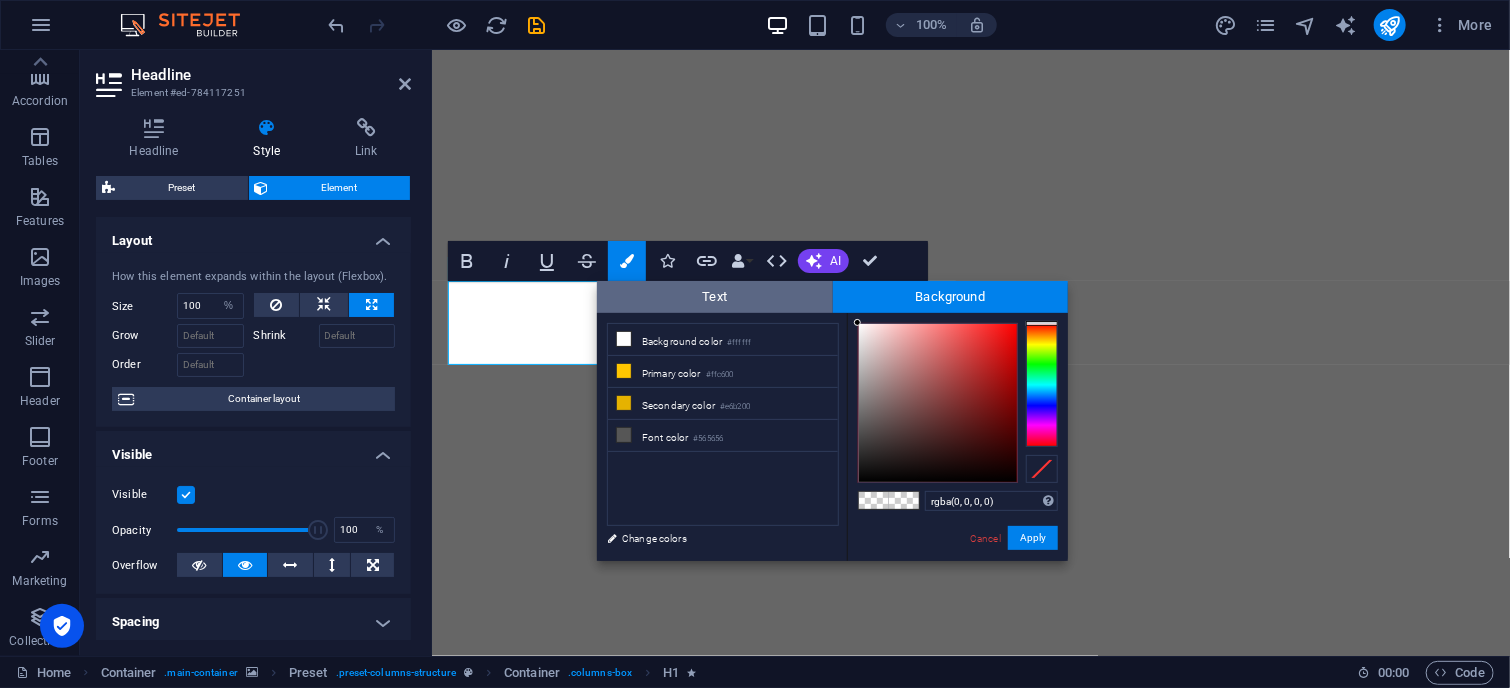 click on "Text" at bounding box center (715, 297) 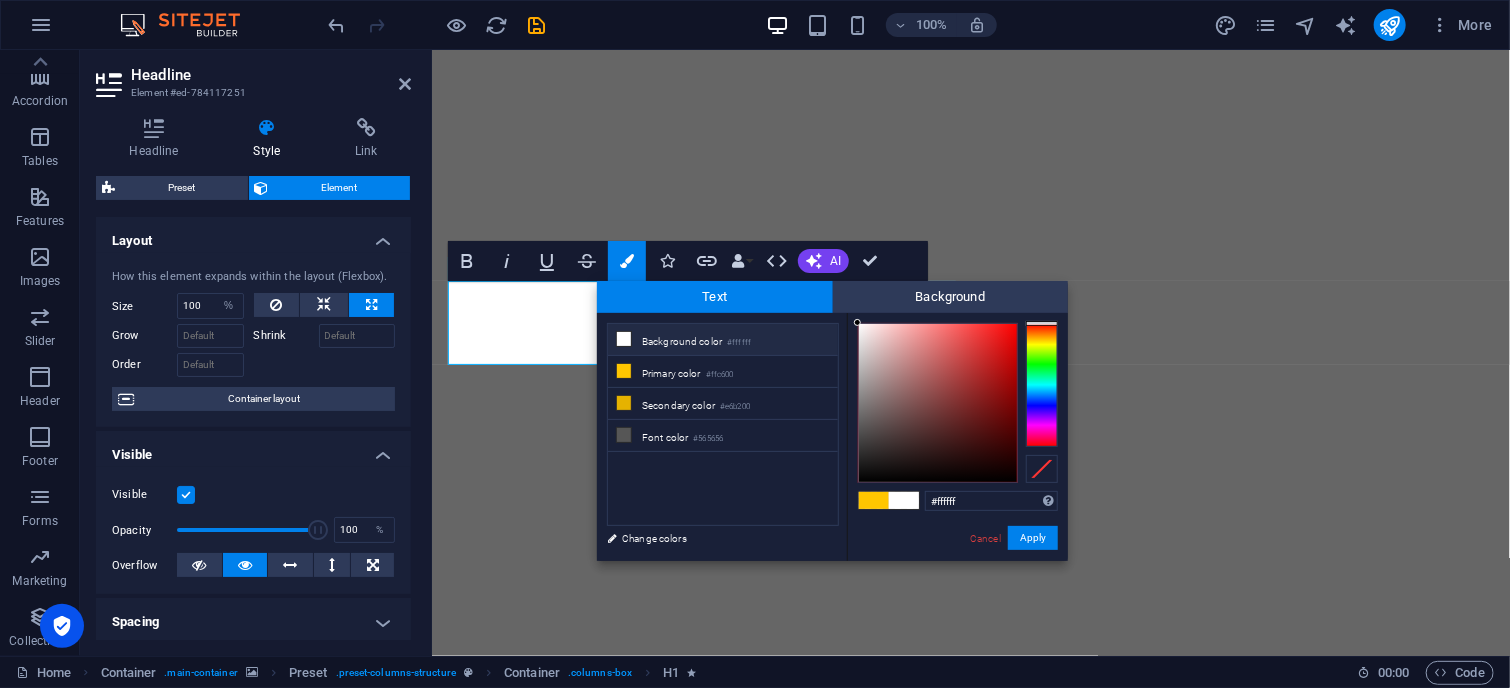 click on "less
Background color
#ffffff
Primary color
#ffc600
Secondary color
#e6b200
Font color
Change colors #ffffff Supported formats" at bounding box center (832, 437) 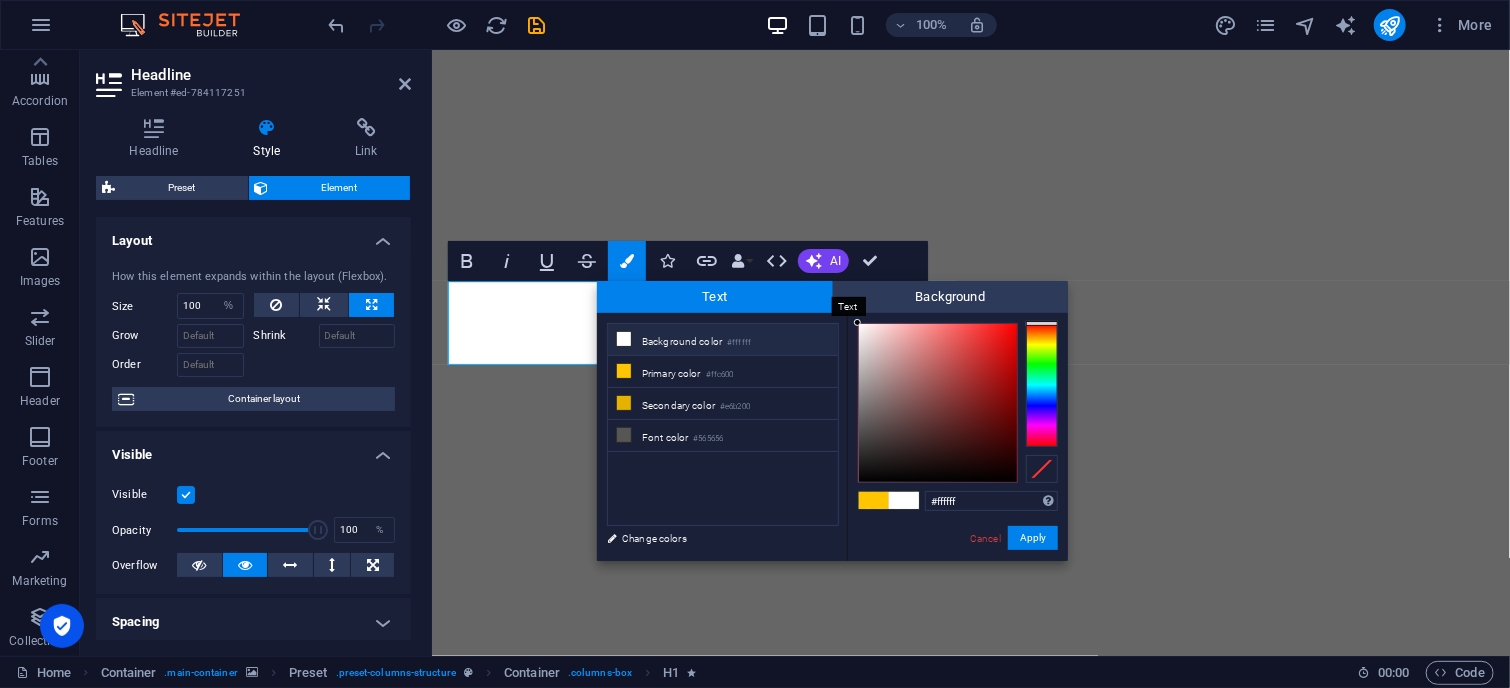 click on "Text" at bounding box center (715, 297) 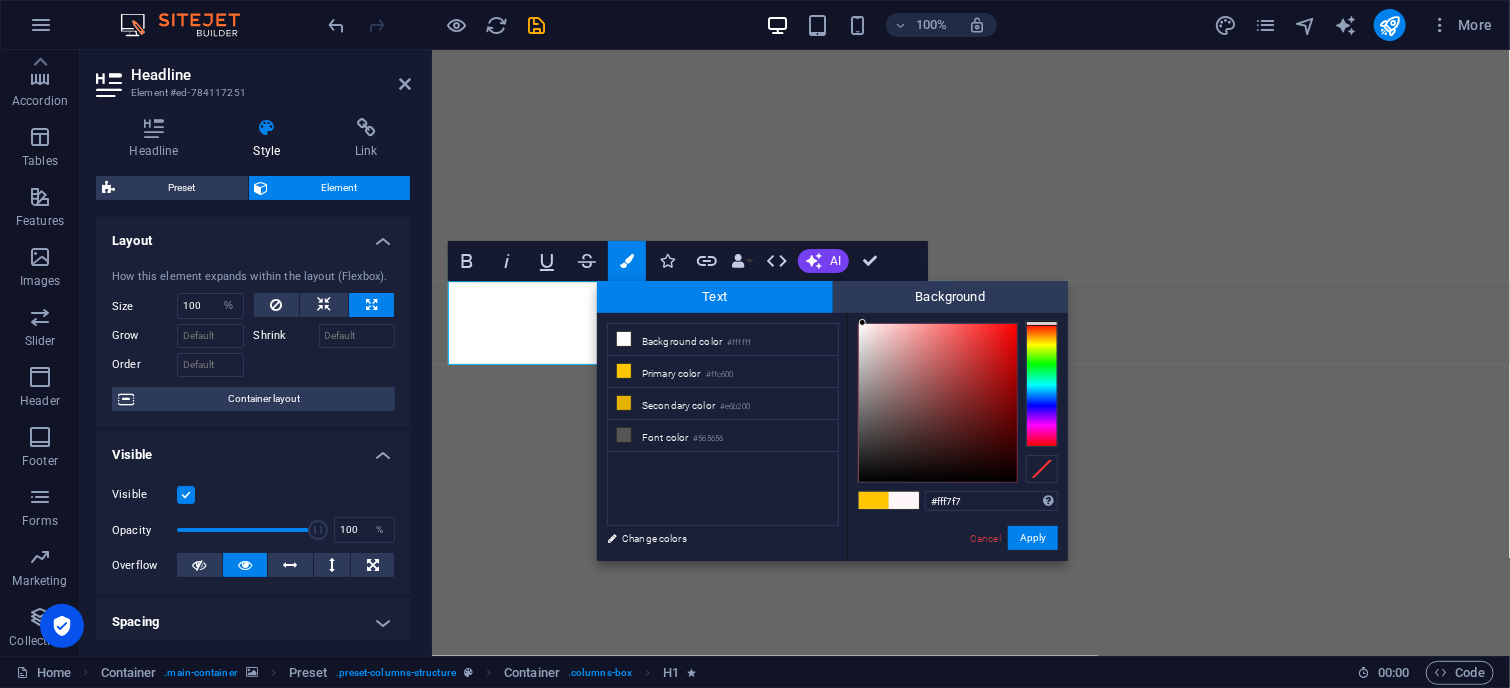 click at bounding box center (862, 322) 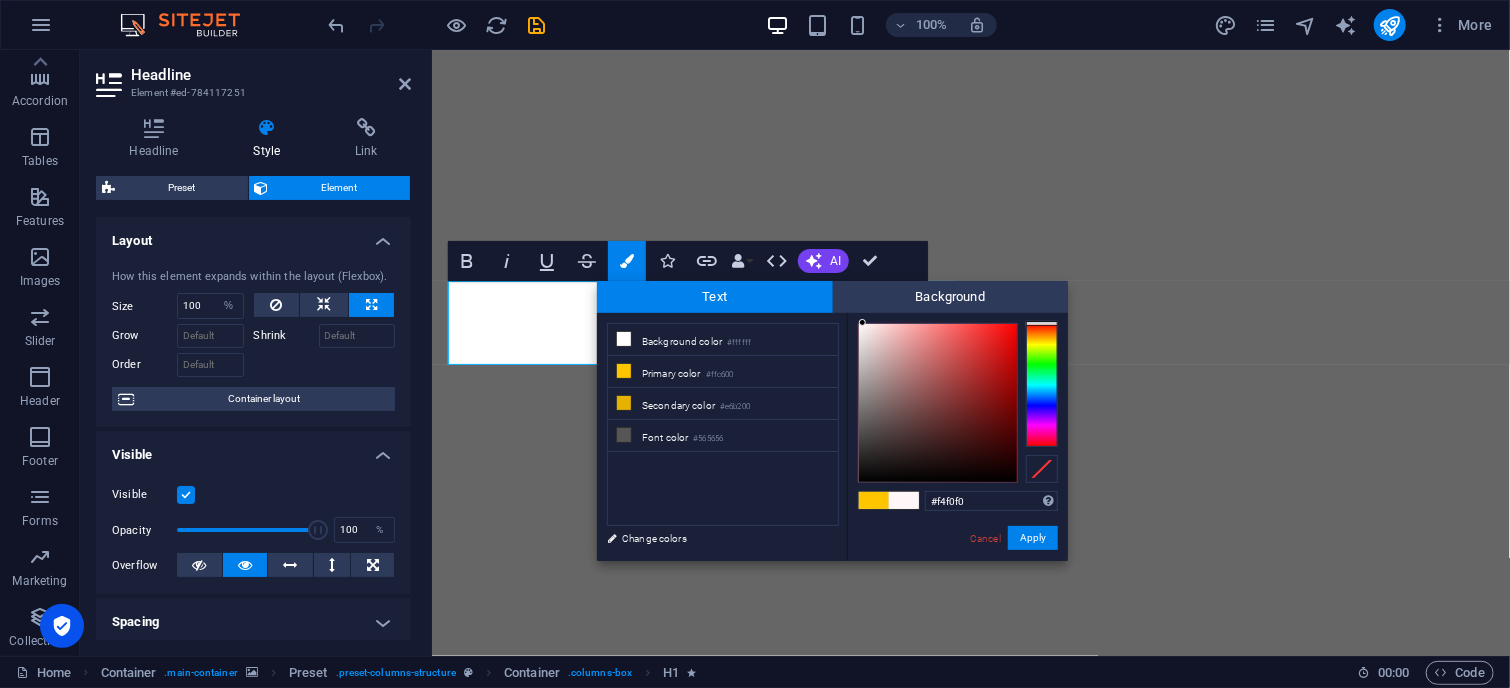 click at bounding box center (938, 403) 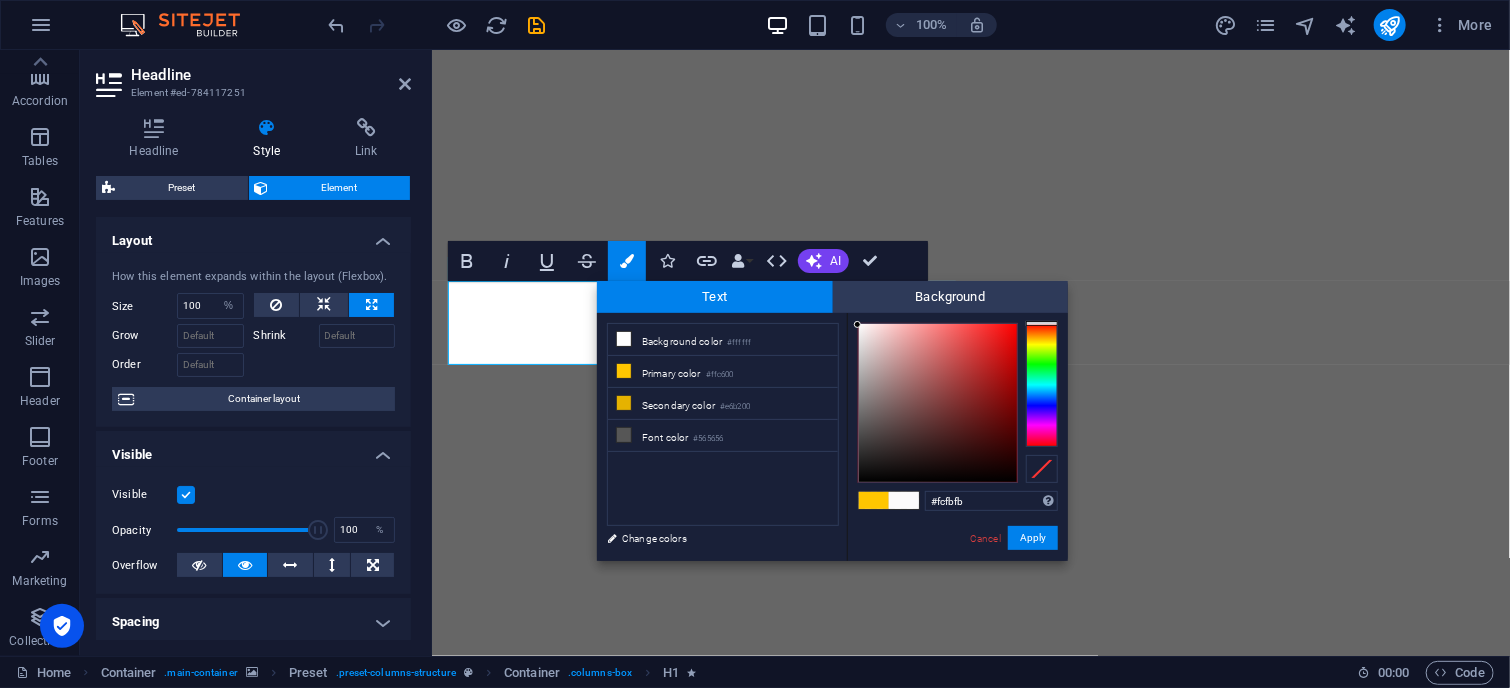 click at bounding box center [857, 324] 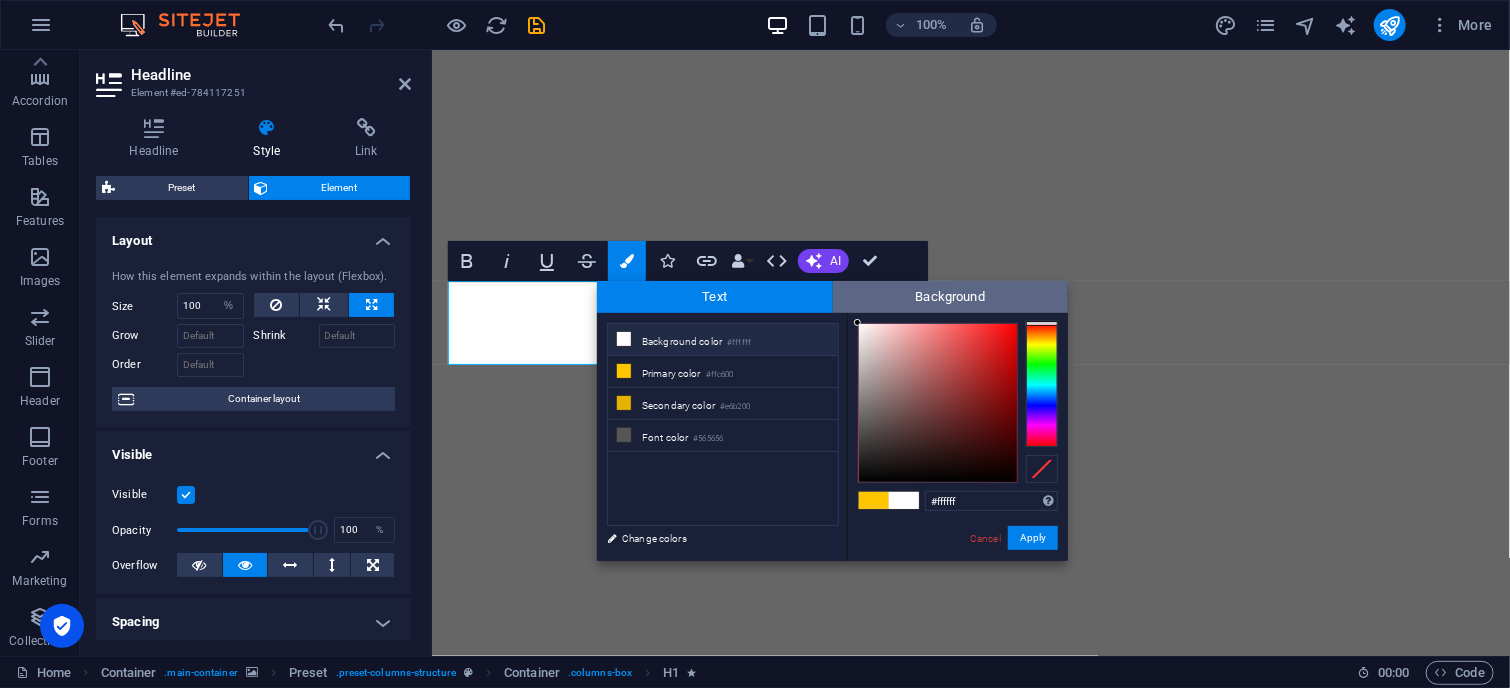 drag, startPoint x: 884, startPoint y: 337, endPoint x: 844, endPoint y: 309, distance: 48.82622 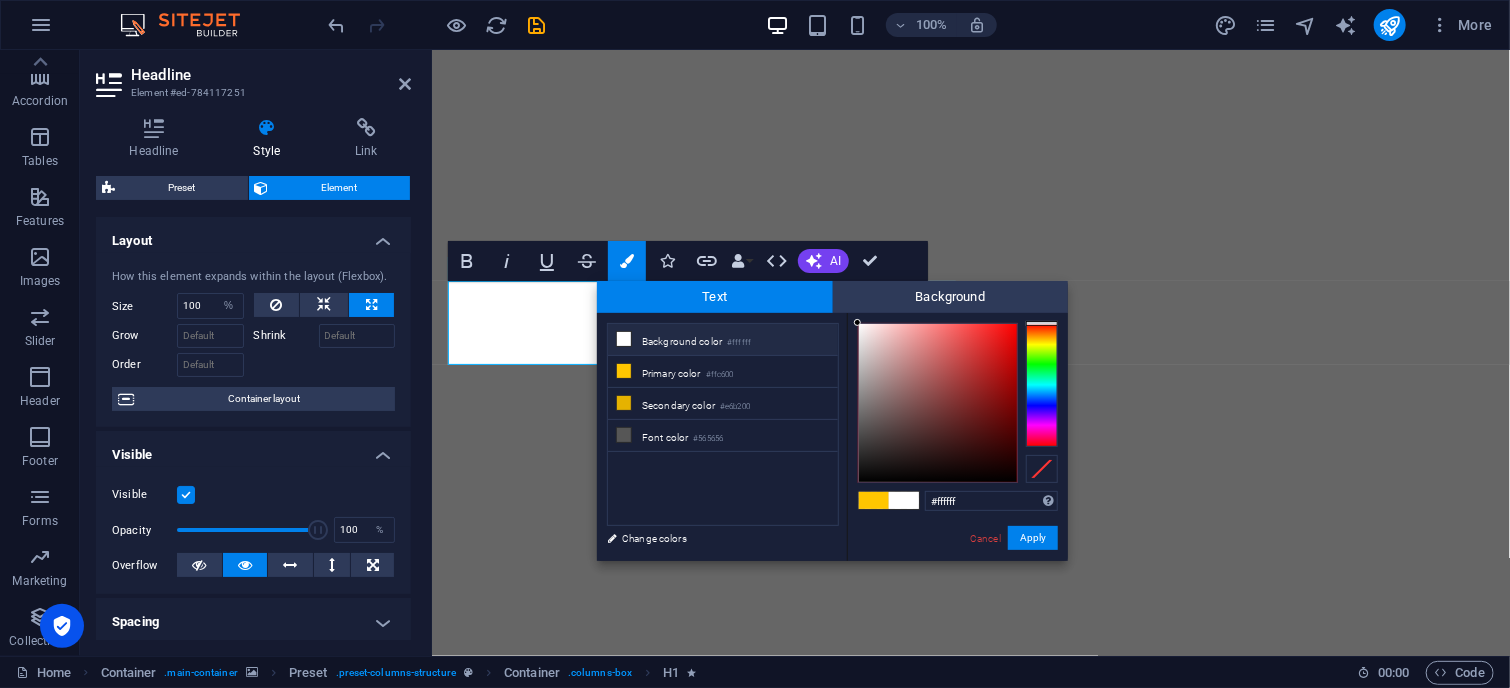 click on "#ffffff Supported formats #0852ed rgb(8, 82, 237) rgba(8, 82, 237, 90%) hsv(221,97,93) hsl(221, 93%, 48%) Cancel Apply" at bounding box center [957, 582] 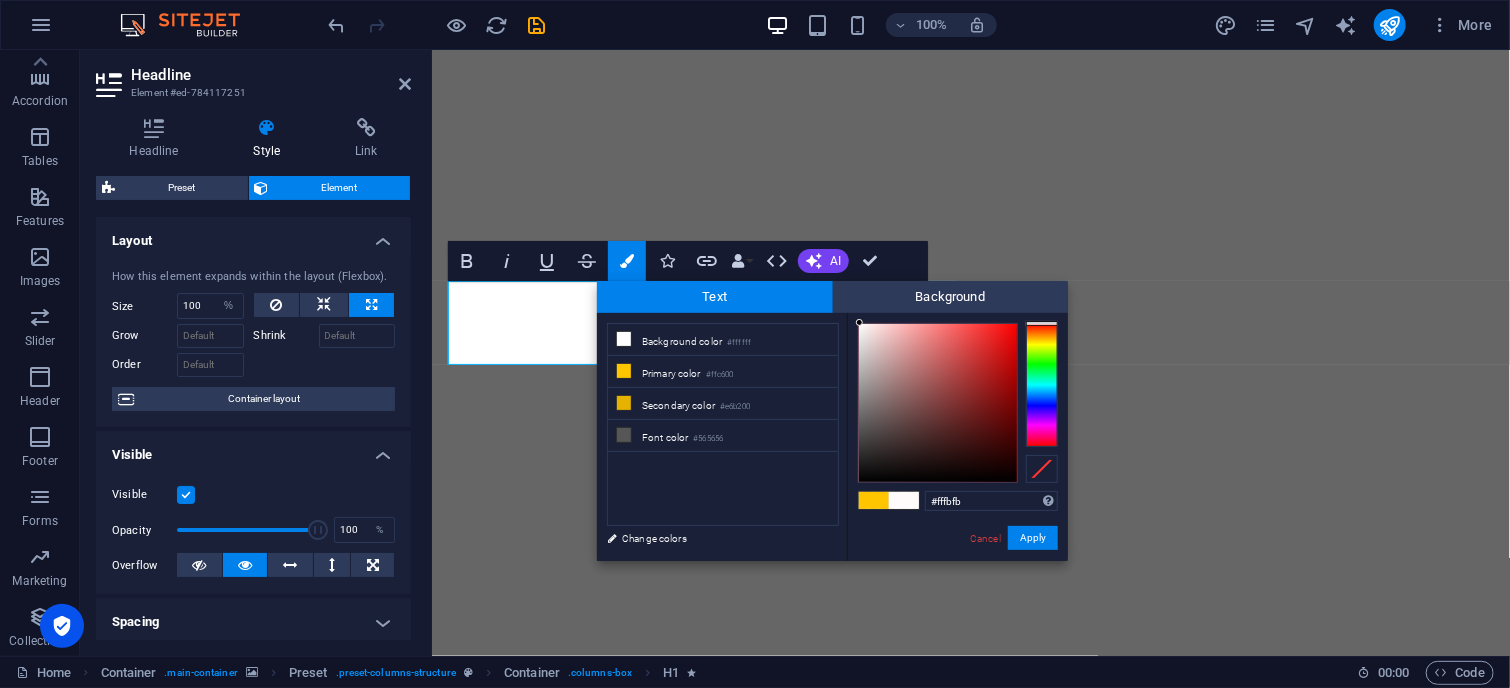 click at bounding box center [859, 322] 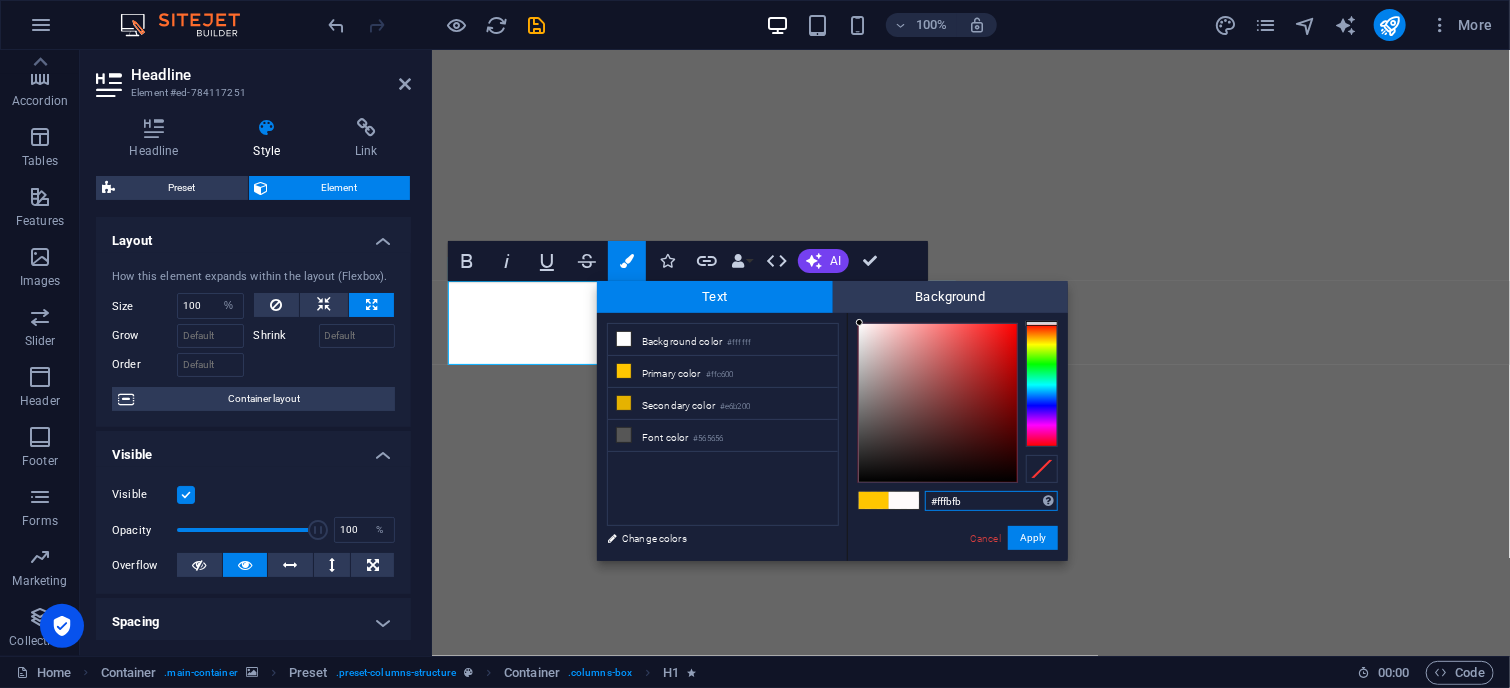 click on "#fffbfb" at bounding box center (991, 501) 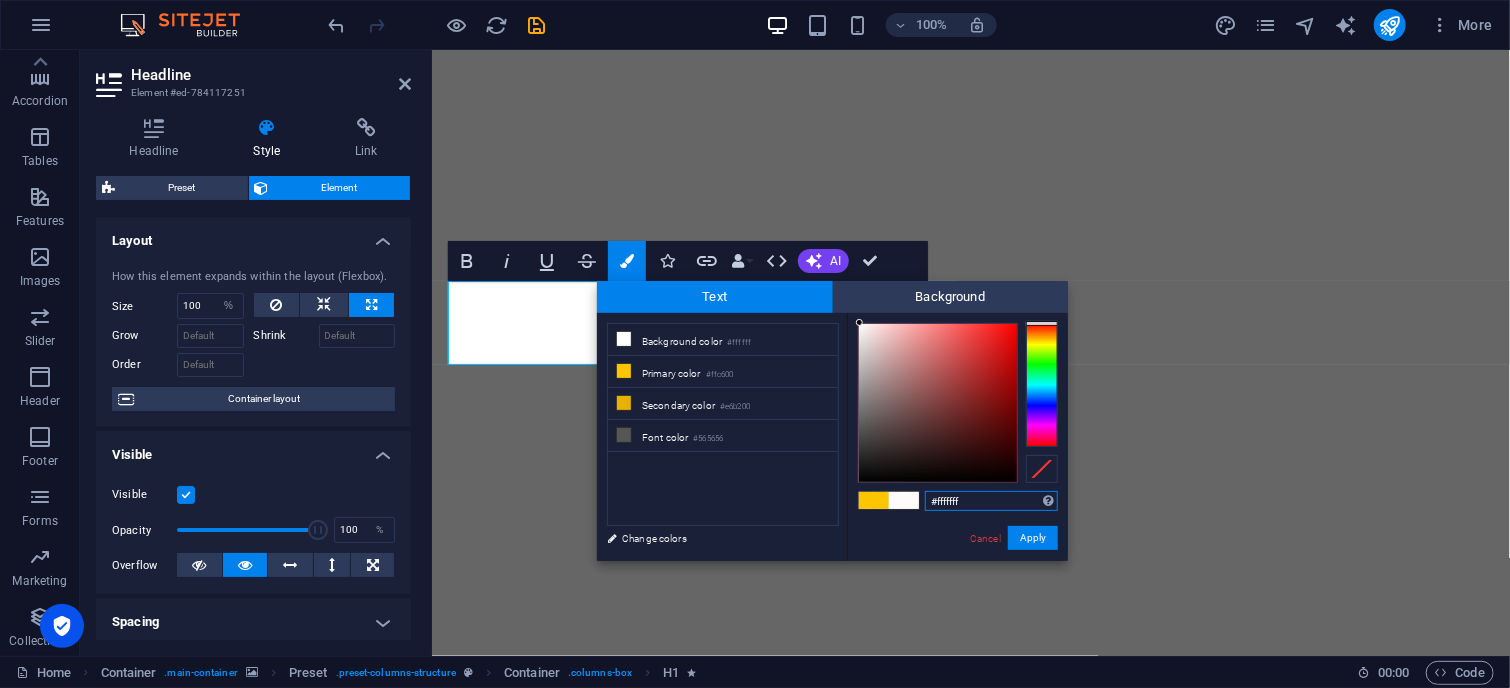 type on "#ffffff" 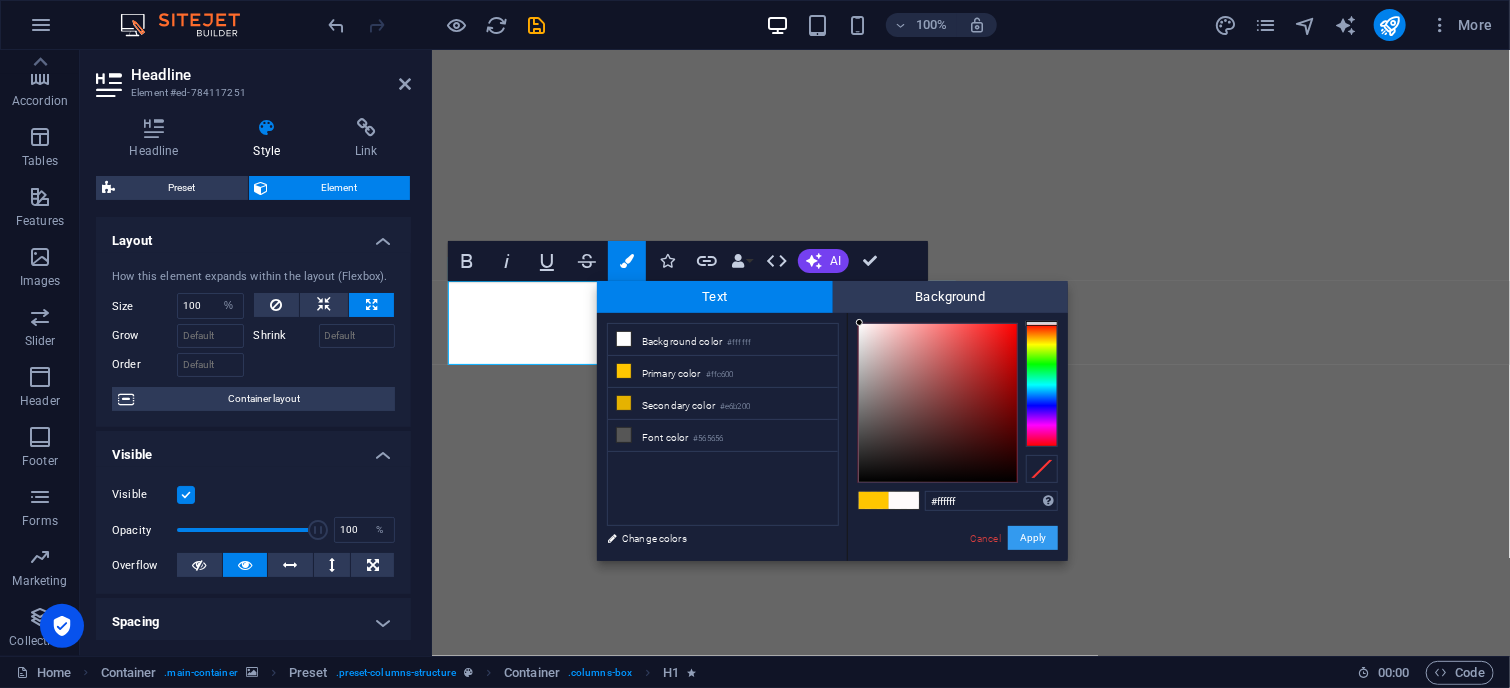 click on "Apply" at bounding box center (1033, 538) 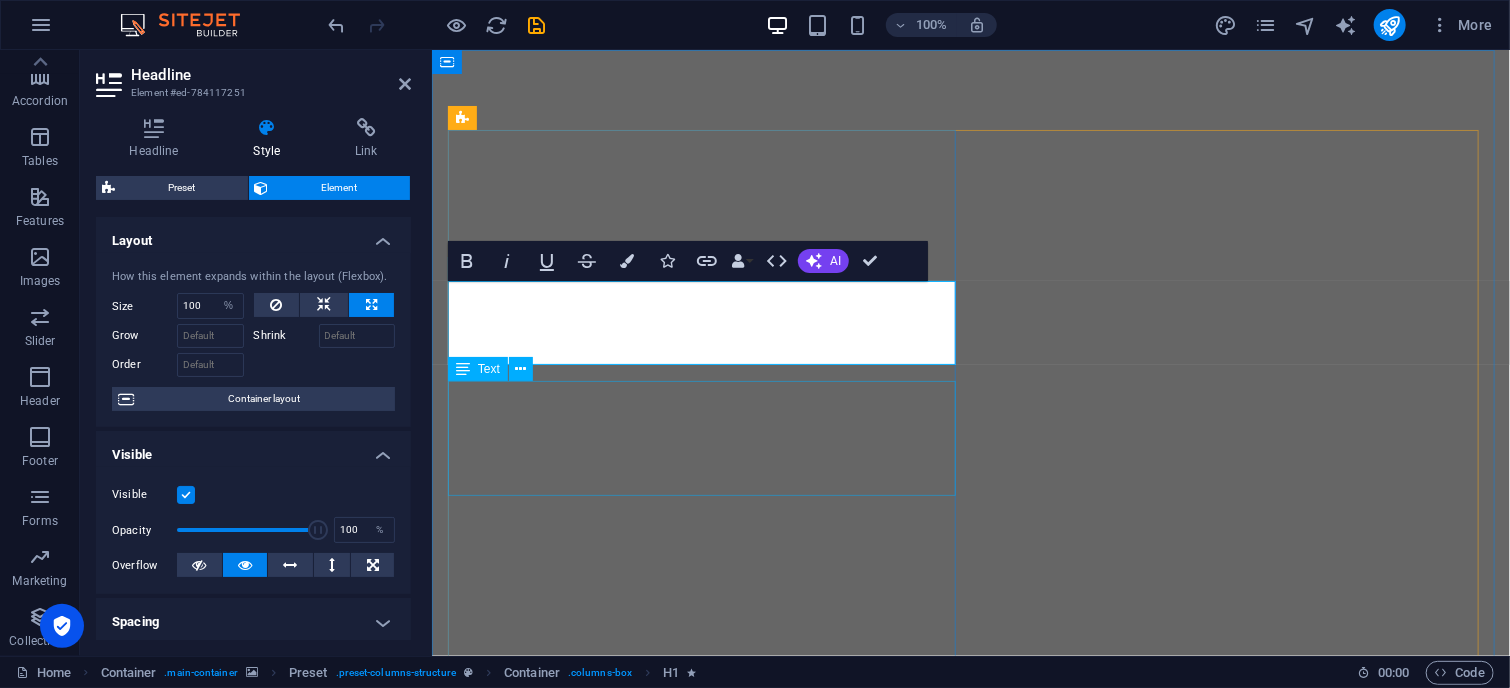 click on "Lorem ipsum dolor sit amet, consetetur sadipscing elitr, sed diam nonumy eirmod tempor invidunt ut labore et dolore magna aliquyam erat, sed diam voluptua. At vero eos et accusam et justo duo dolores et ea rebum." at bounding box center [970, 1289] 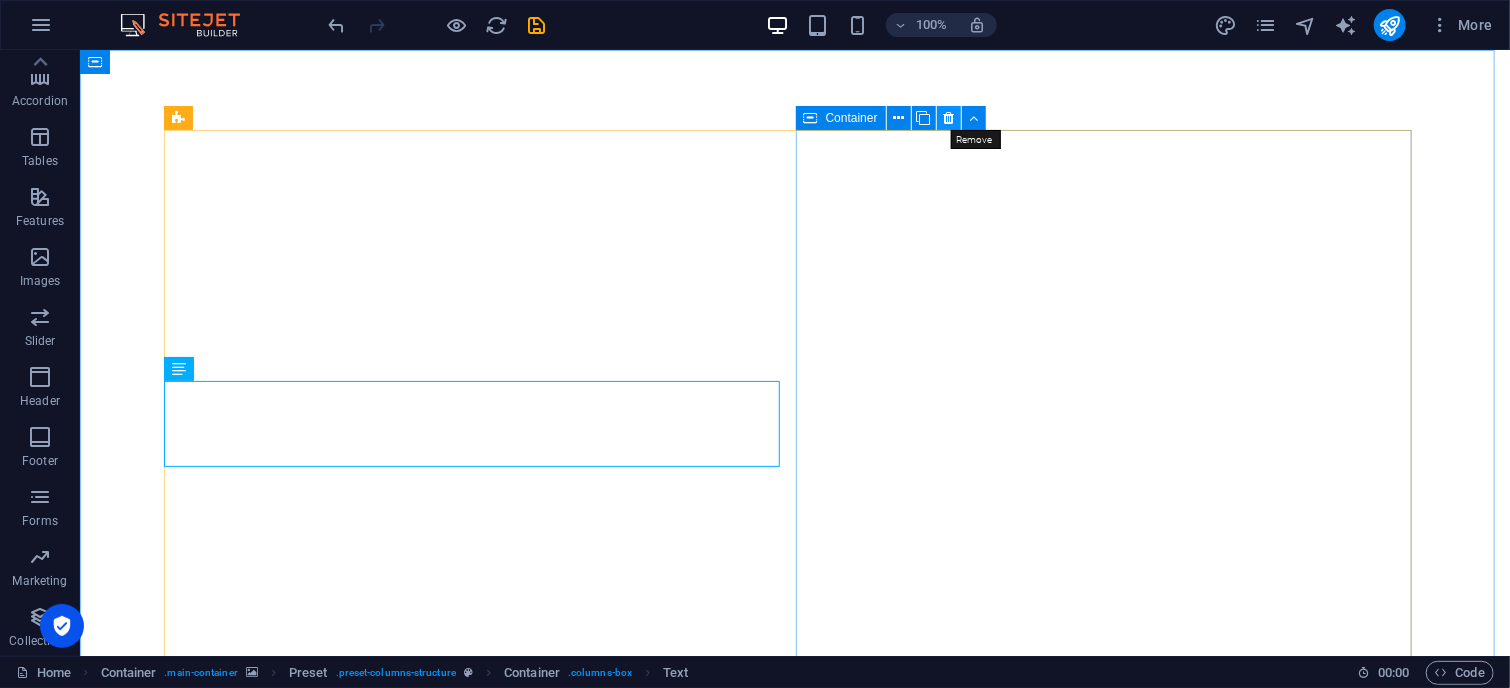 drag, startPoint x: 945, startPoint y: 115, endPoint x: 865, endPoint y: 64, distance: 94.873604 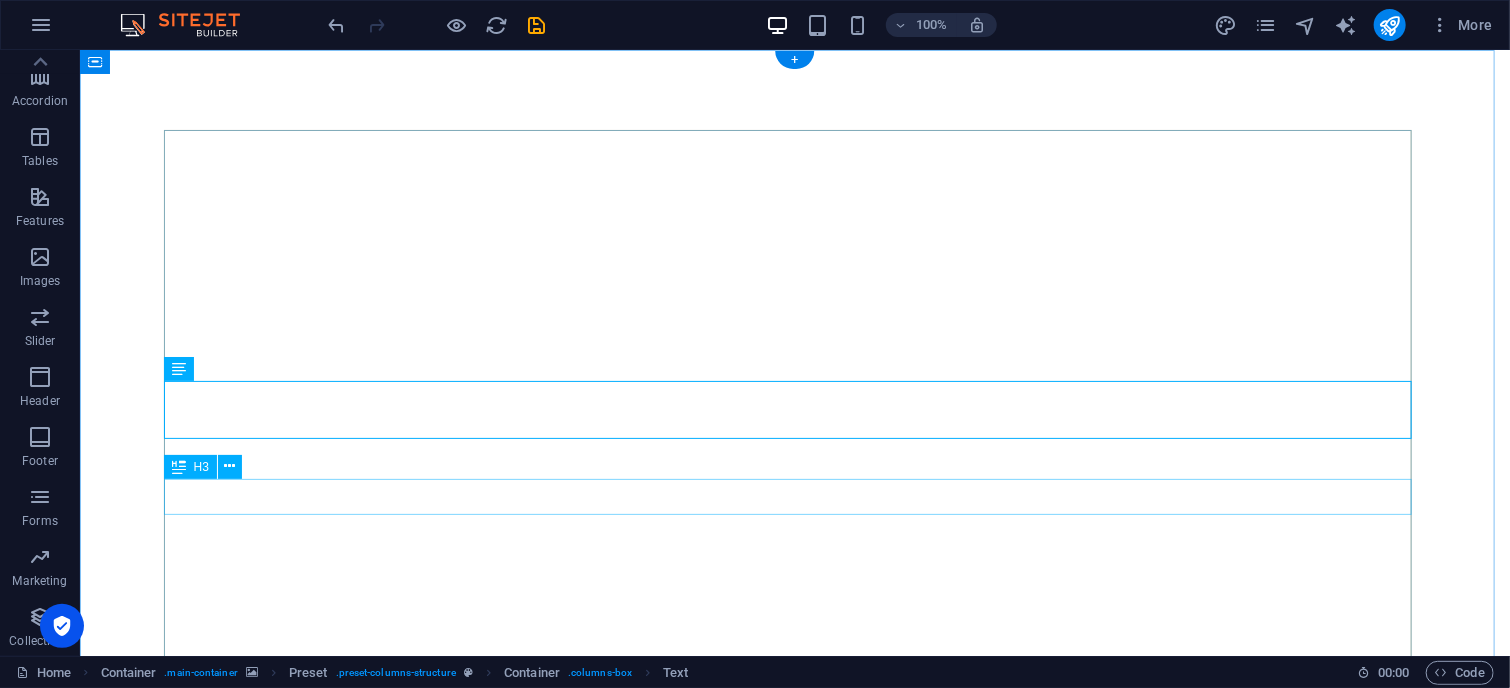click on "Get a free Pack of high-quality snacks!" at bounding box center [794, 1283] 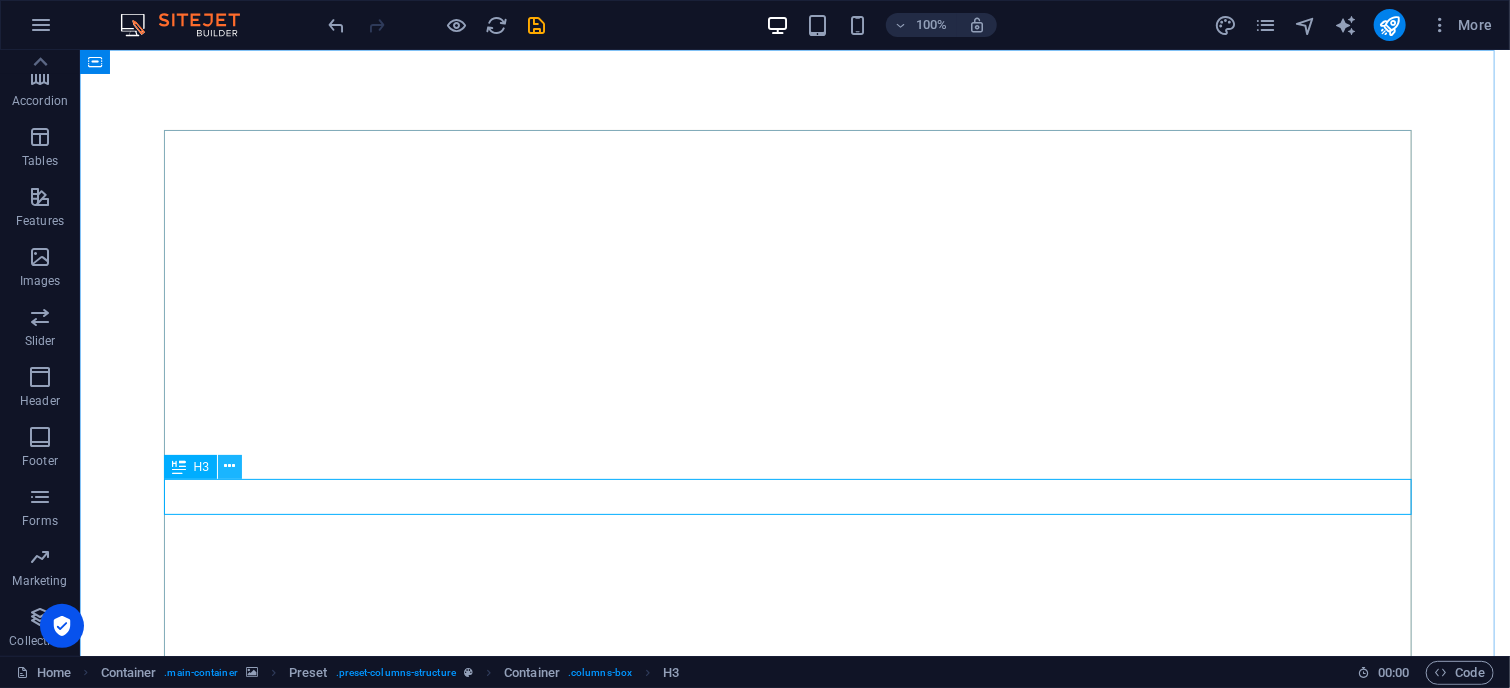 click at bounding box center [229, 466] 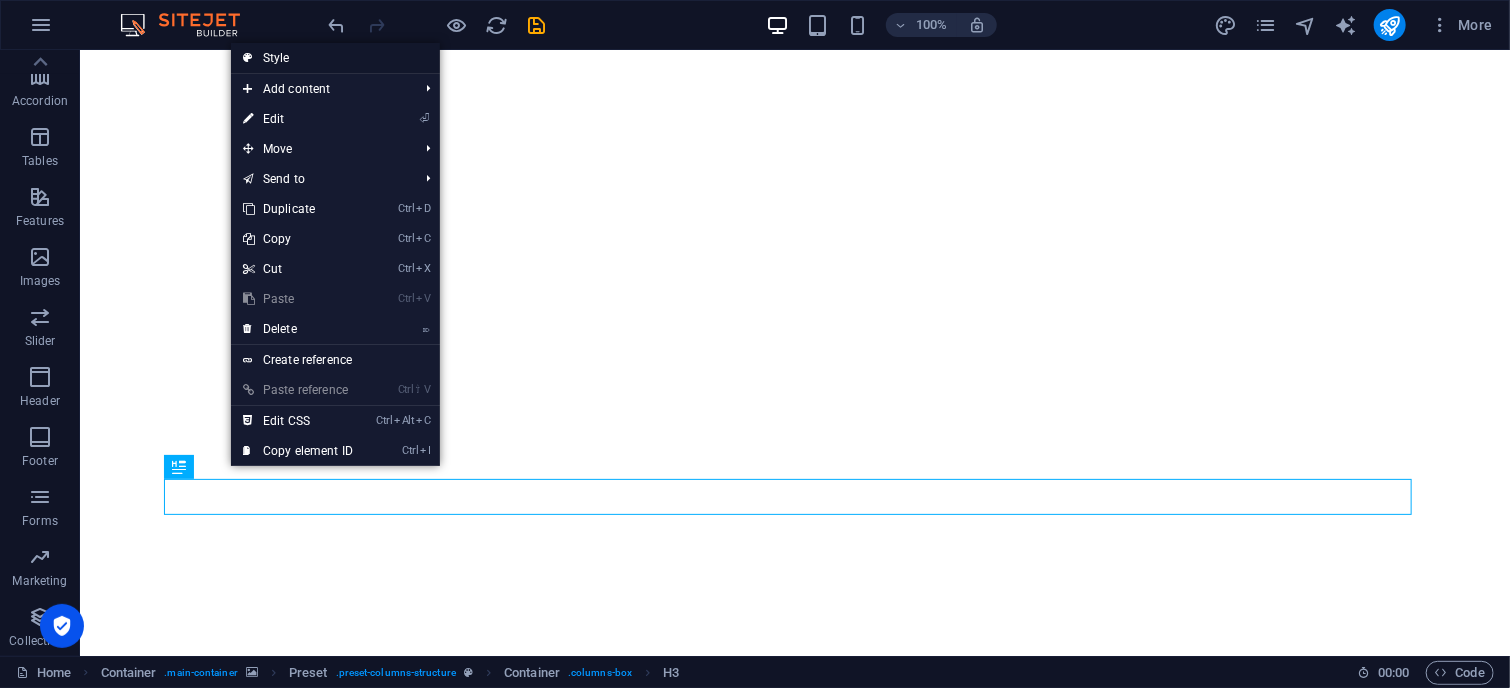click on "Style" at bounding box center [335, 58] 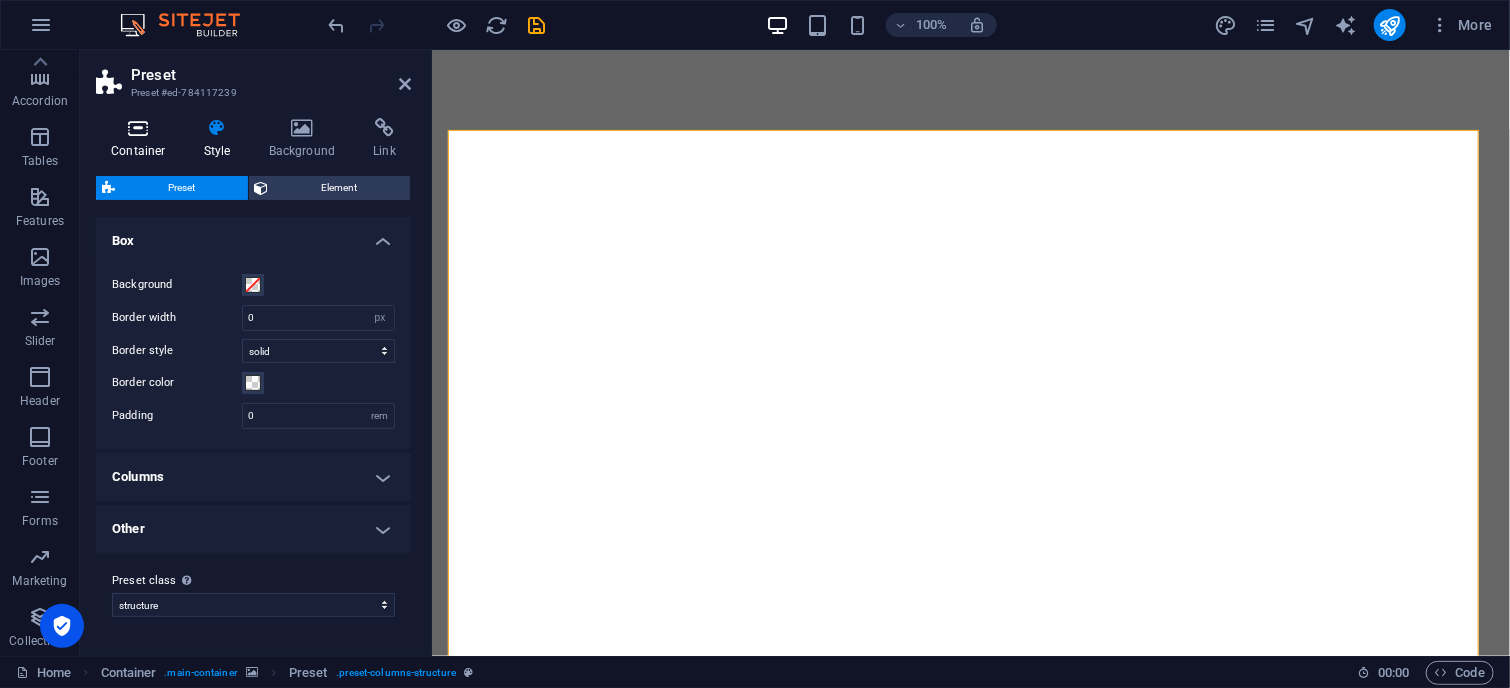 click at bounding box center [138, 128] 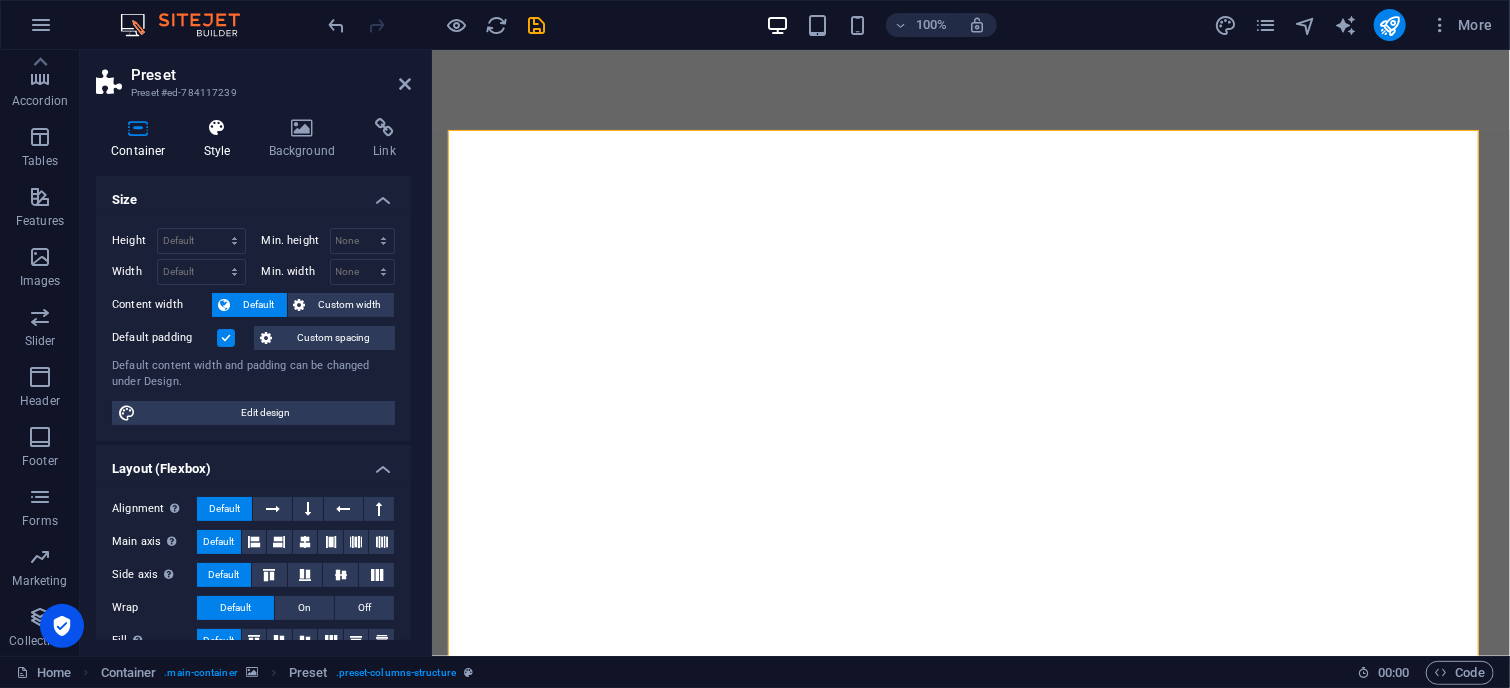 click at bounding box center [217, 128] 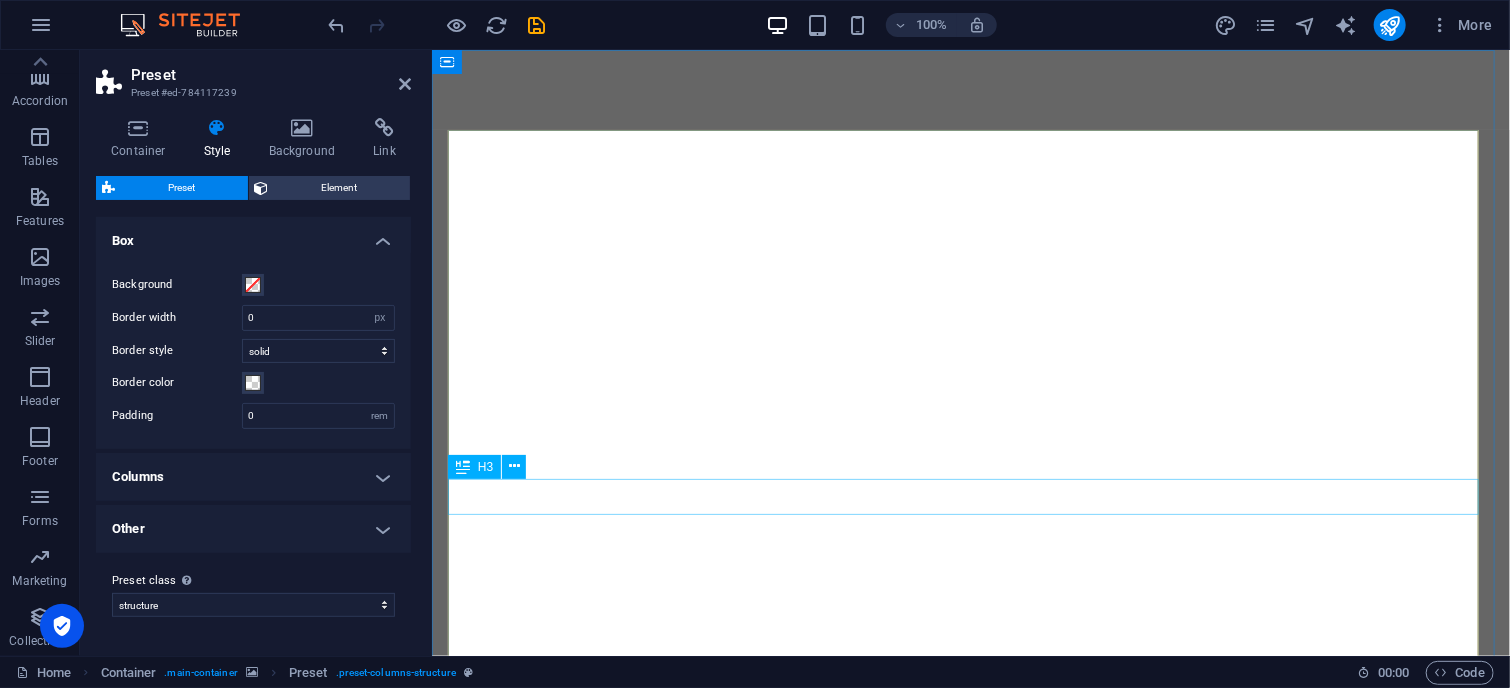 click on "Get a free Pack of high-quality snacks!" at bounding box center (970, 1283) 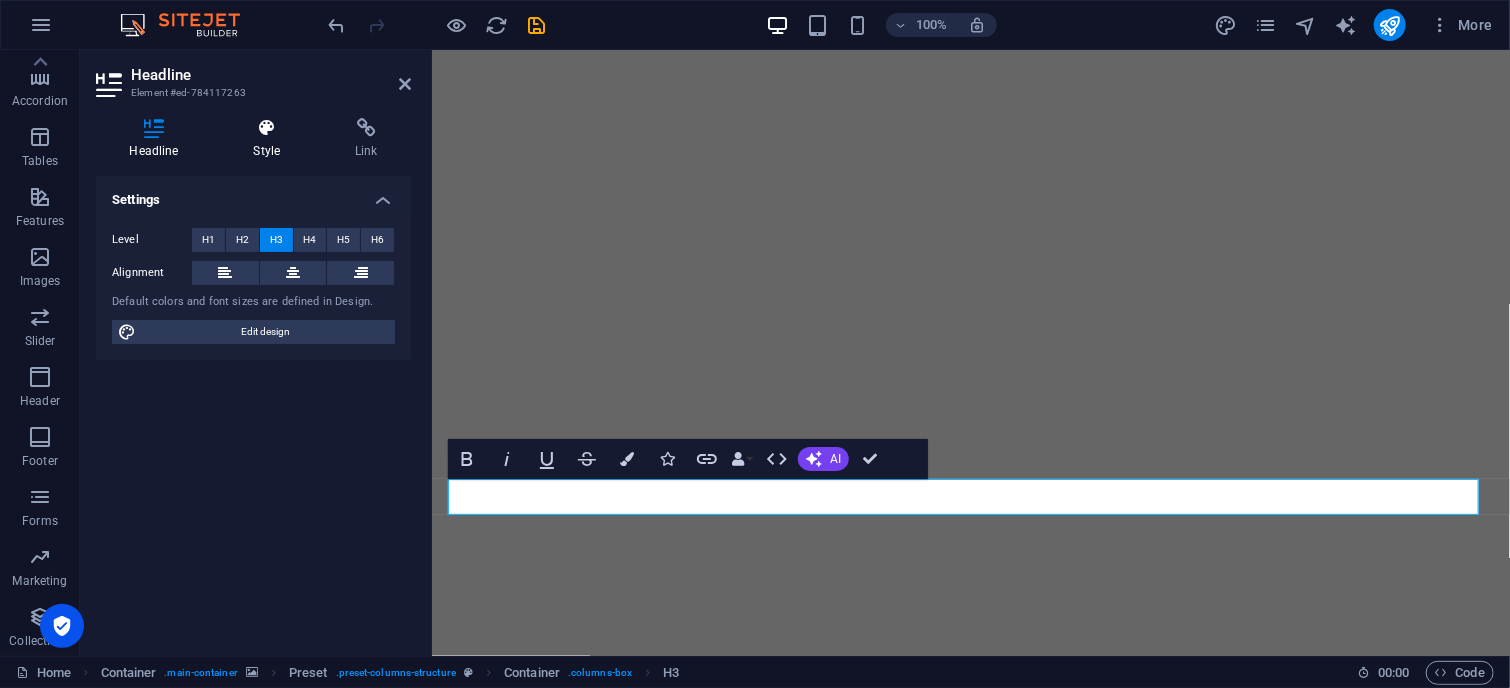 click at bounding box center [267, 128] 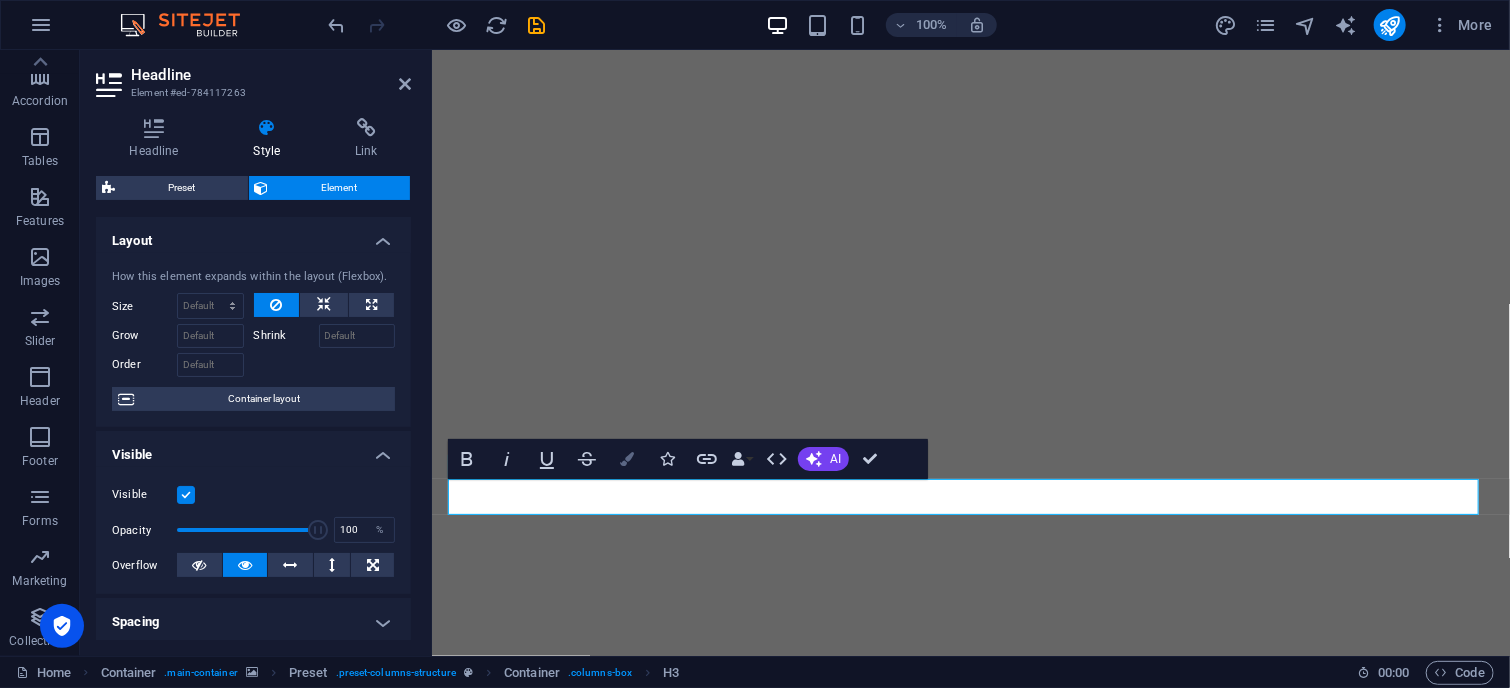 click on "Colors" at bounding box center (627, 459) 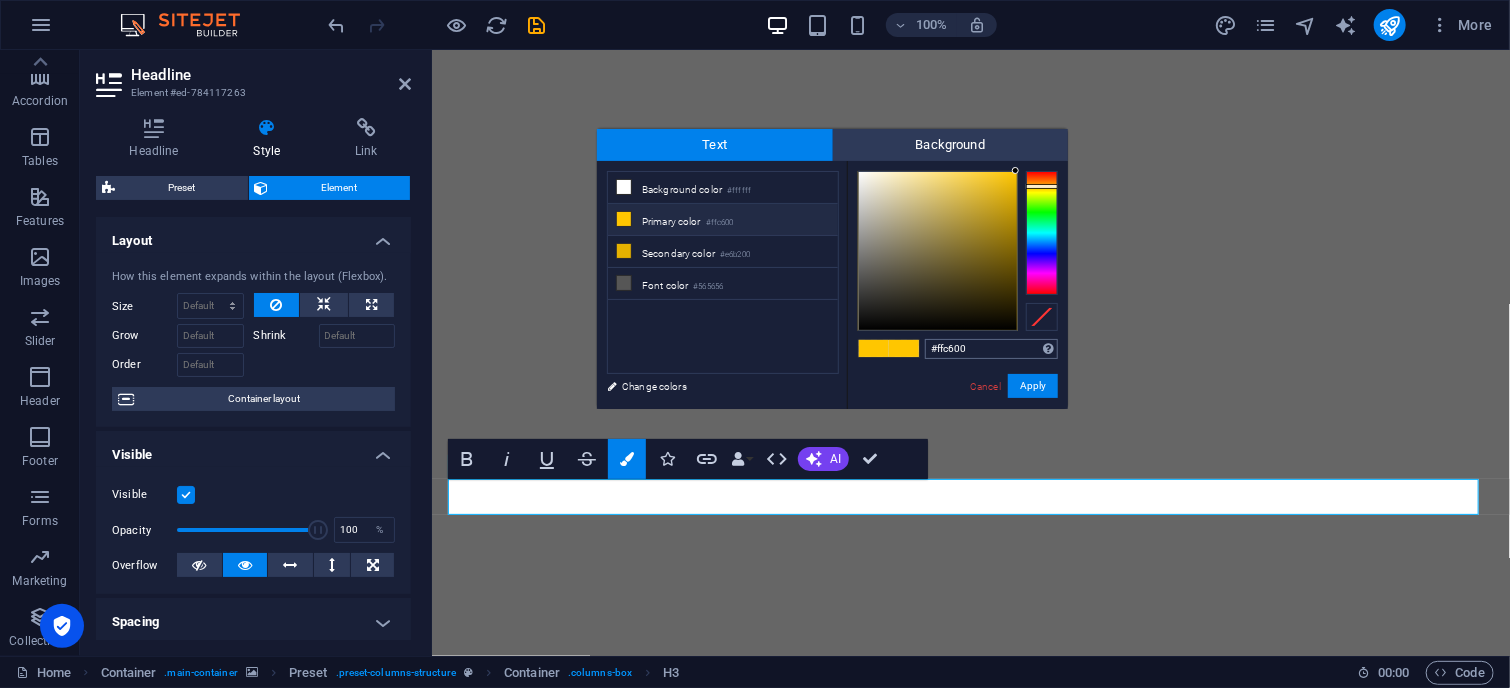 click on "#ffc600" at bounding box center (991, 349) 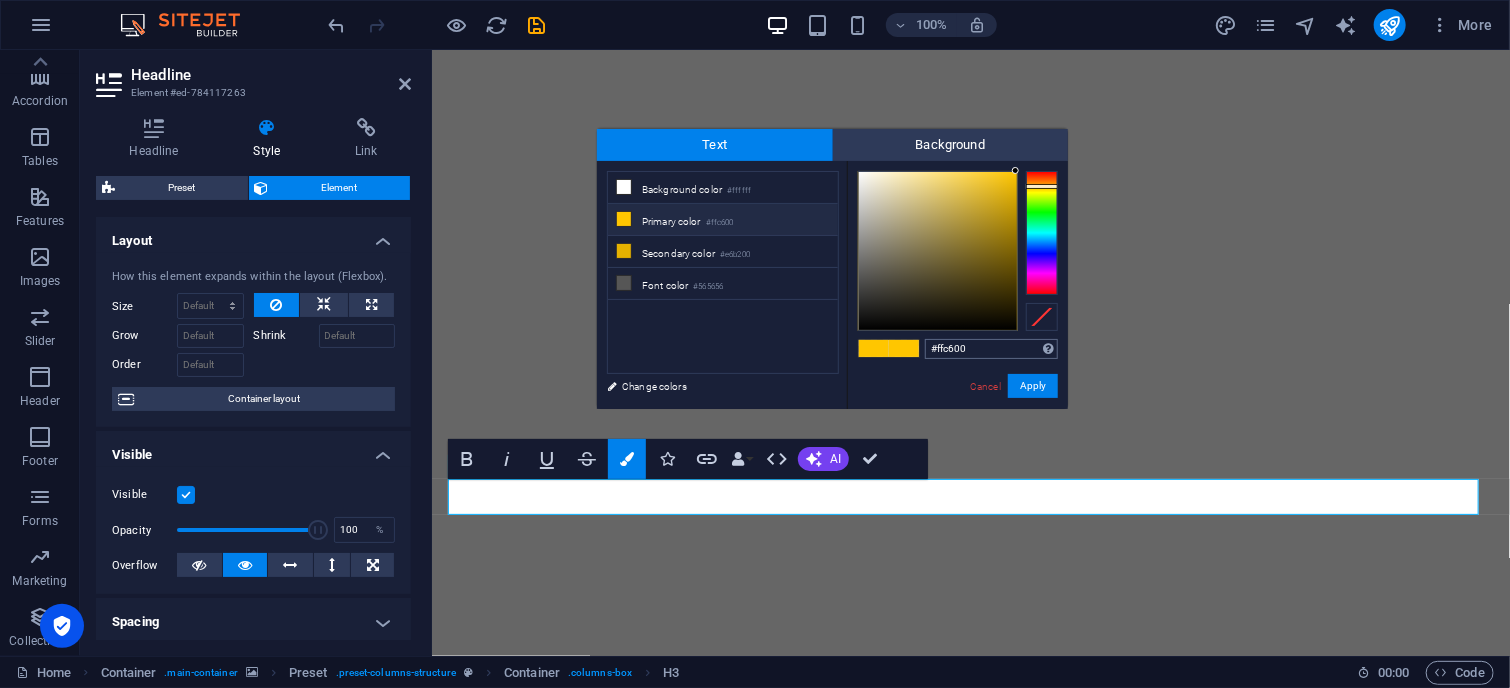 click on "#ffc600" at bounding box center (991, 349) 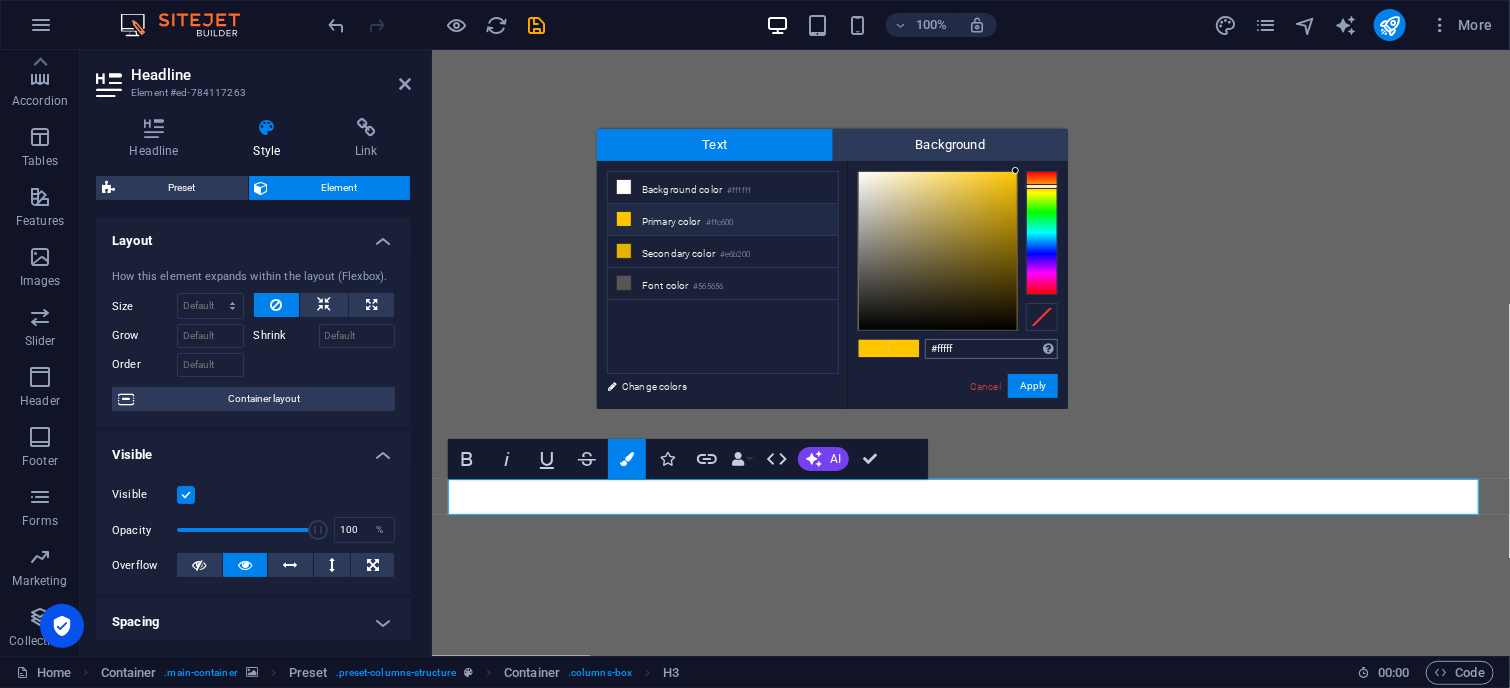 type on "#ffffff" 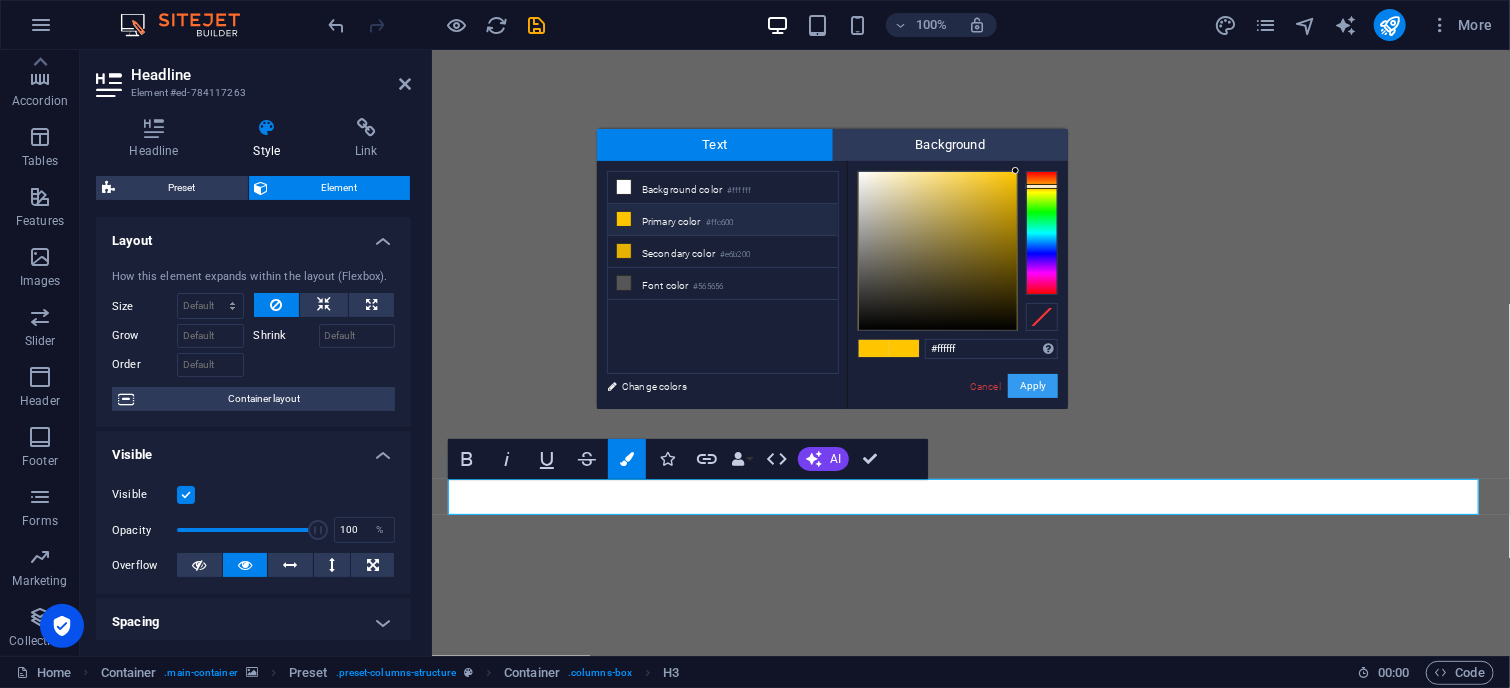 click on "Apply" at bounding box center [1033, 386] 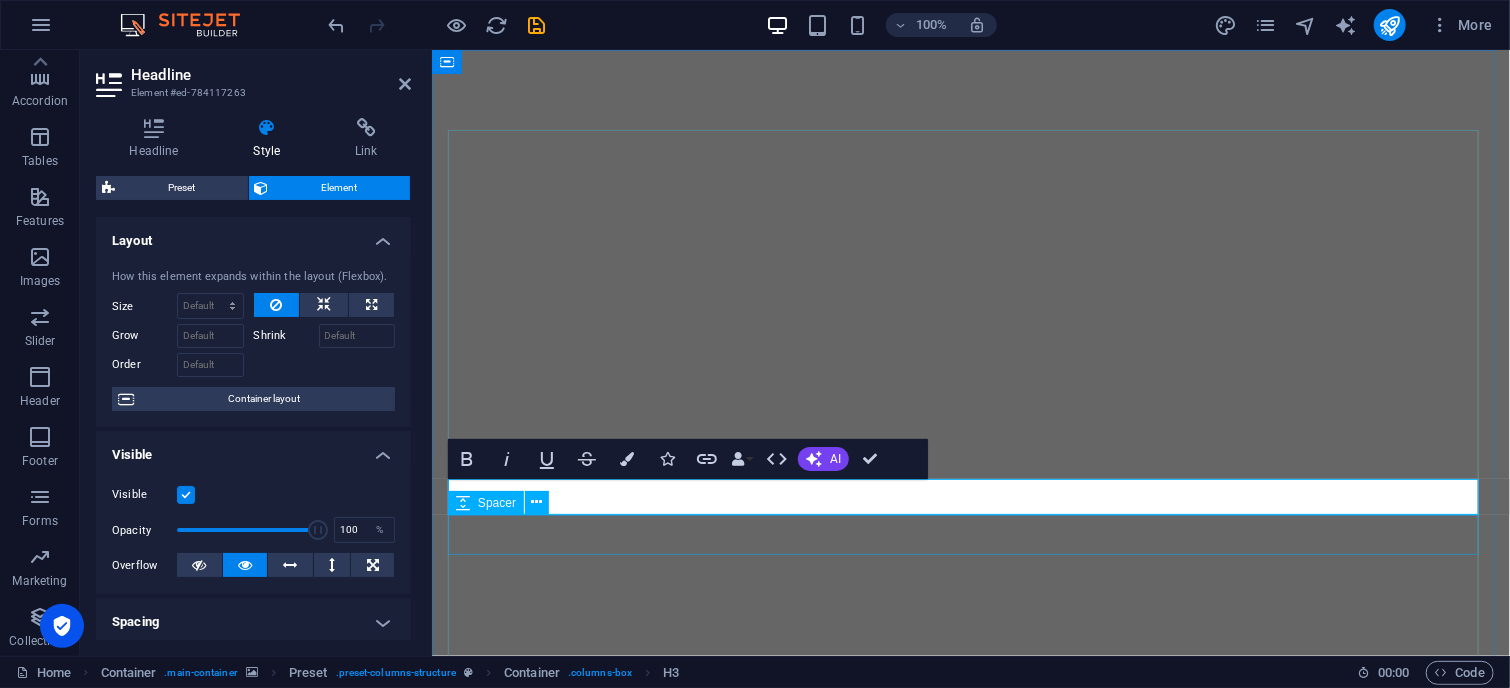 click at bounding box center (970, 1321) 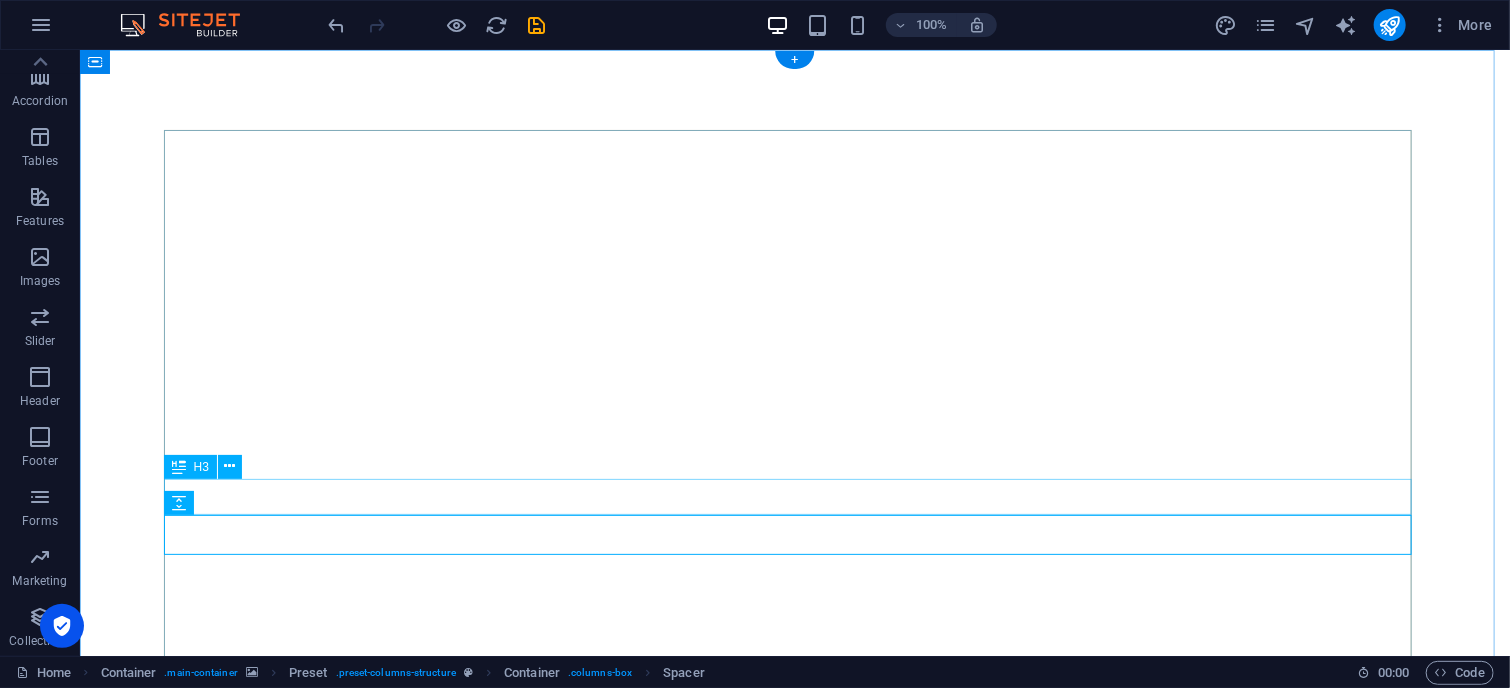 click on "Get a free Pack of high-quality snacks!" at bounding box center (794, 1283) 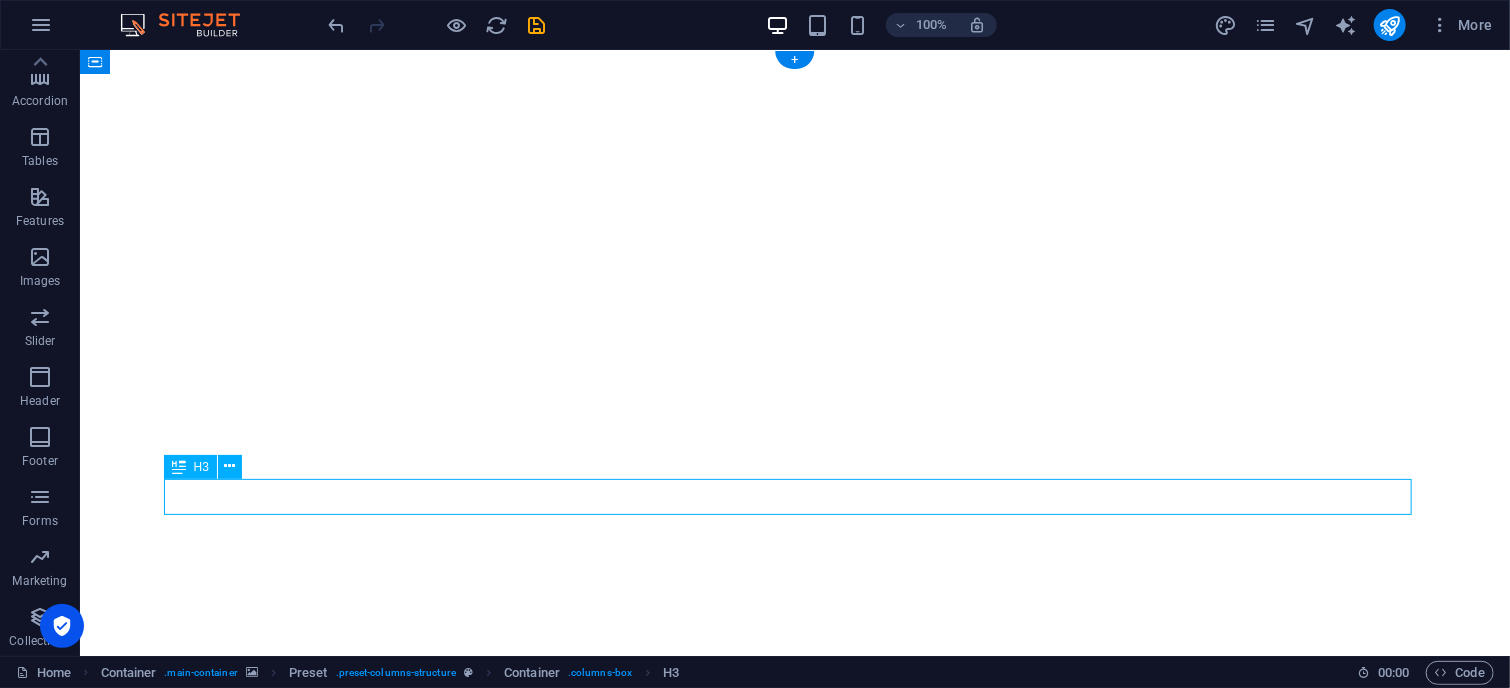 click on "Get a free Pack of high-quality snacks!" at bounding box center (794, 1283) 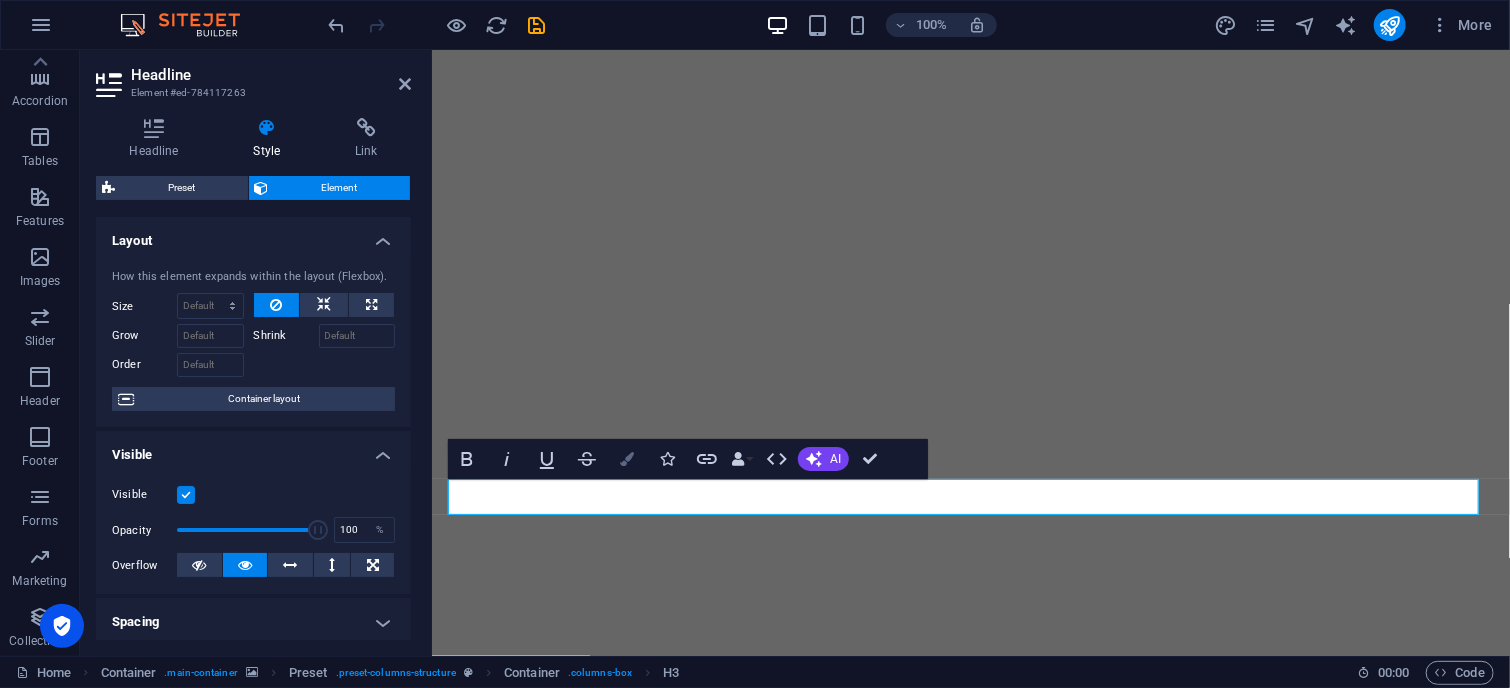 click at bounding box center (627, 459) 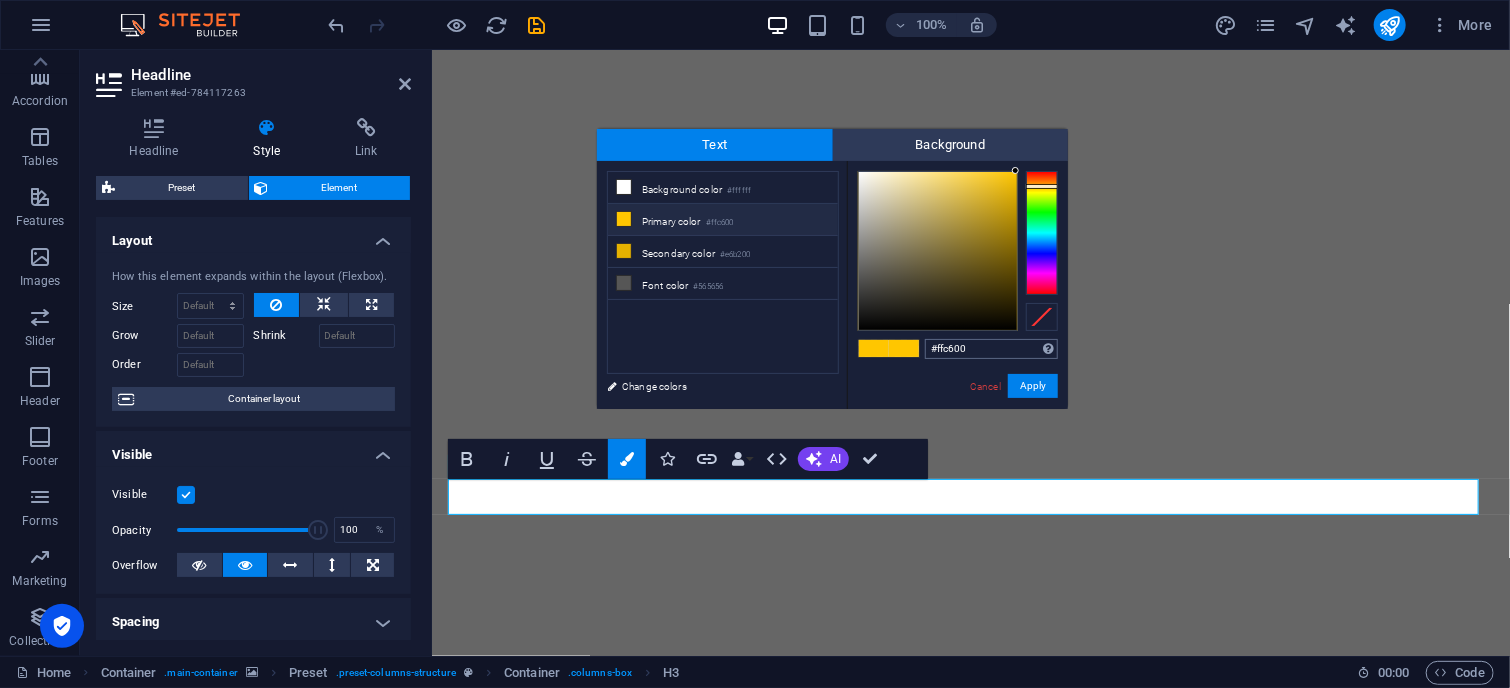click on "#ffc600" at bounding box center [991, 349] 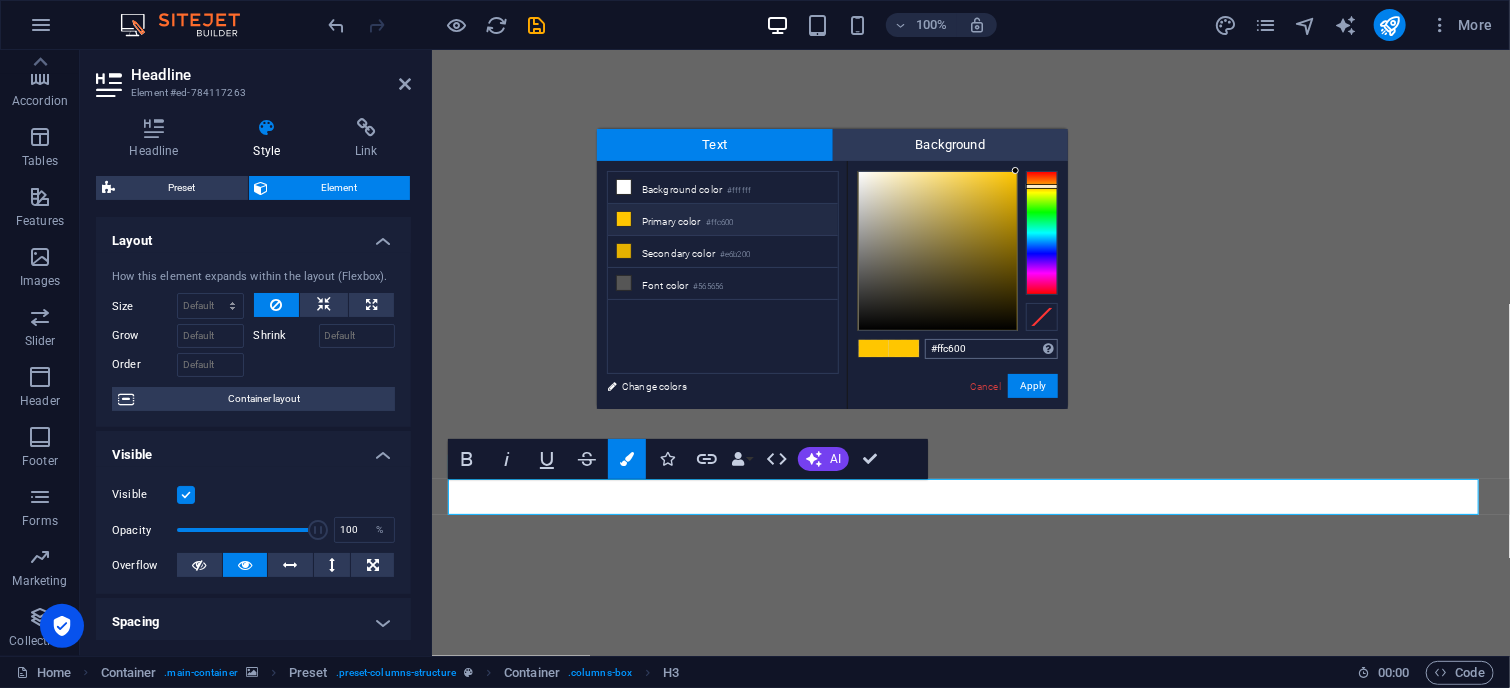 click on "#ffc600" at bounding box center (991, 349) 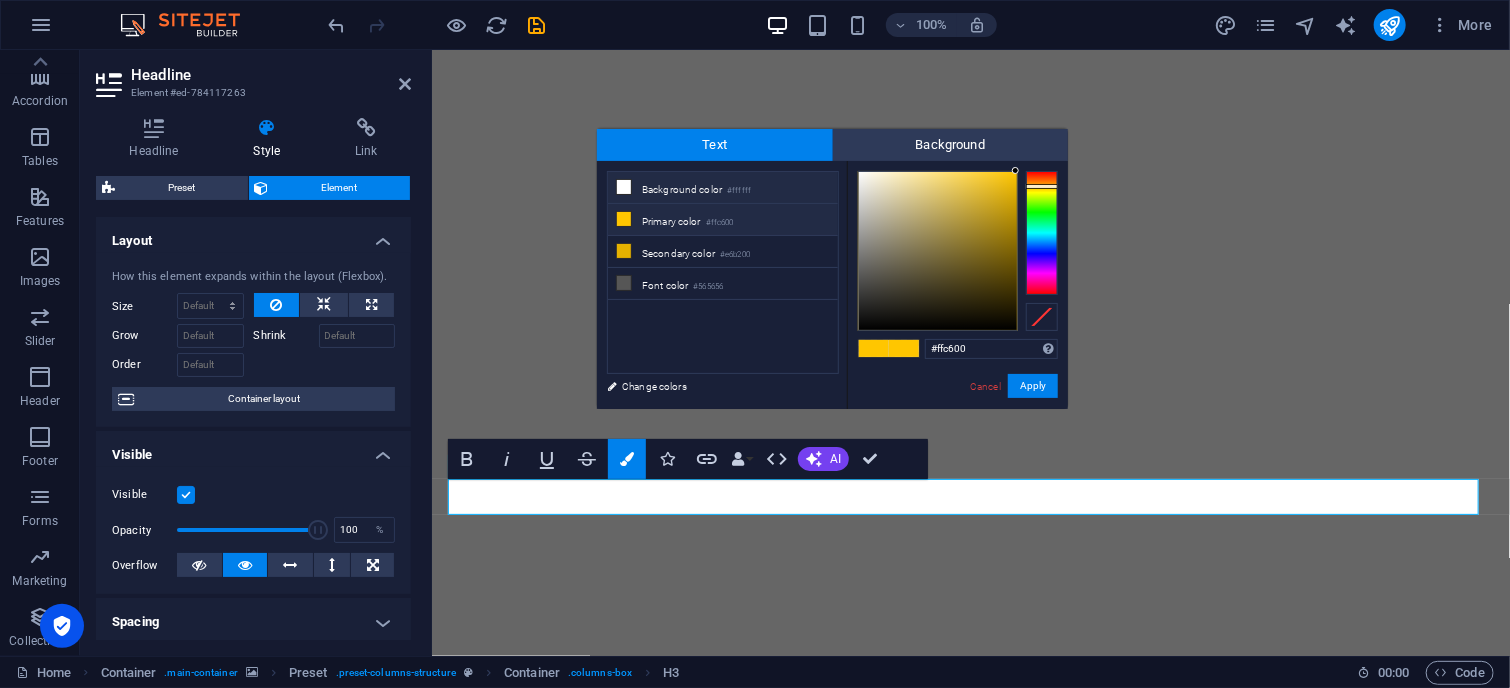 click on "Background color
#ffffff" at bounding box center (723, 188) 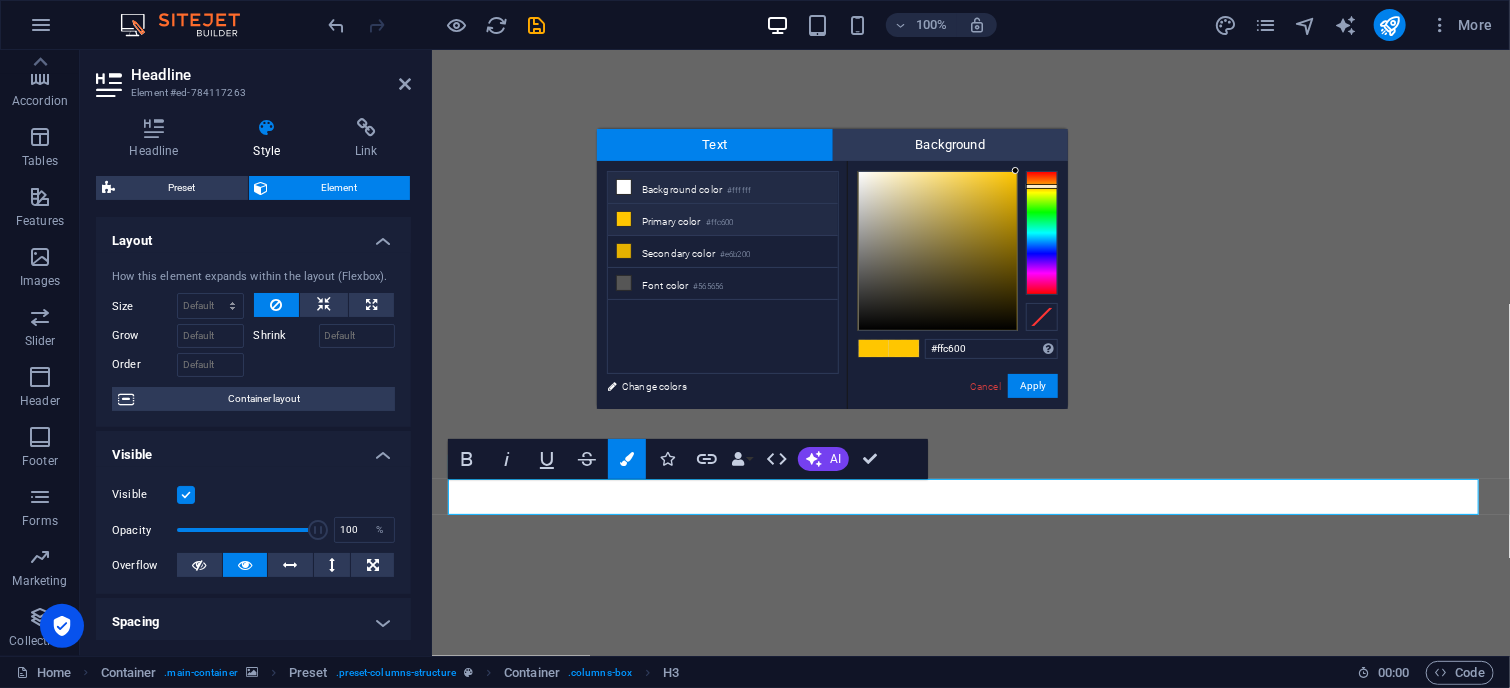 type on "#ffffff" 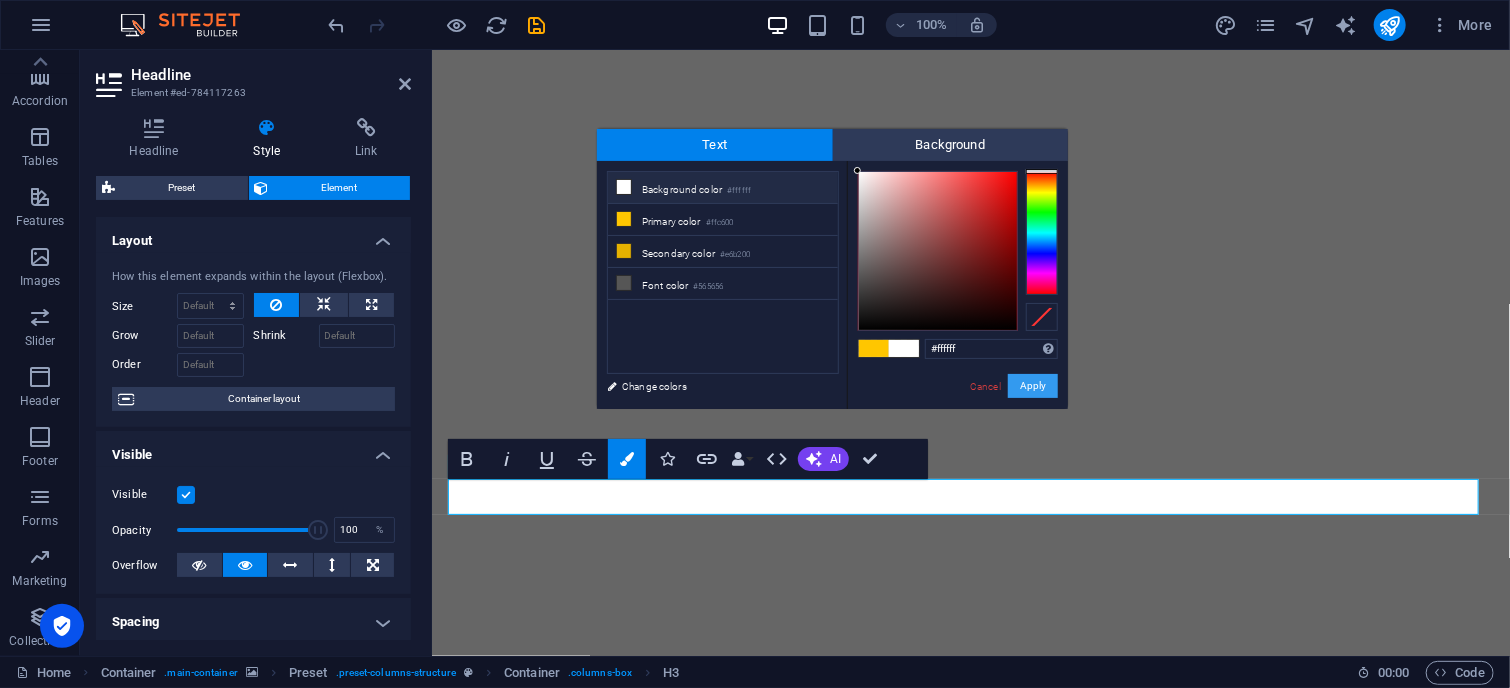 click on "Apply" at bounding box center [1033, 386] 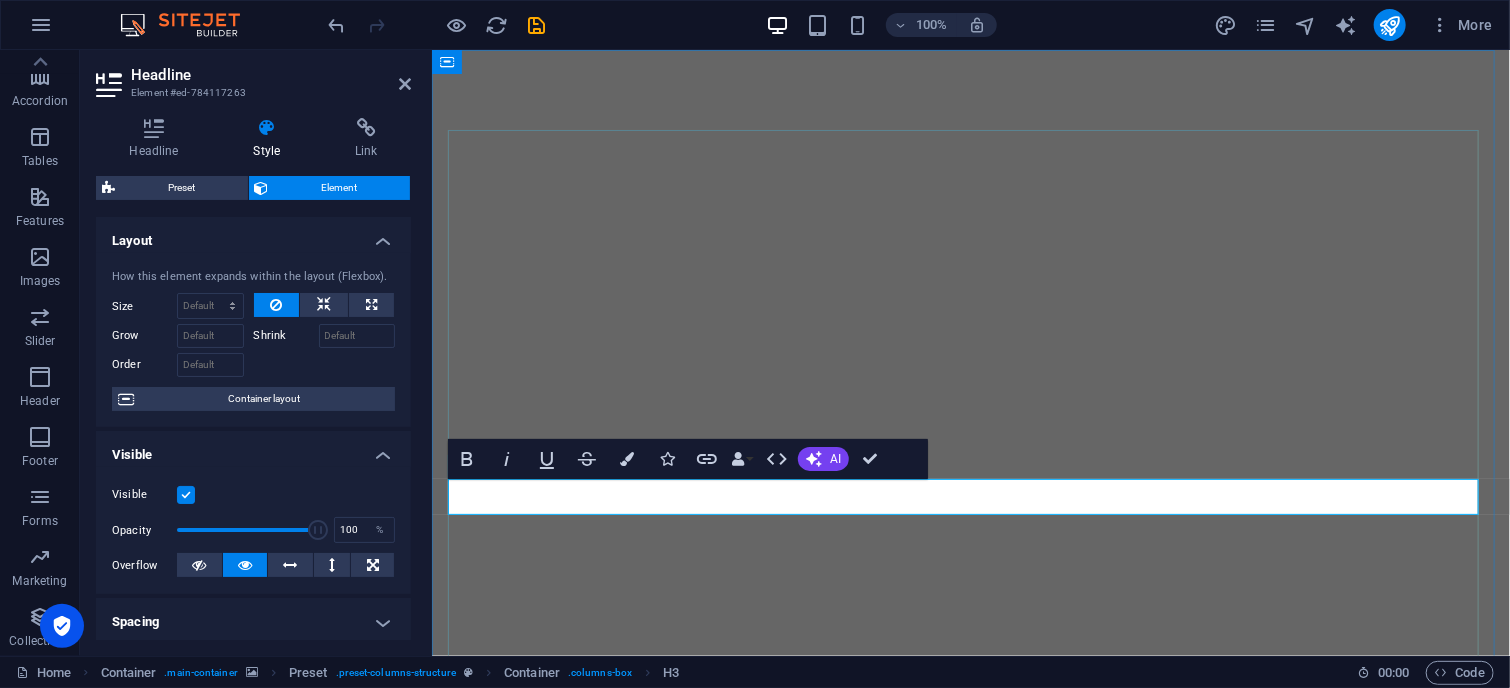 click on "Get a free Pack of high-quality snacks!" at bounding box center (970, 1283) 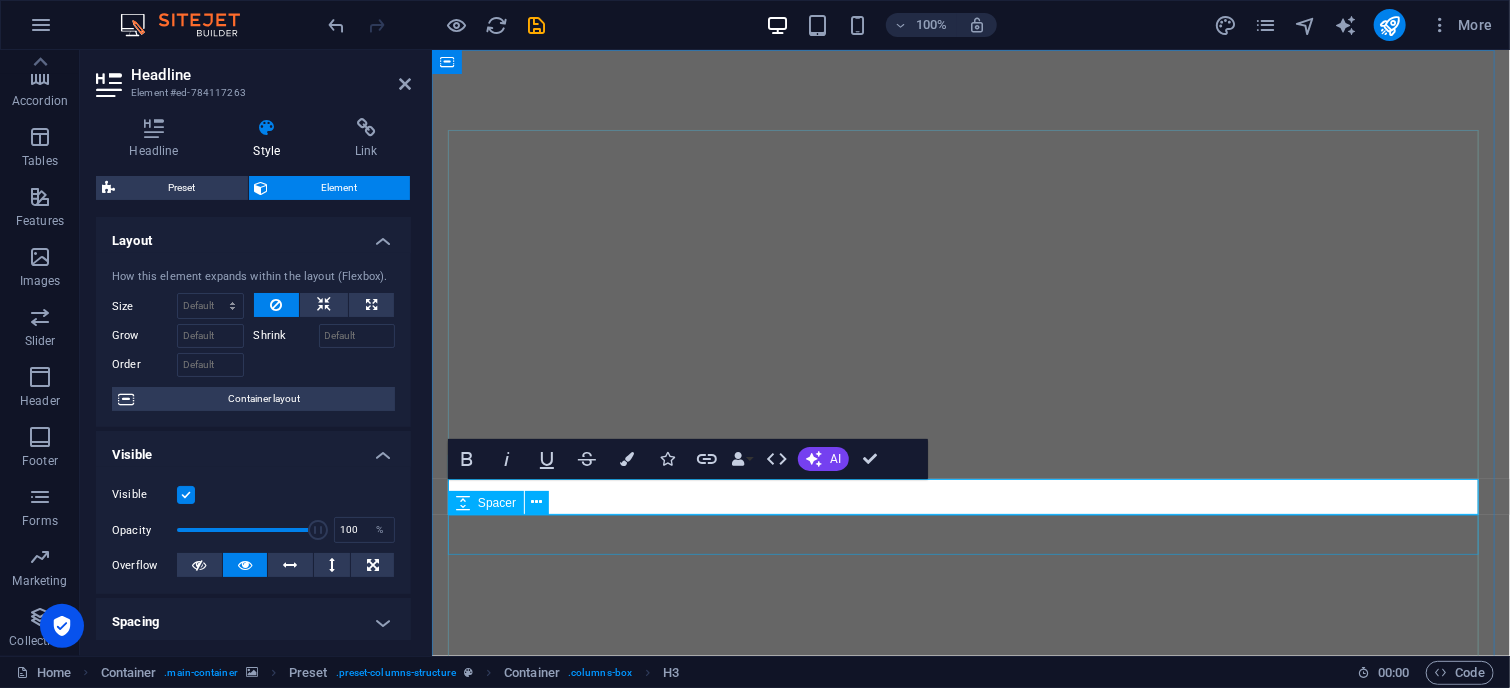 click at bounding box center (970, 1321) 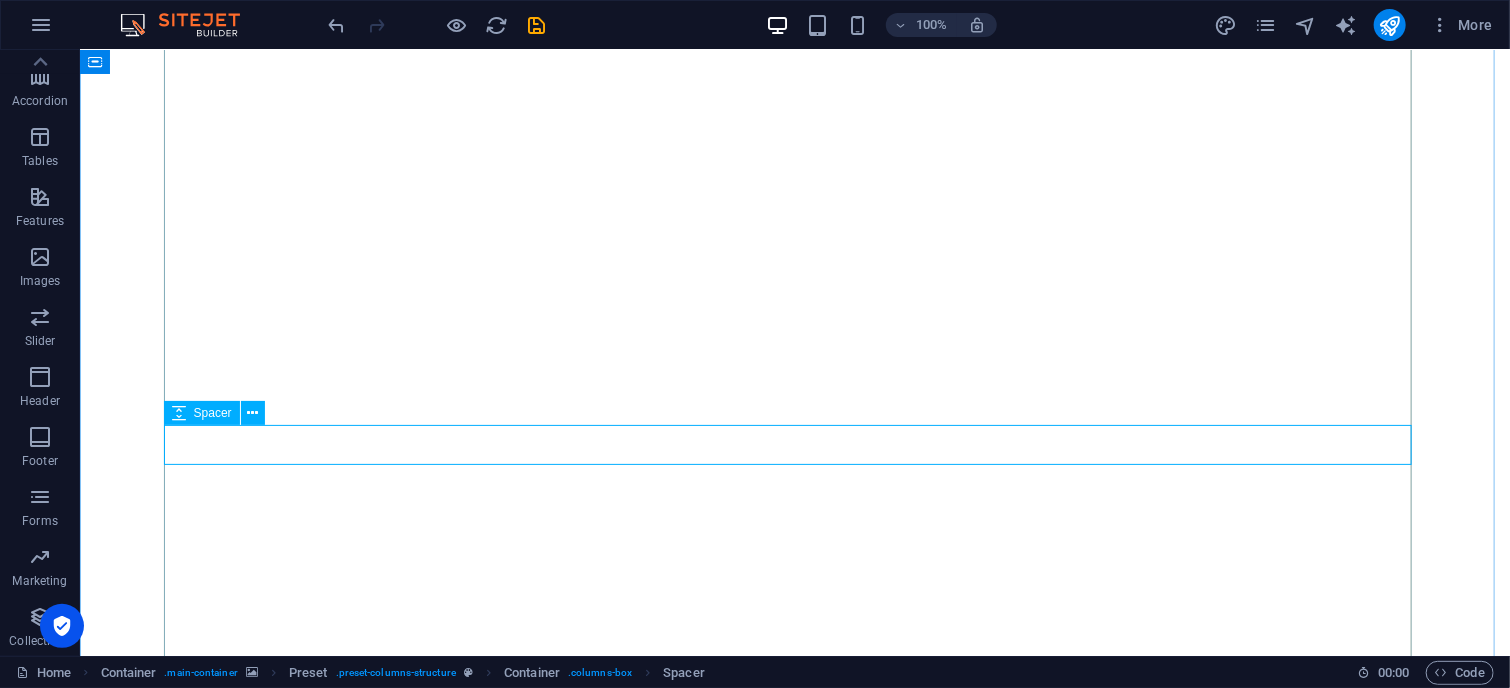 scroll, scrollTop: 0, scrollLeft: 0, axis: both 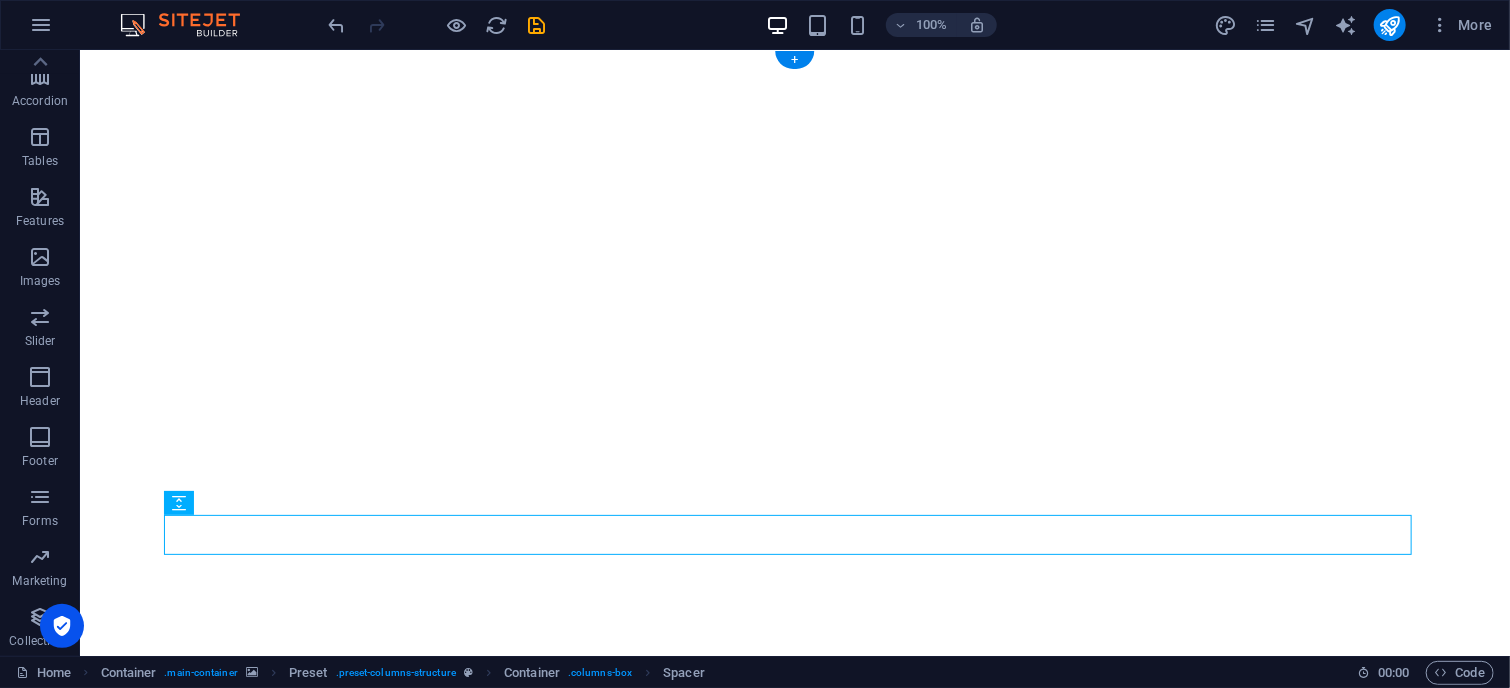 click at bounding box center [794, 442] 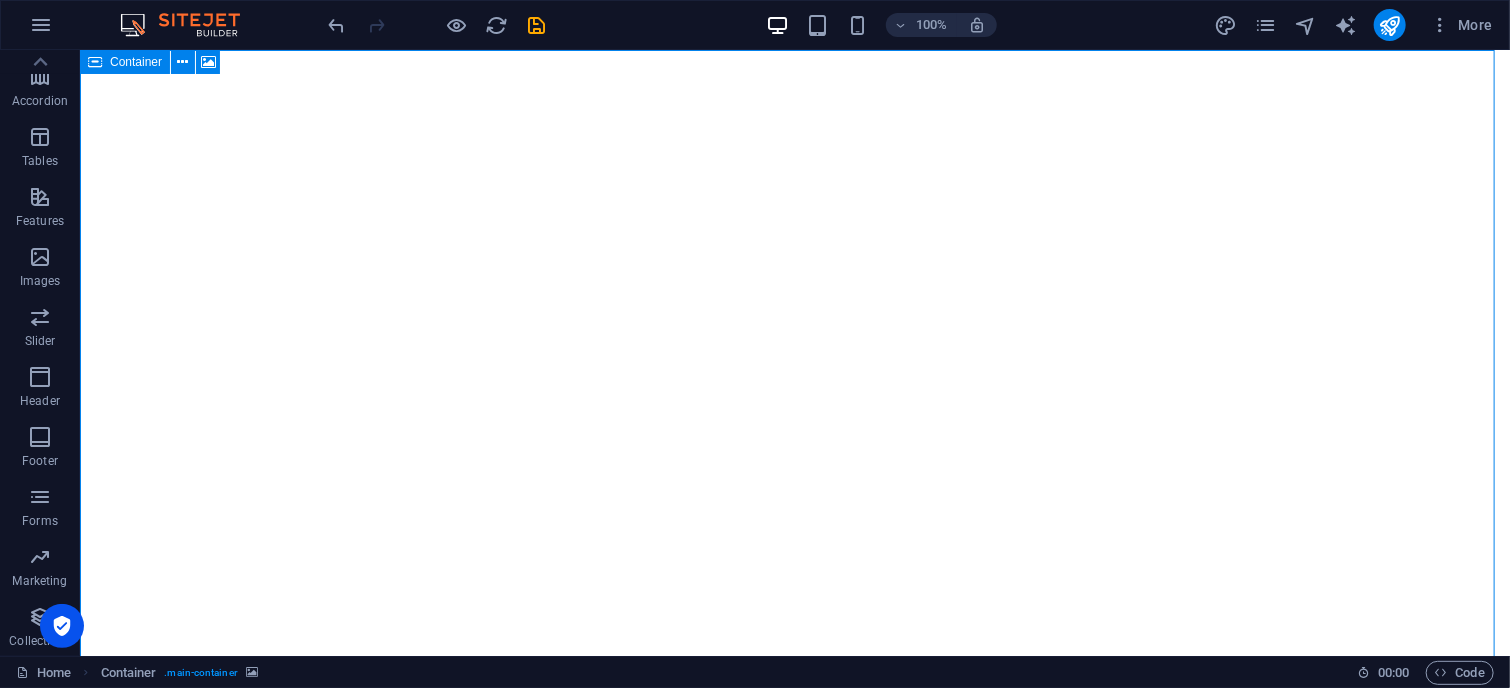 click at bounding box center (95, 62) 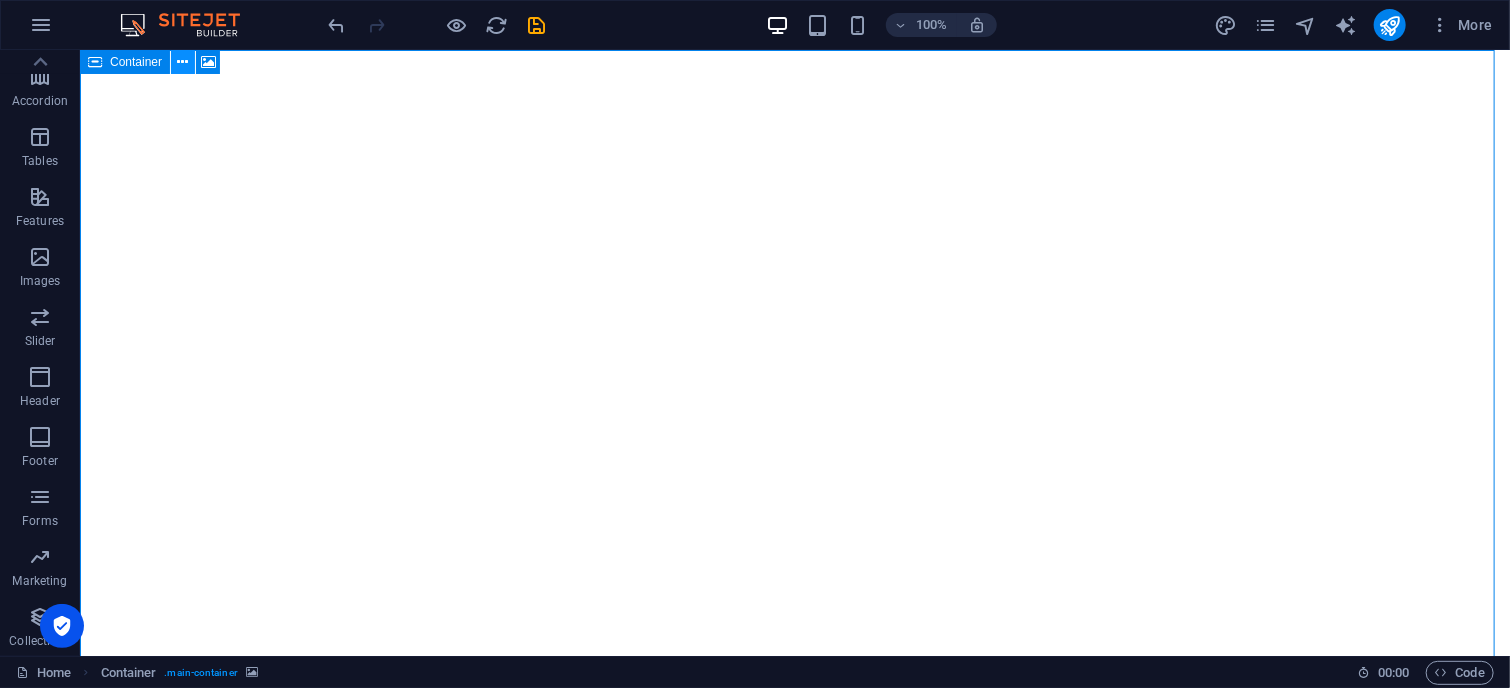 click at bounding box center [183, 62] 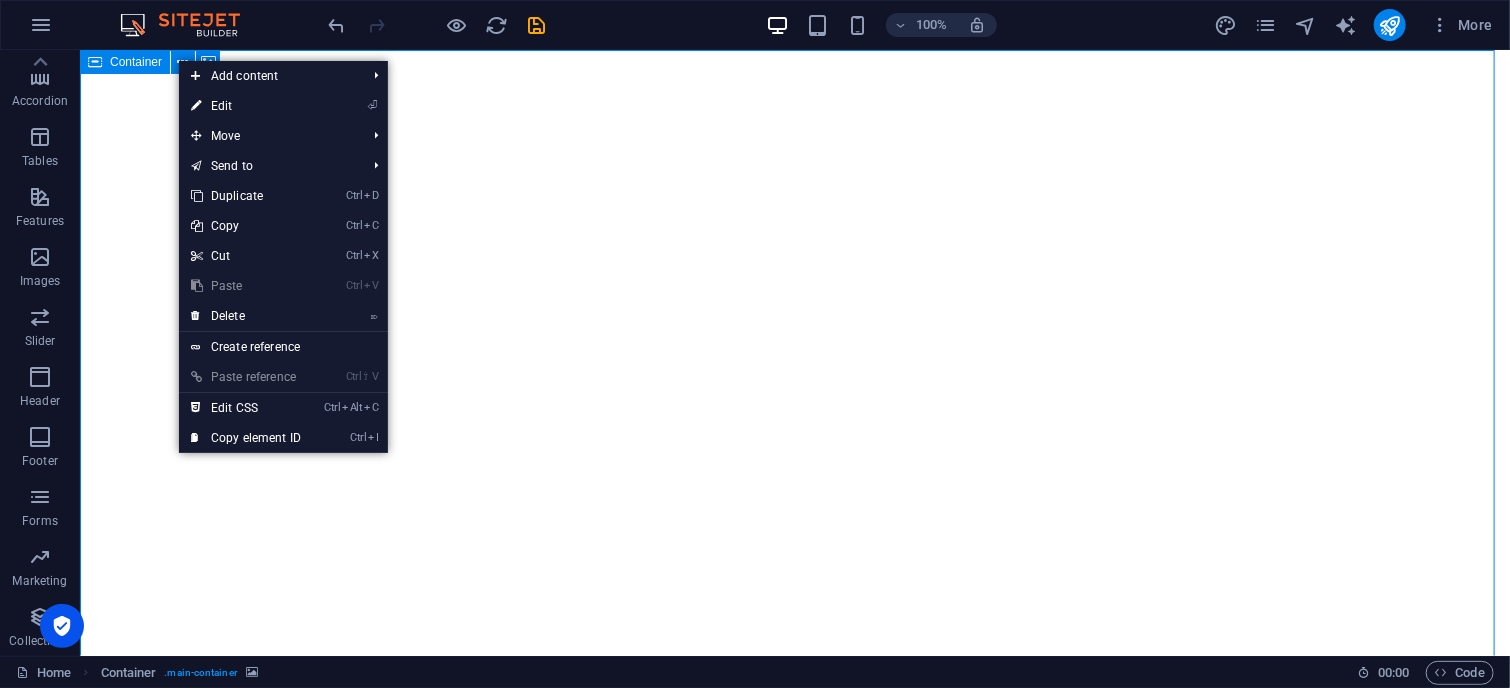 click at bounding box center (95, 62) 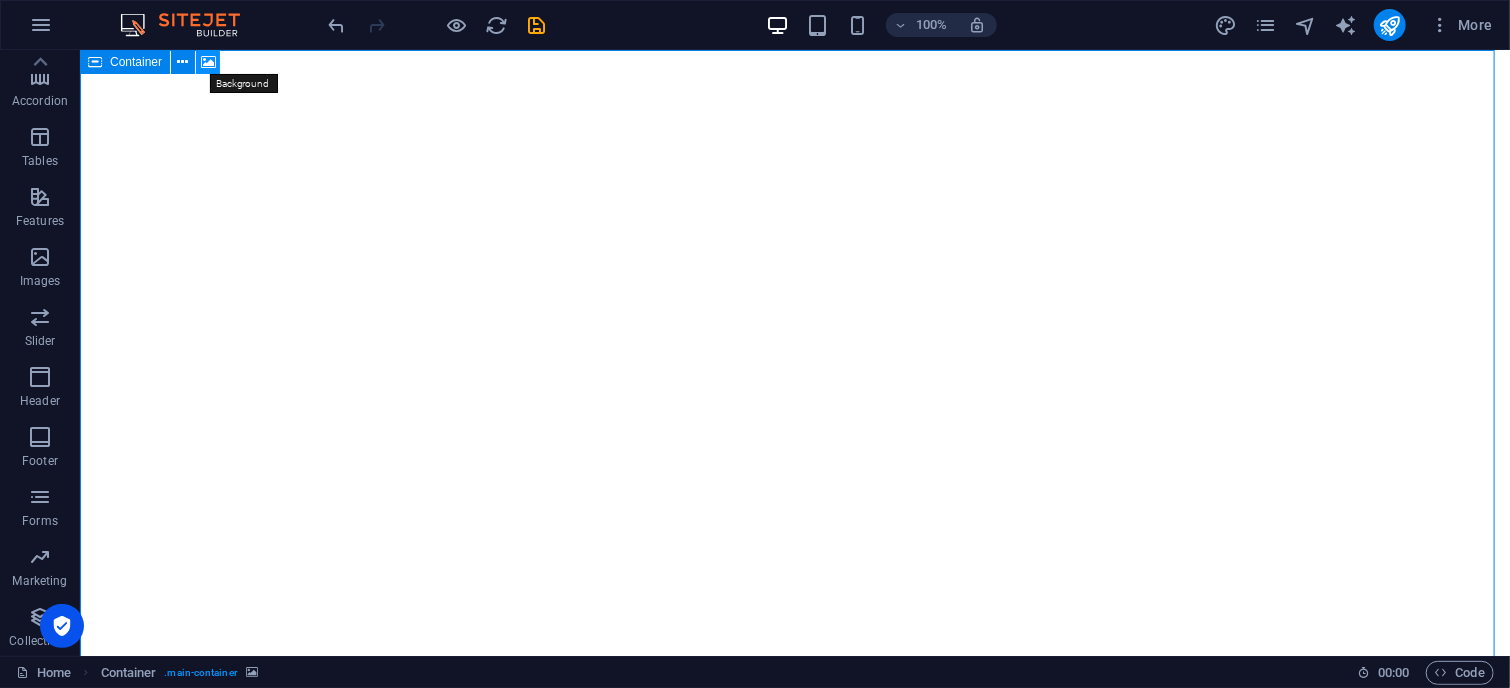 click at bounding box center (208, 62) 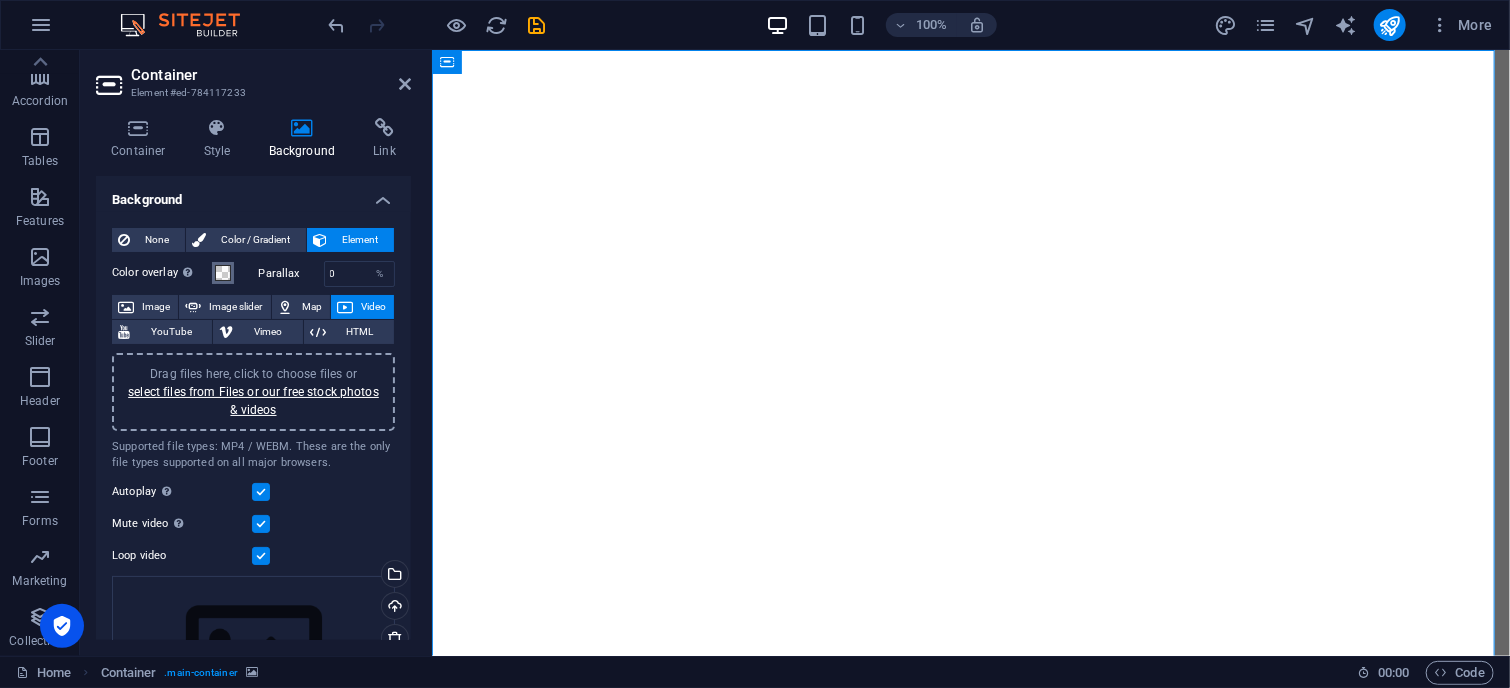 click at bounding box center [223, 273] 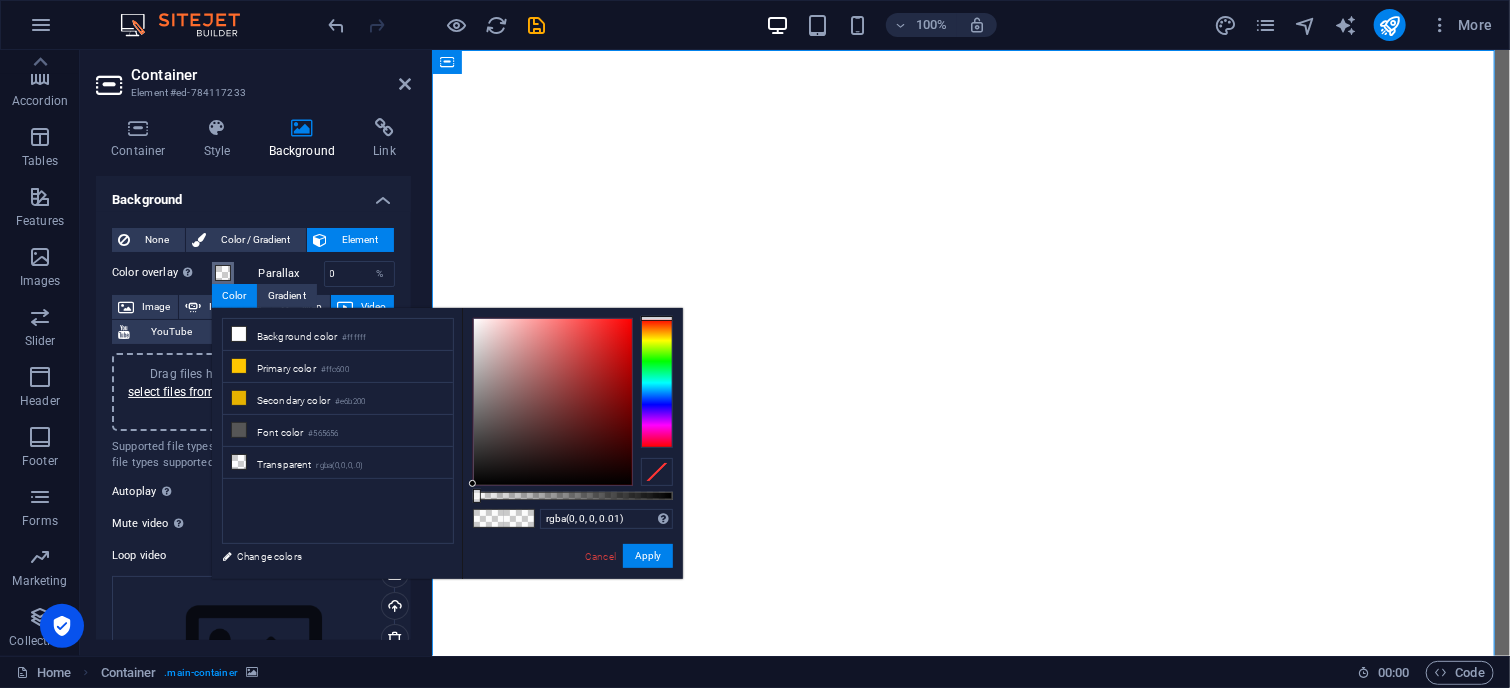 click at bounding box center [657, 383] 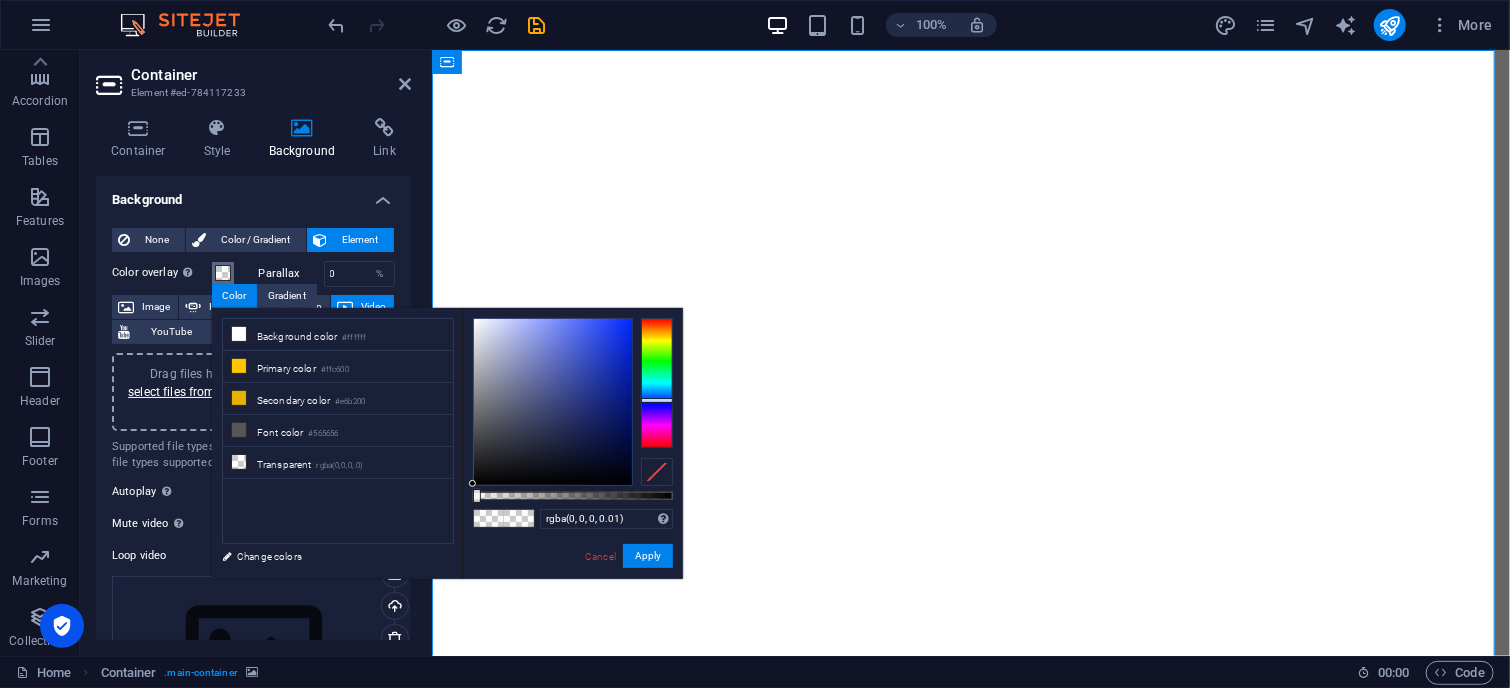 click at bounding box center (657, 400) 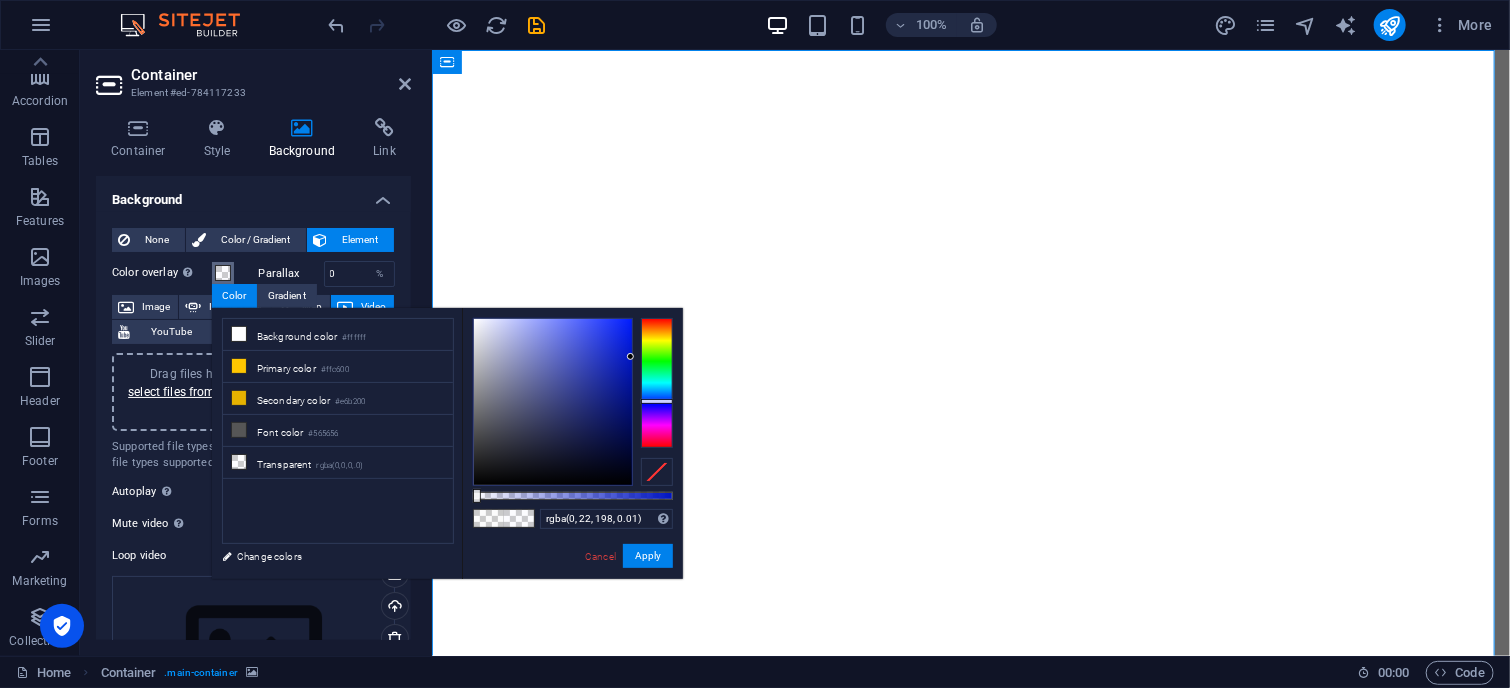 drag, startPoint x: 616, startPoint y: 404, endPoint x: 641, endPoint y: 355, distance: 55.00909 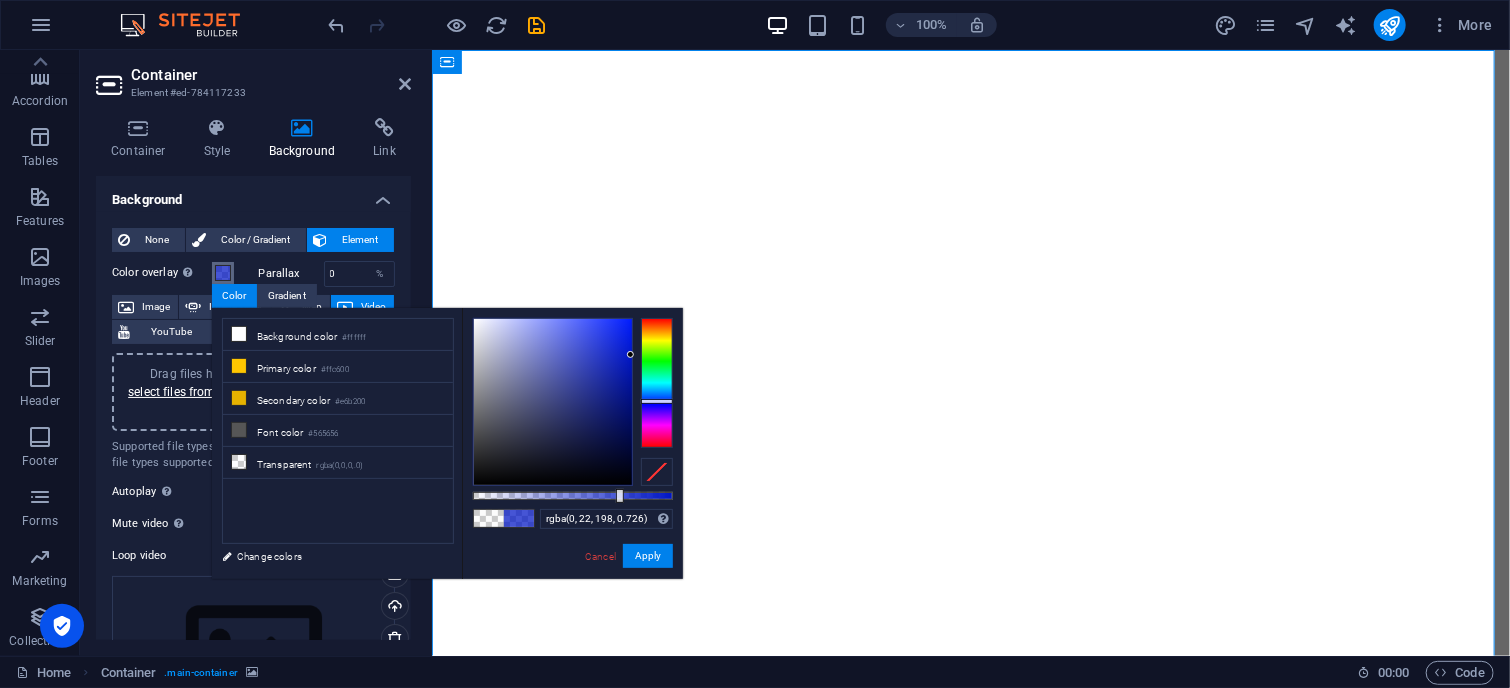 drag, startPoint x: 502, startPoint y: 495, endPoint x: 618, endPoint y: 494, distance: 116.00431 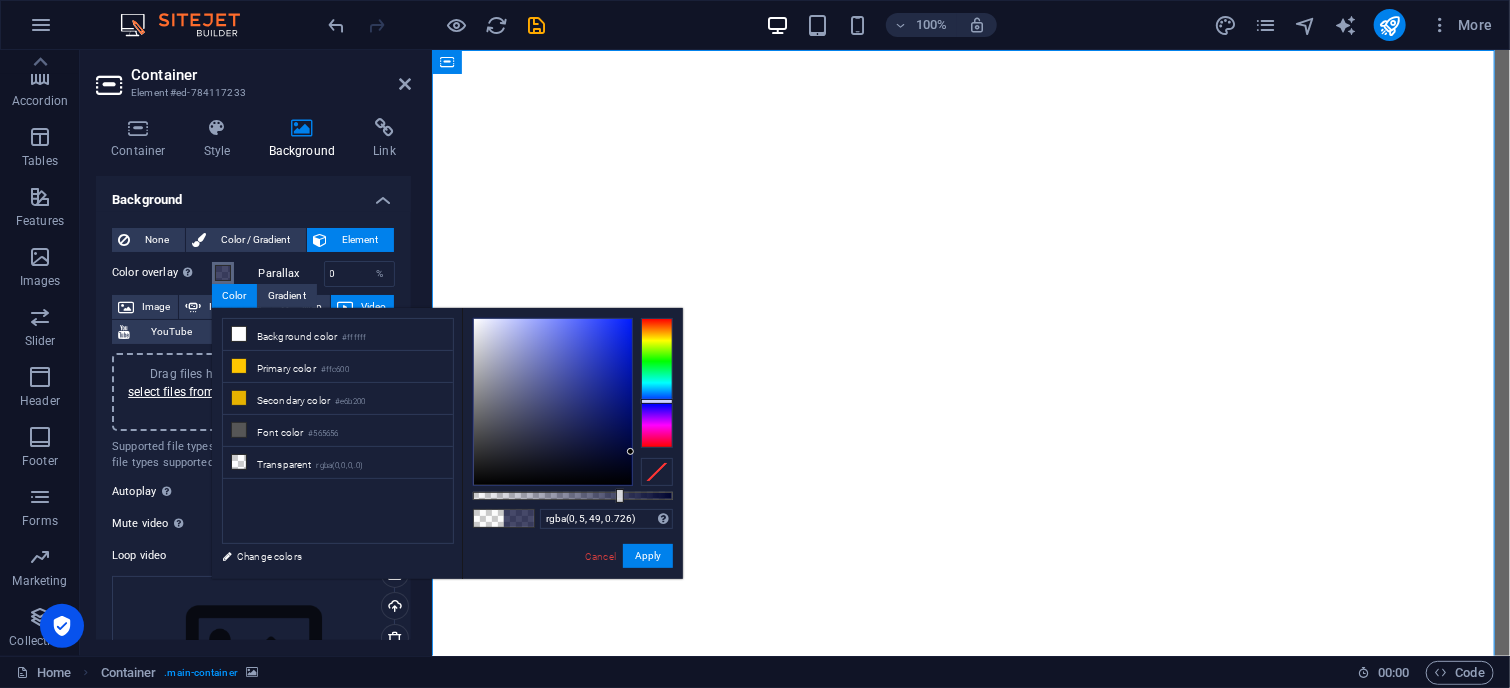 type on "rgba(0, 6, 51, 0.726)" 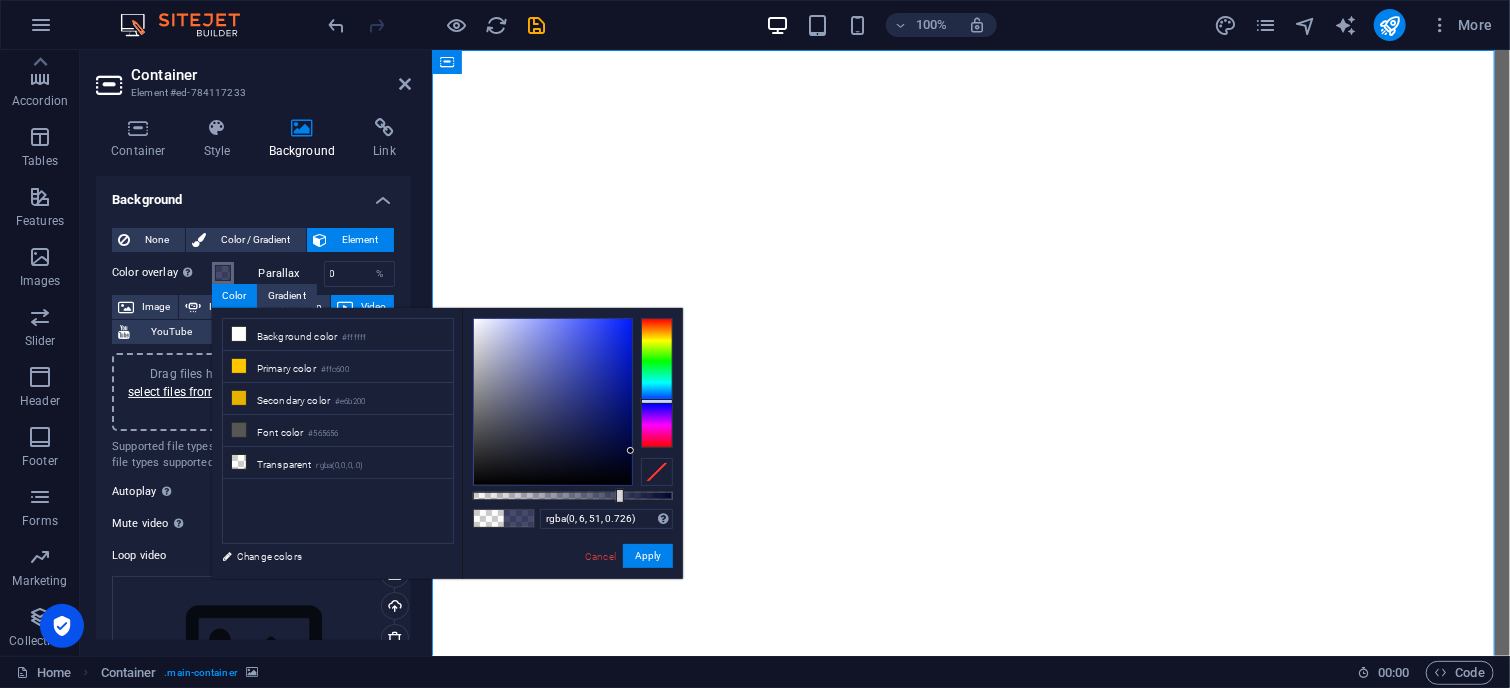 drag, startPoint x: 617, startPoint y: 393, endPoint x: 676, endPoint y: 451, distance: 82.73451 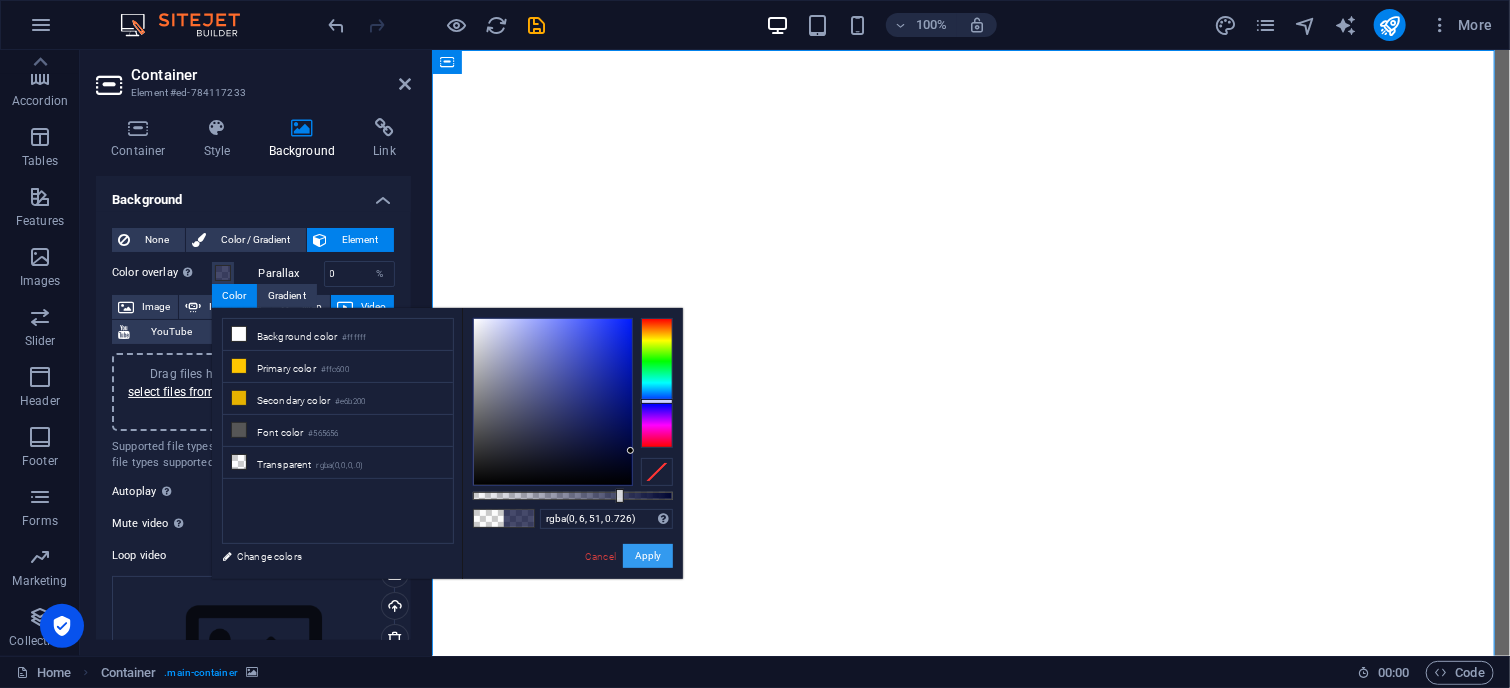 click on "Apply" at bounding box center (648, 556) 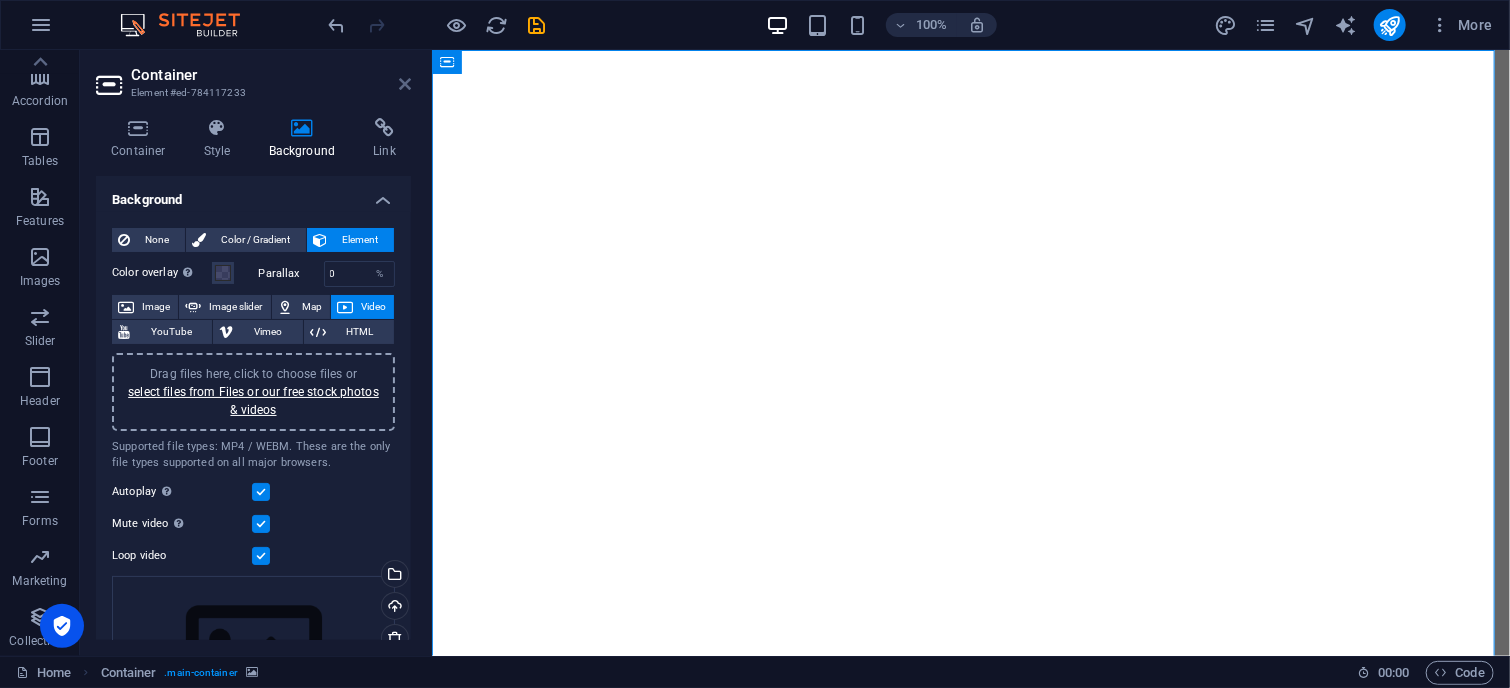 click at bounding box center [405, 84] 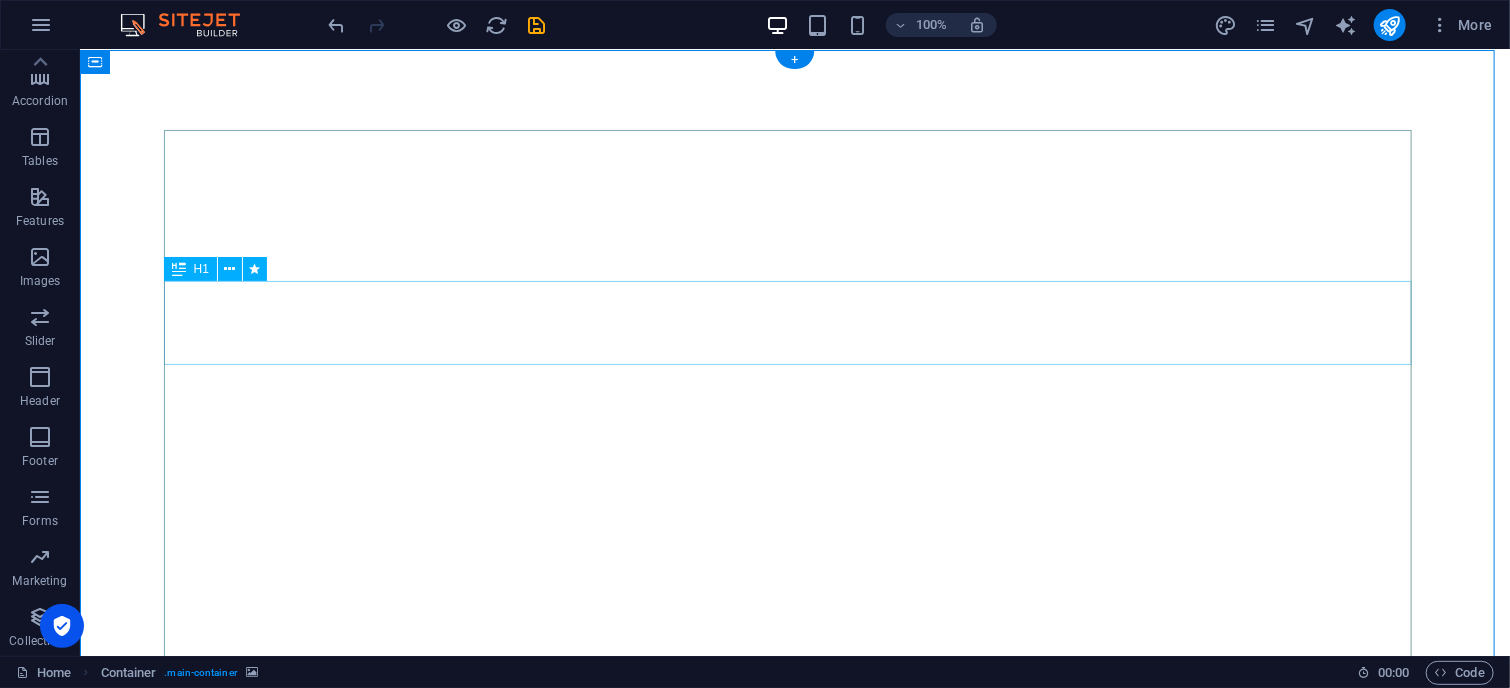 scroll, scrollTop: 0, scrollLeft: 0, axis: both 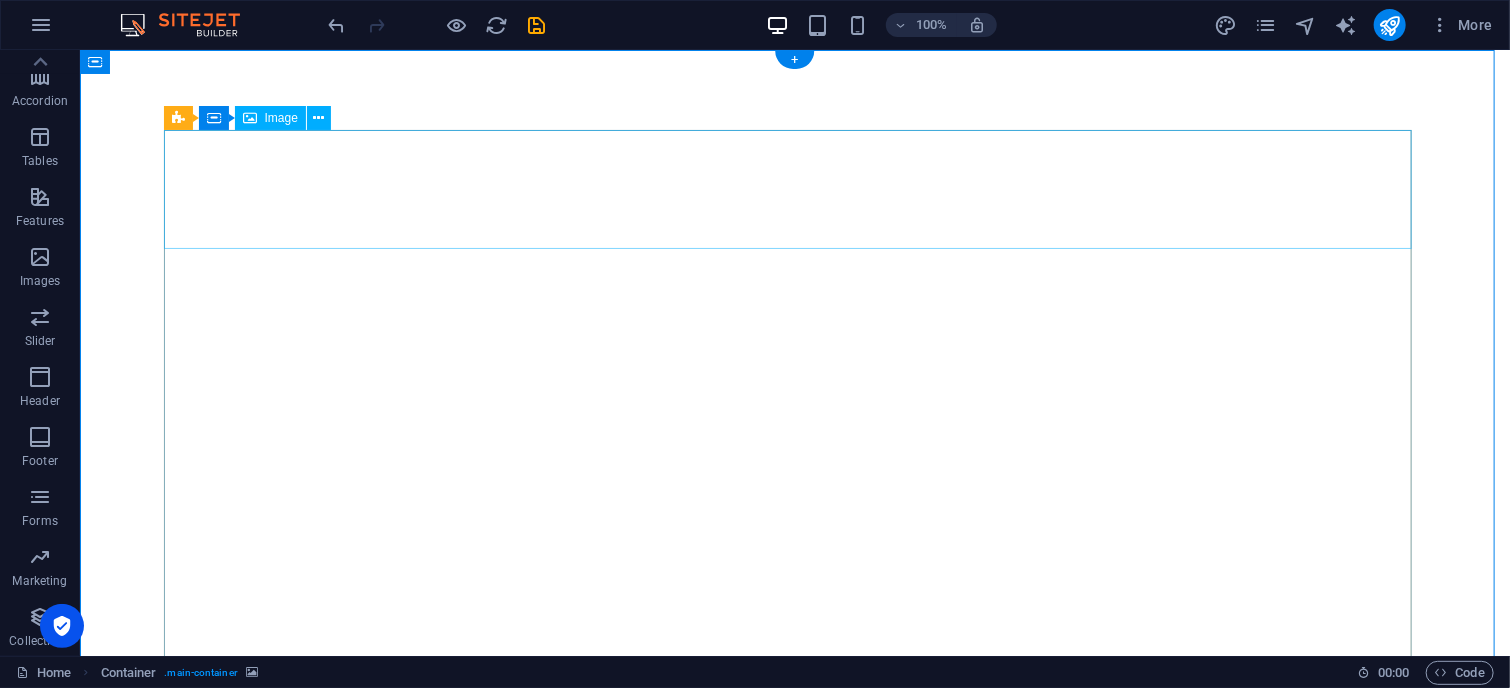 click at bounding box center (794, 975) 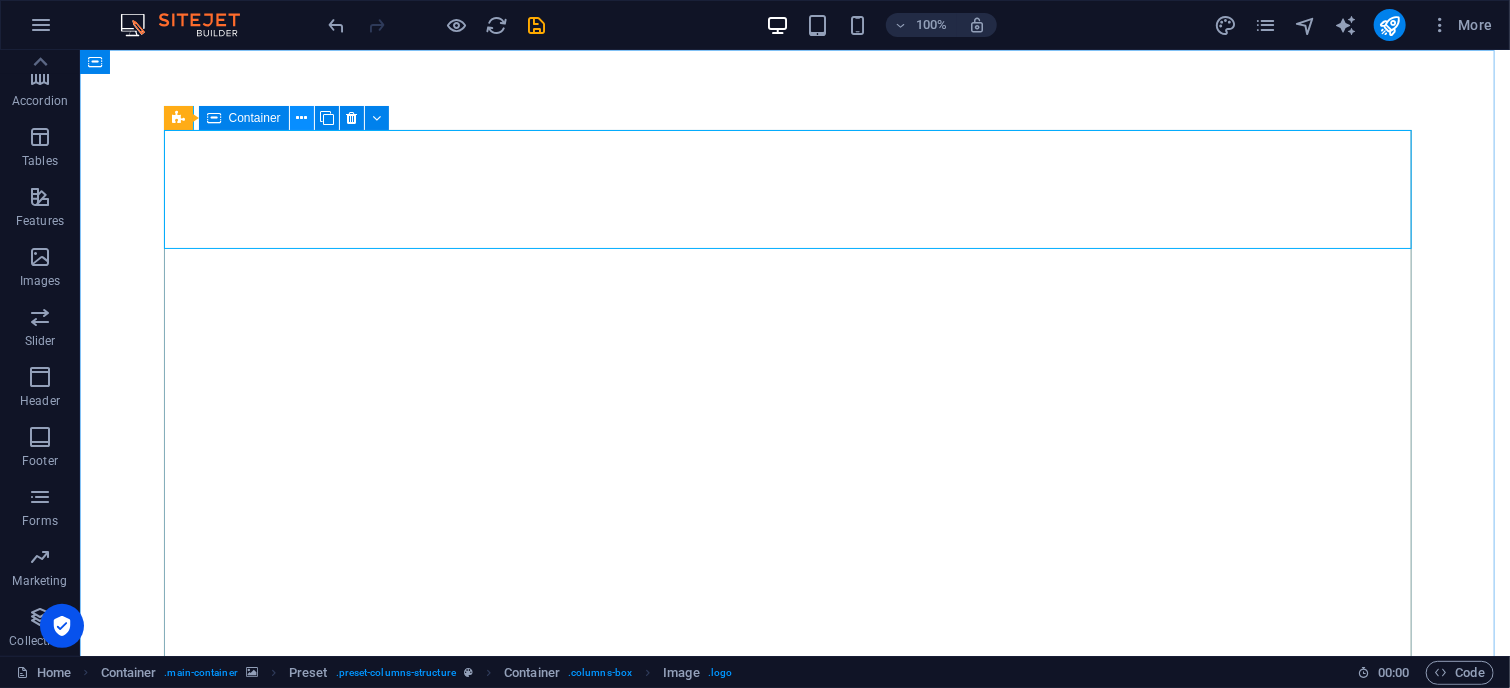 click at bounding box center [302, 118] 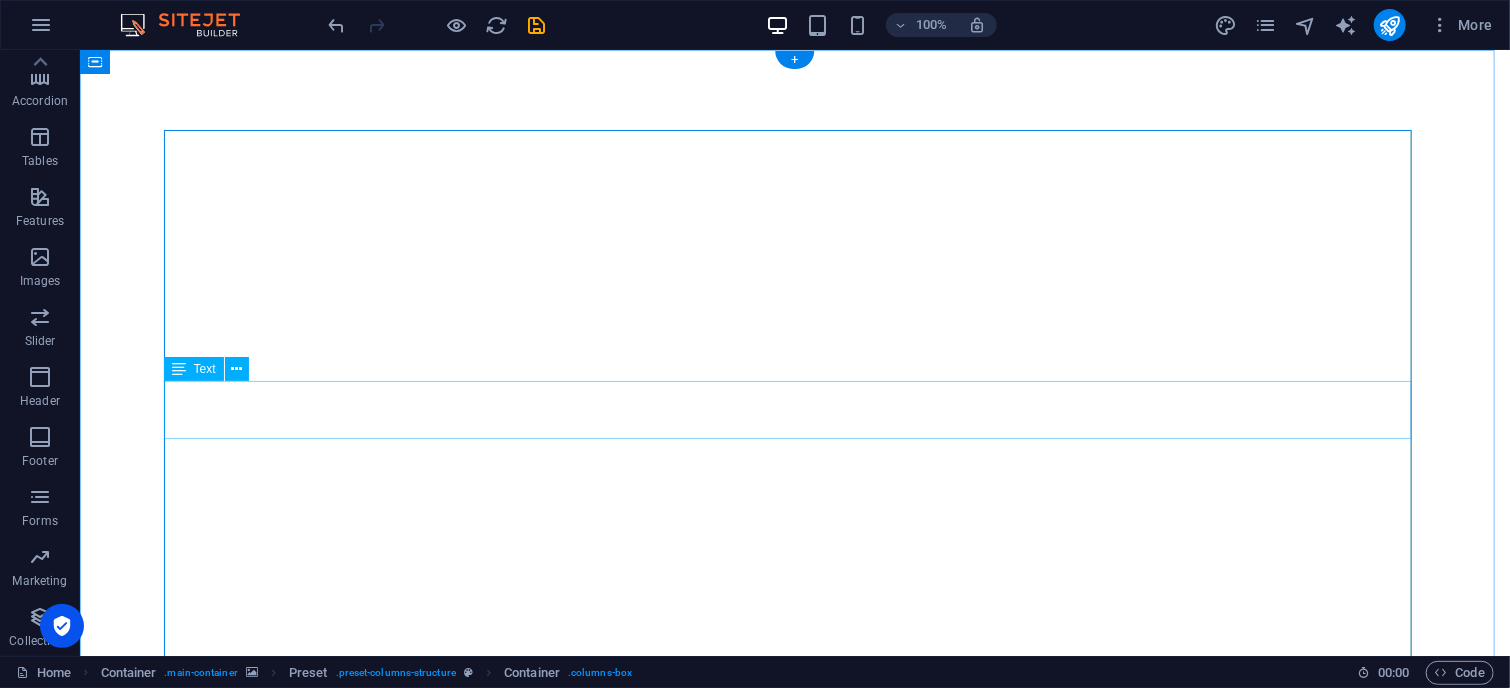click on "Lorem ipsum dolor sit amet, consetetur sadipscing elitr, sed diam nonumy eirmod tempor invidunt ut labore et dolore magna aliquyam erat, sed diam voluptua. At vero eos et accusam et justo duo dolores et ea rebum." at bounding box center (794, 1196) 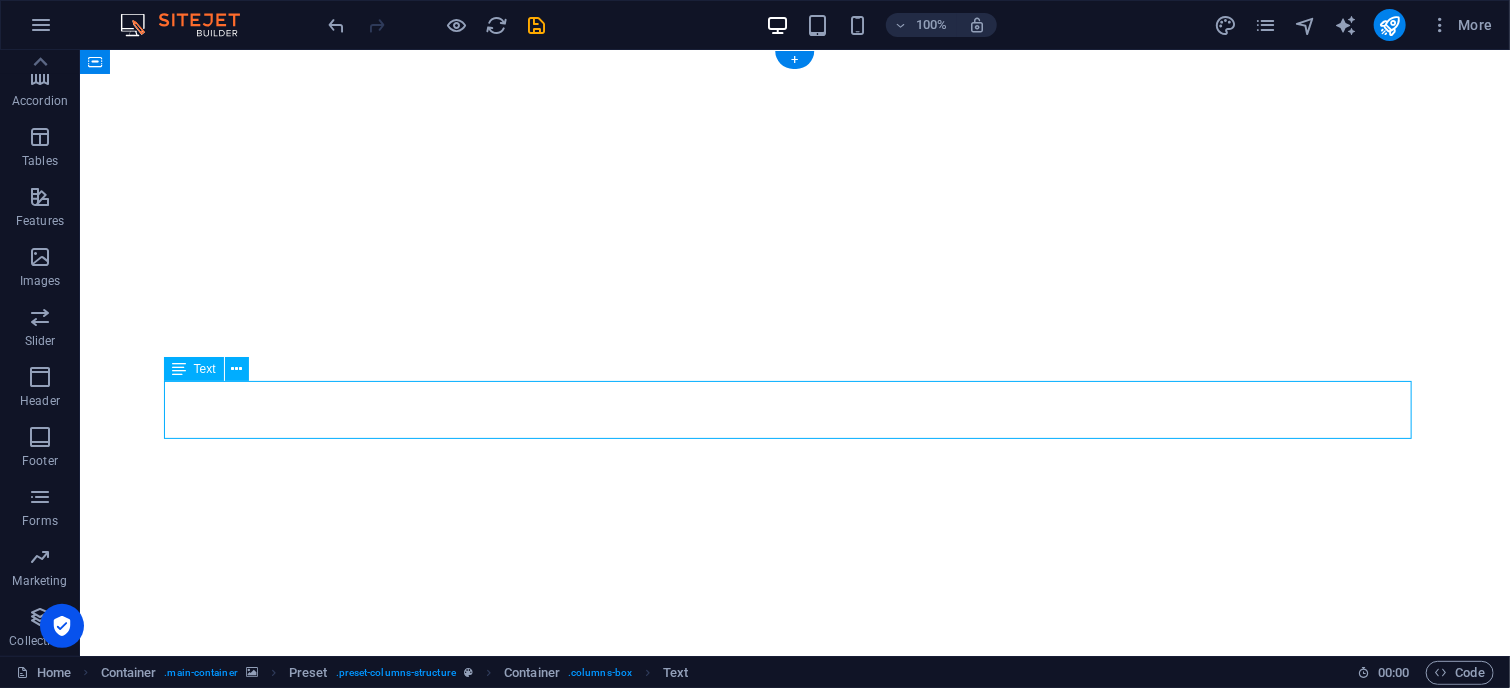 click on "Lorem ipsum dolor sit amet, consetetur sadipscing elitr, sed diam nonumy eirmod tempor invidunt ut labore et dolore magna aliquyam erat, sed diam voluptua. At vero eos et accusam et justo duo dolores et ea rebum." at bounding box center [794, 1196] 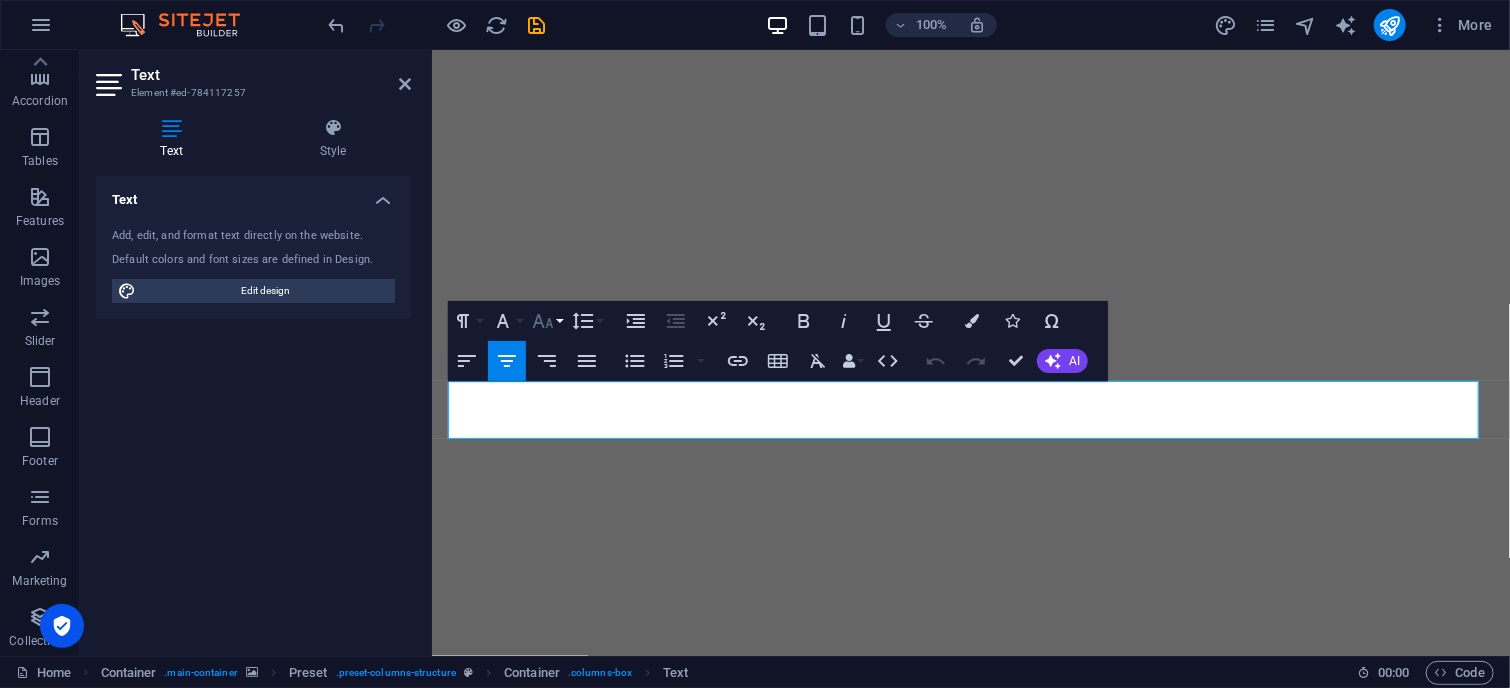 click on "Font Size" at bounding box center [547, 321] 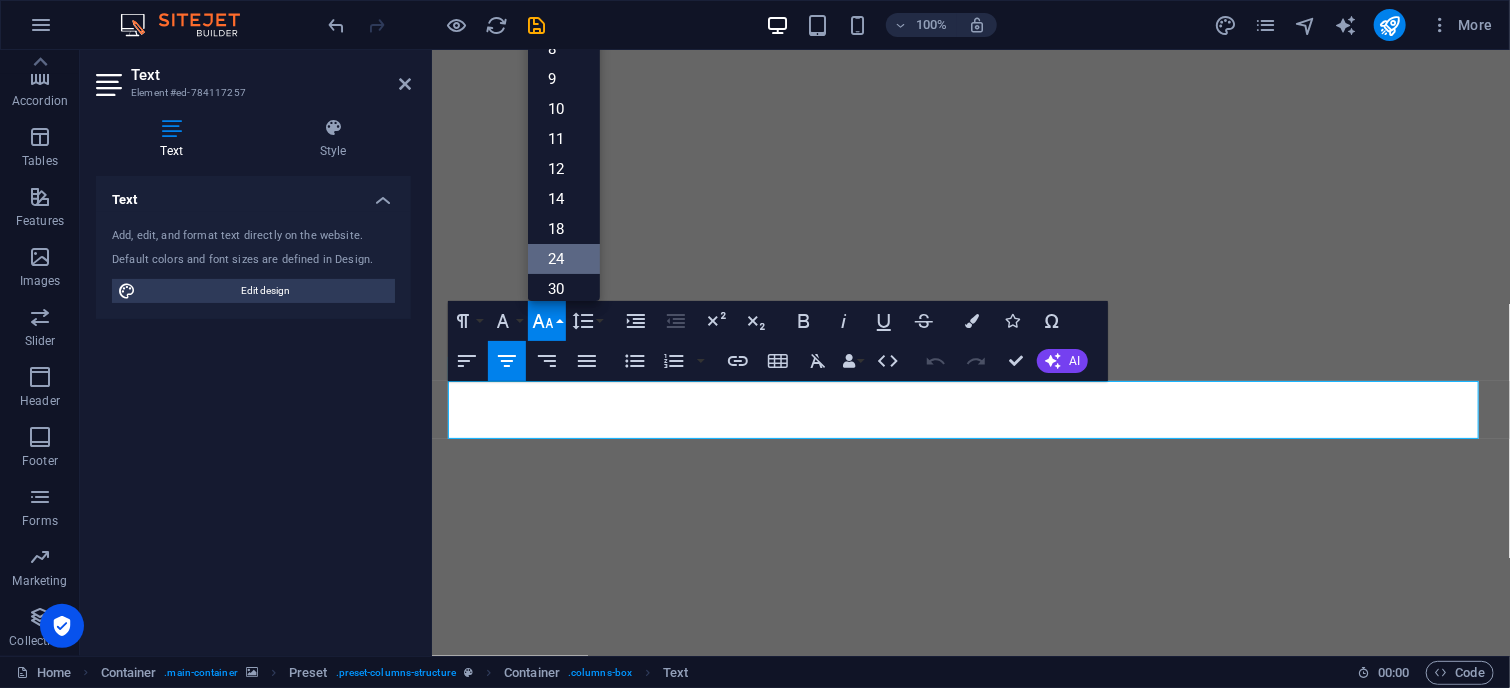 click on "24" at bounding box center [564, 259] 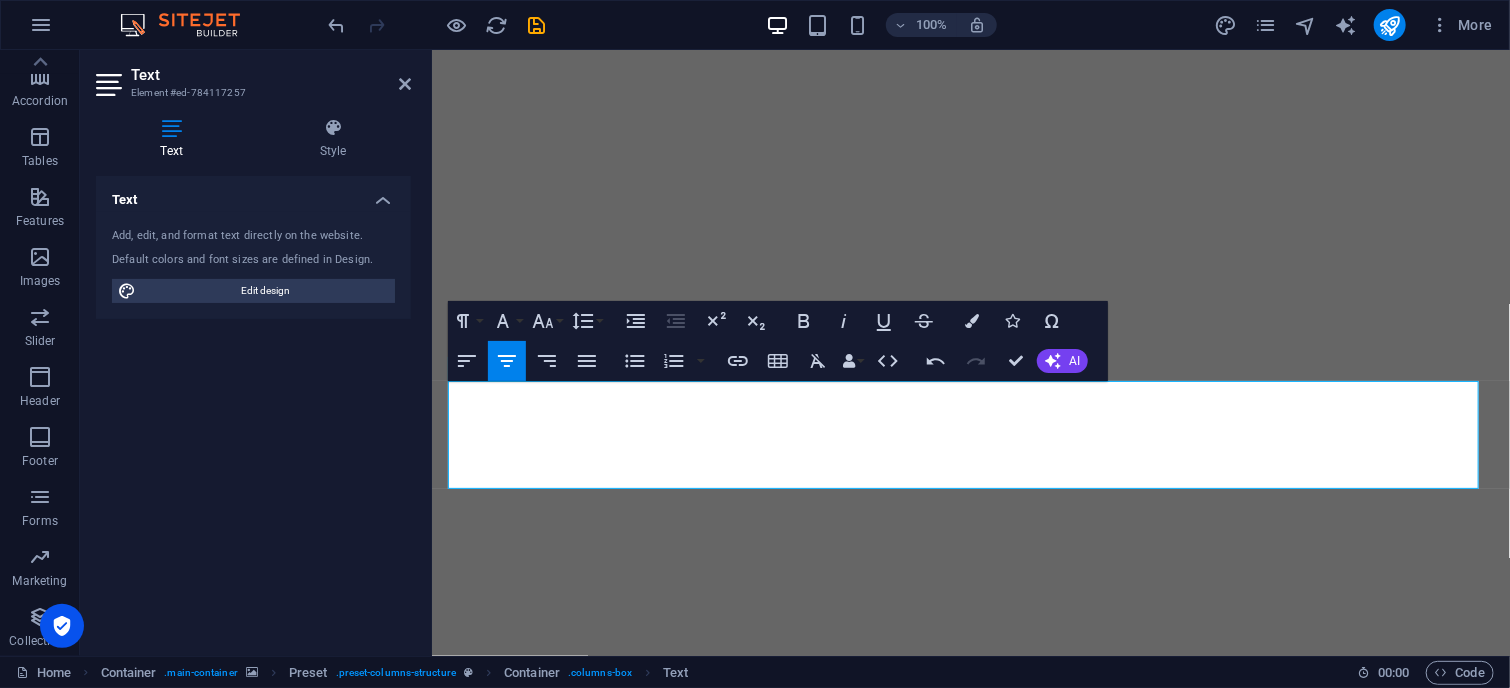 click on "Text" at bounding box center [175, 139] 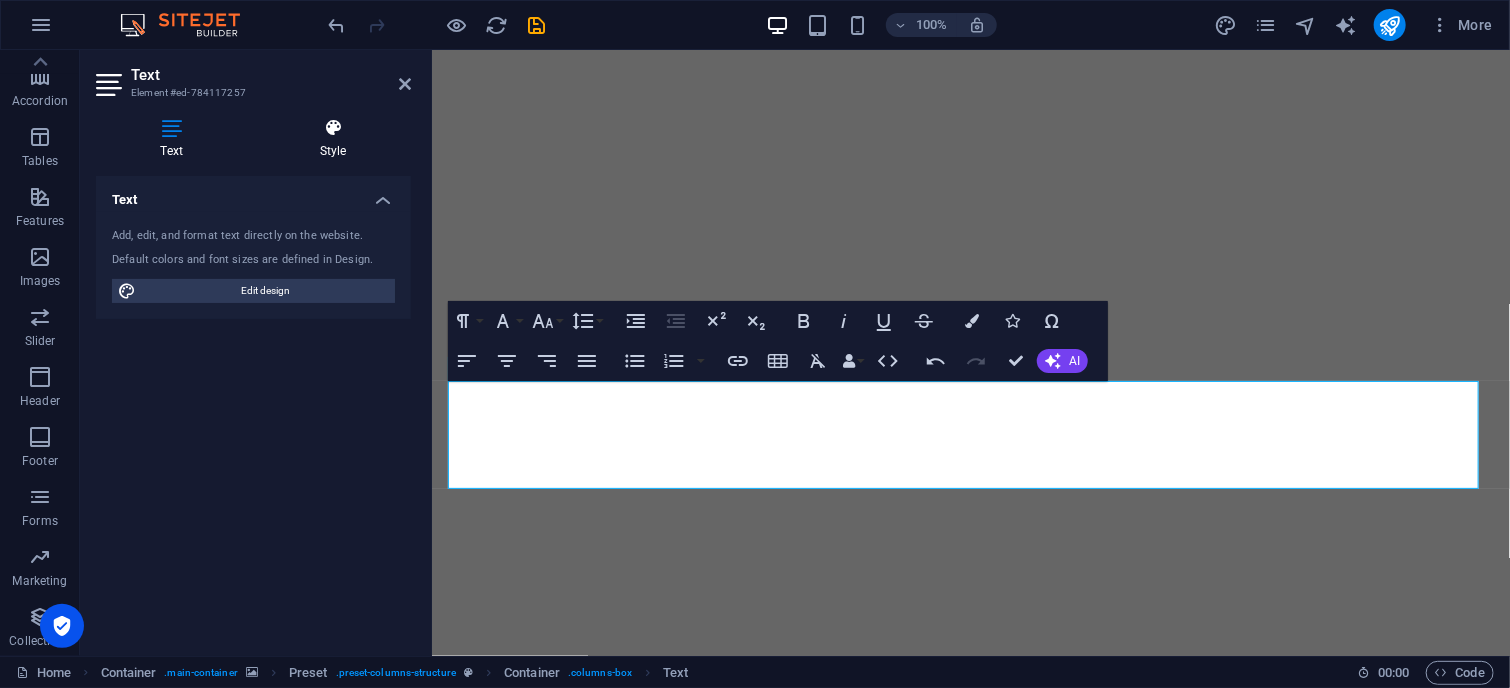 click at bounding box center (333, 128) 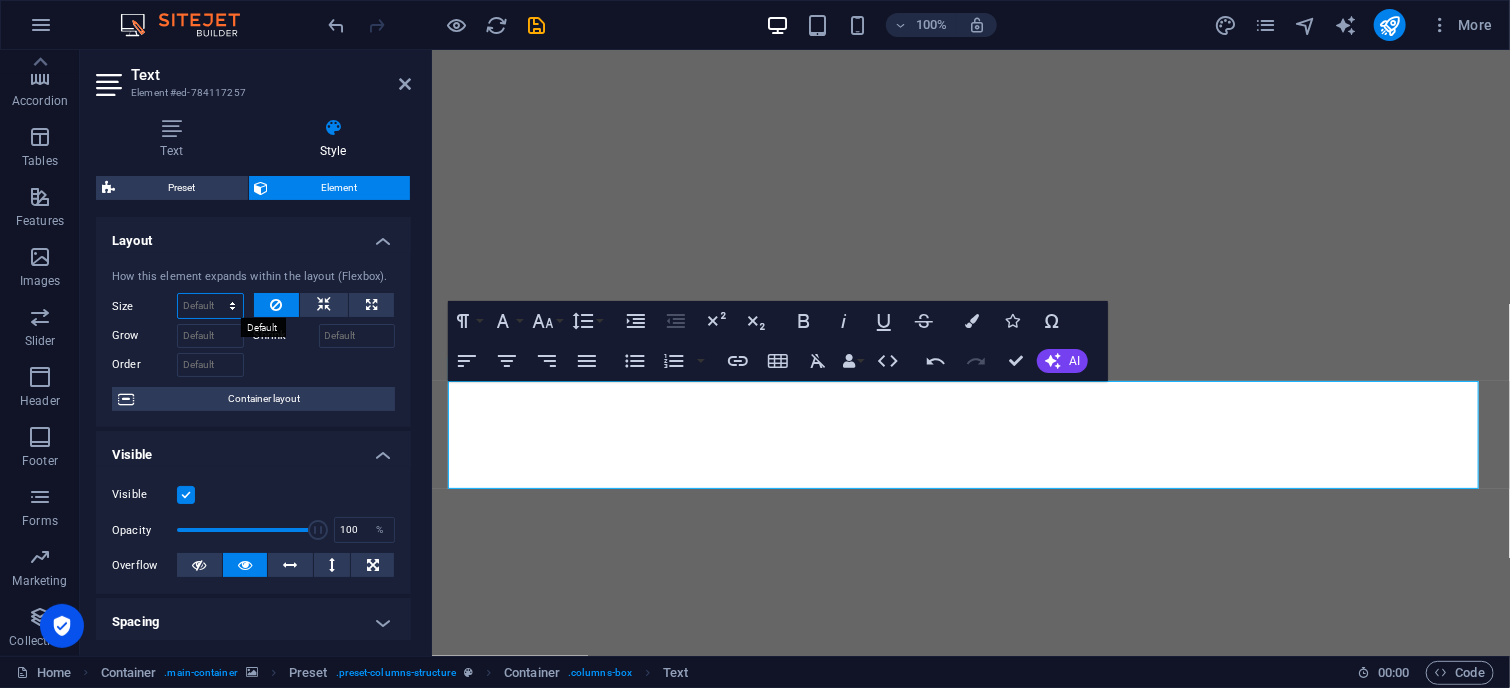 click on "Default auto px % 1/1 1/2 1/3 1/4 1/5 1/6 1/7 1/8 1/9 1/10" at bounding box center [210, 306] 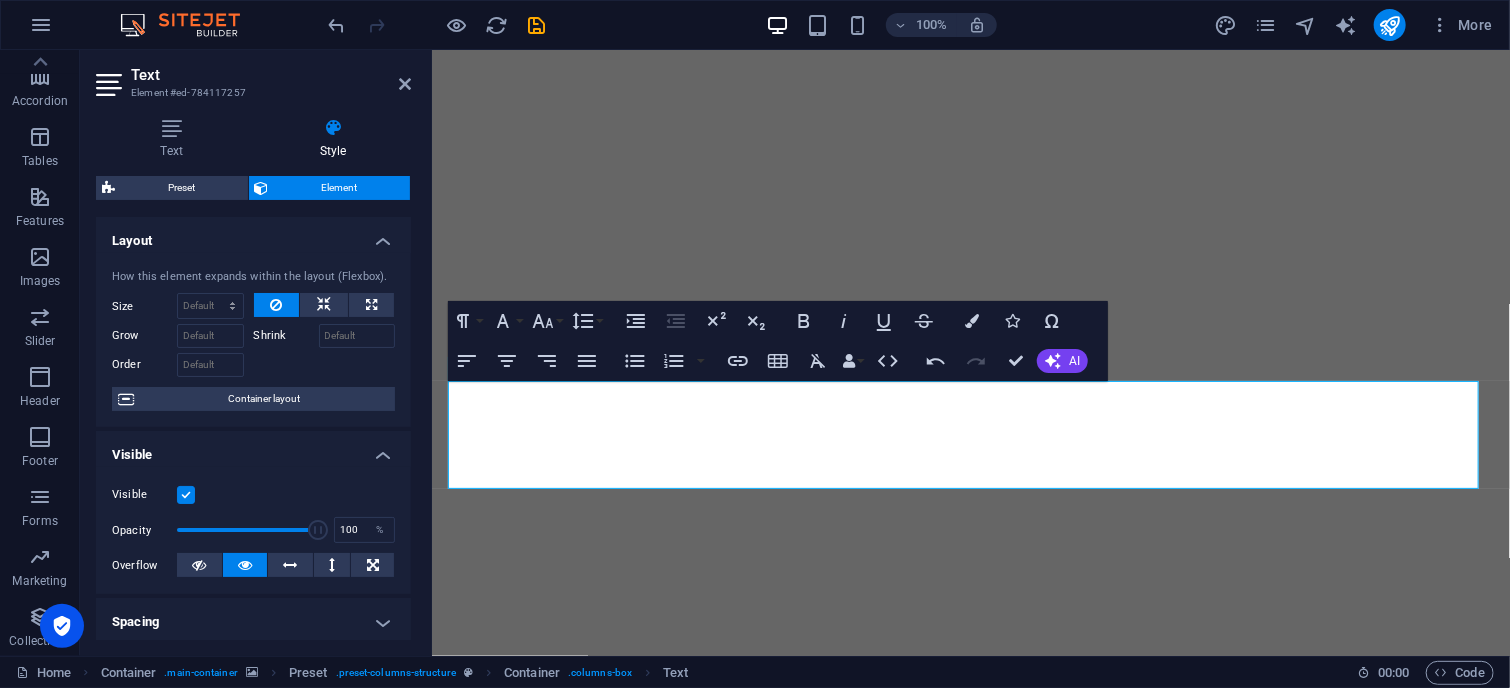click on "Text" at bounding box center [271, 75] 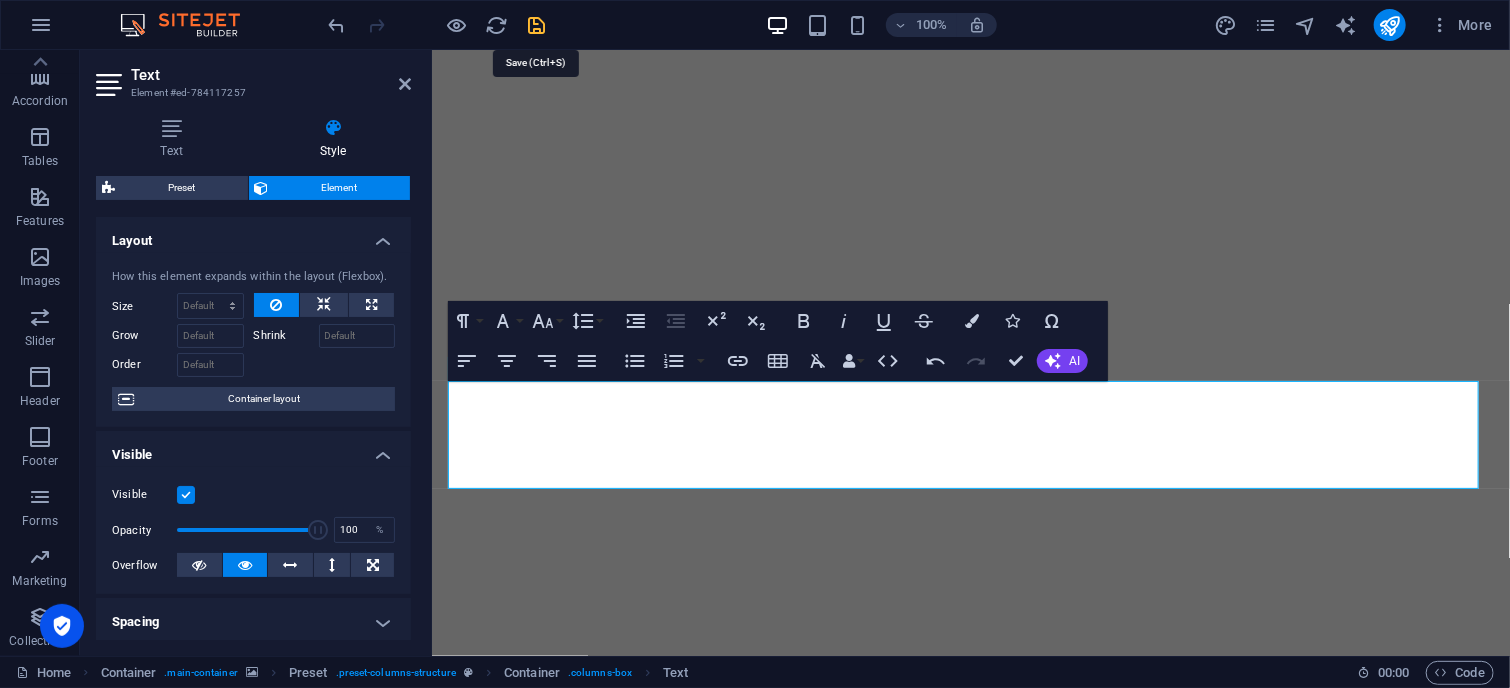 drag, startPoint x: 529, startPoint y: 22, endPoint x: 452, endPoint y: 18, distance: 77.10383 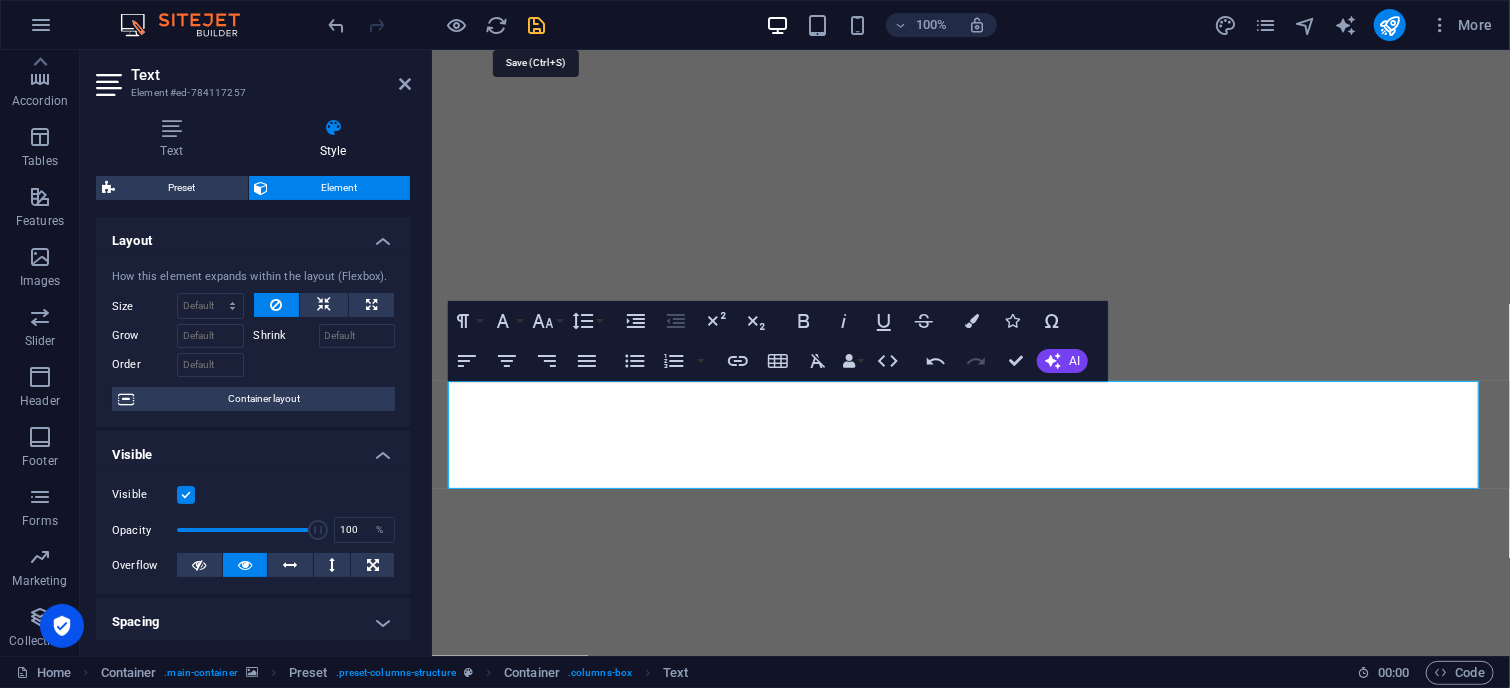 click at bounding box center [537, 25] 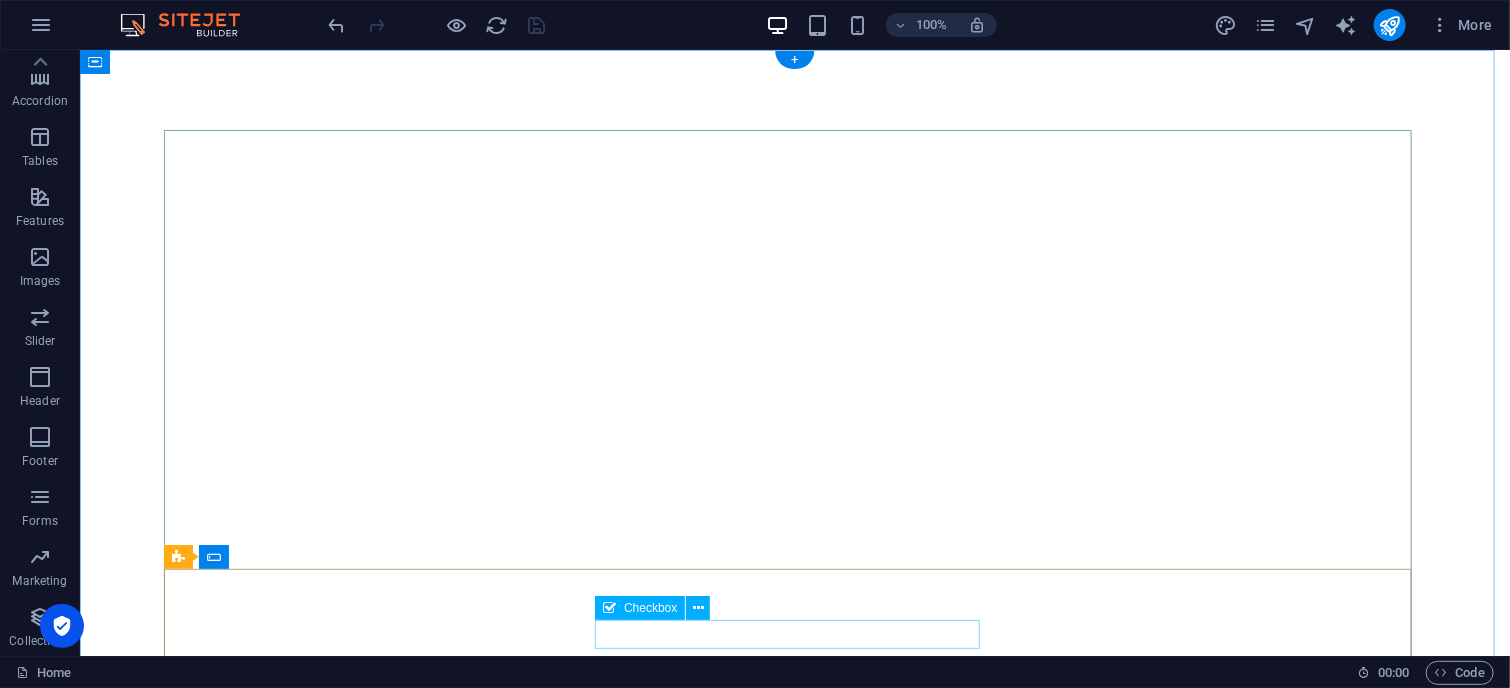 click on "I have read and understand the privacy policy." 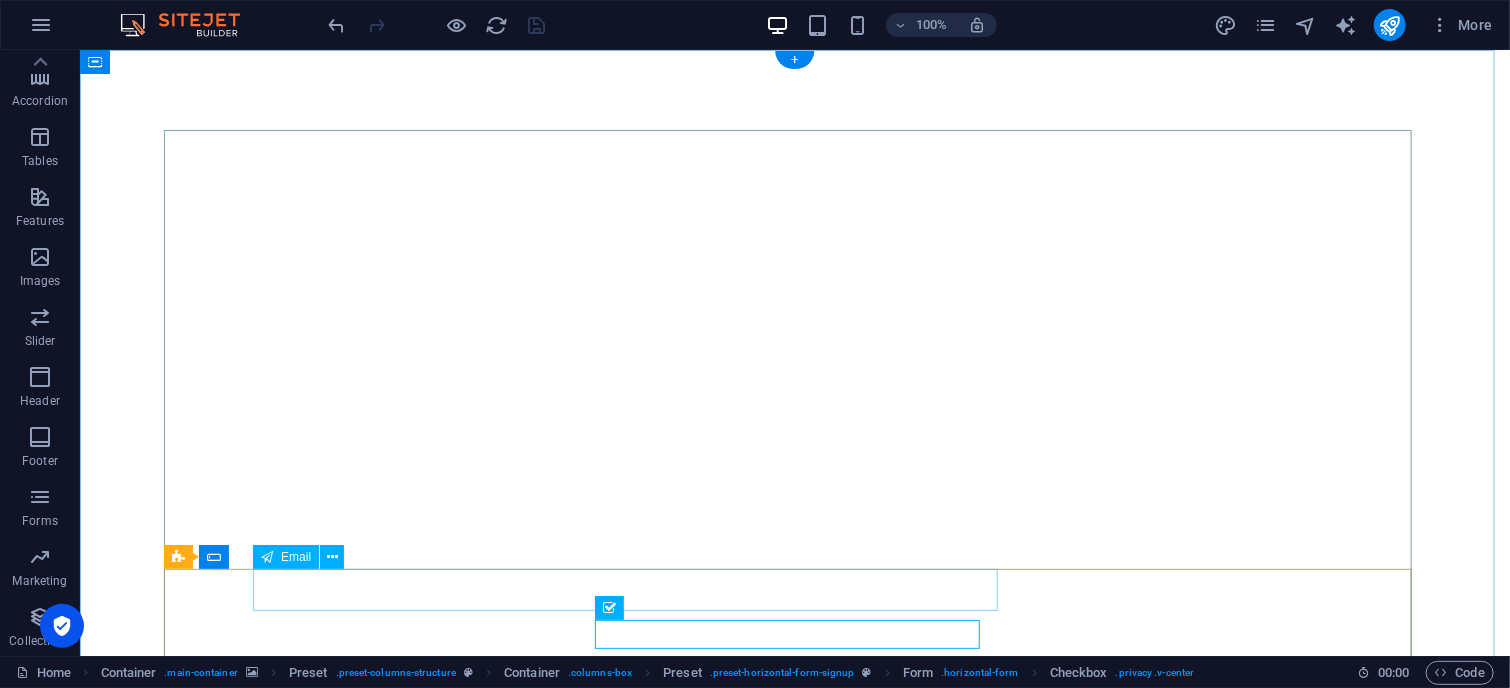 click 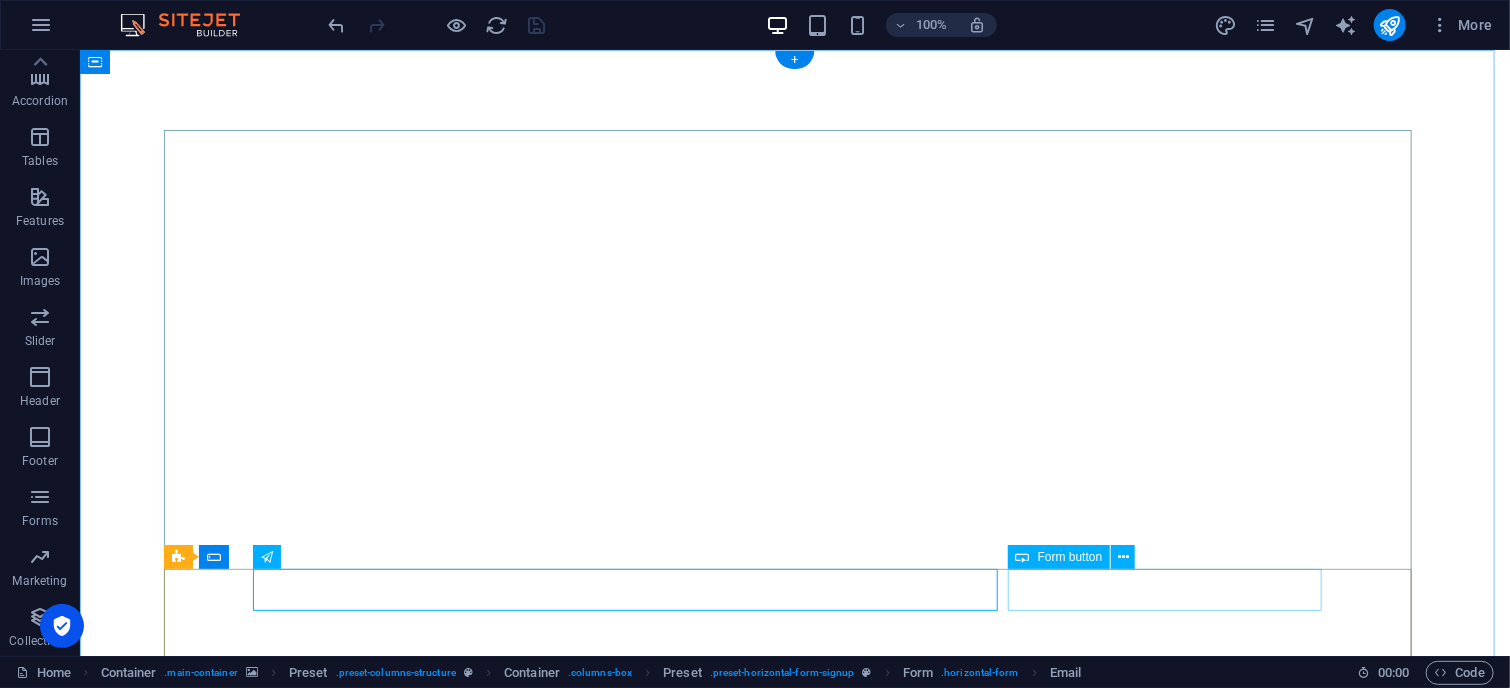 click on "Sign up" 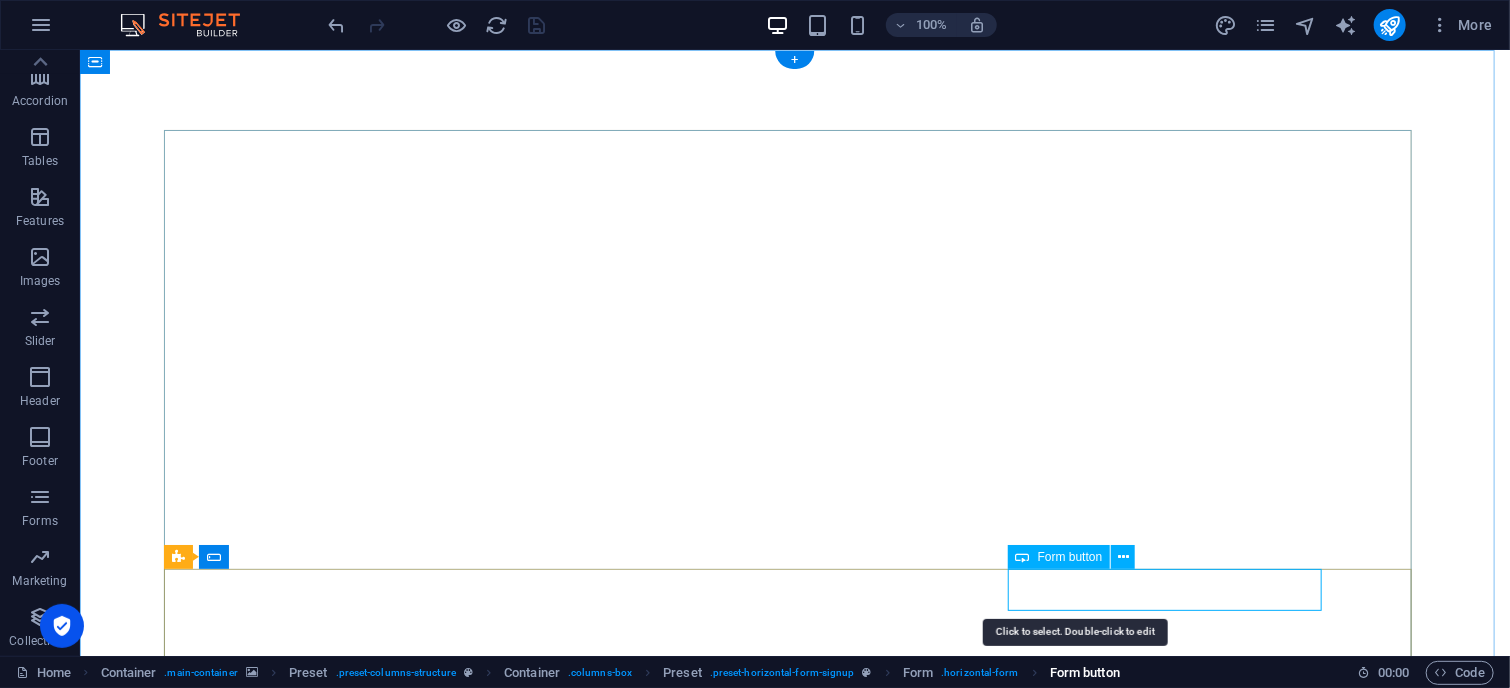 click on "Form button" at bounding box center (1085, 673) 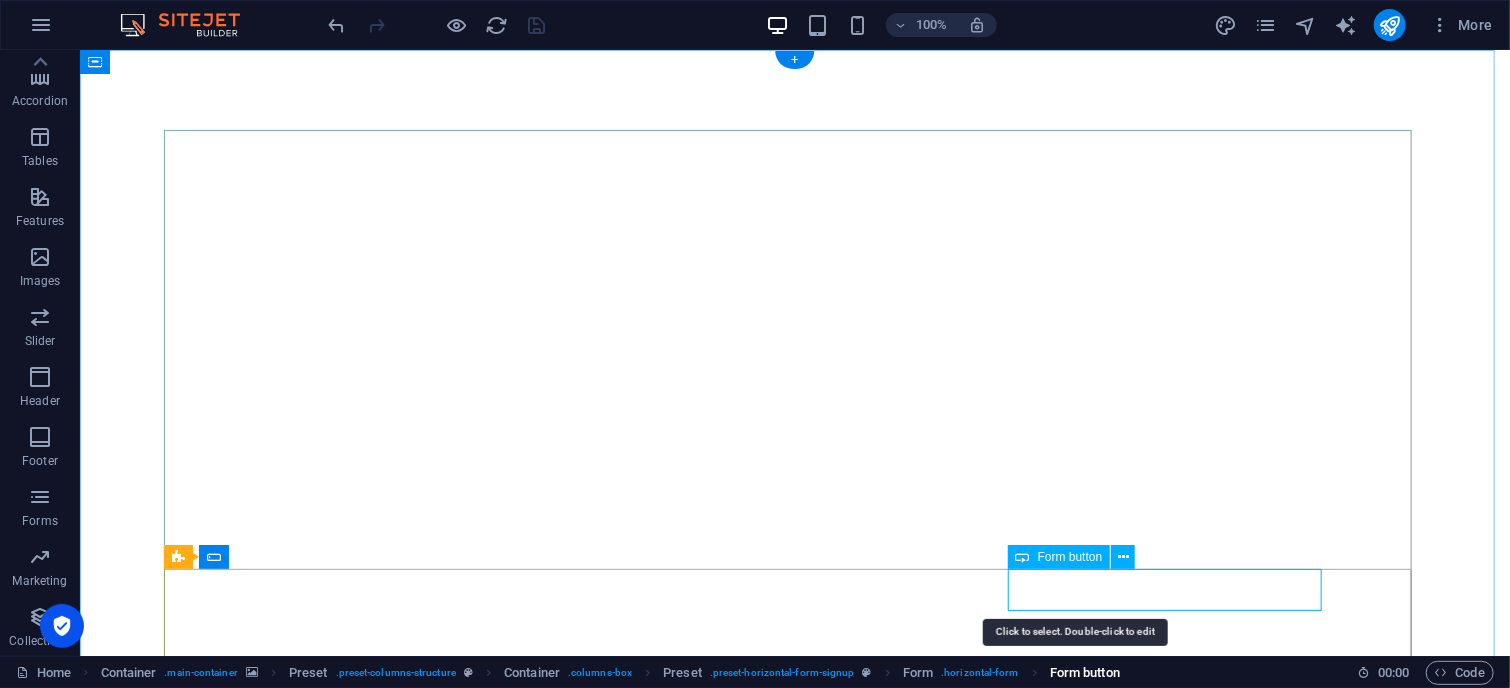 click on "Form button" at bounding box center [1085, 673] 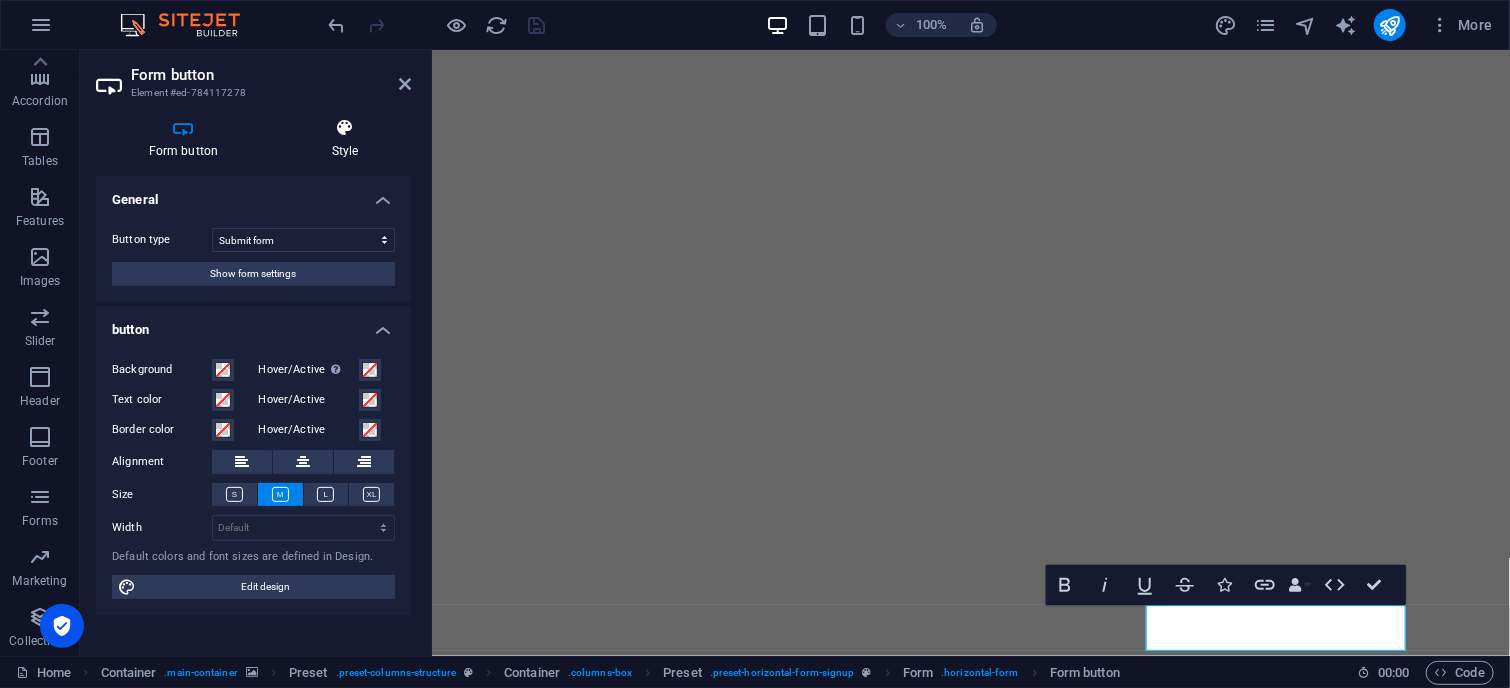 click at bounding box center [345, 128] 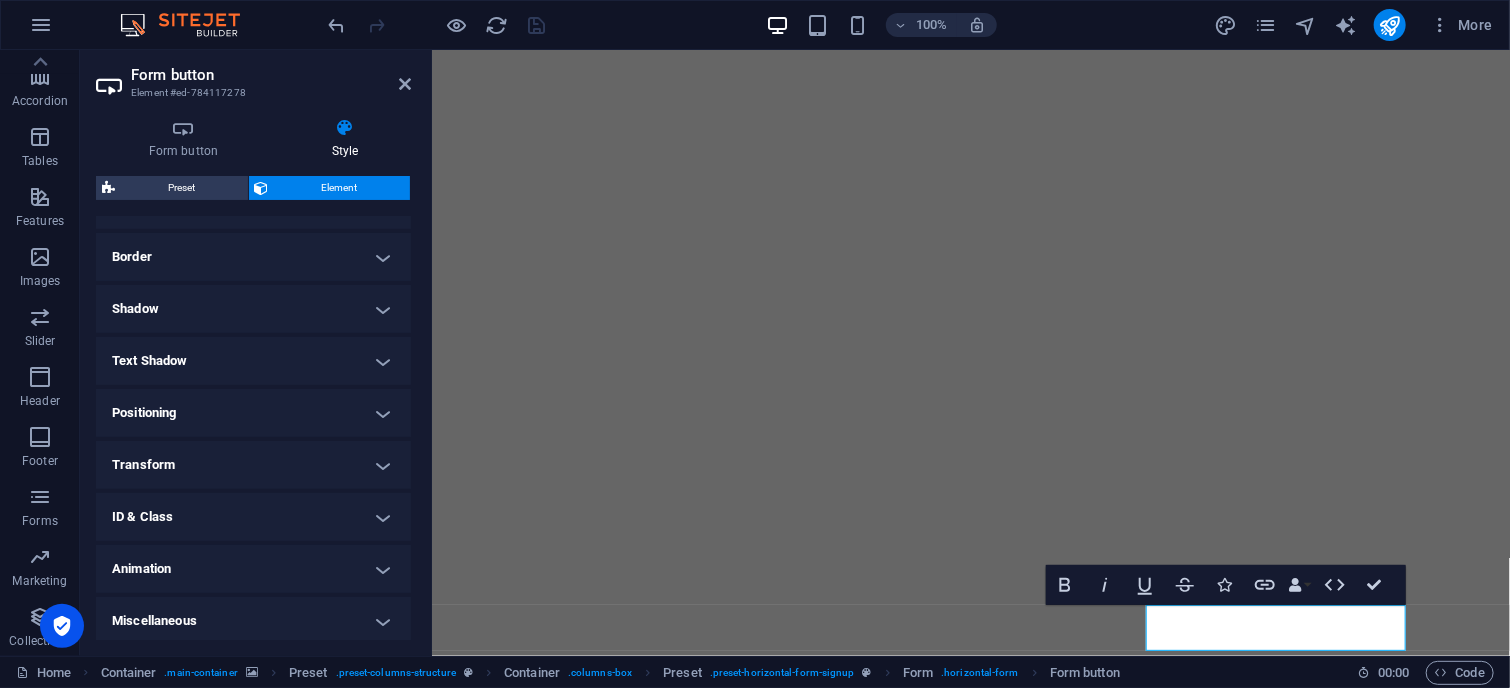 scroll, scrollTop: 421, scrollLeft: 0, axis: vertical 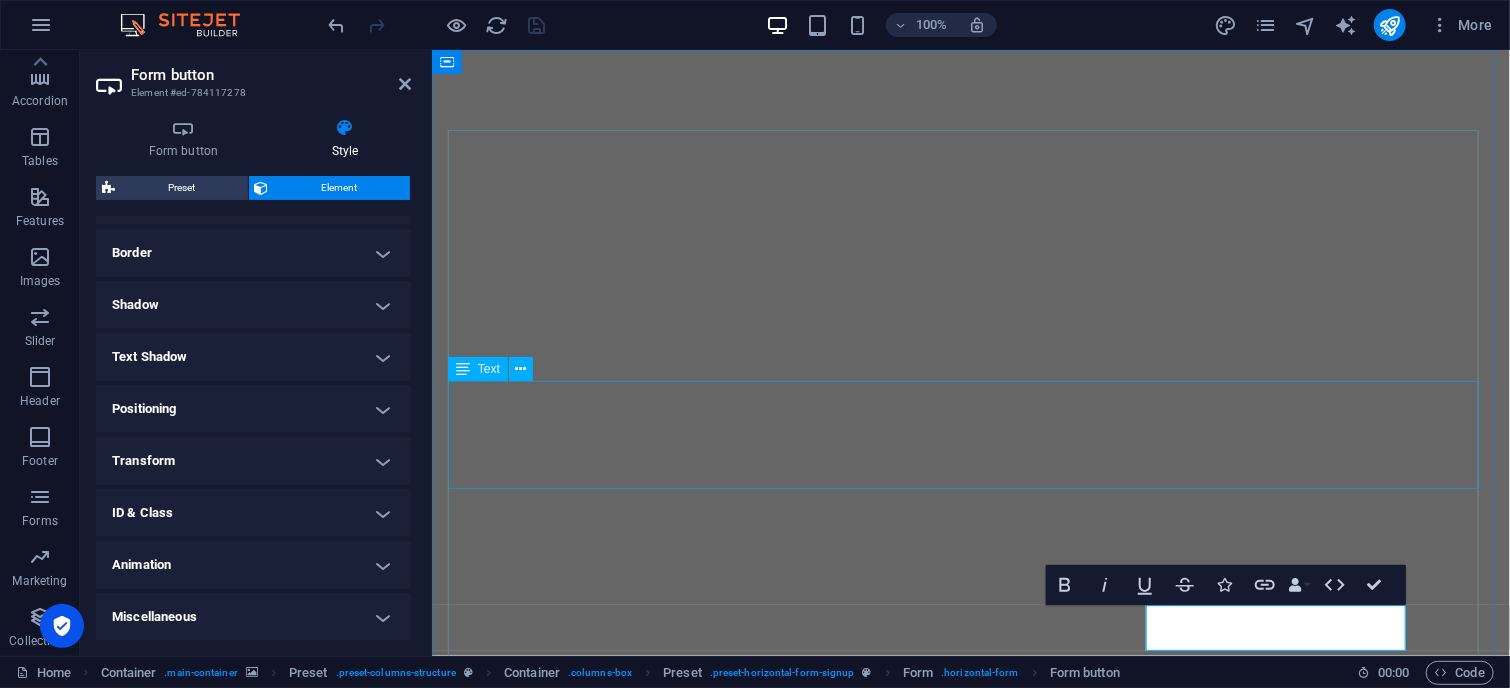 click on "Lorem ipsum dolor sit amet, consetetur sadipscing elitr, sed diam nonumy eirmod tempor invidunt ut labore et dolore magna aliquyam erat, sed diam voluptua. At vero eos et accusam et justo duo dolores et ea rebum." at bounding box center (970, 1235) 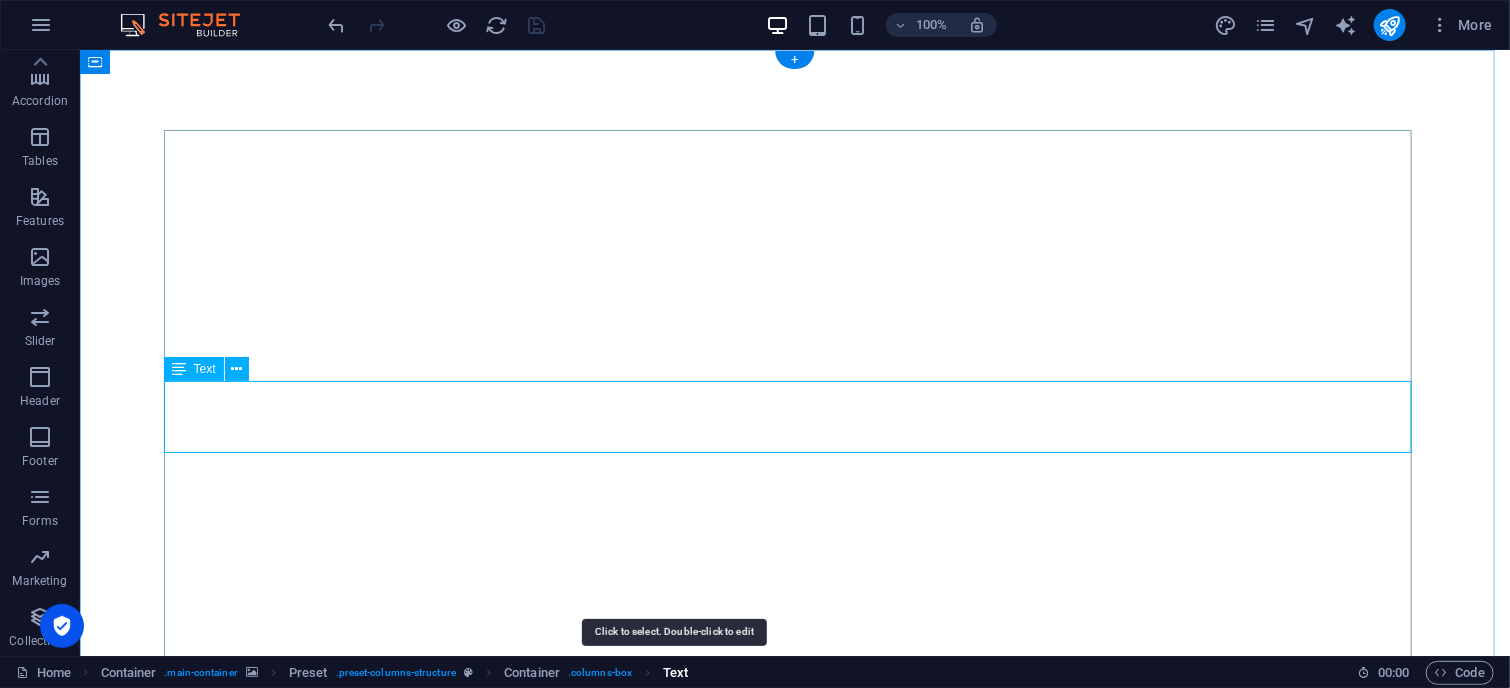 click on "Text" at bounding box center (675, 673) 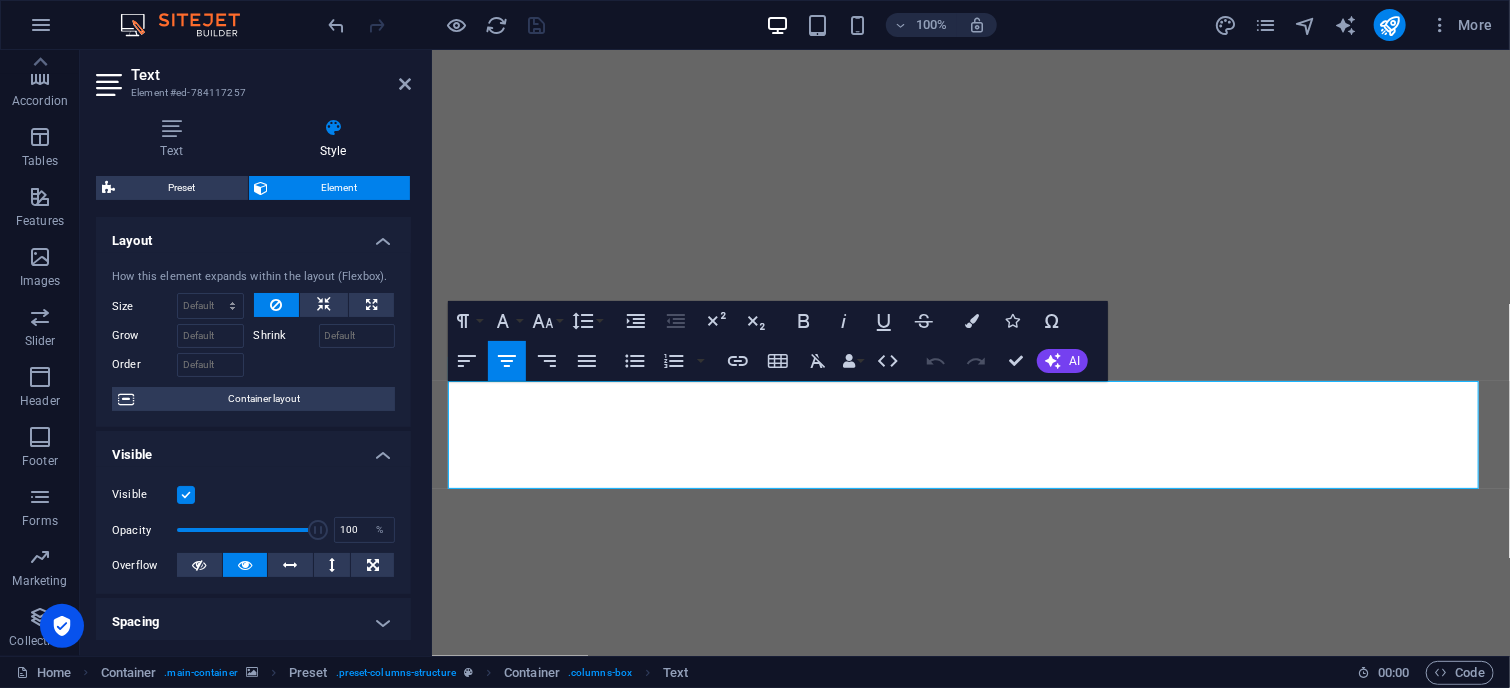 scroll, scrollTop: 421, scrollLeft: 0, axis: vertical 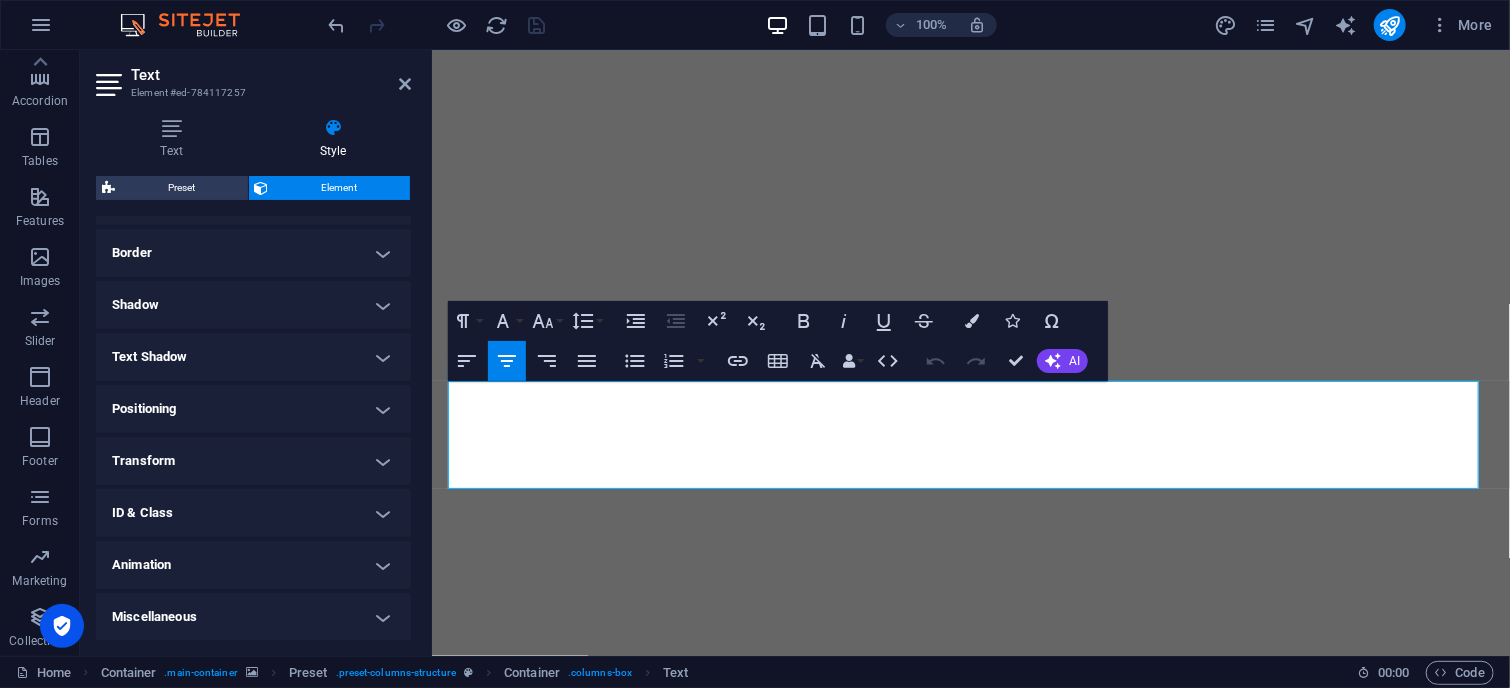click on "Animation" at bounding box center (253, 565) 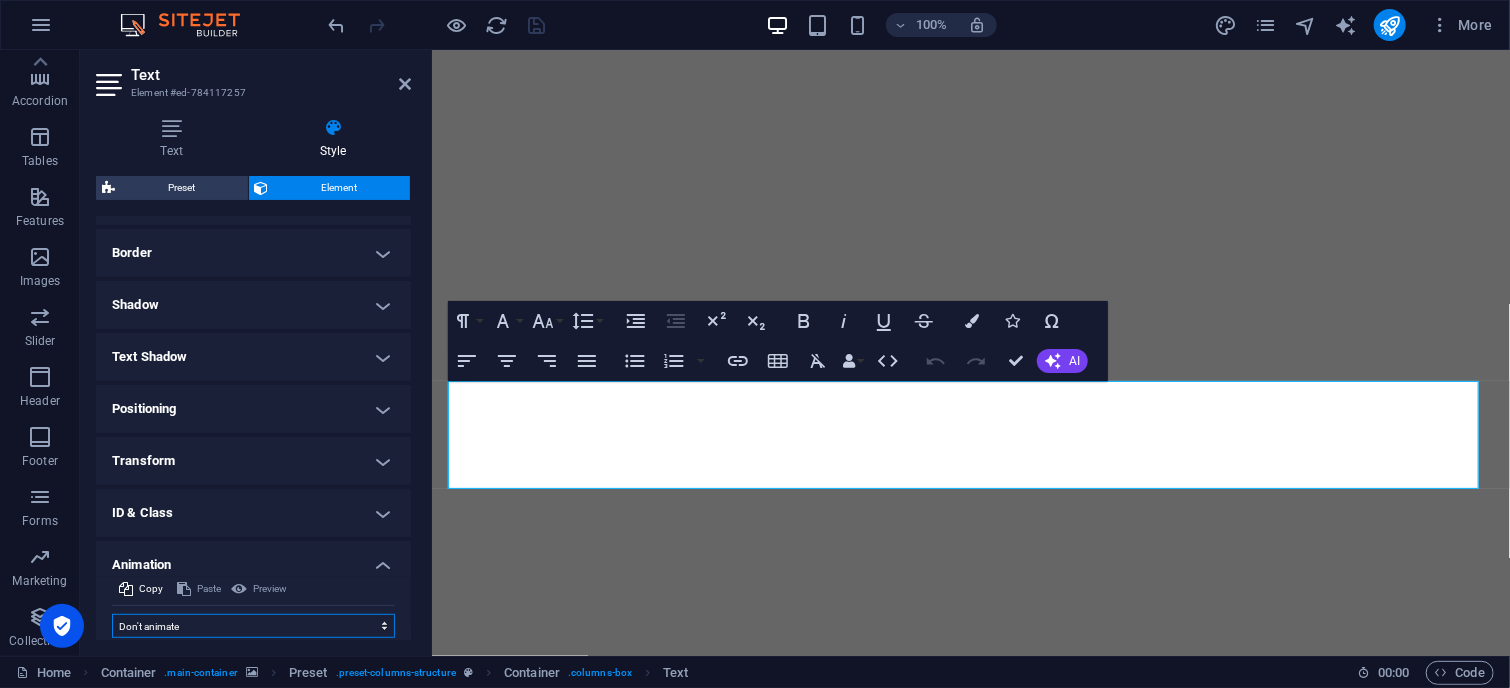 click on "Don't animate Show / Hide Slide up/down Zoom in/out Slide left to right Slide right to left Slide top to bottom Slide bottom to top Pulse Blink Open as overlay" at bounding box center (253, 626) 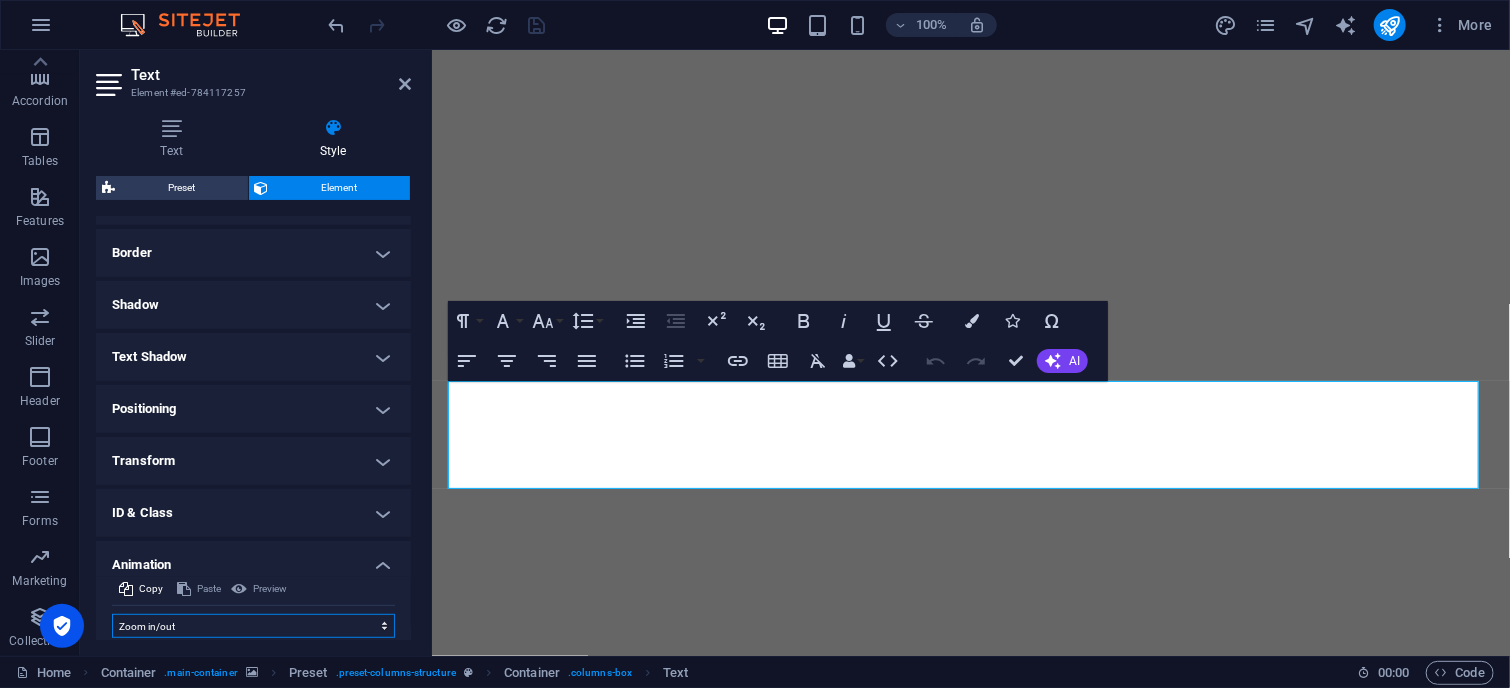click on "Don't animate Show / Hide Slide up/down Zoom in/out Slide left to right Slide right to left Slide top to bottom Slide bottom to top Pulse Blink Open as overlay" at bounding box center (253, 626) 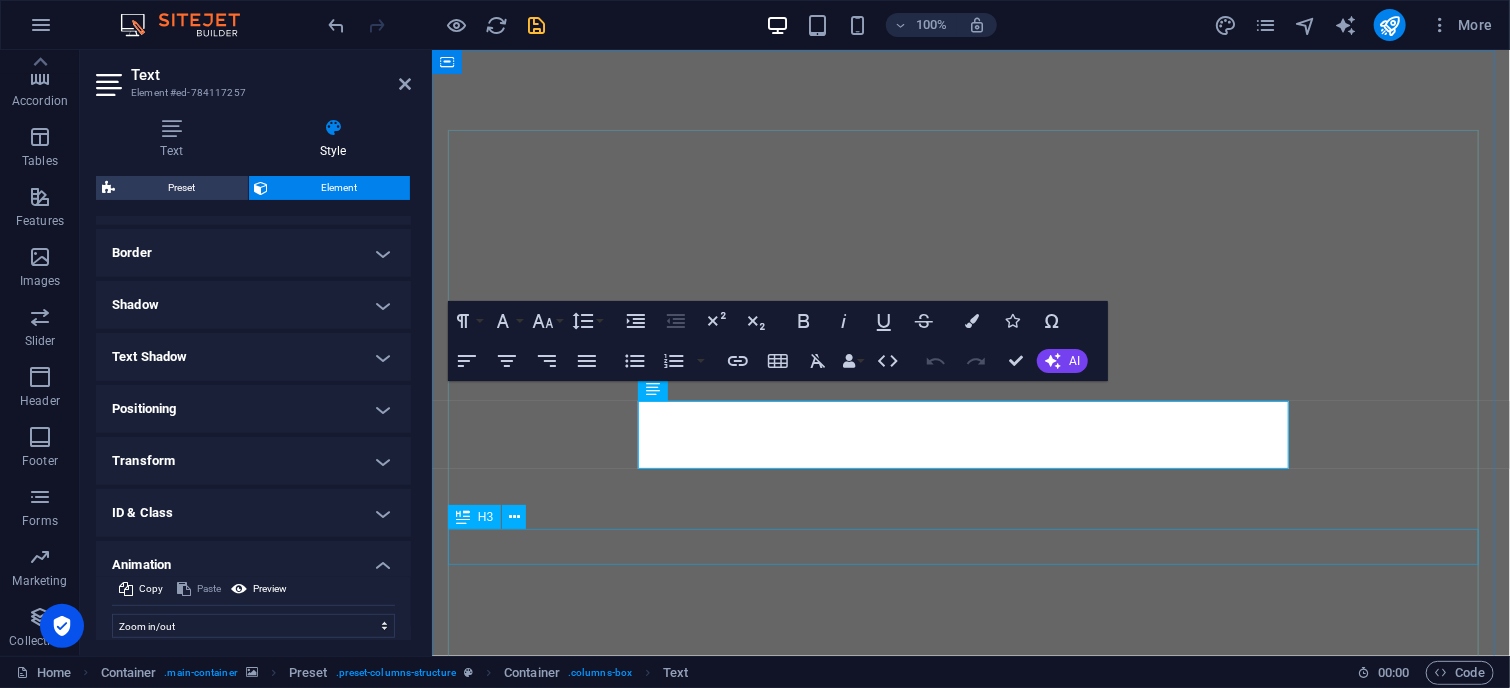 click on "Get a free Pack of high-quality snacks!" at bounding box center (970, 1383) 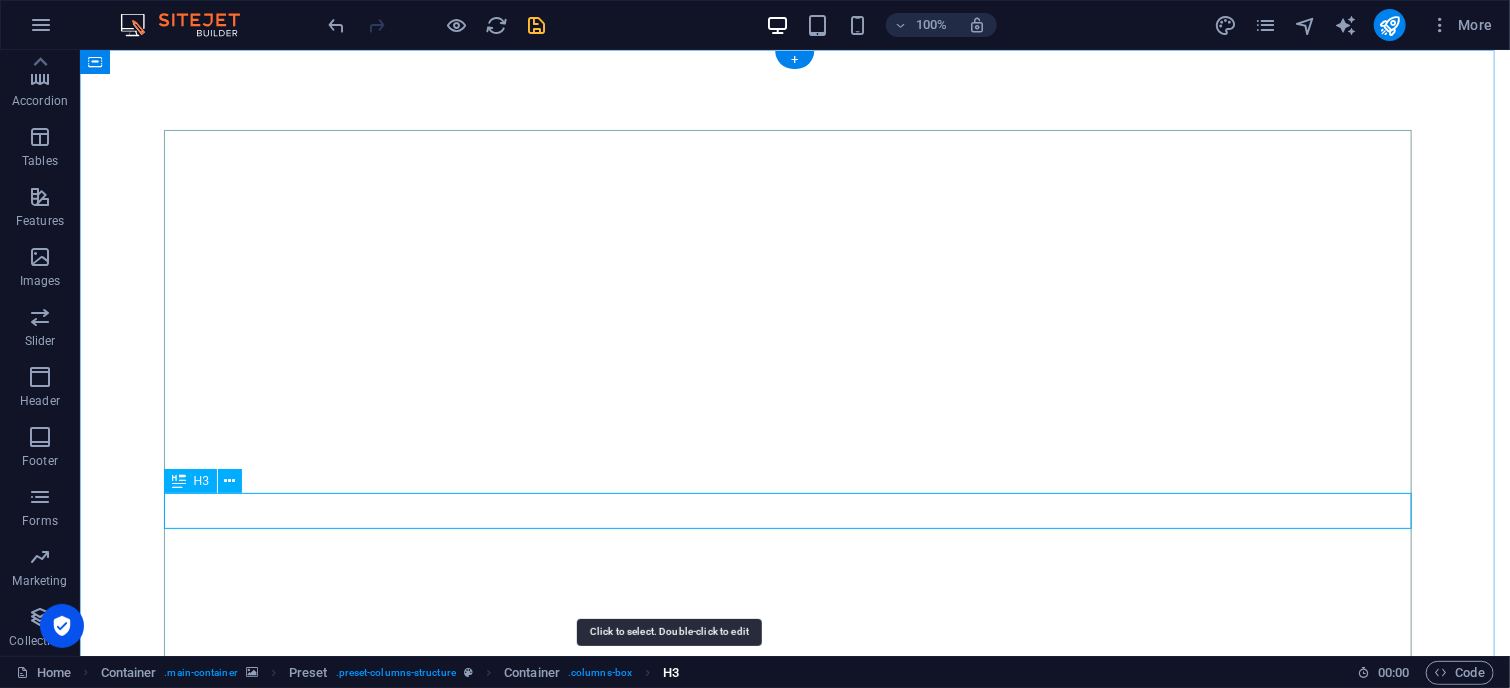 click on "H3" at bounding box center (671, 673) 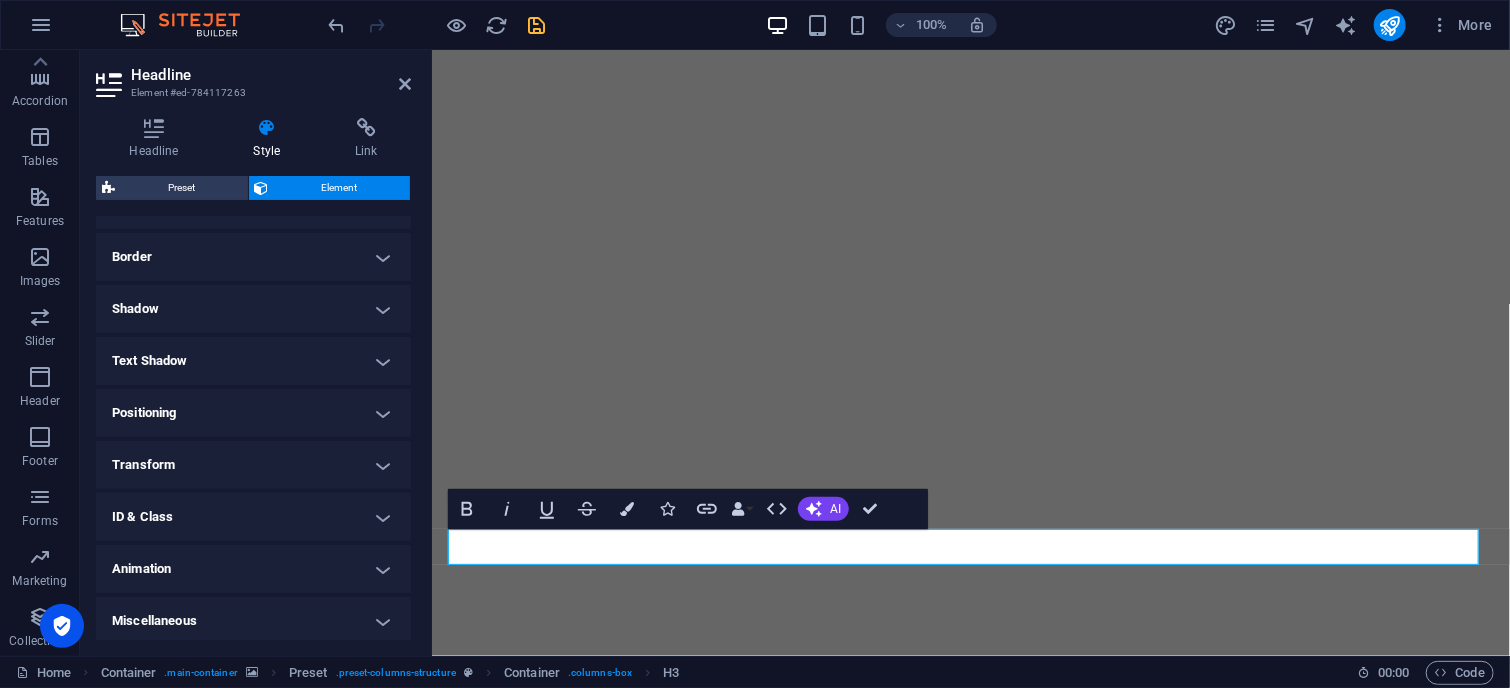 scroll, scrollTop: 421, scrollLeft: 0, axis: vertical 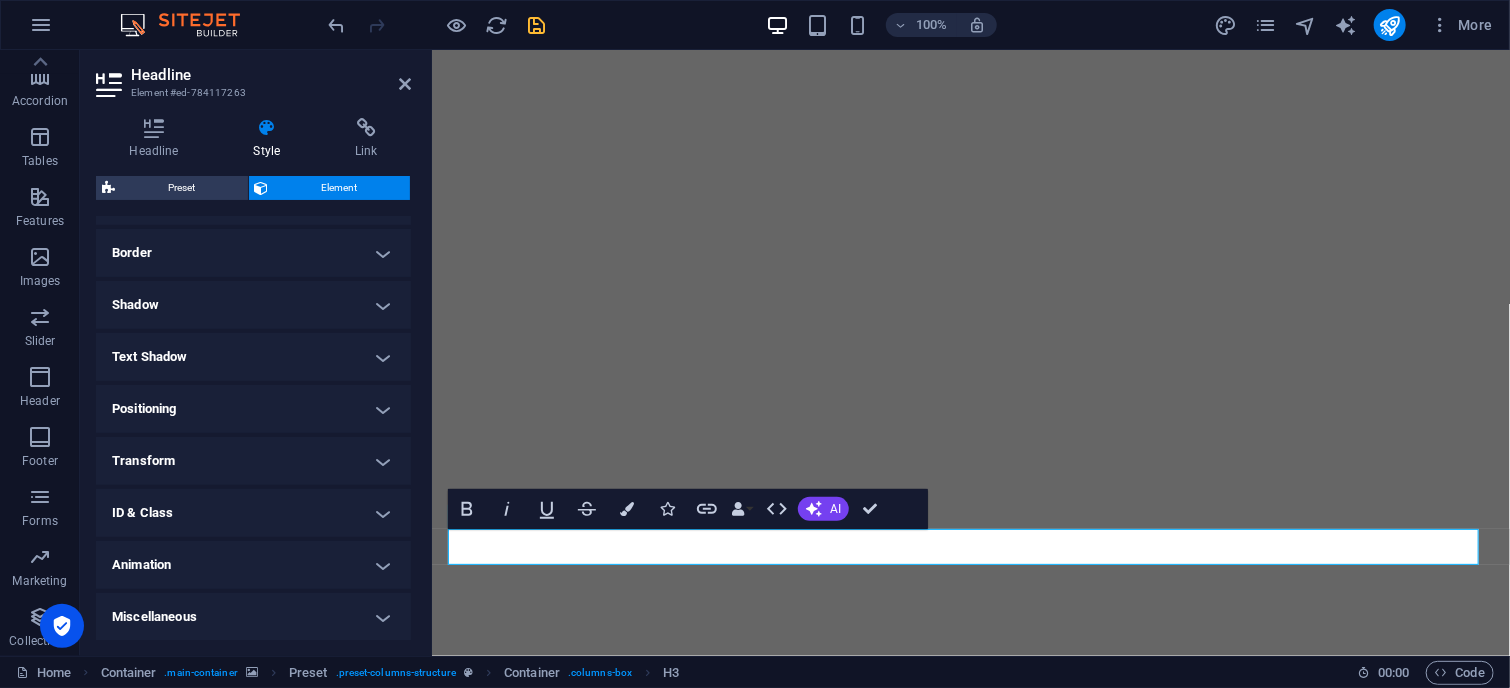 click on "Animation" at bounding box center [253, 565] 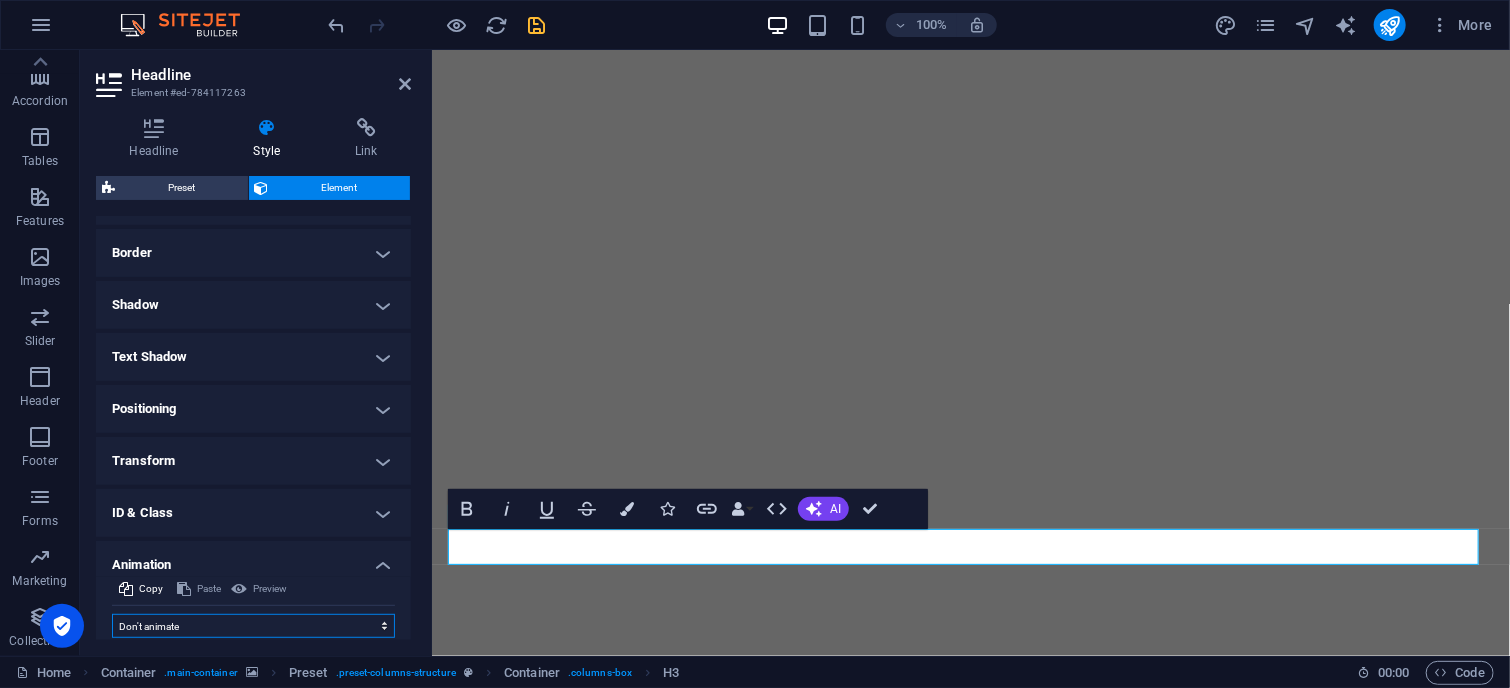click on "Don't animate Show / Hide Slide up/down Zoom in/out Slide left to right Slide right to left Slide top to bottom Slide bottom to top Pulse Blink Open as overlay" at bounding box center [253, 626] 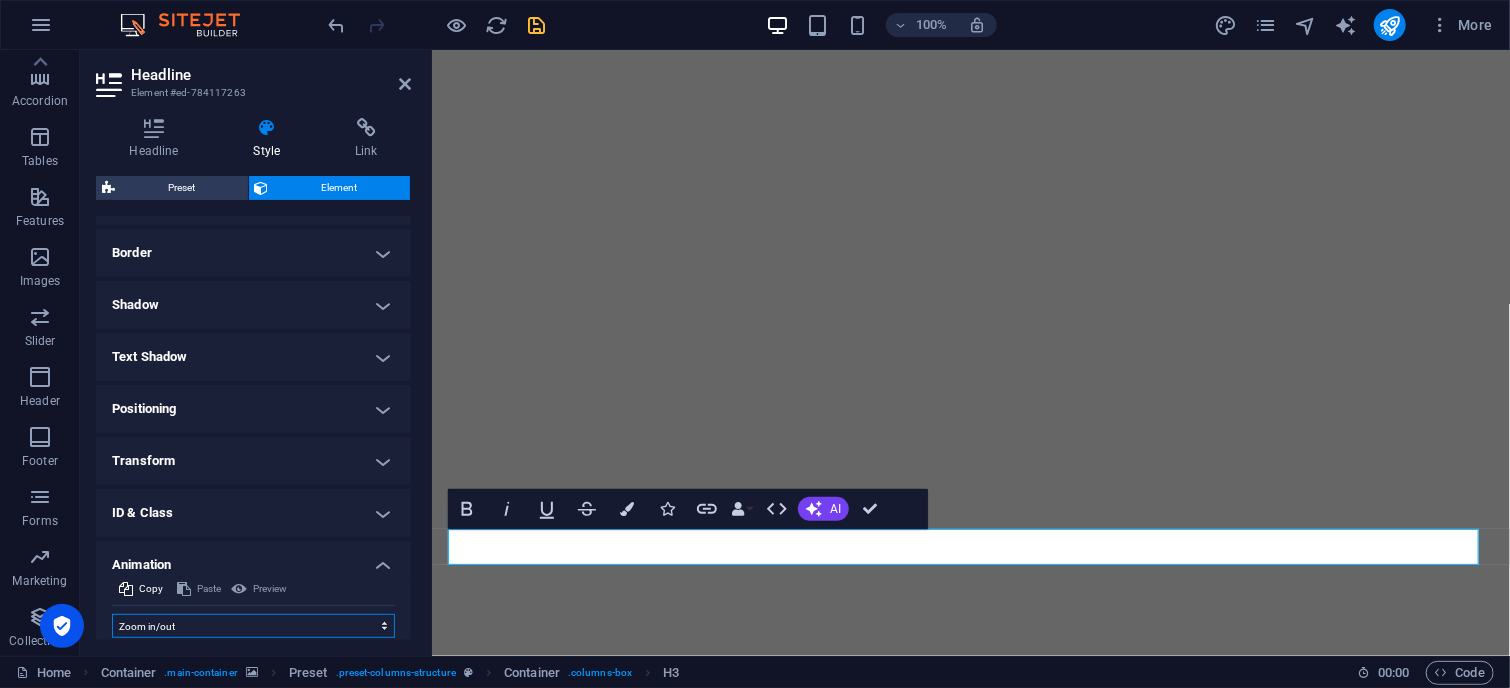click on "Don't animate Show / Hide Slide up/down Zoom in/out Slide left to right Slide right to left Slide top to bottom Slide bottom to top Pulse Blink Open as overlay" at bounding box center [253, 626] 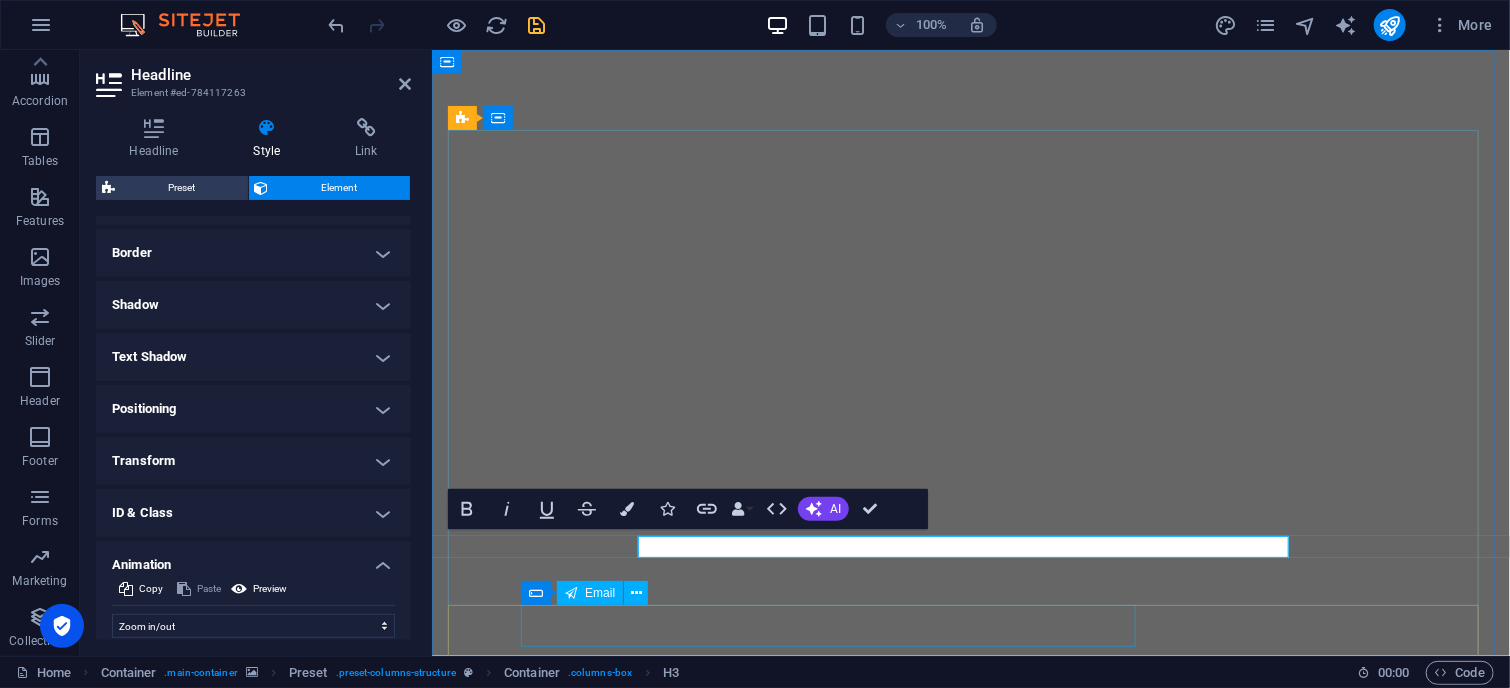 click 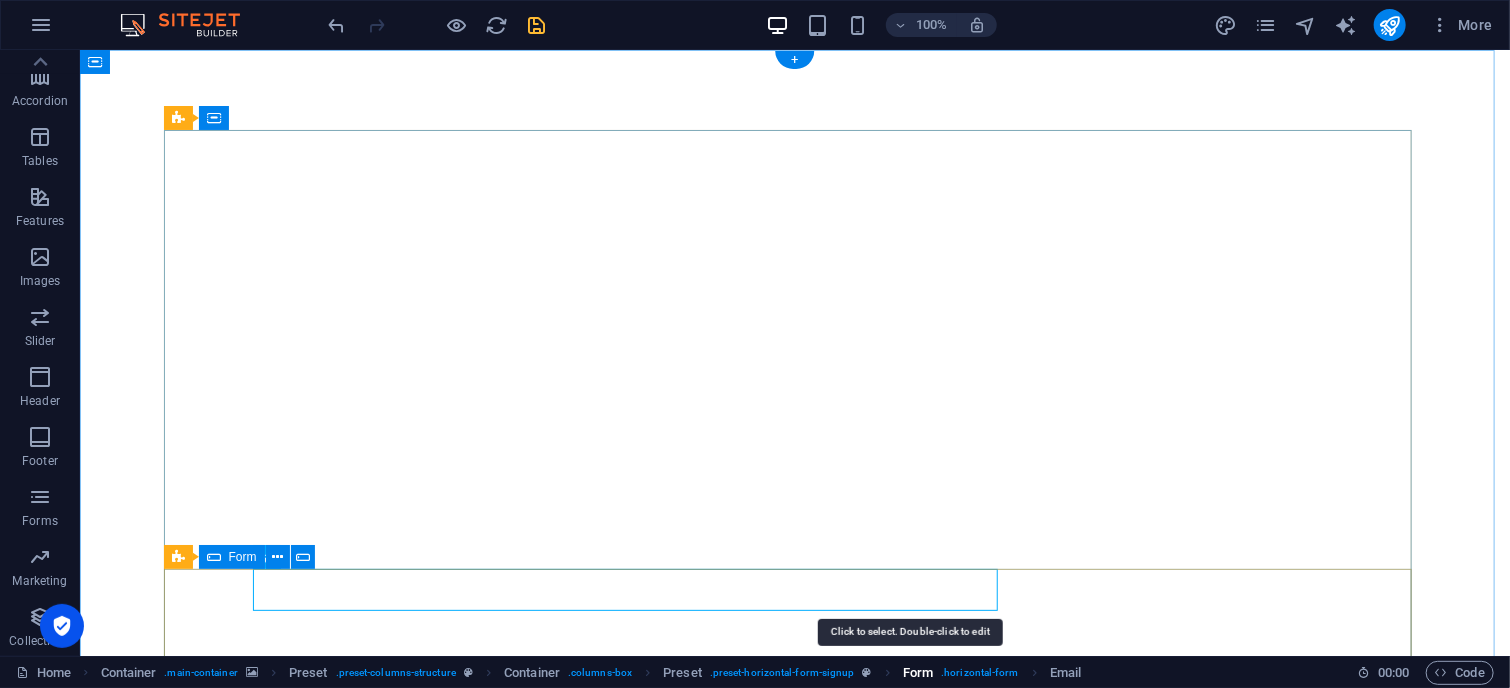 click on "Form" at bounding box center [918, 673] 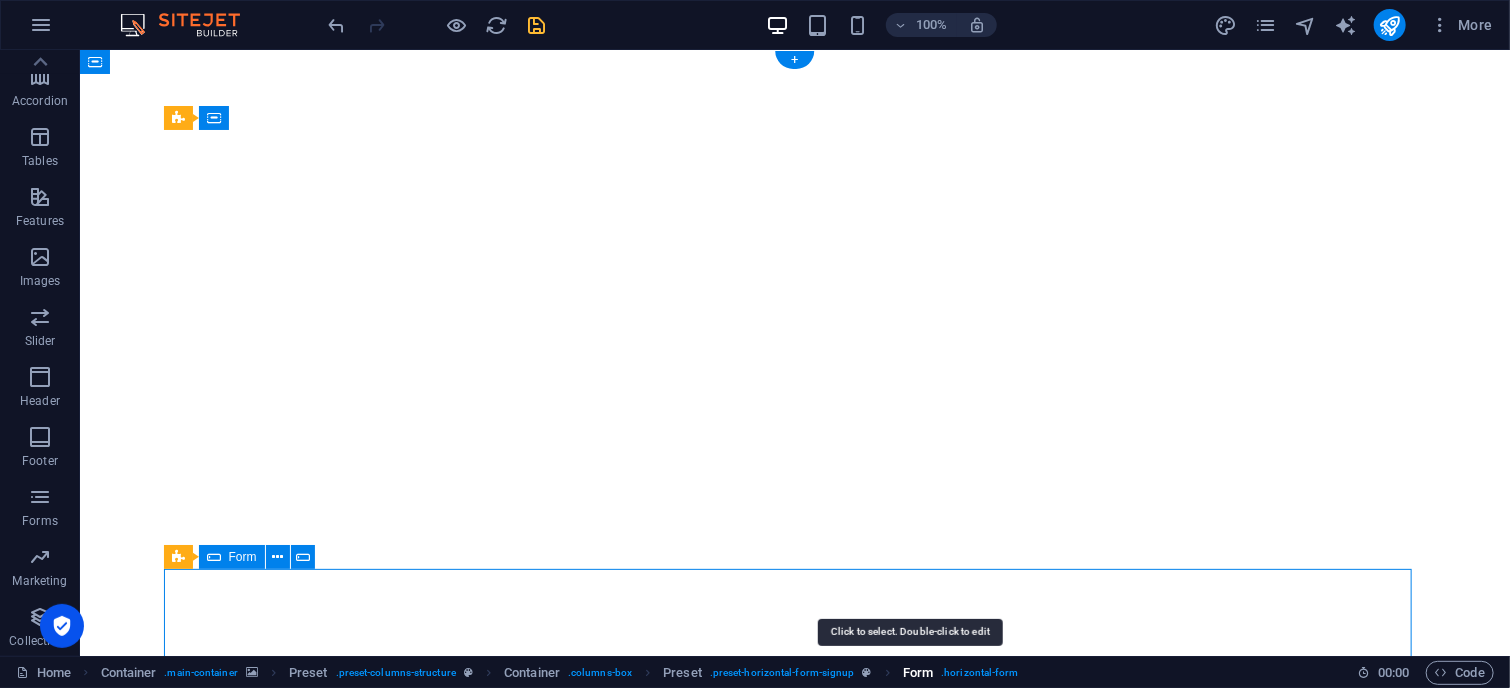 click on "Form" at bounding box center [918, 673] 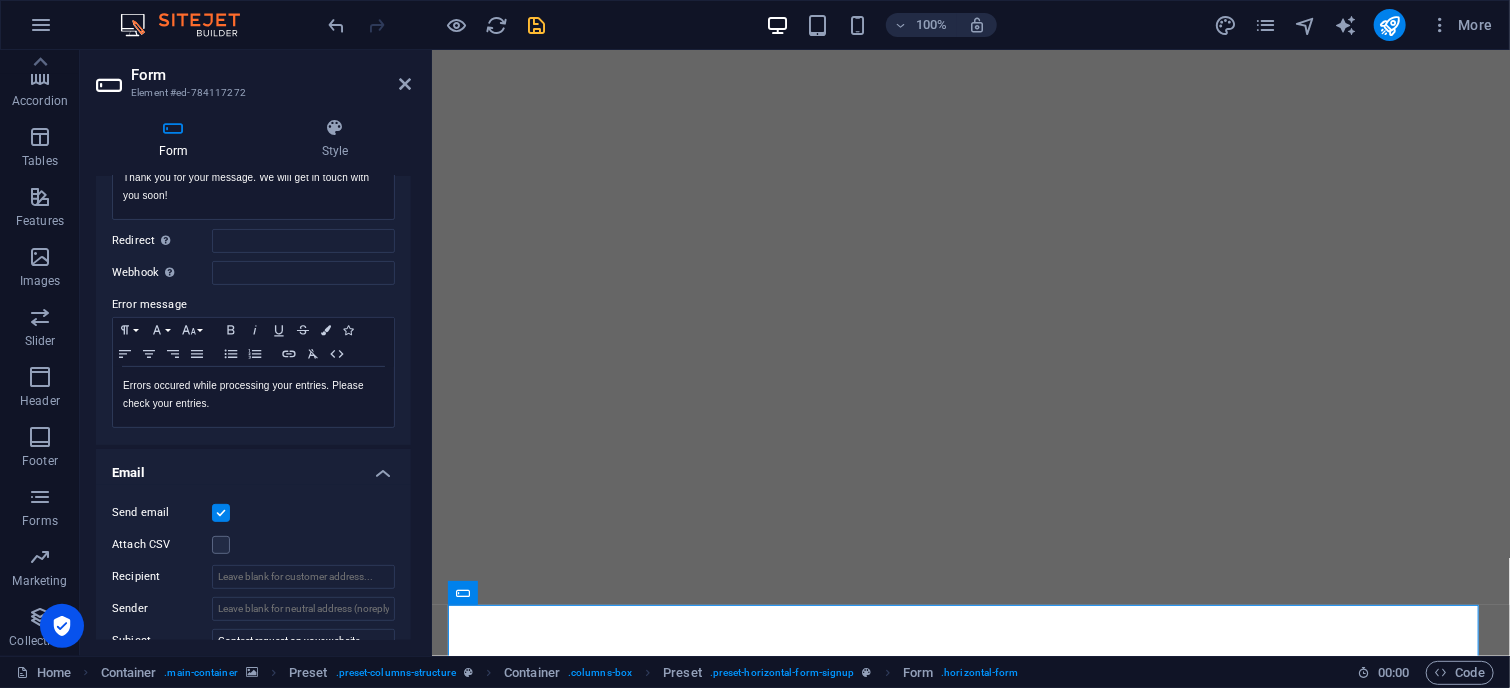 scroll, scrollTop: 0, scrollLeft: 0, axis: both 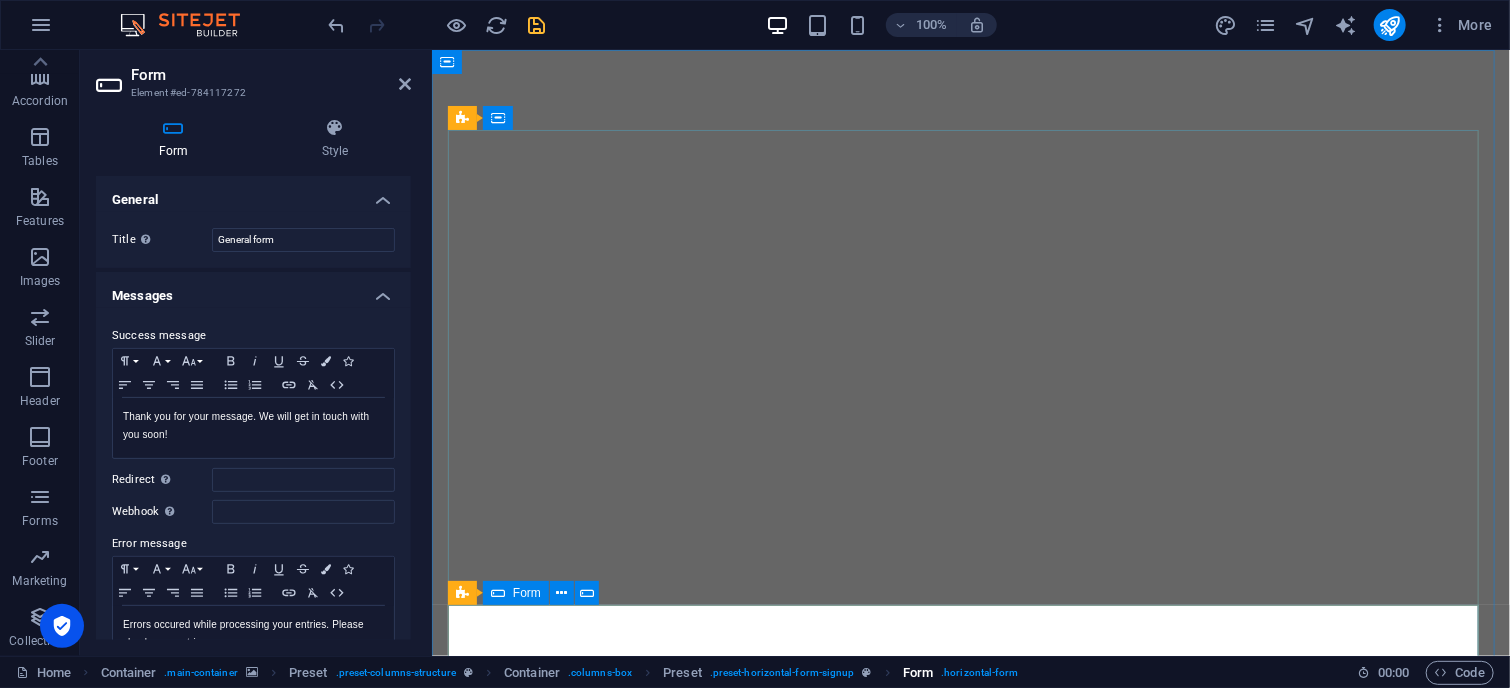 click on ". horizontal-form" at bounding box center (980, 673) 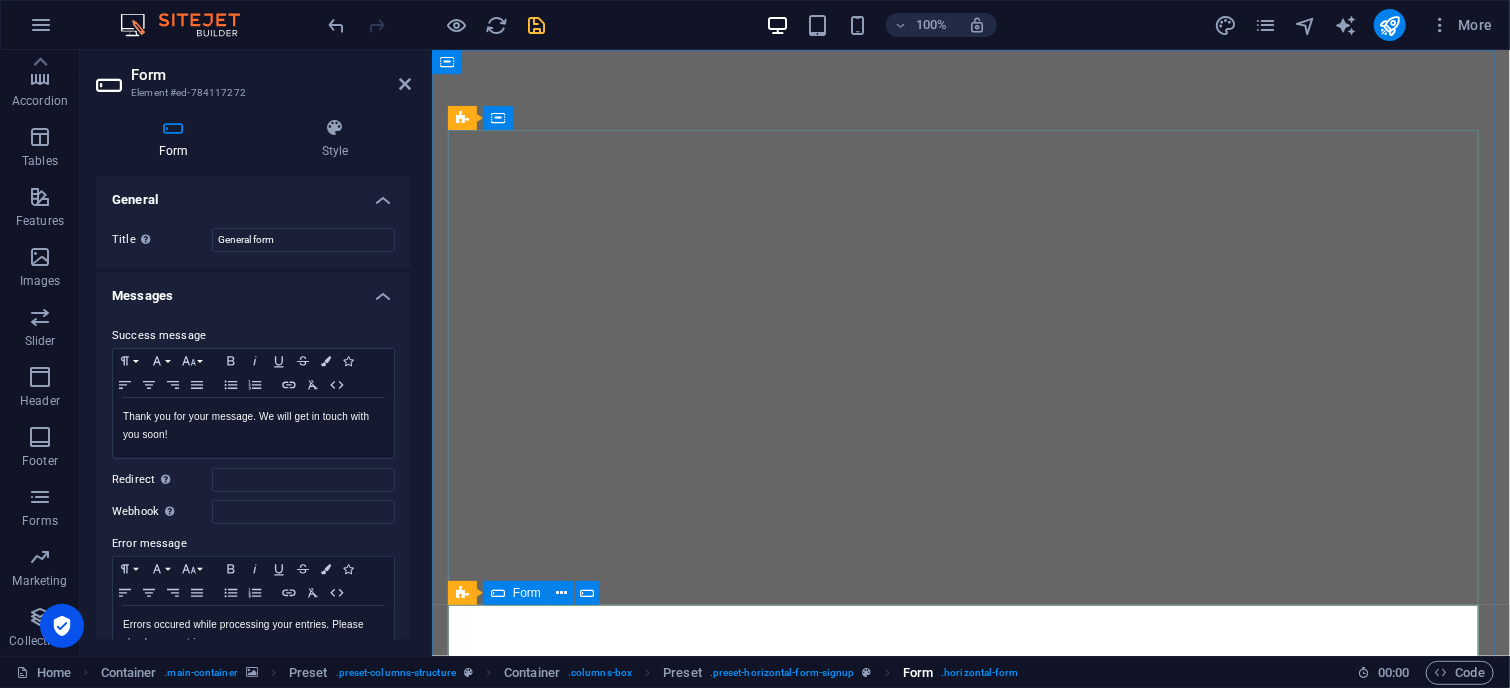 click on ". horizontal-form" at bounding box center [980, 673] 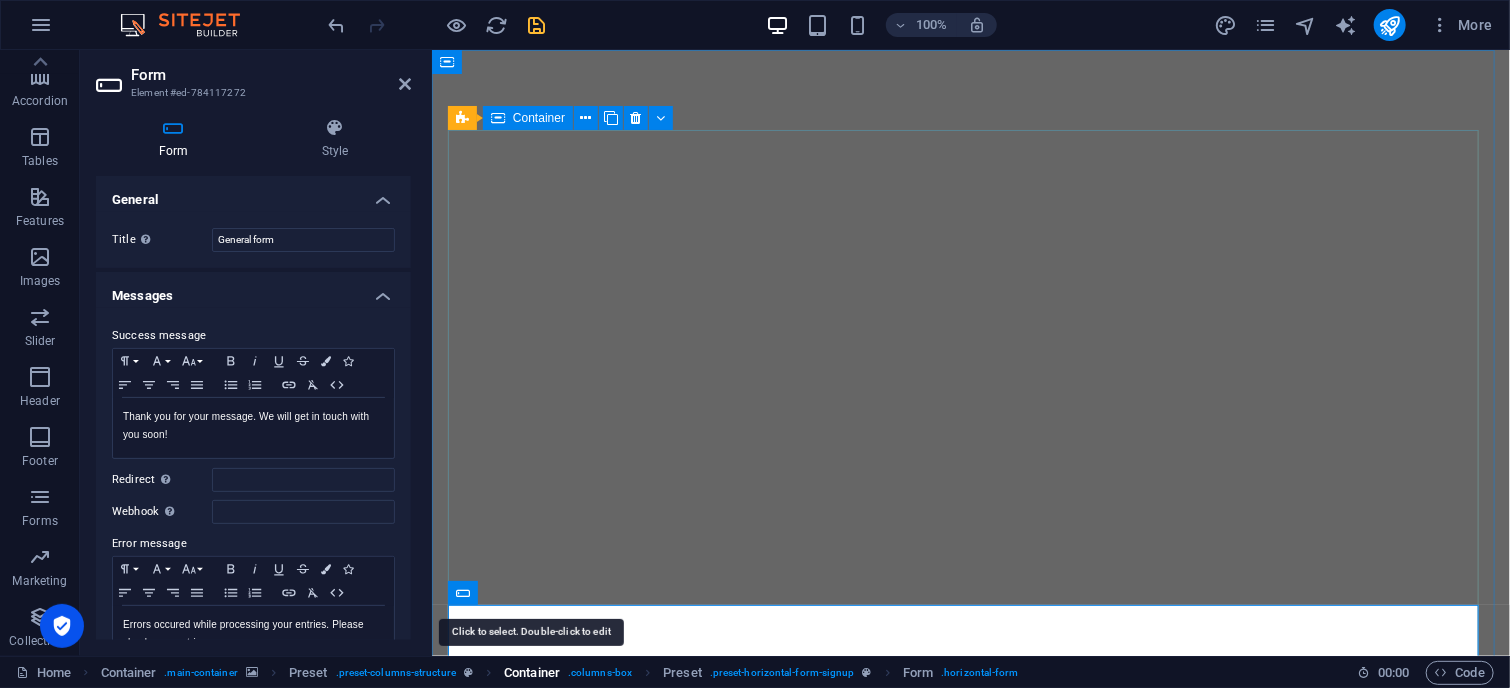 click on "Container" at bounding box center (532, 673) 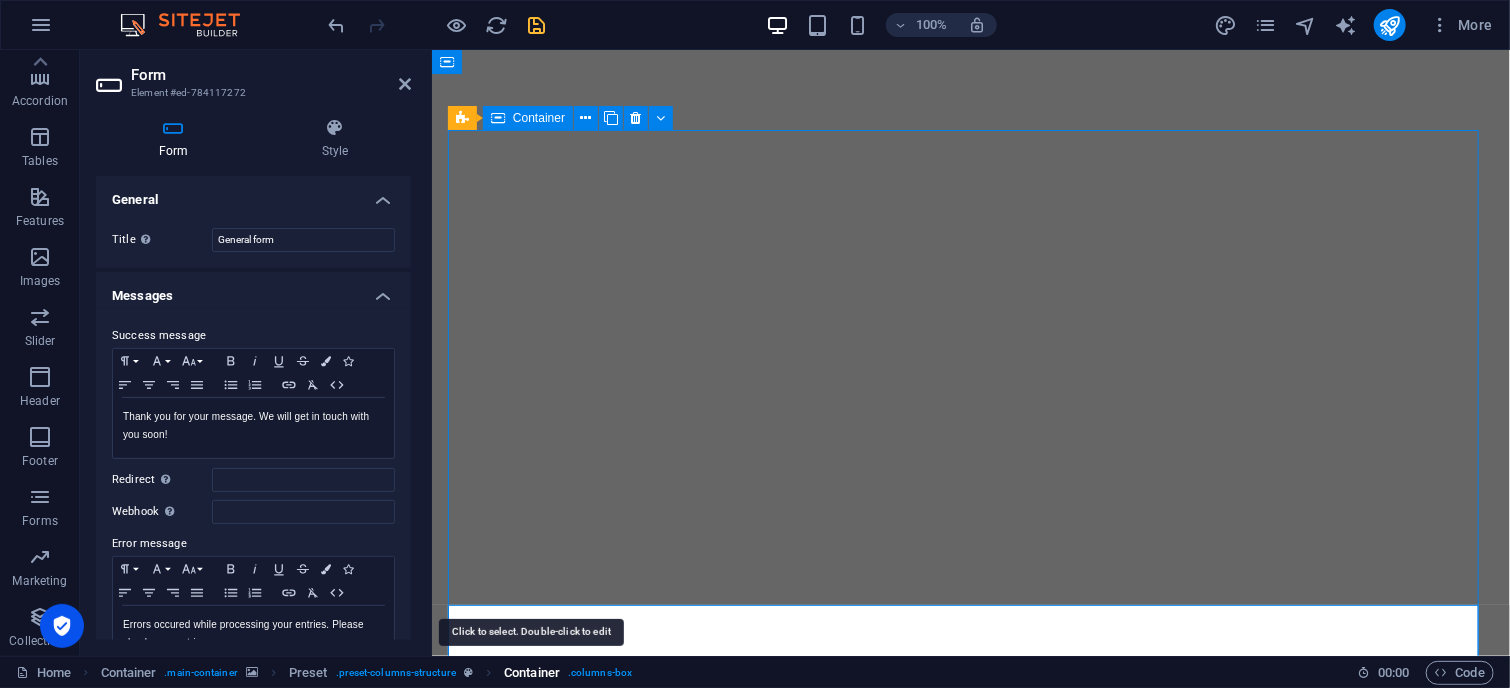 click on "Container" at bounding box center (532, 673) 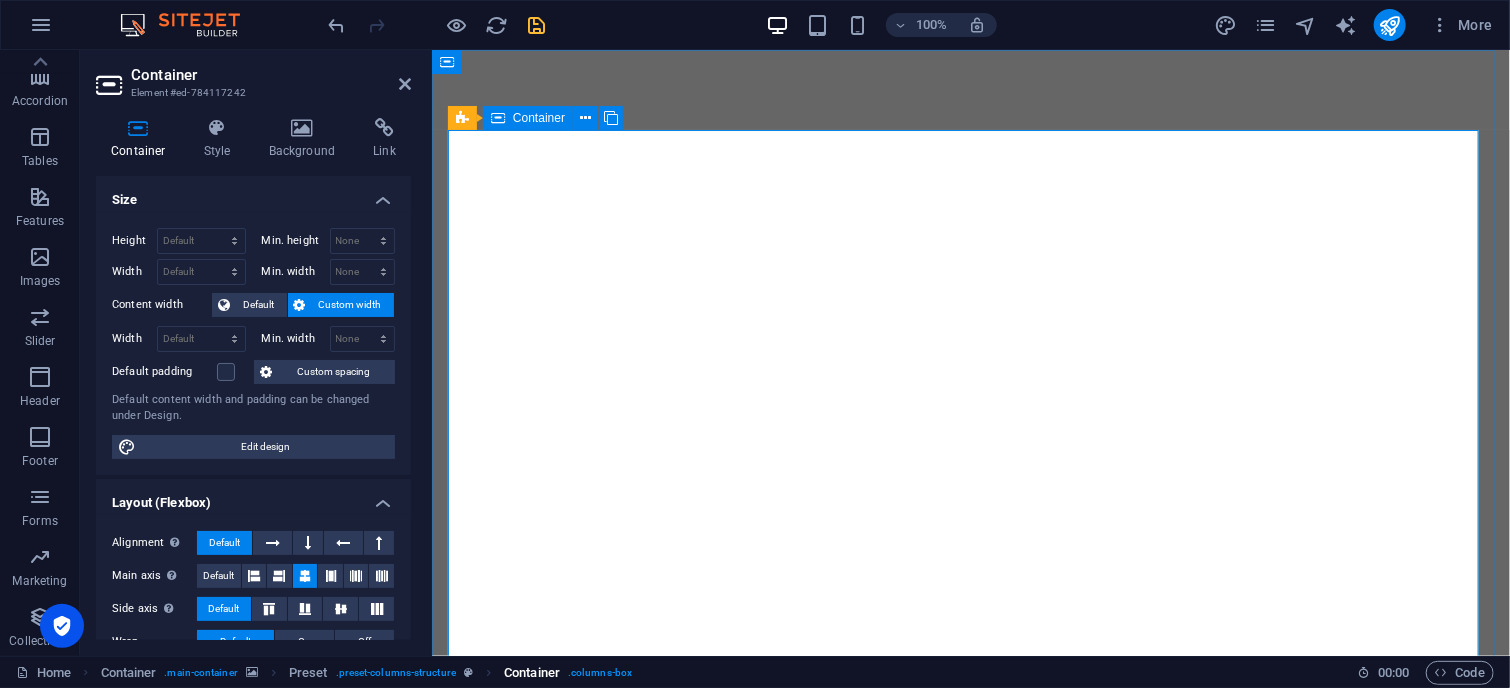 click on ". columns-box" at bounding box center (600, 673) 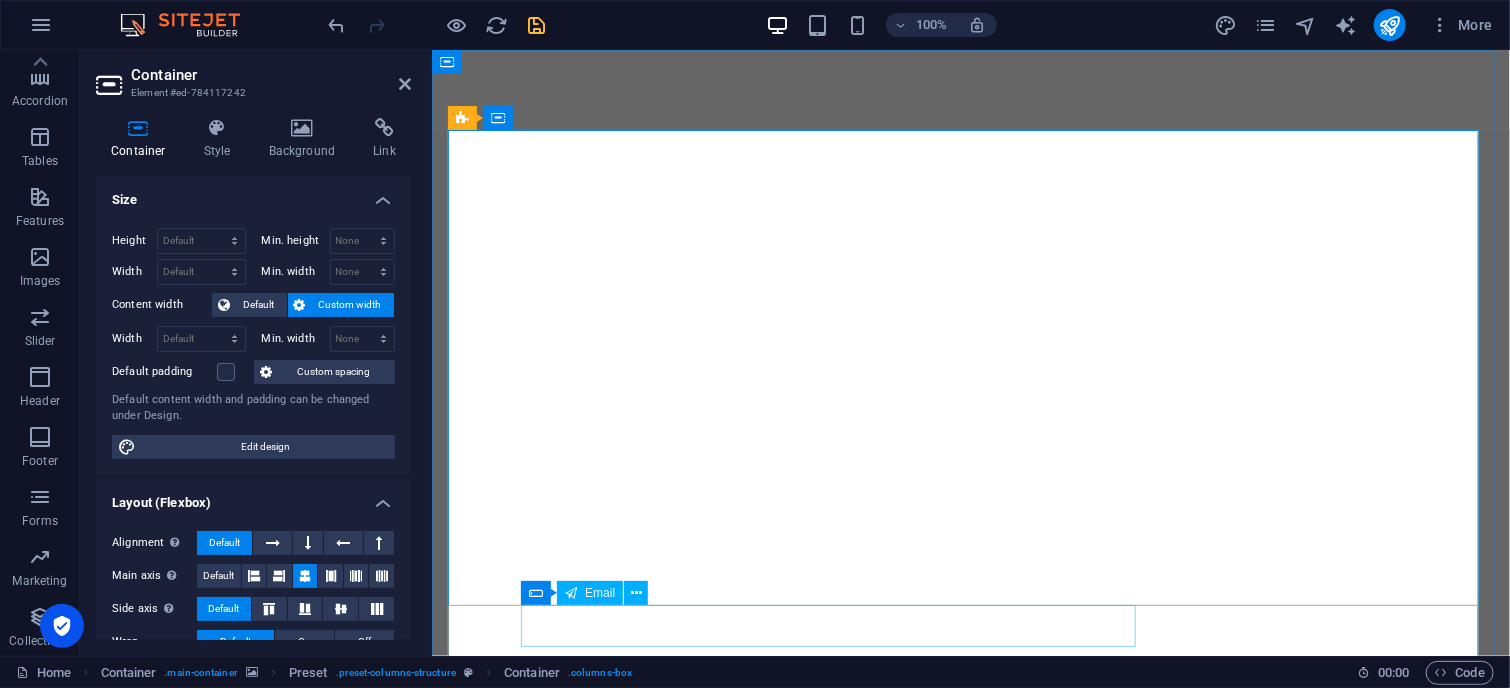click 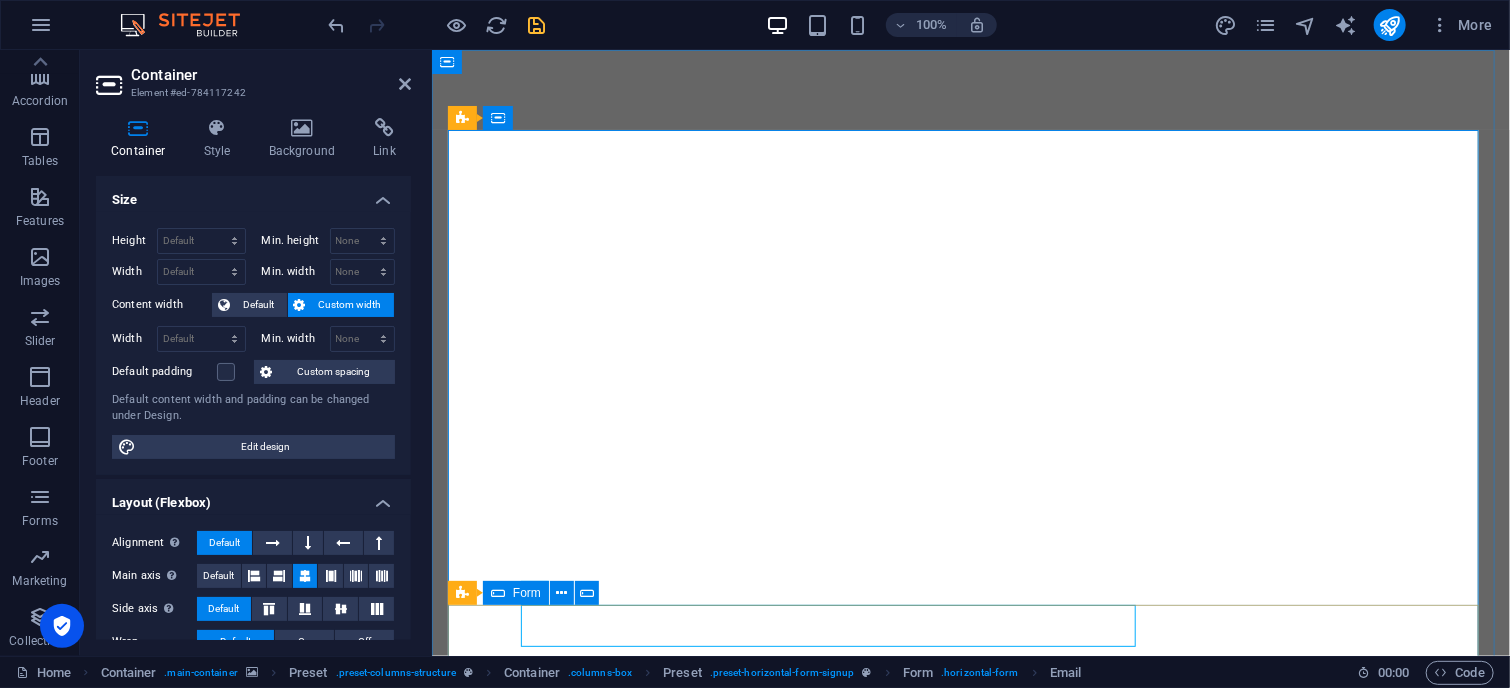 click on "Sign up   I have read and understand the privacy policy. Unreadable? Regenerate" 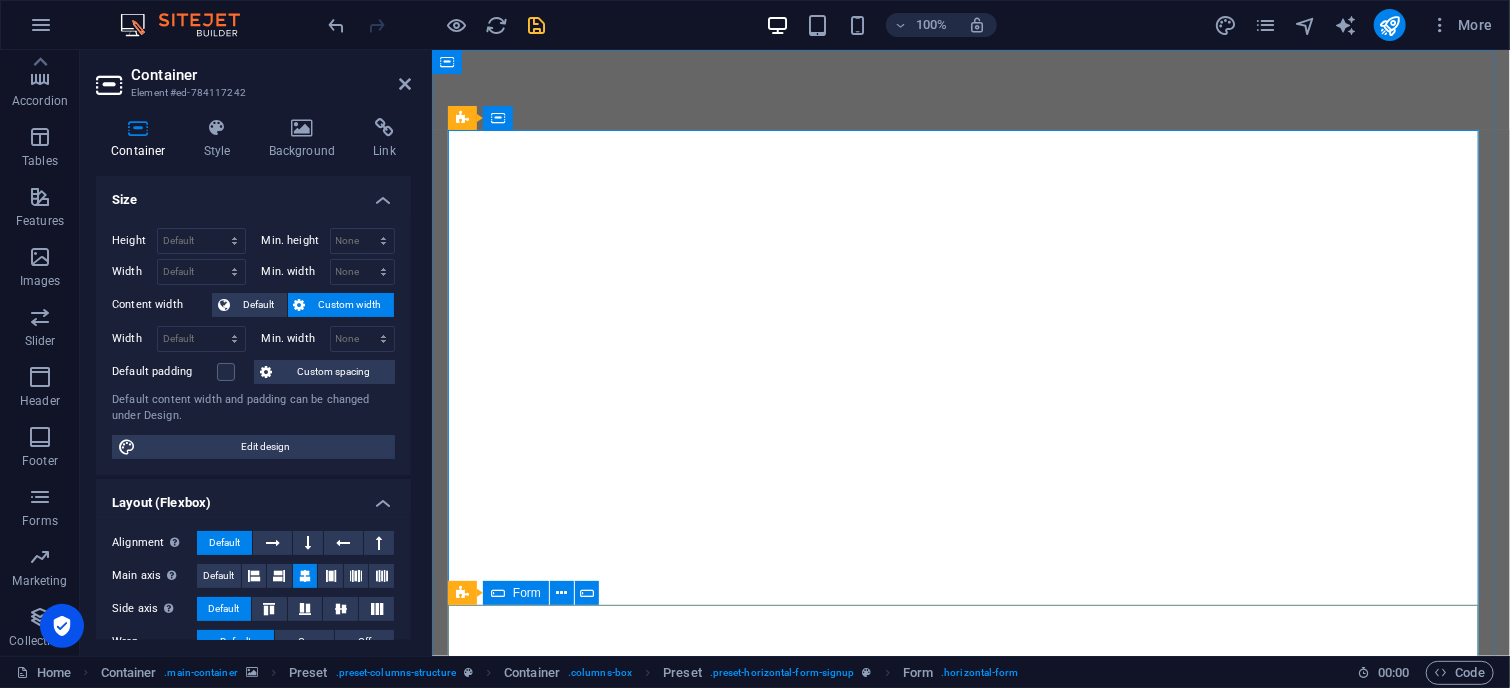click on "Sign up   I have read and understand the privacy policy. Unreadable? Regenerate" 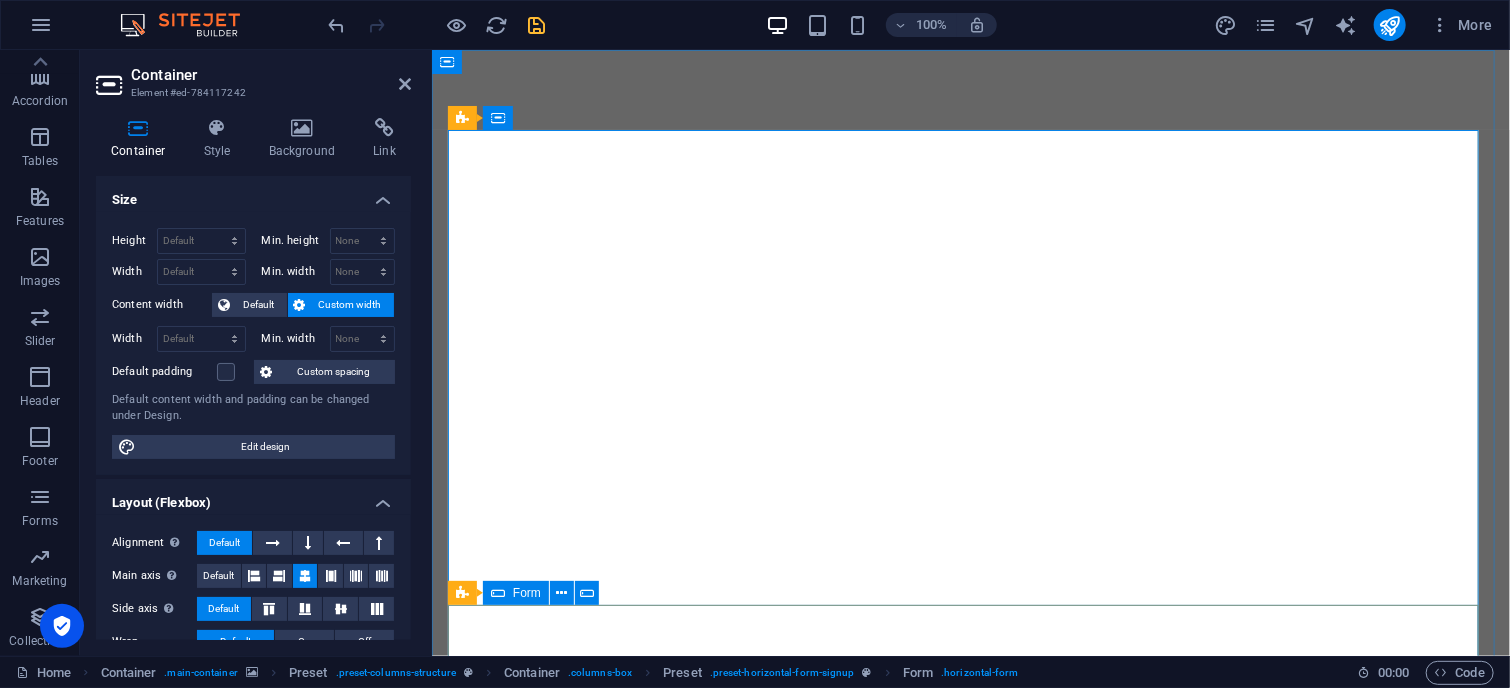 click on "Sign up   I have read and understand the privacy policy. Unreadable? Regenerate" 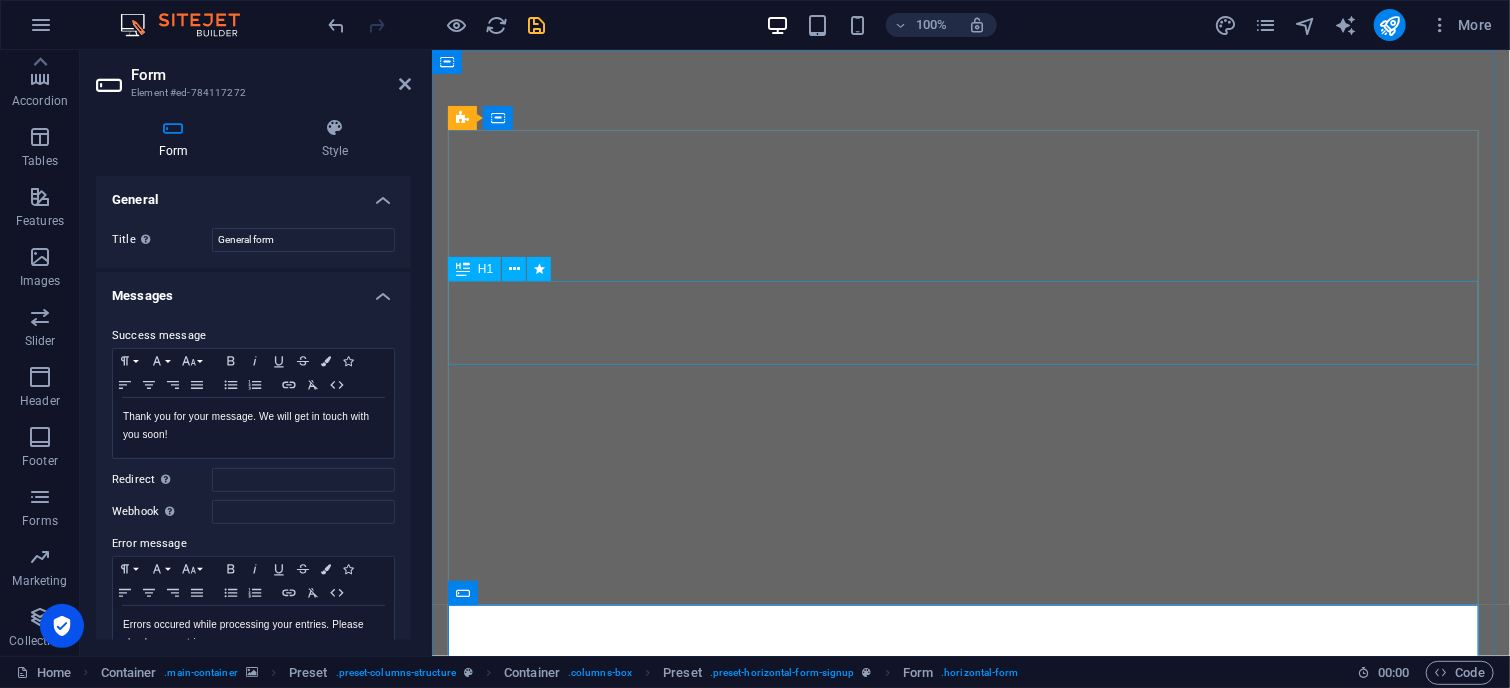 click on "SITERADICAL" at bounding box center (970, 1159) 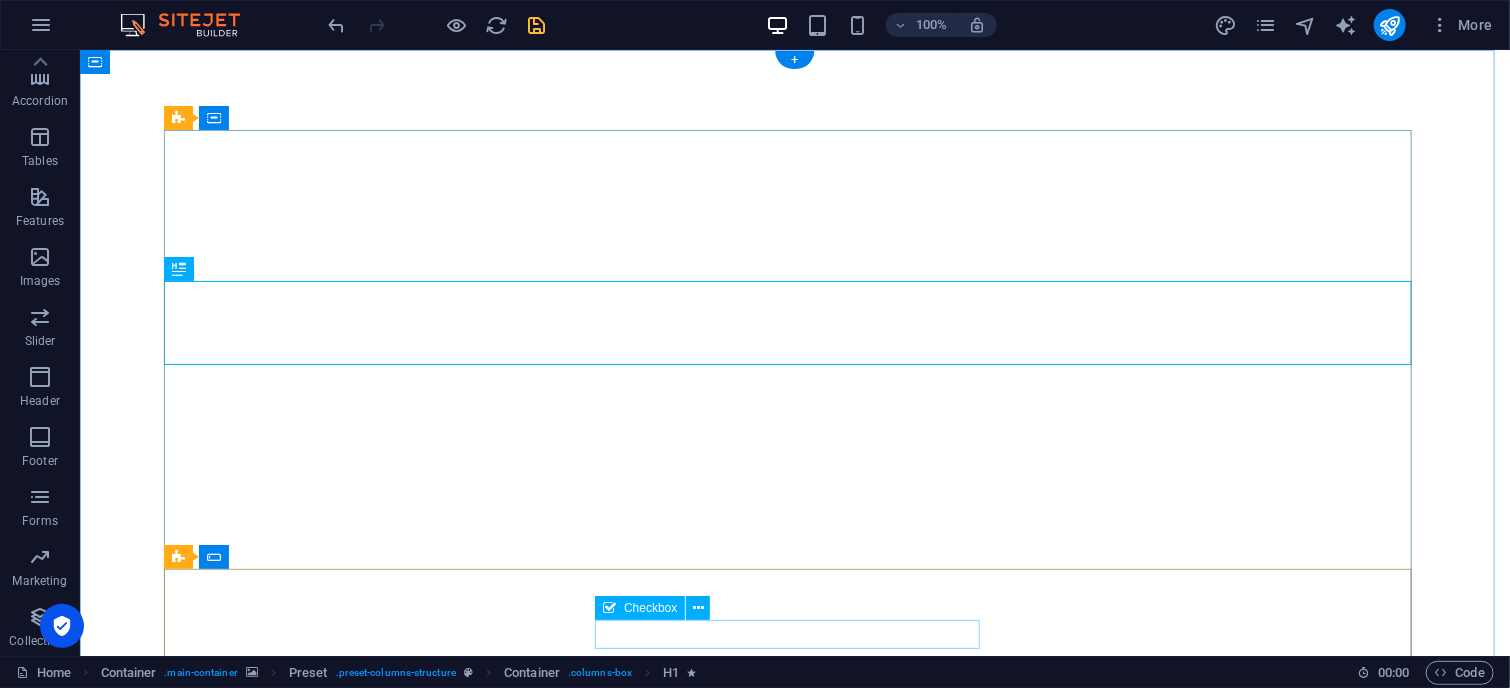 click on "I have read and understand the privacy policy." 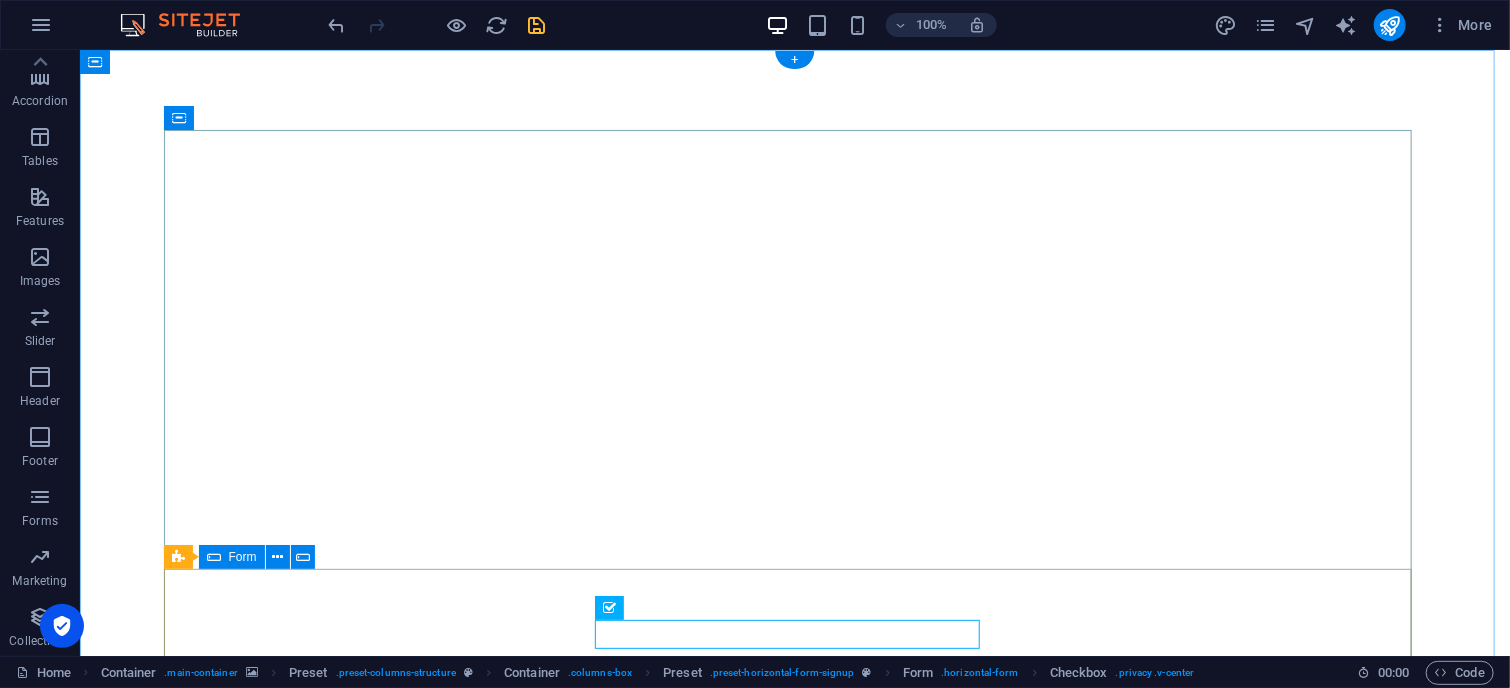 click on "Sign up   I have read and understand the privacy policy. Unreadable? Regenerate" 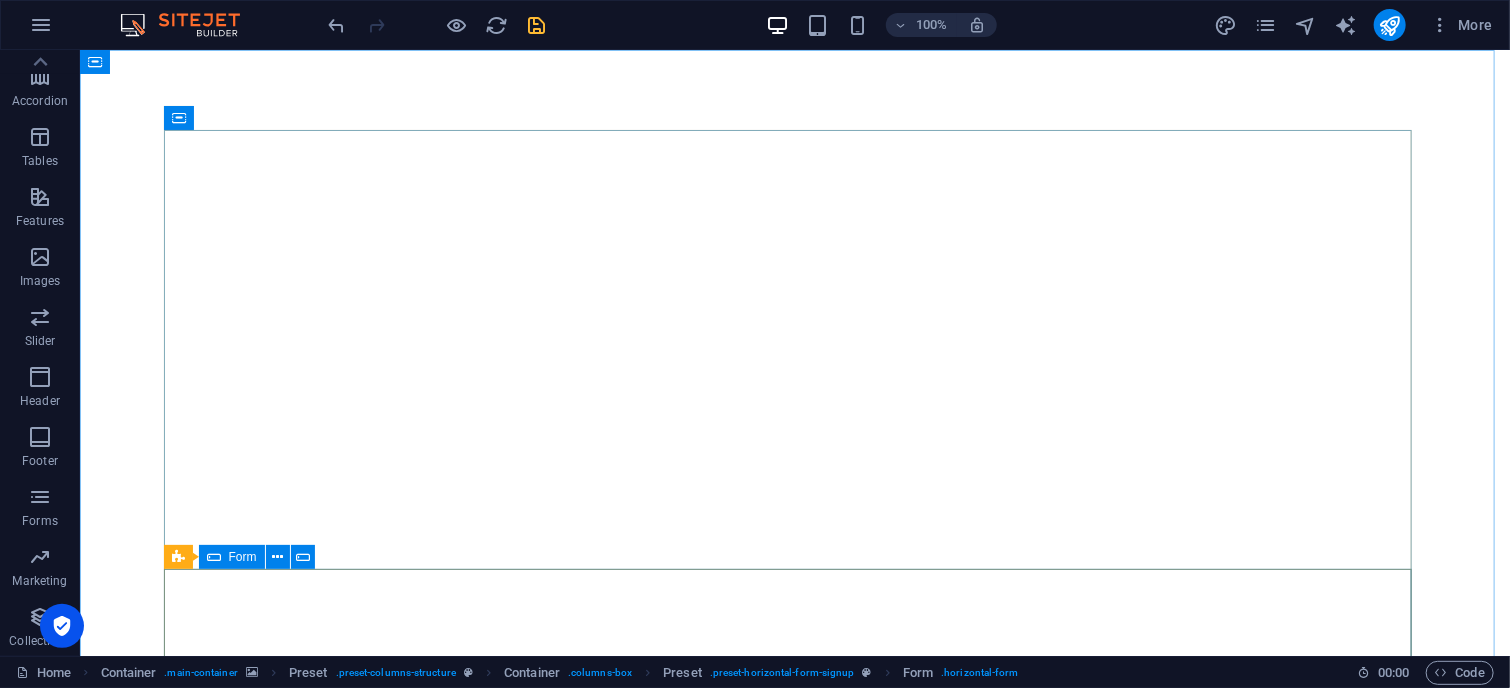 click on "Form" at bounding box center (243, 557) 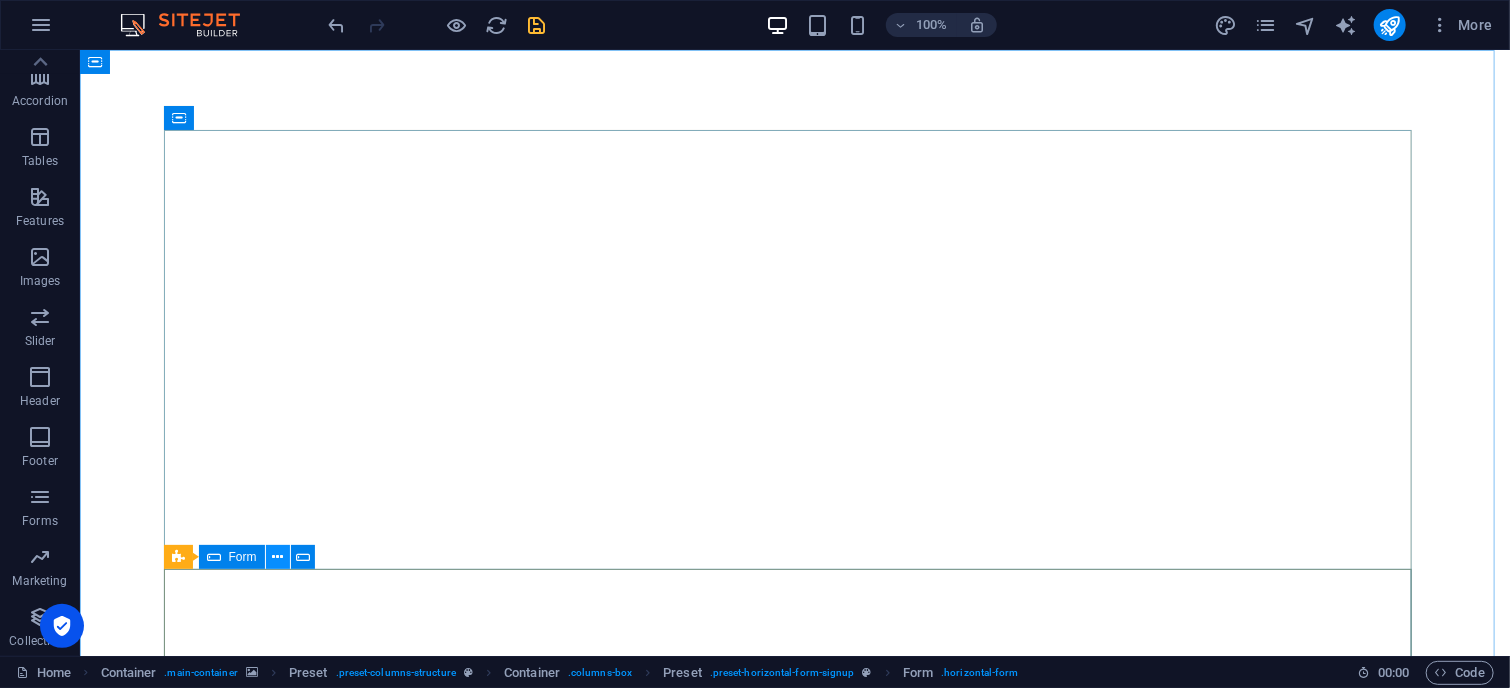 click at bounding box center (277, 557) 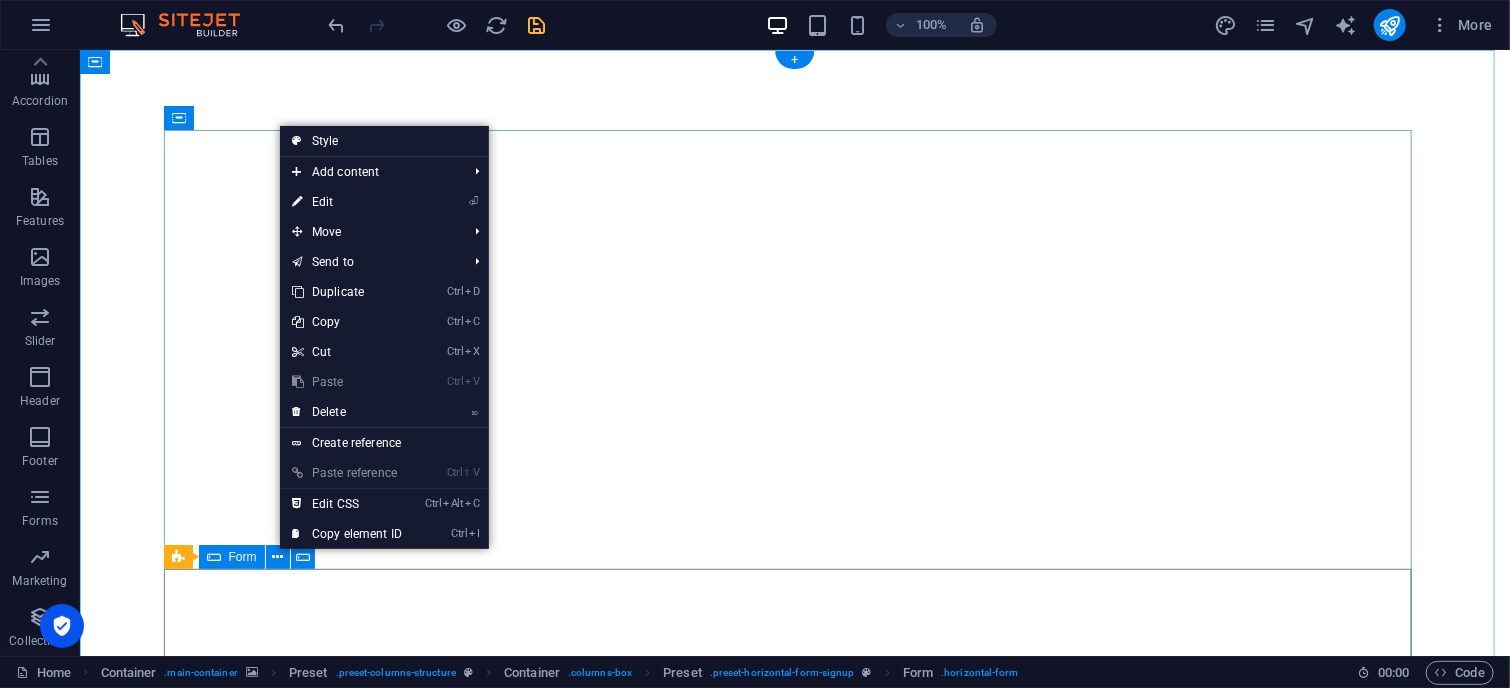 click on "Sign up   I have read and understand the privacy policy. Unreadable? Regenerate" 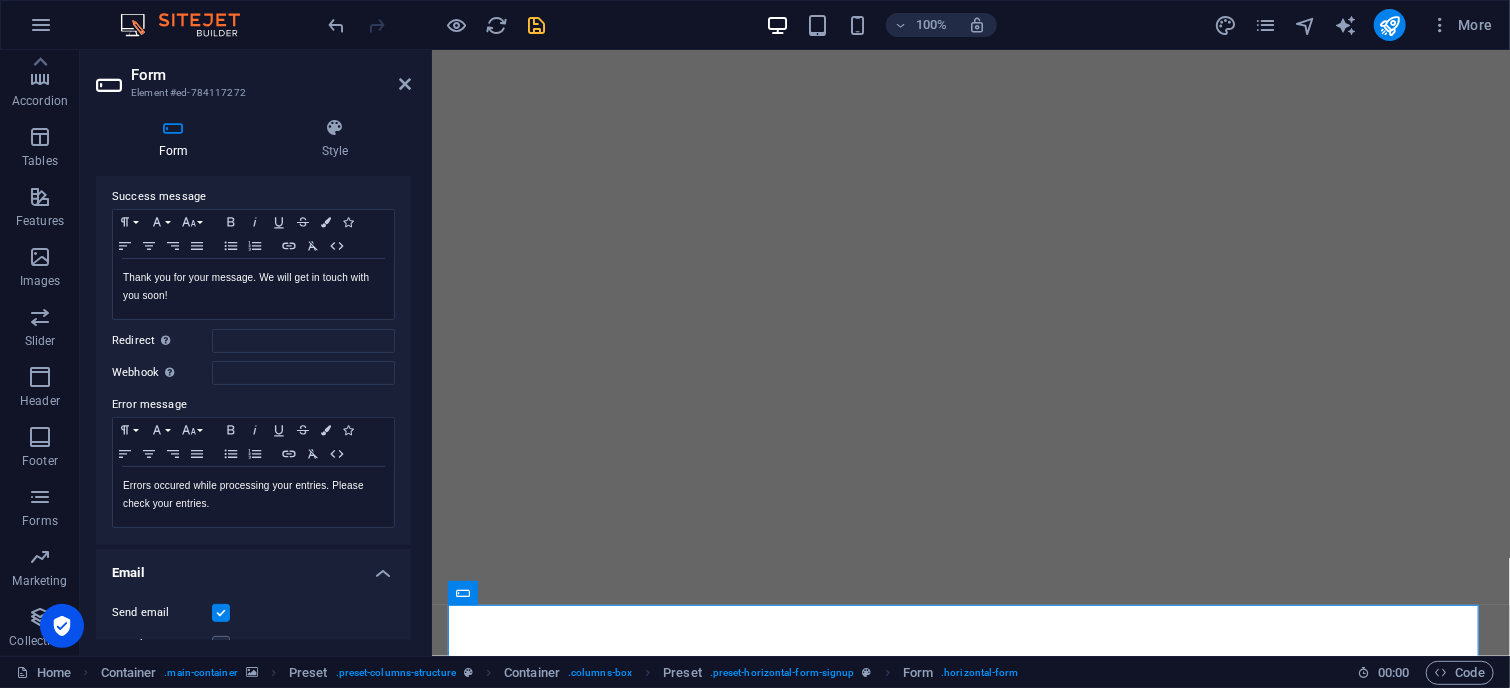 scroll, scrollTop: 0, scrollLeft: 0, axis: both 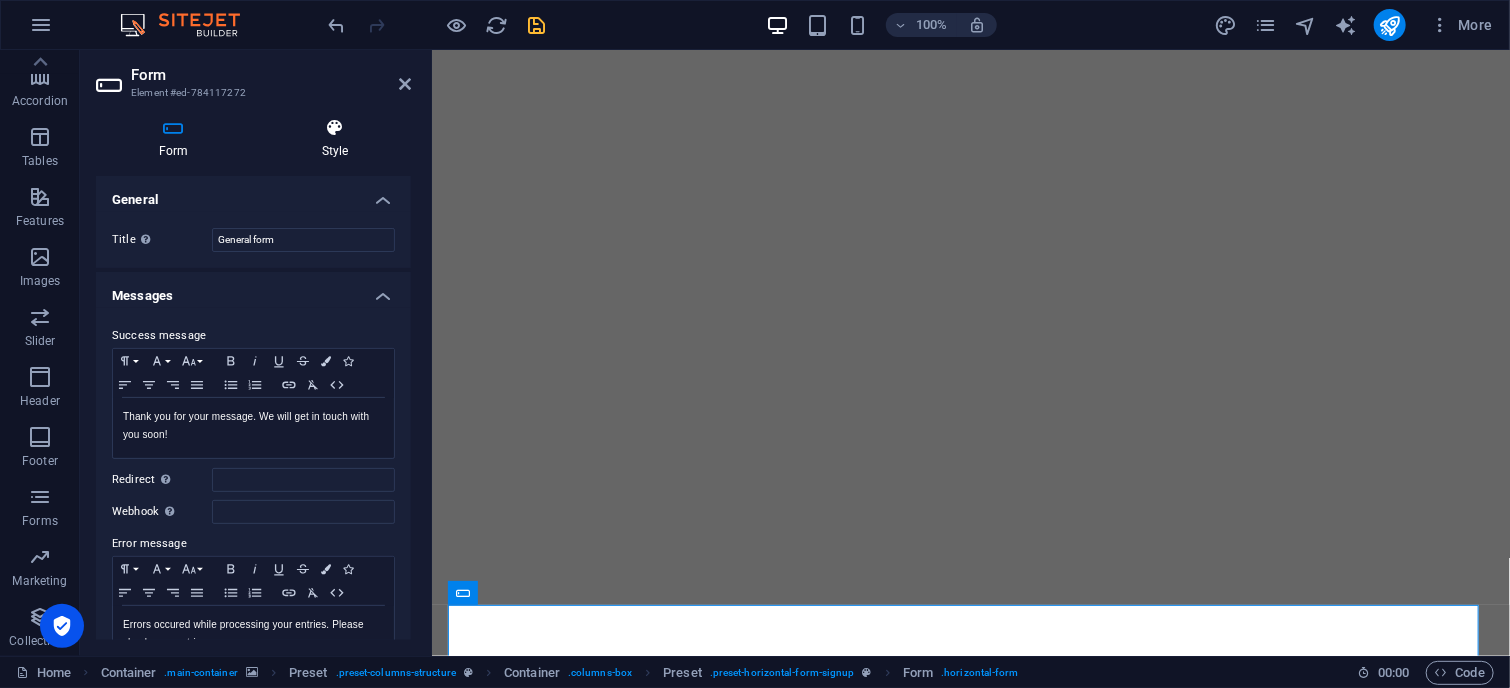 click at bounding box center [335, 128] 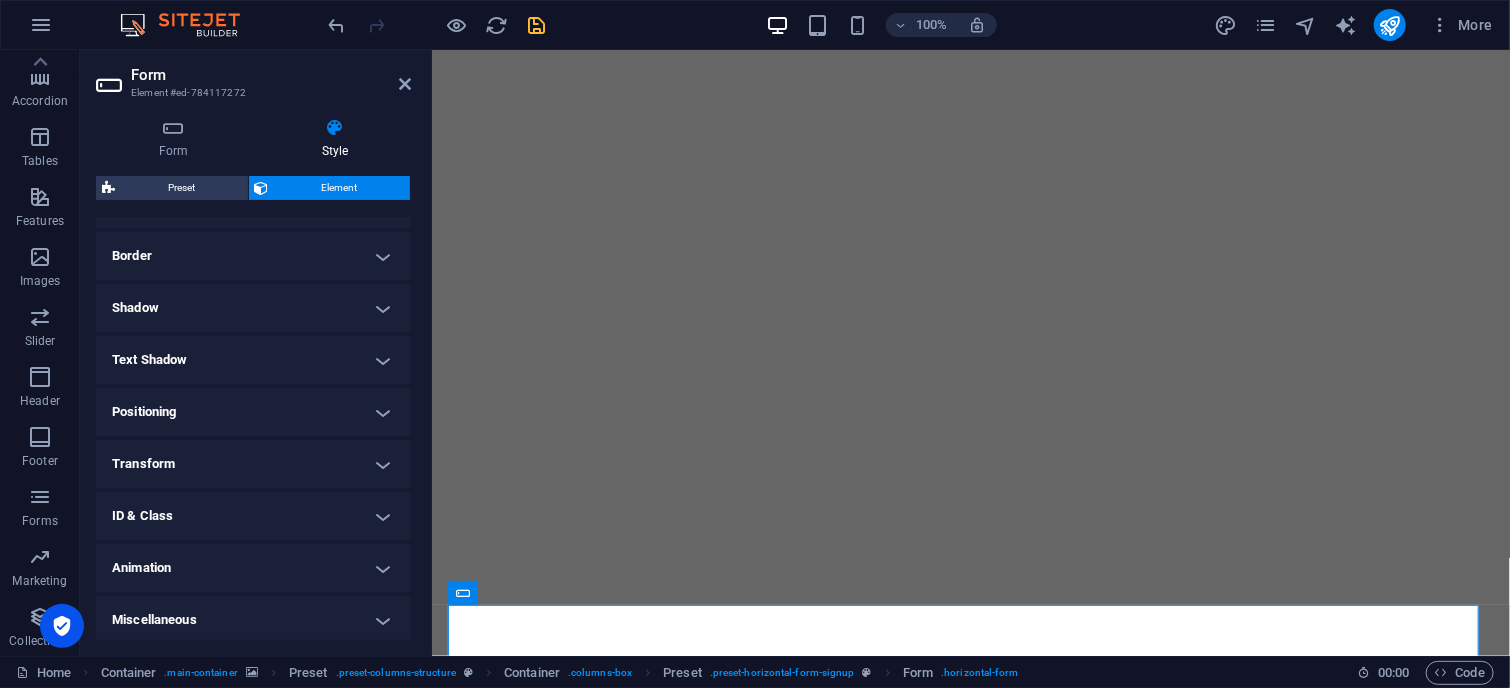 scroll, scrollTop: 421, scrollLeft: 0, axis: vertical 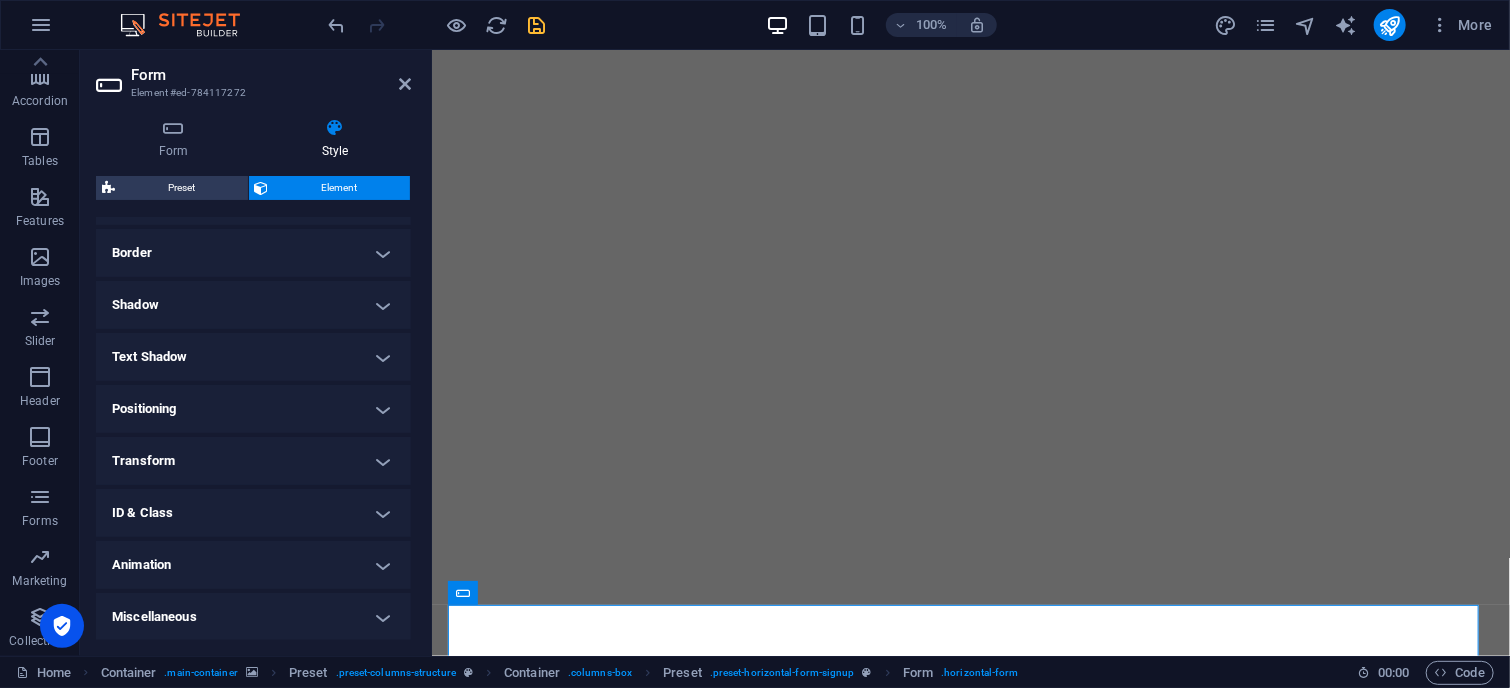 click on "Animation" at bounding box center [253, 565] 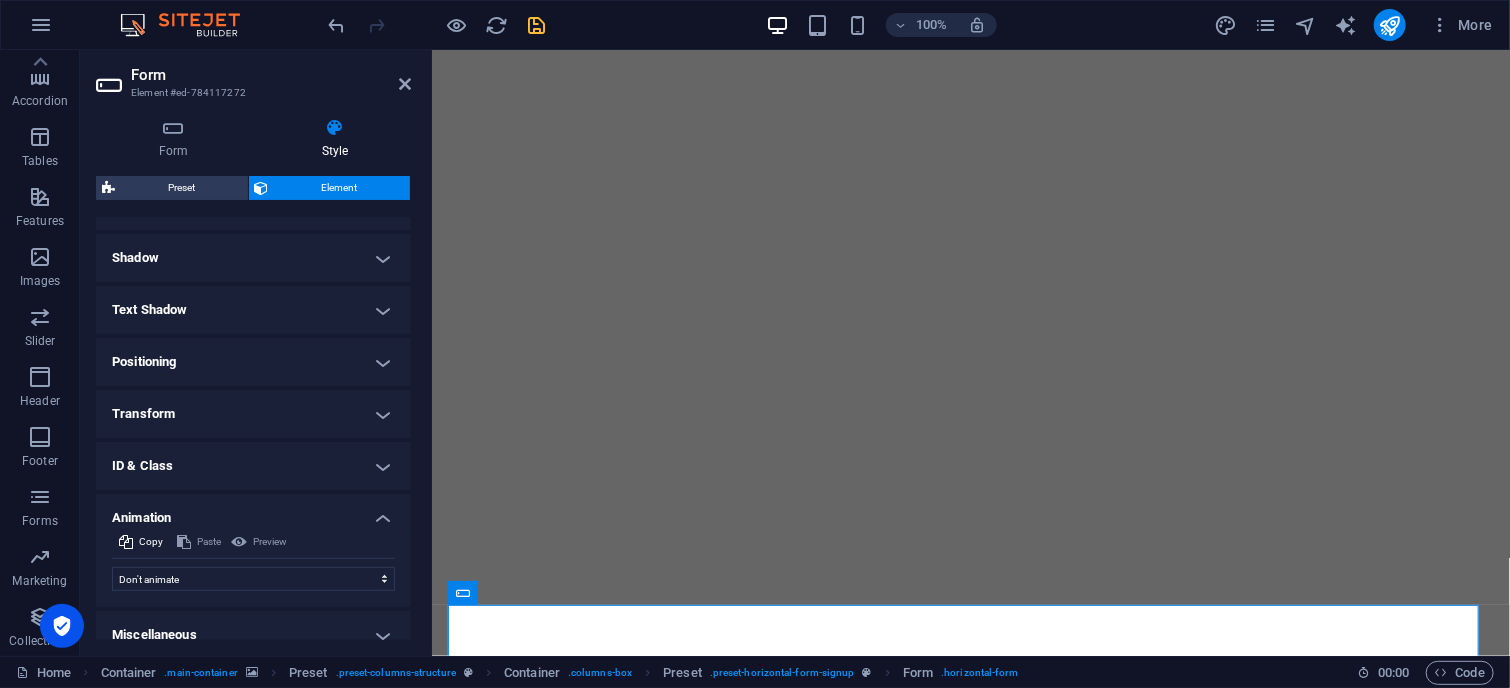 scroll, scrollTop: 486, scrollLeft: 0, axis: vertical 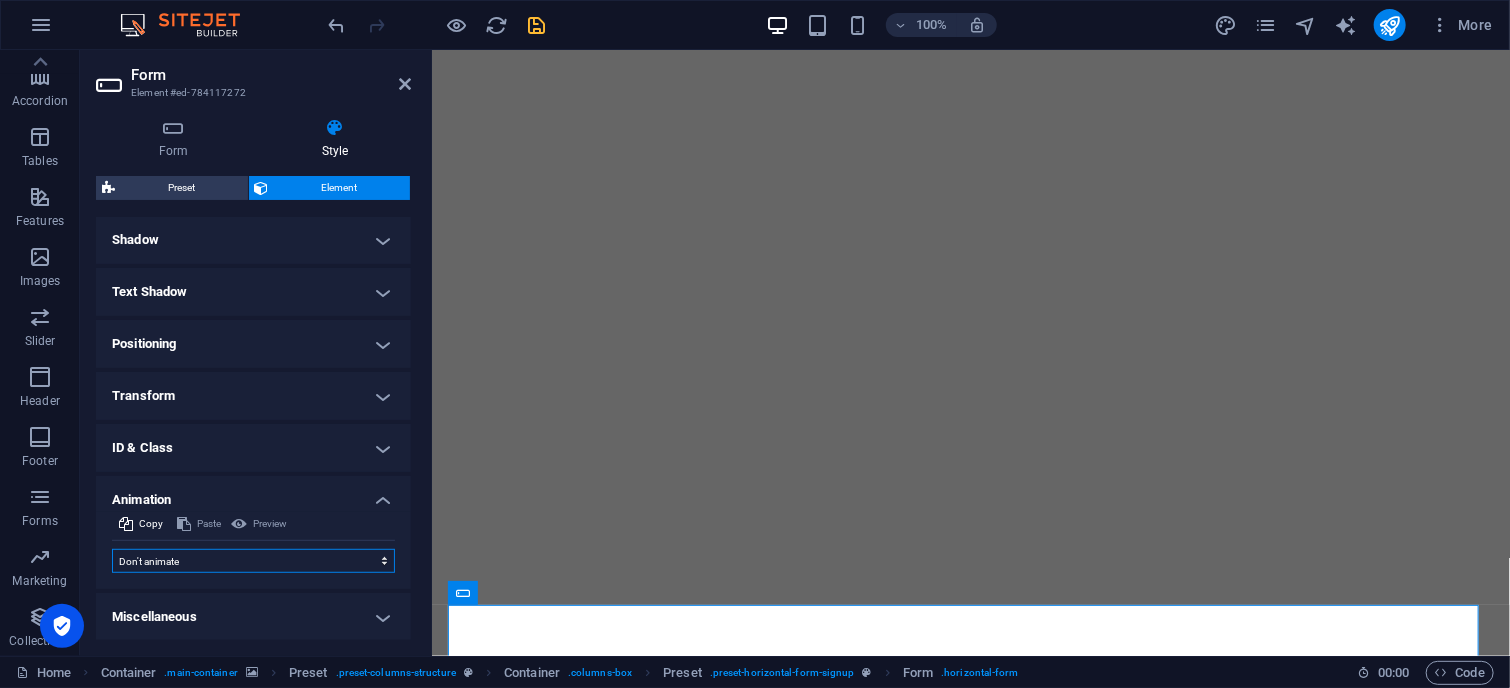 click on "Don't animate Show / Hide Slide up/down Zoom in/out Slide left to right Slide right to left Slide top to bottom Slide bottom to top Pulse Blink Open as overlay" at bounding box center [253, 561] 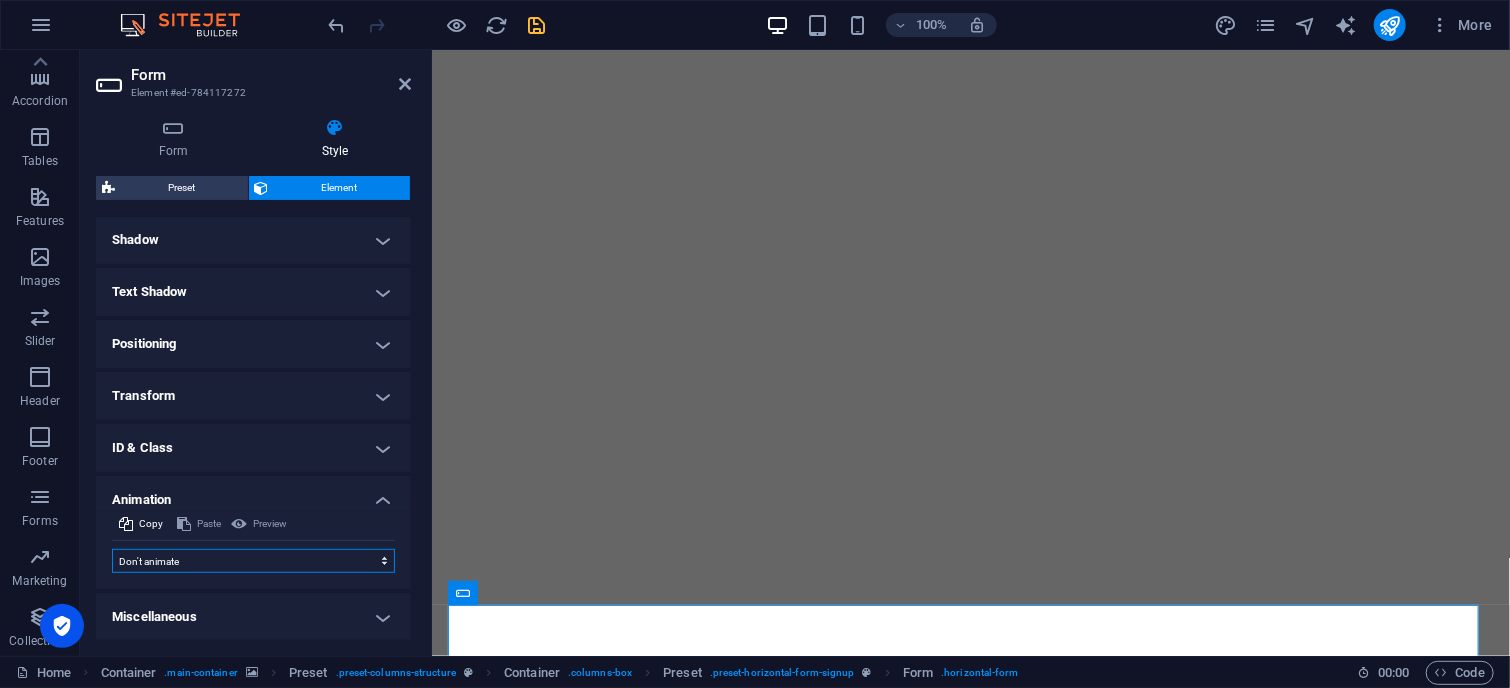 select on "shrink" 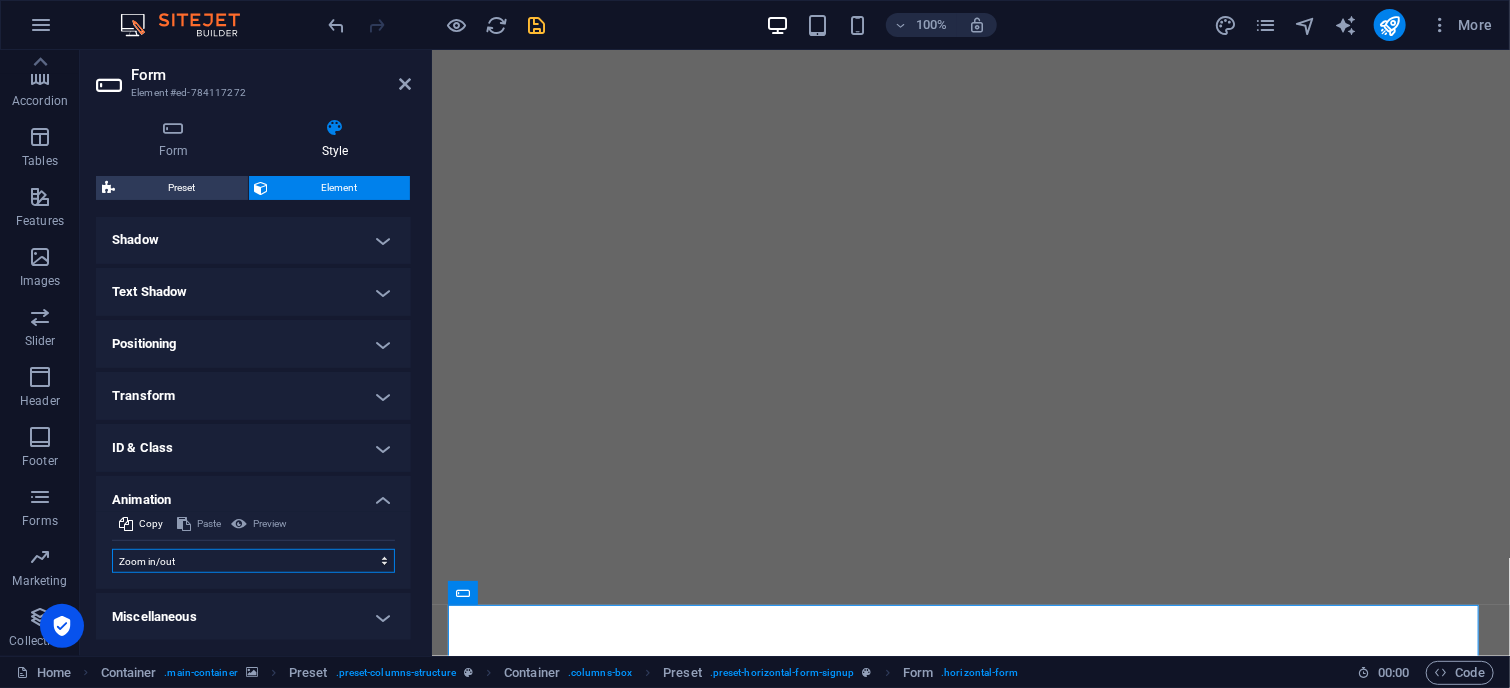click on "Don't animate Show / Hide Slide up/down Zoom in/out Slide left to right Slide right to left Slide top to bottom Slide bottom to top Pulse Blink Open as overlay" at bounding box center [253, 561] 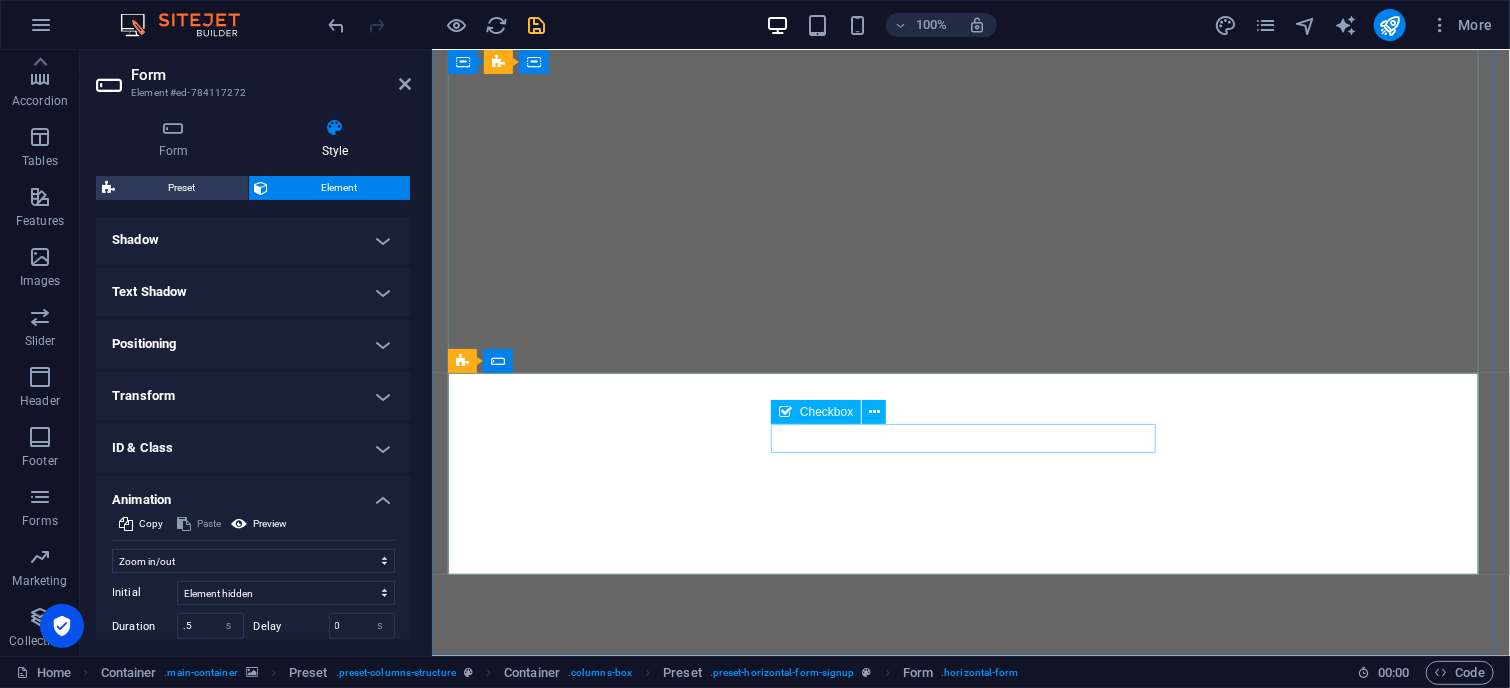scroll, scrollTop: 292, scrollLeft: 0, axis: vertical 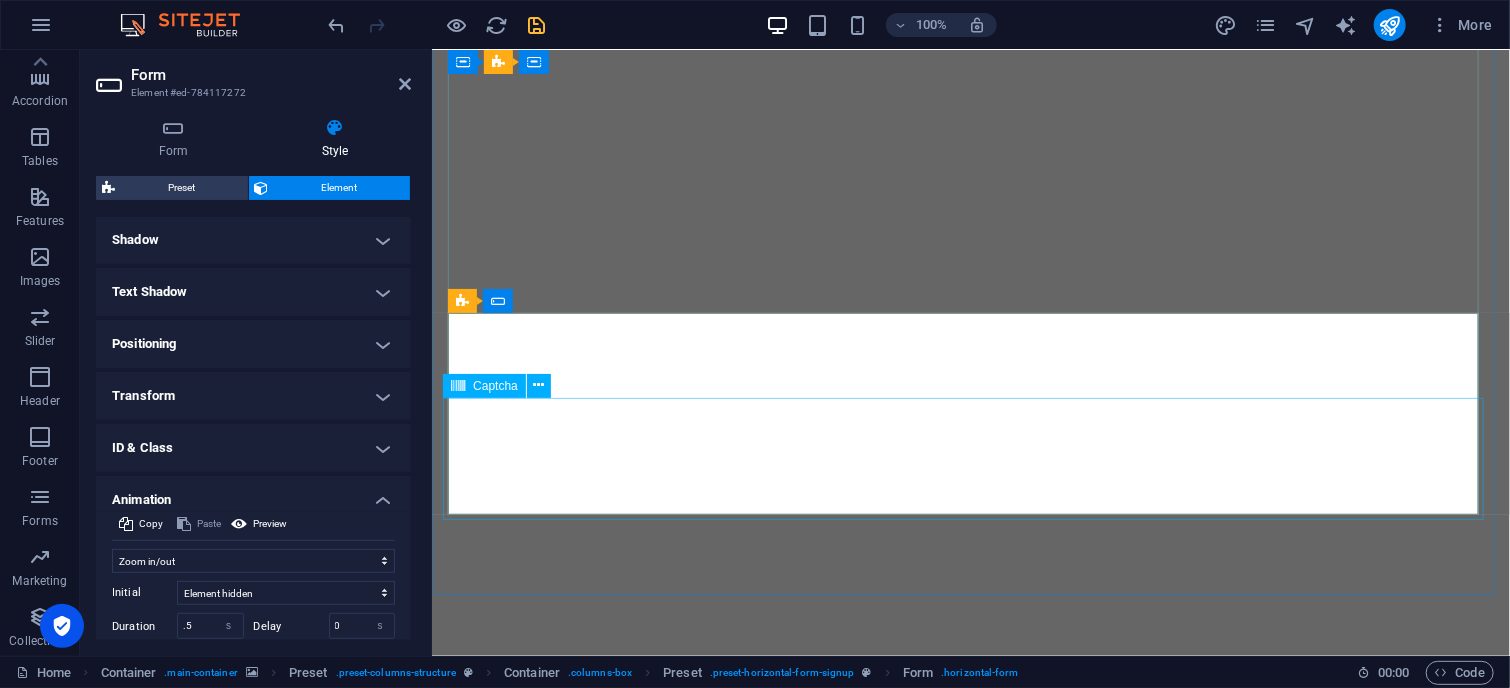 click on "Unreadable? Regenerate" 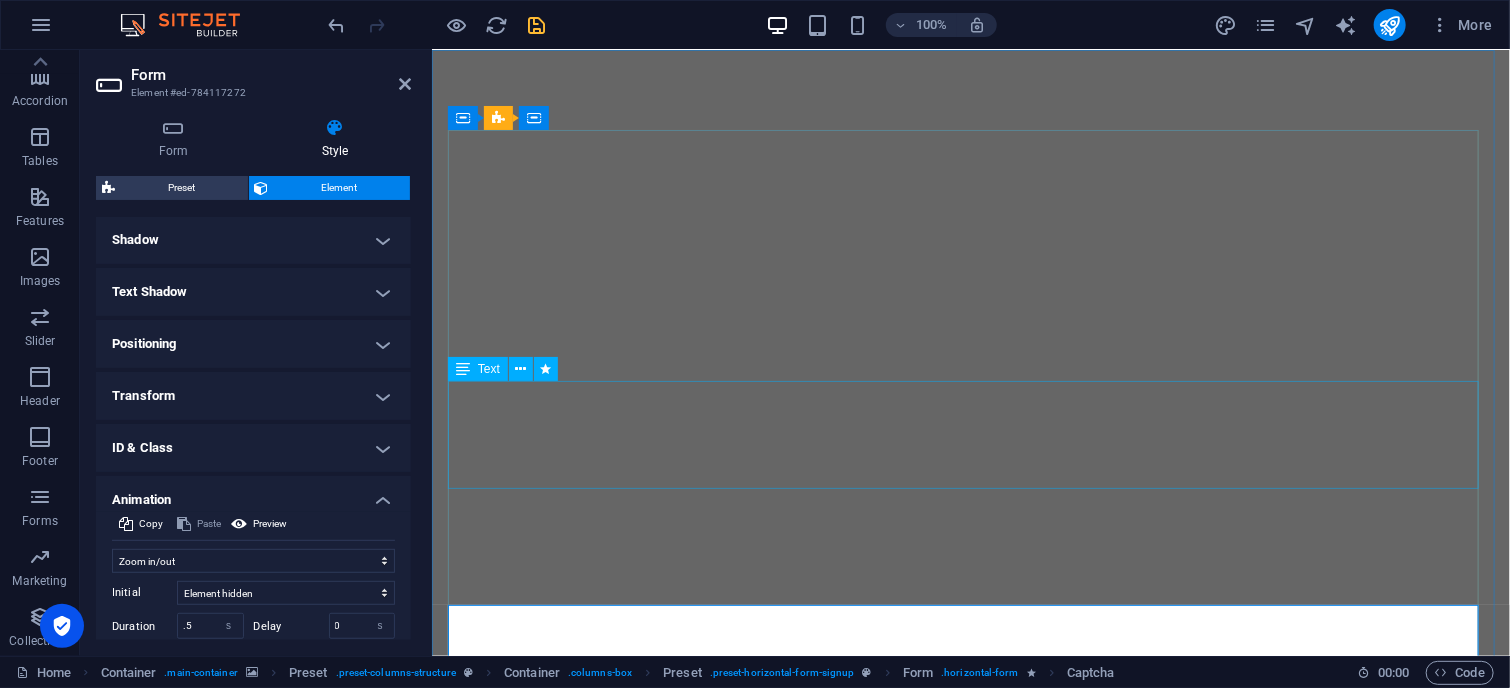 scroll, scrollTop: 0, scrollLeft: 0, axis: both 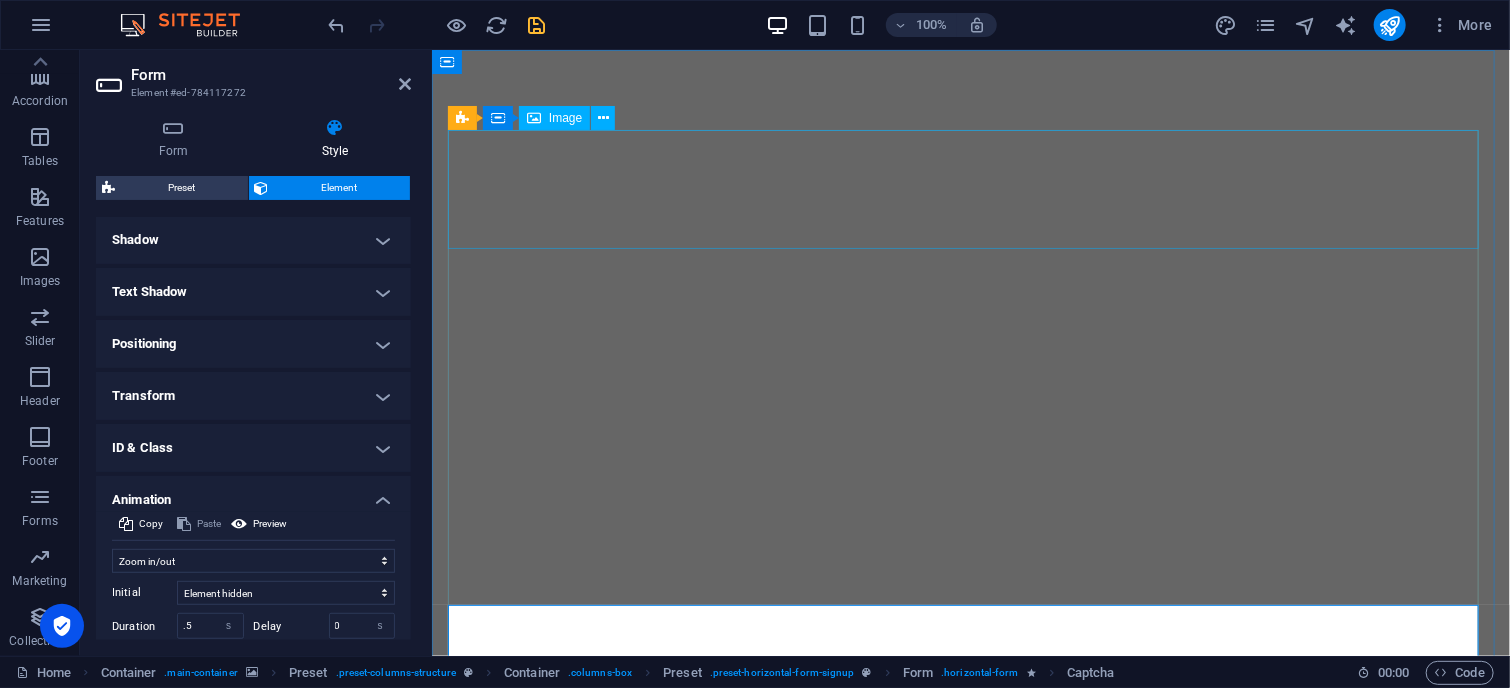 click at bounding box center [970, 1025] 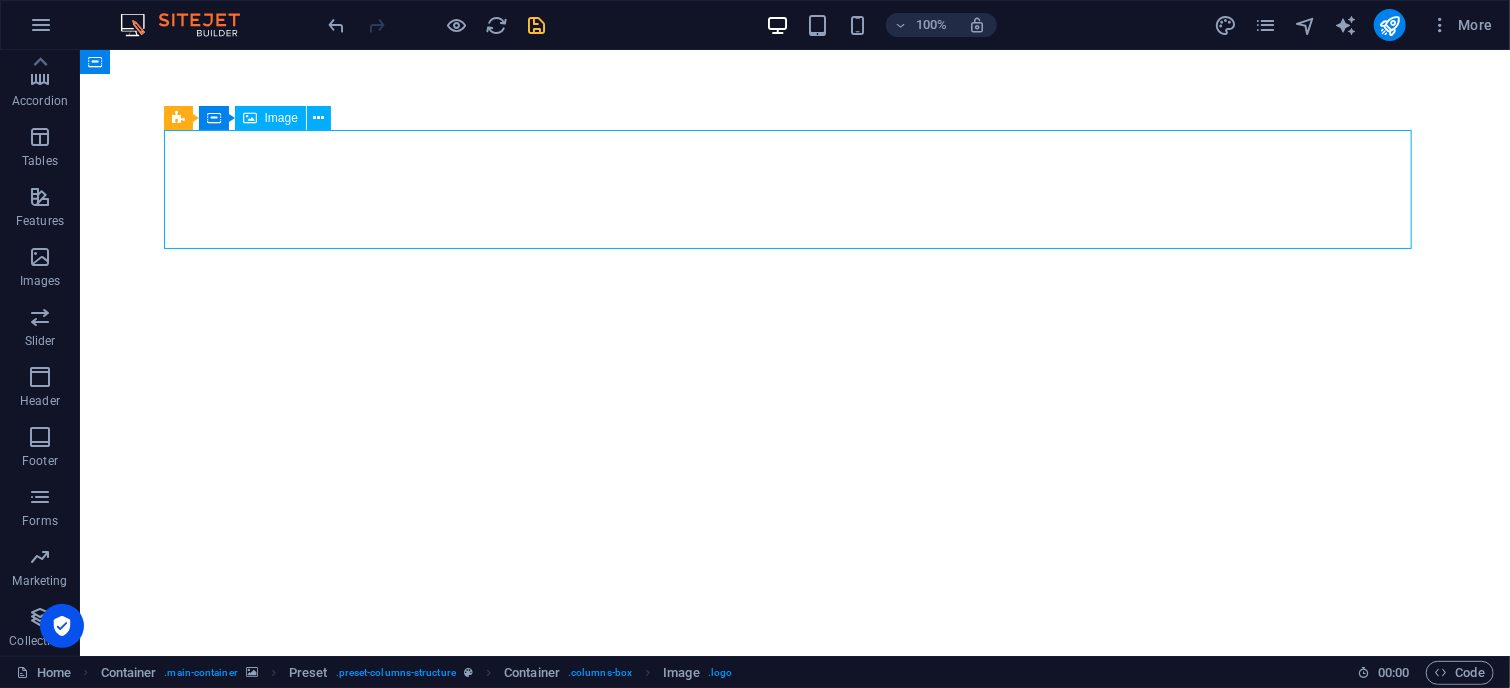 click at bounding box center [794, 1025] 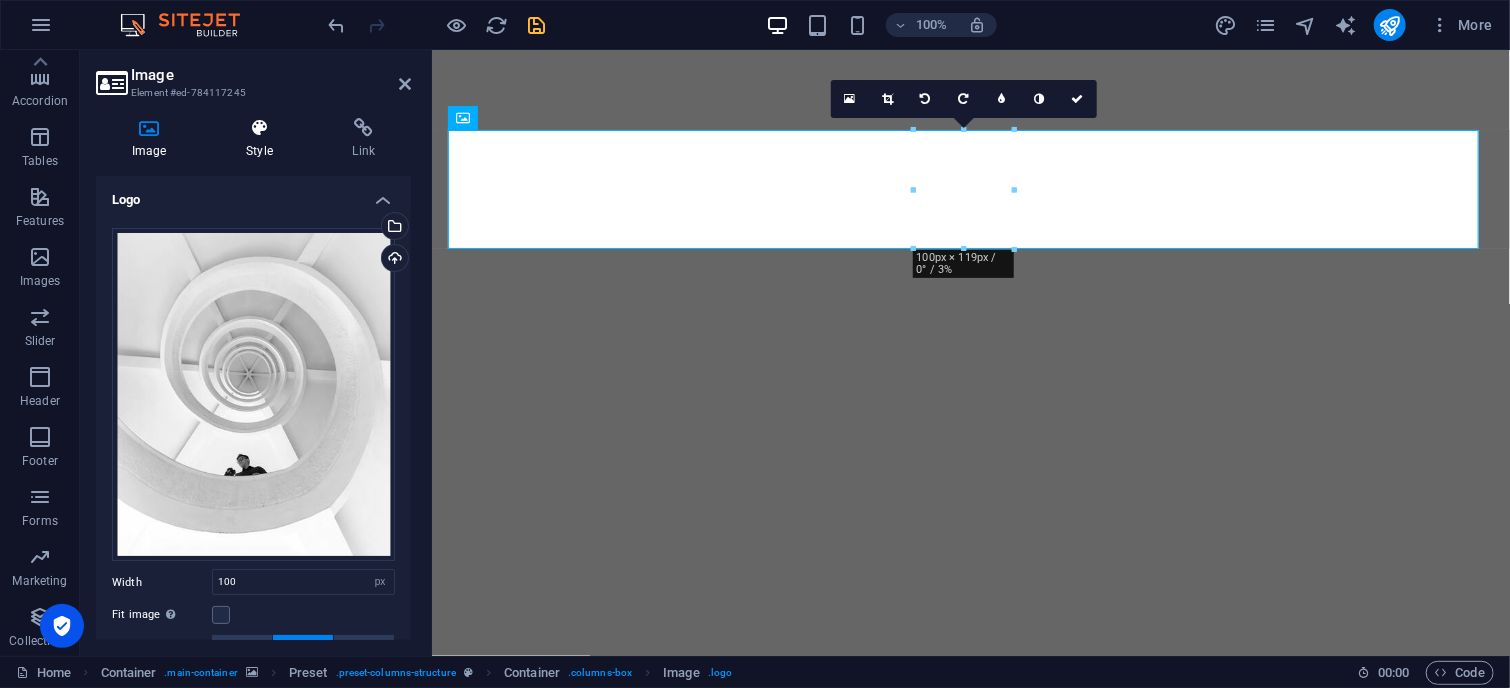 click on "Style" at bounding box center (263, 139) 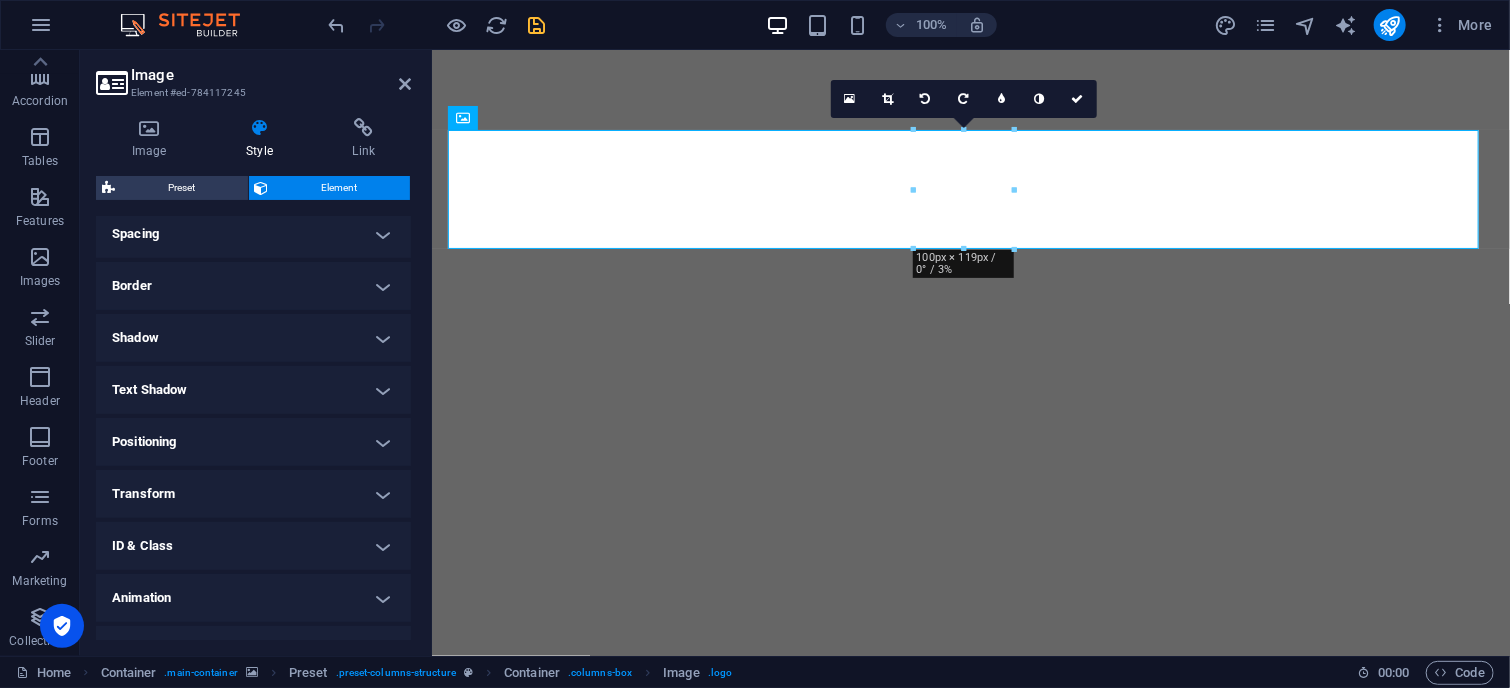 scroll, scrollTop: 421, scrollLeft: 0, axis: vertical 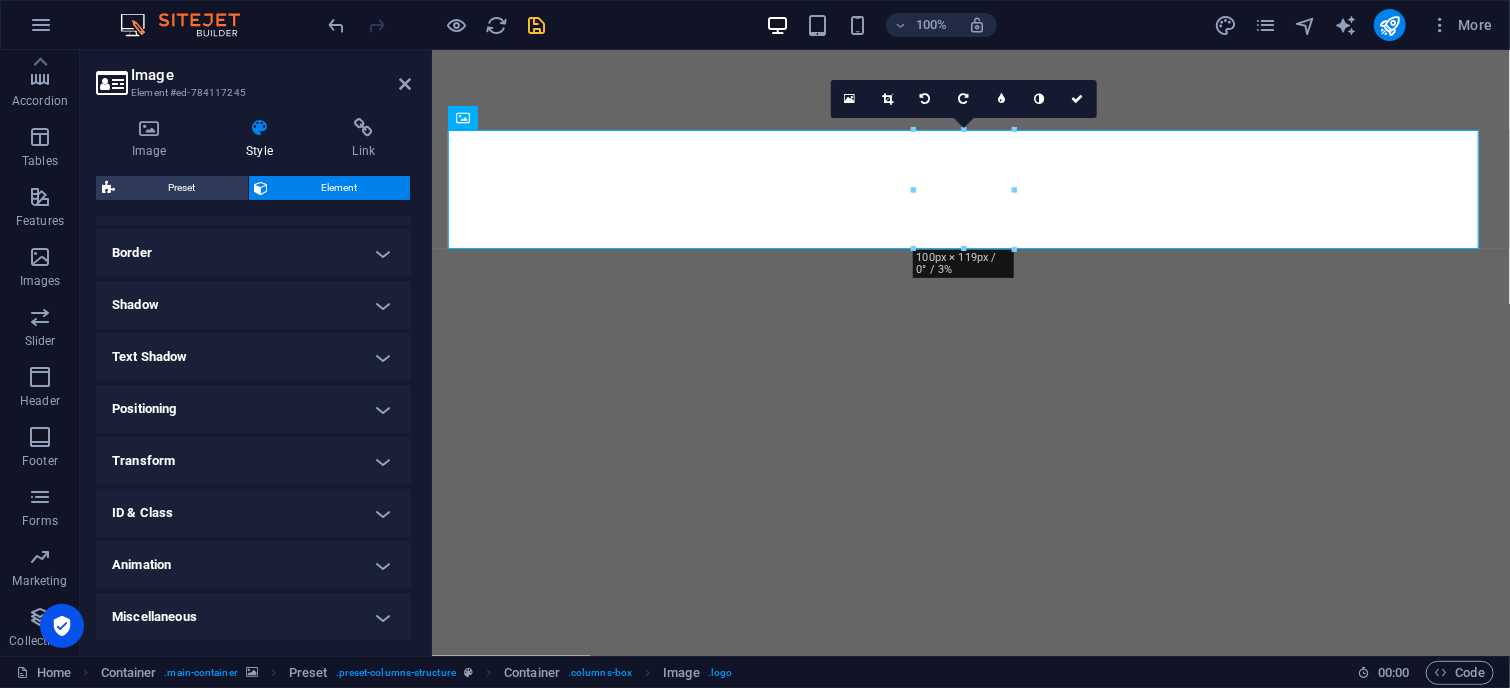 click on "Animation" at bounding box center [253, 565] 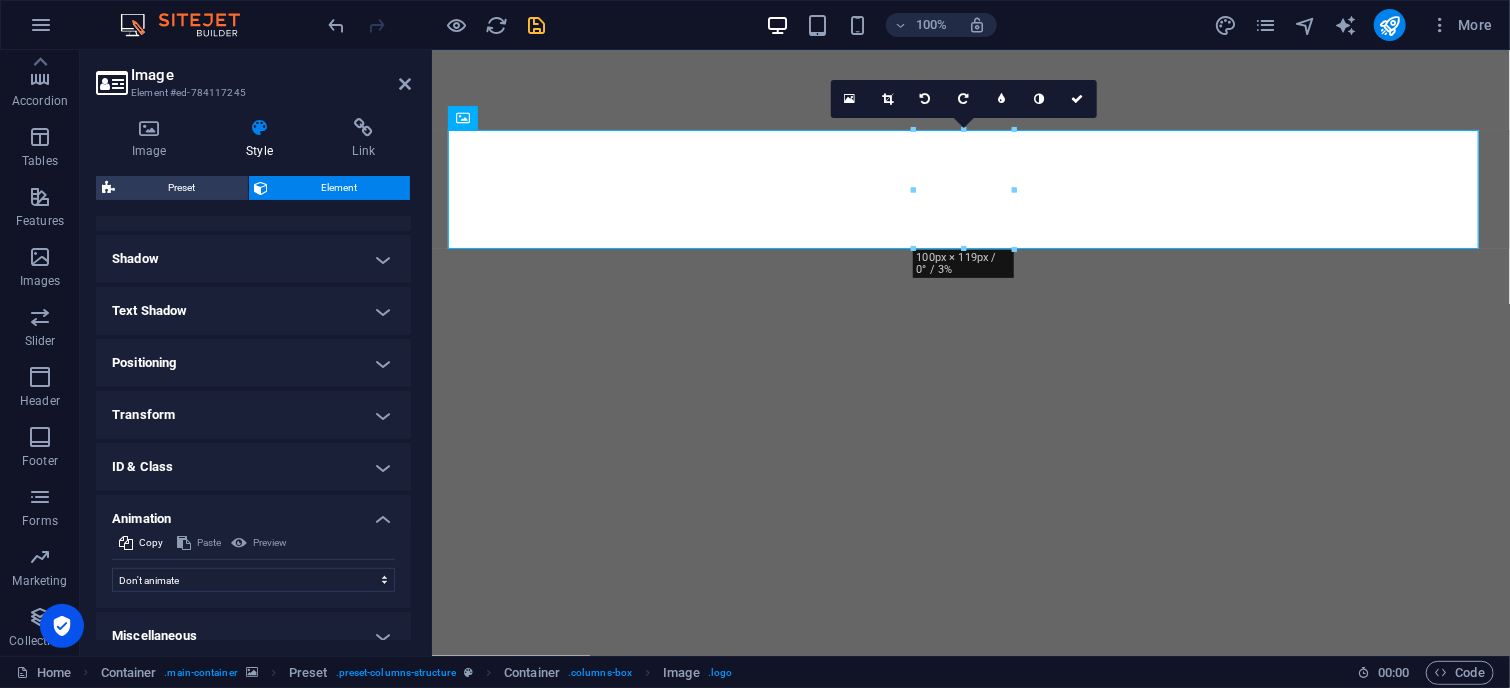 scroll, scrollTop: 486, scrollLeft: 0, axis: vertical 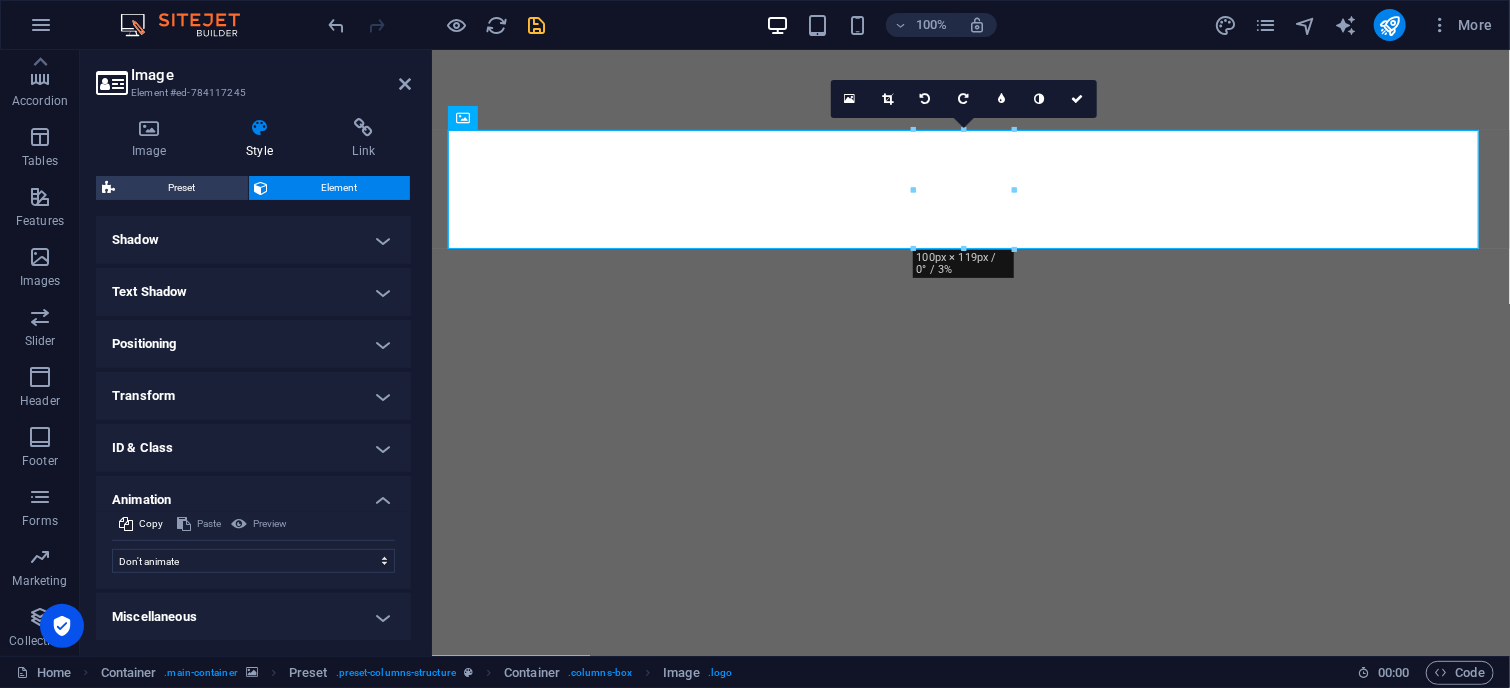 click on "Don't animate Show / Hide Slide up/down Zoom in/out Slide left to right Slide right to left Slide top to bottom Slide bottom to top Pulse Blink Open as overlay Initial Element hidden Element shown Duration .5 s ms Delay 0 s ms Width auto px % Trigger No automatic trigger On page load Element scrolled into view Close This label appears when hovering over the close button, indicating its function. Group Show Don't alter this element Hide this element Show this element Hide Don't alter this element Hide this element Show this element" at bounding box center [253, 557] 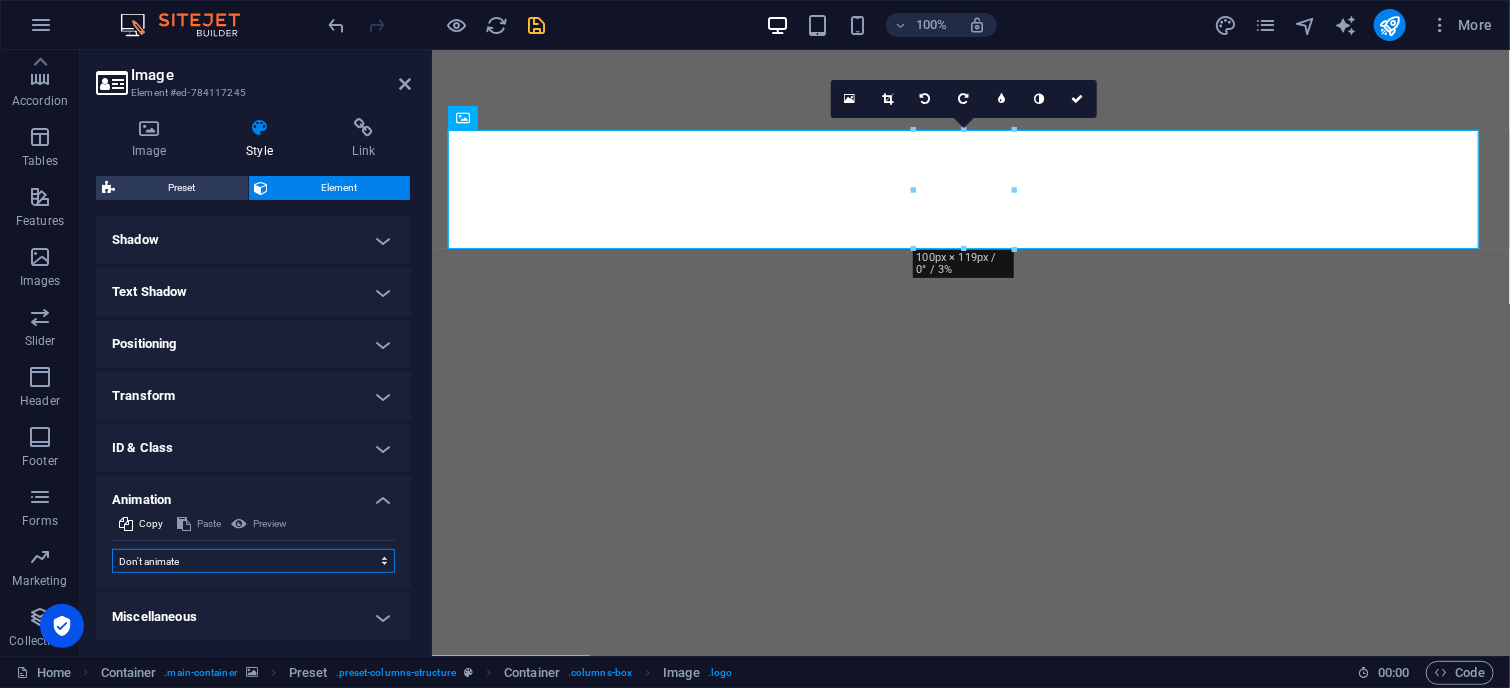 click on "Don't animate Show / Hide Slide up/down Zoom in/out Slide left to right Slide right to left Slide top to bottom Slide bottom to top Pulse Blink Open as overlay" at bounding box center (253, 561) 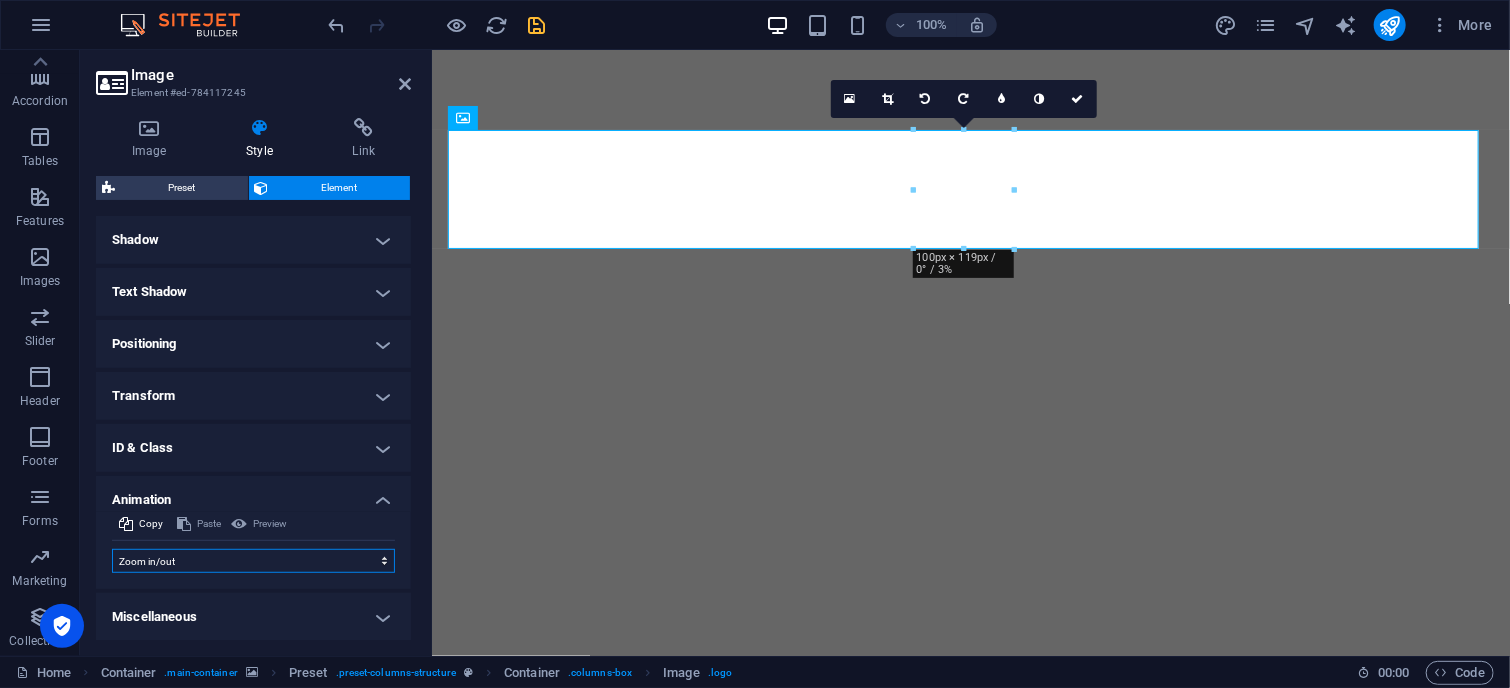 click on "Don't animate Show / Hide Slide up/down Zoom in/out Slide left to right Slide right to left Slide top to bottom Slide bottom to top Pulse Blink Open as overlay" at bounding box center [253, 561] 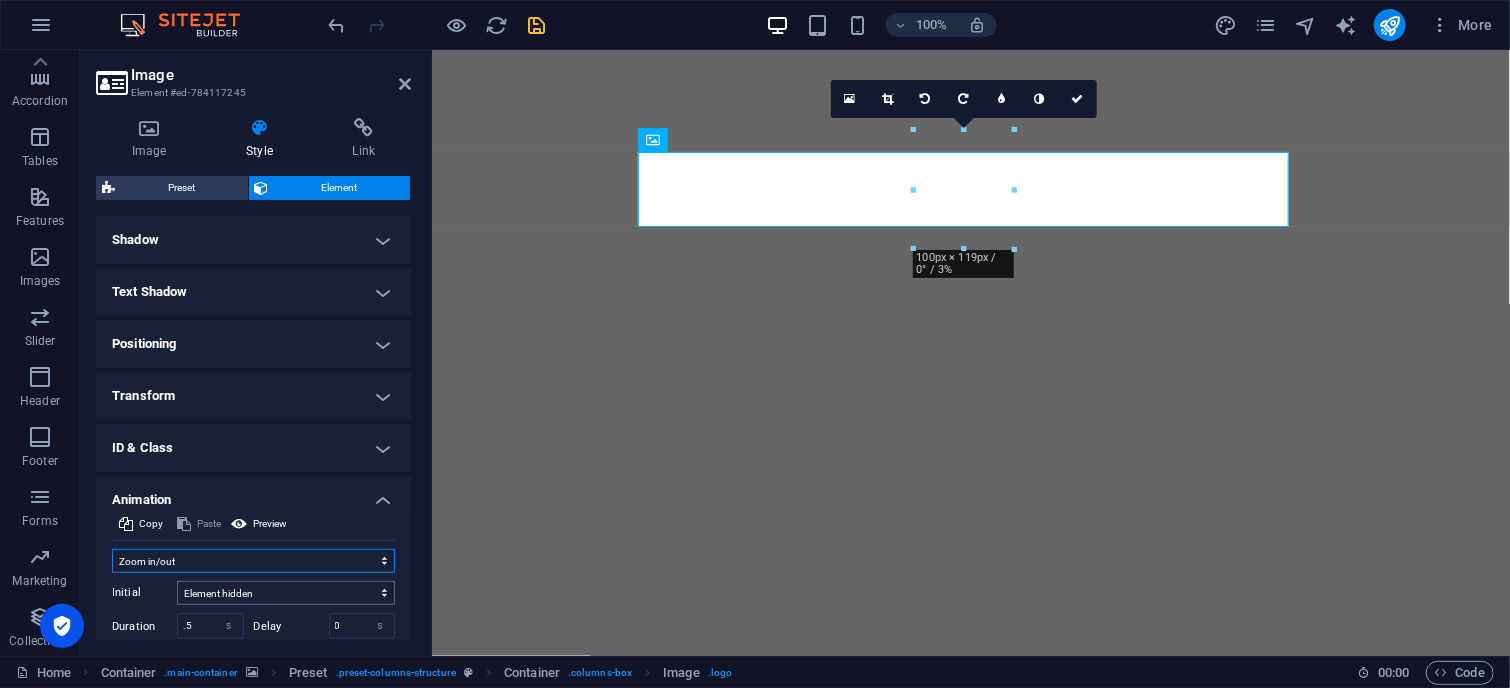 scroll, scrollTop: 627, scrollLeft: 0, axis: vertical 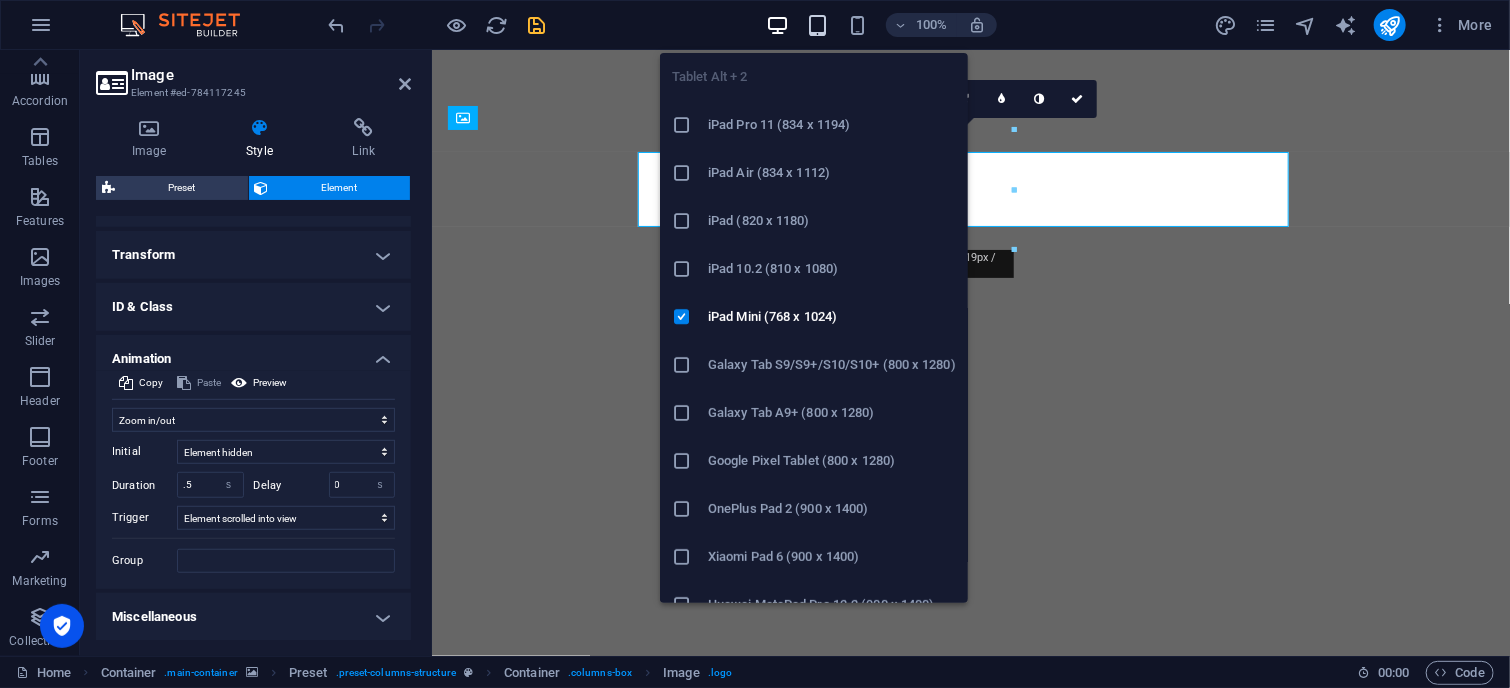 click at bounding box center [817, 25] 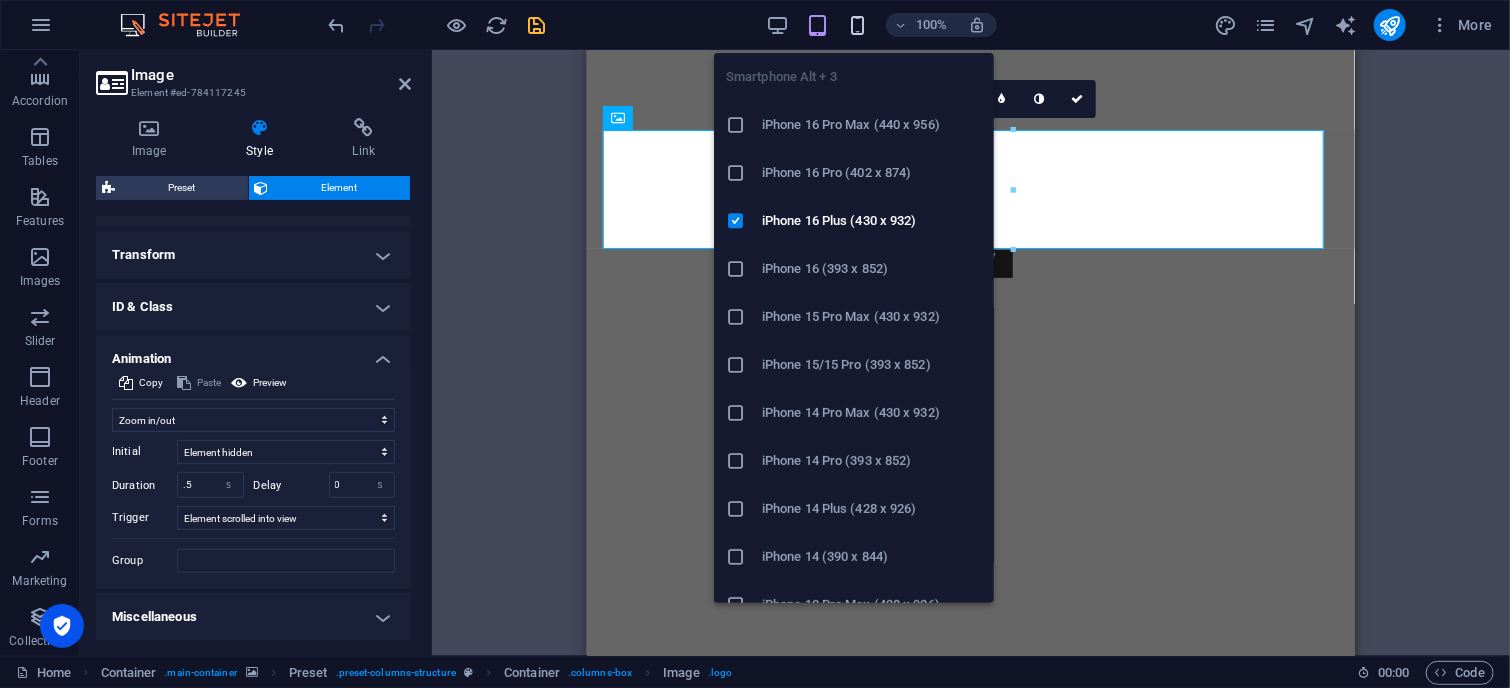 click at bounding box center (857, 25) 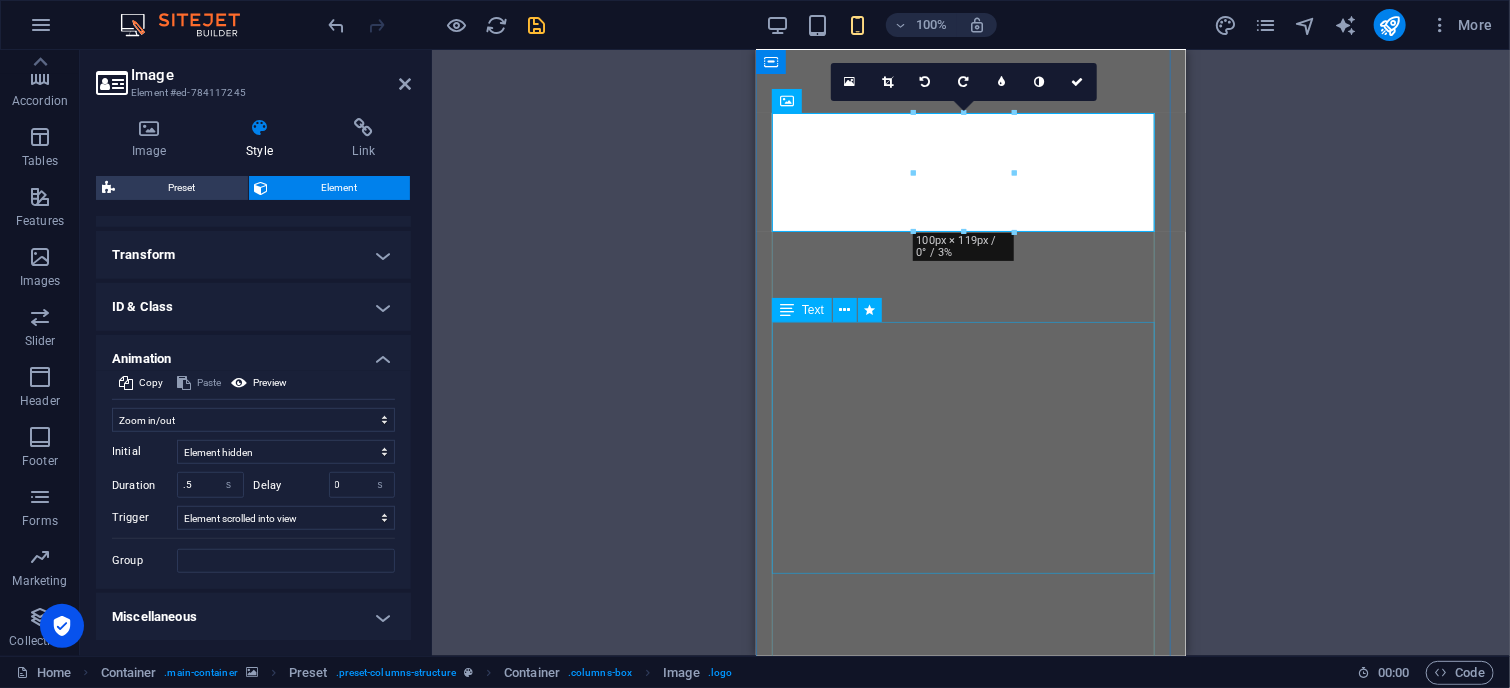scroll, scrollTop: 0, scrollLeft: 0, axis: both 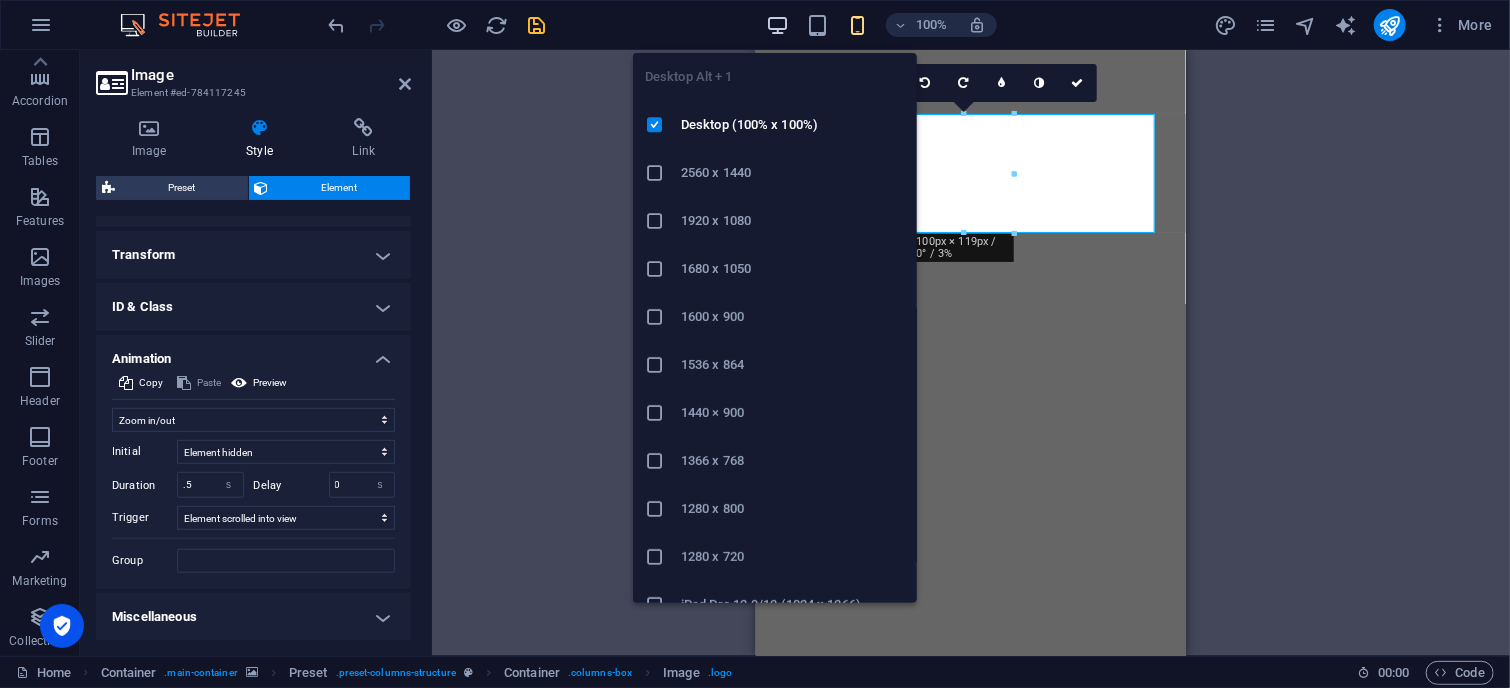 click at bounding box center [777, 25] 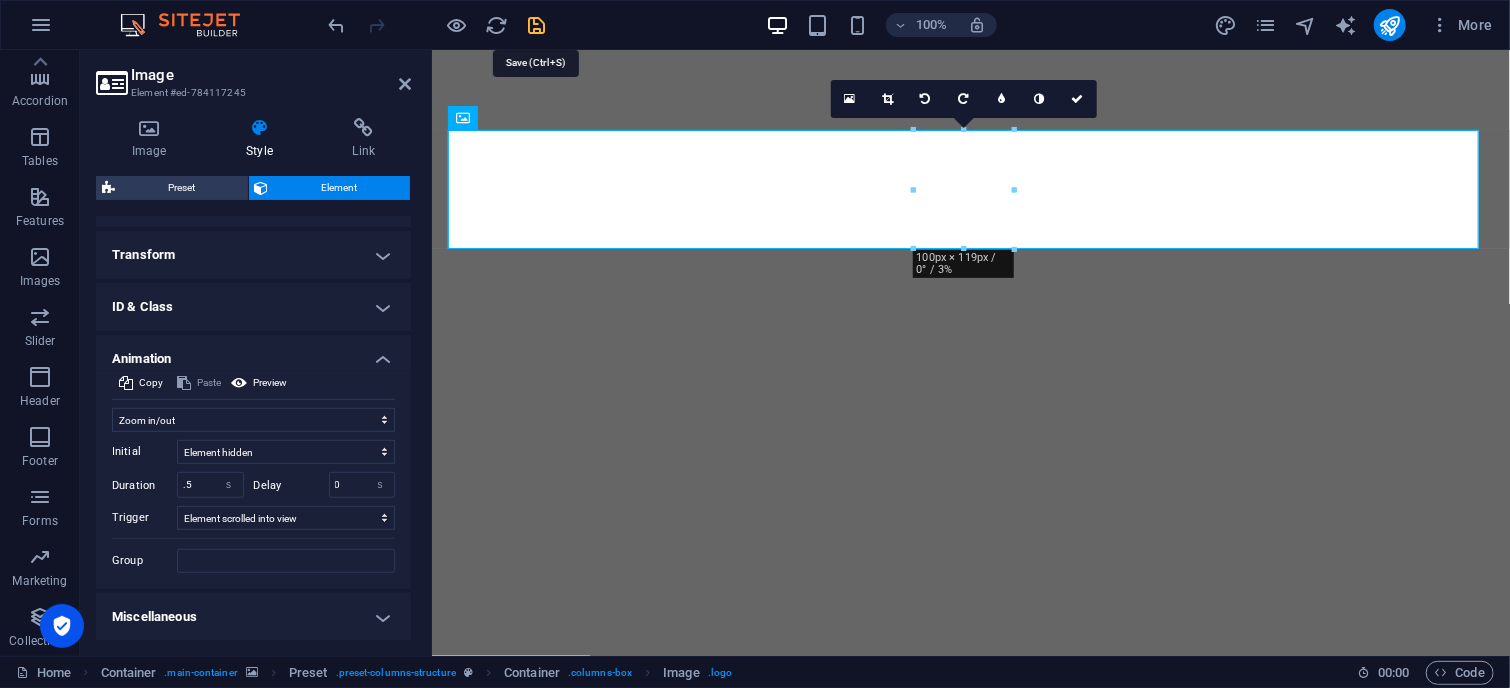 click at bounding box center [537, 25] 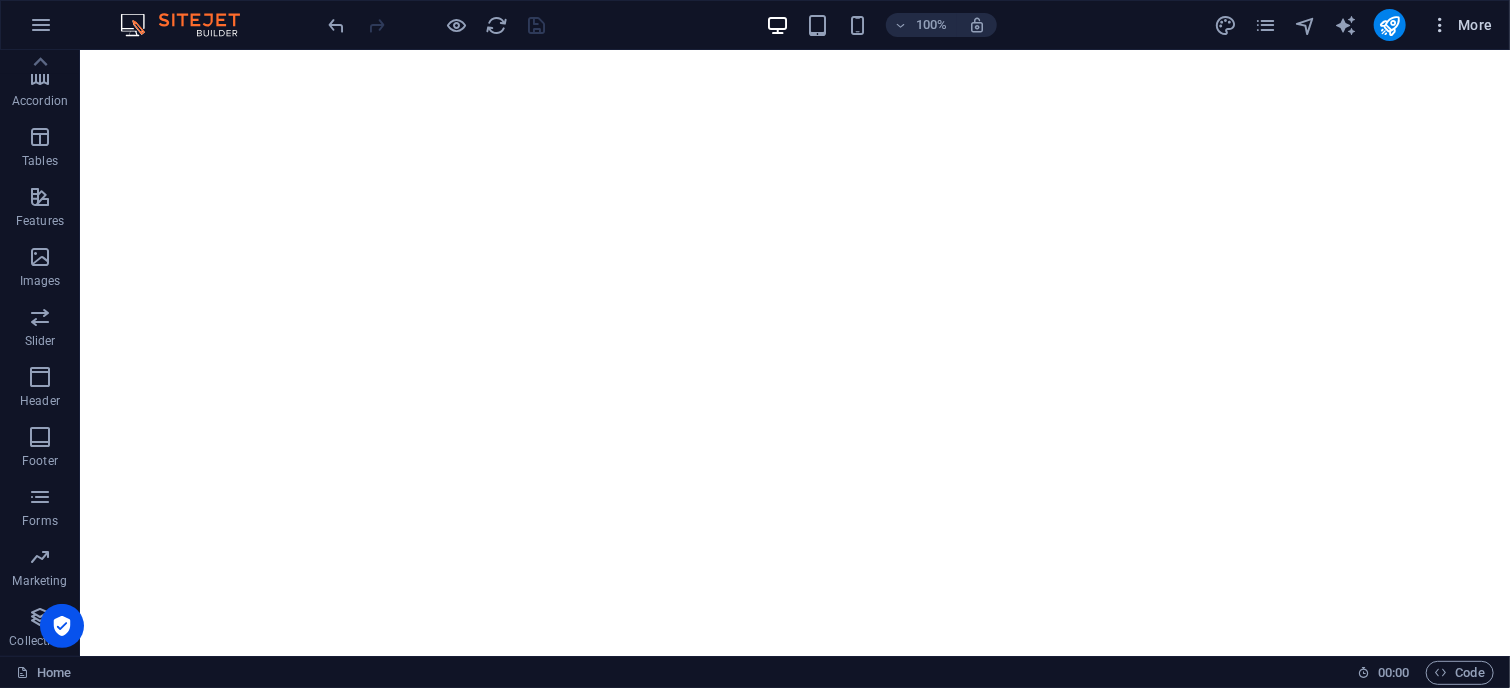 click on "More" at bounding box center [1461, 25] 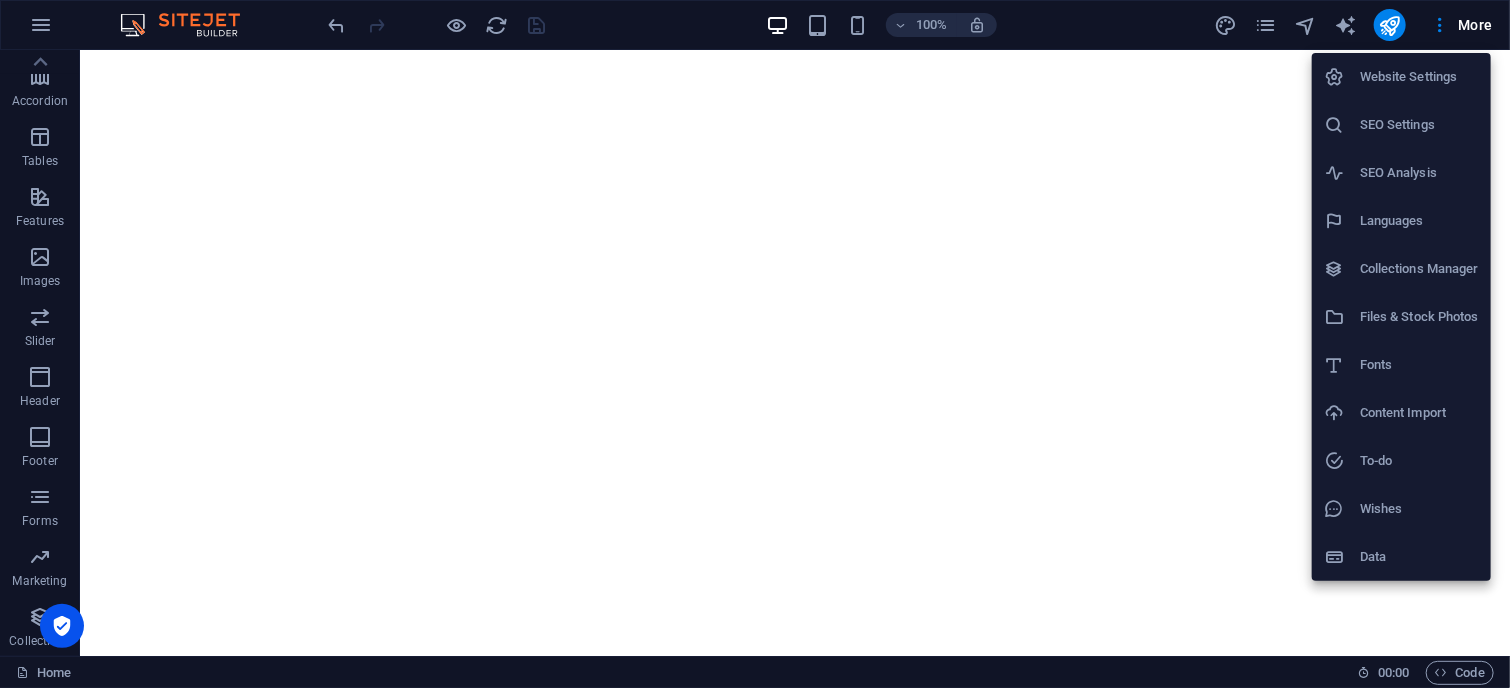 click at bounding box center [755, 344] 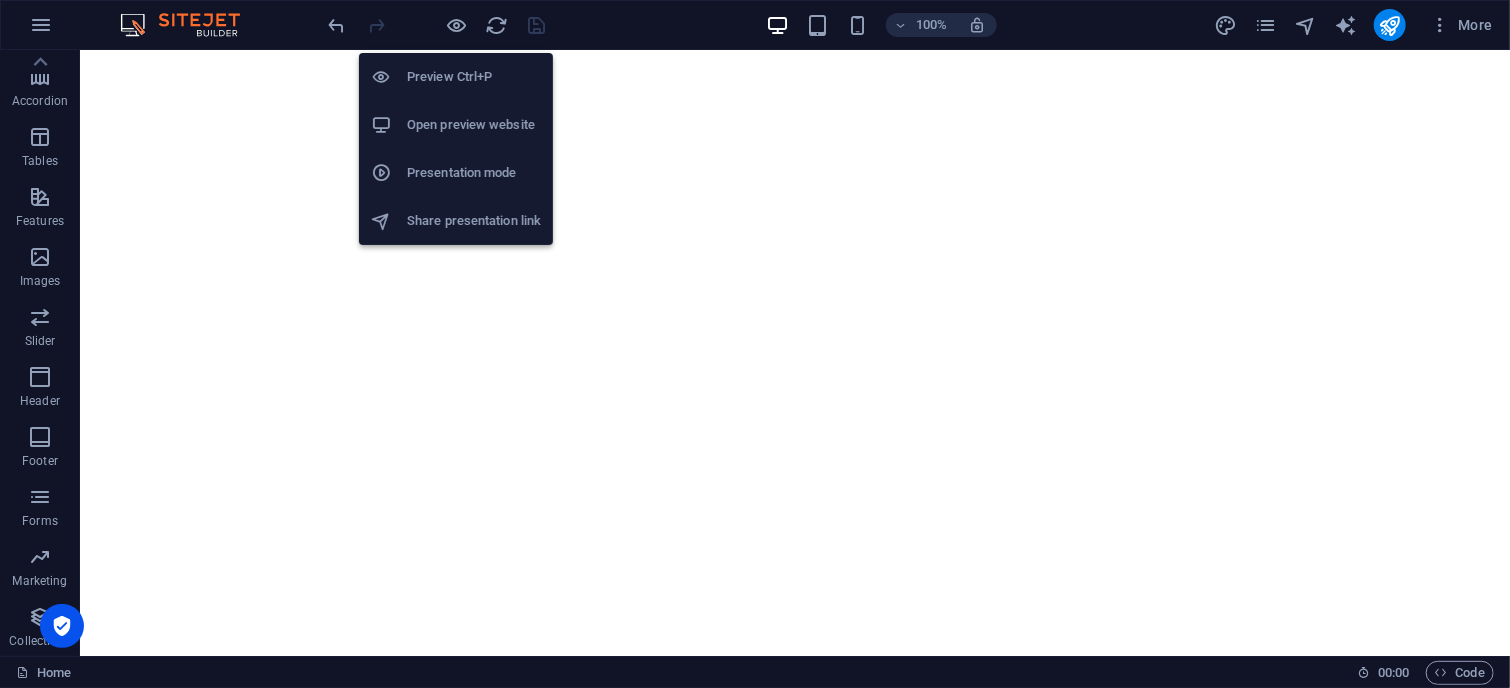 click on "Preview Ctrl+P" at bounding box center [474, 77] 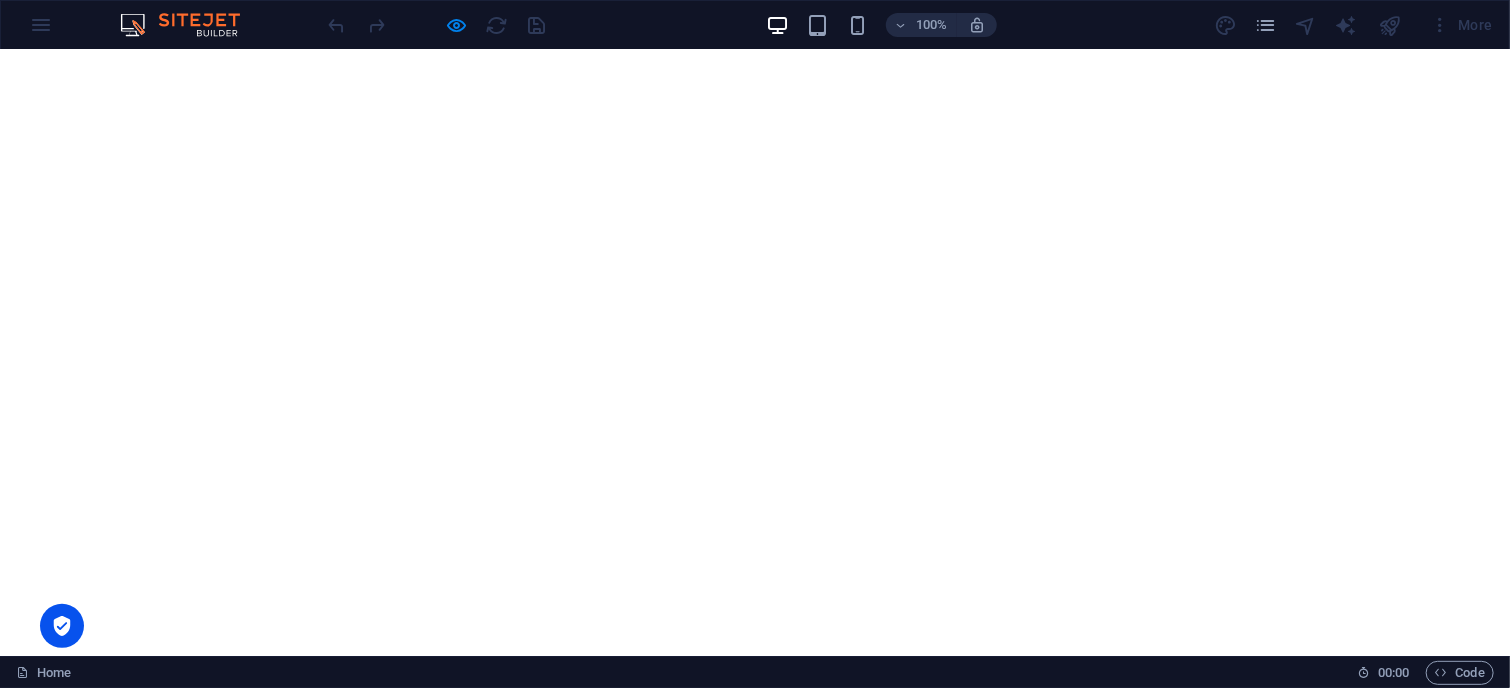 scroll, scrollTop: 0, scrollLeft: 0, axis: both 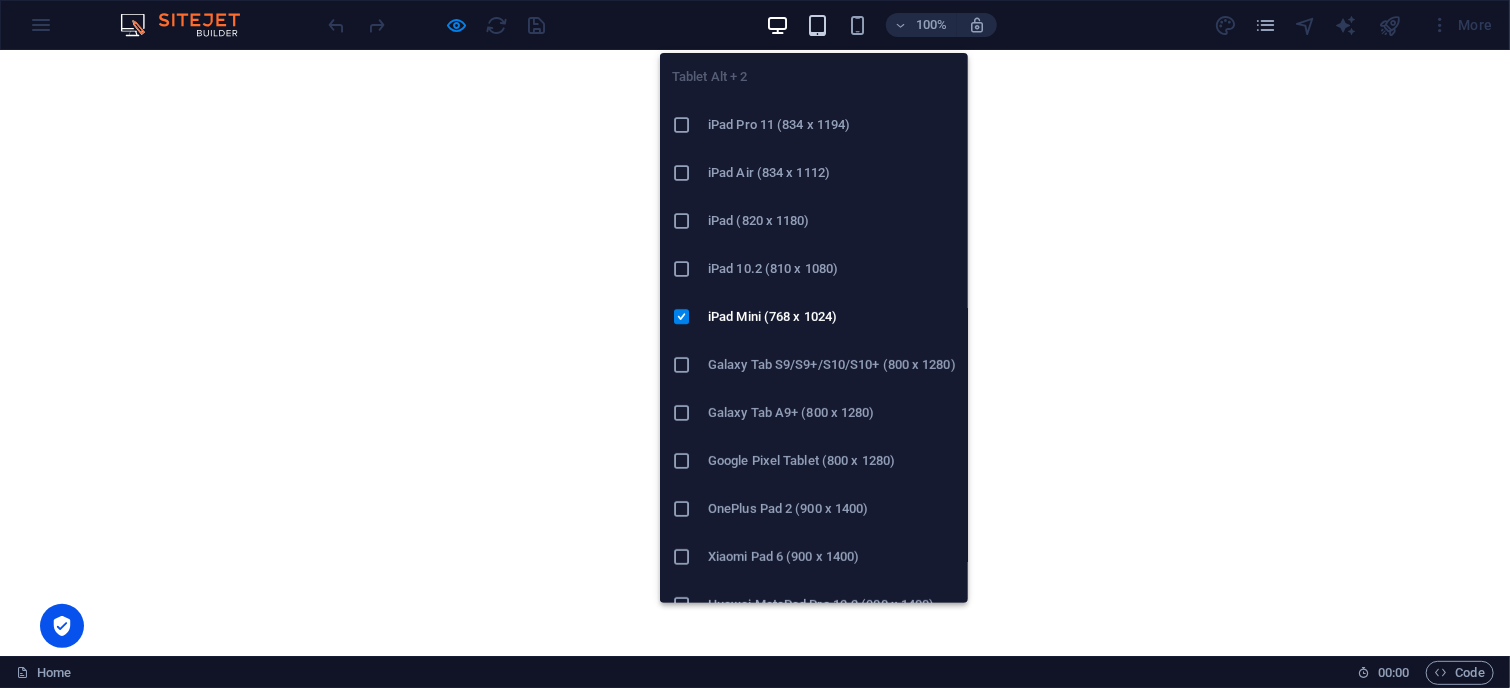 click at bounding box center (817, 25) 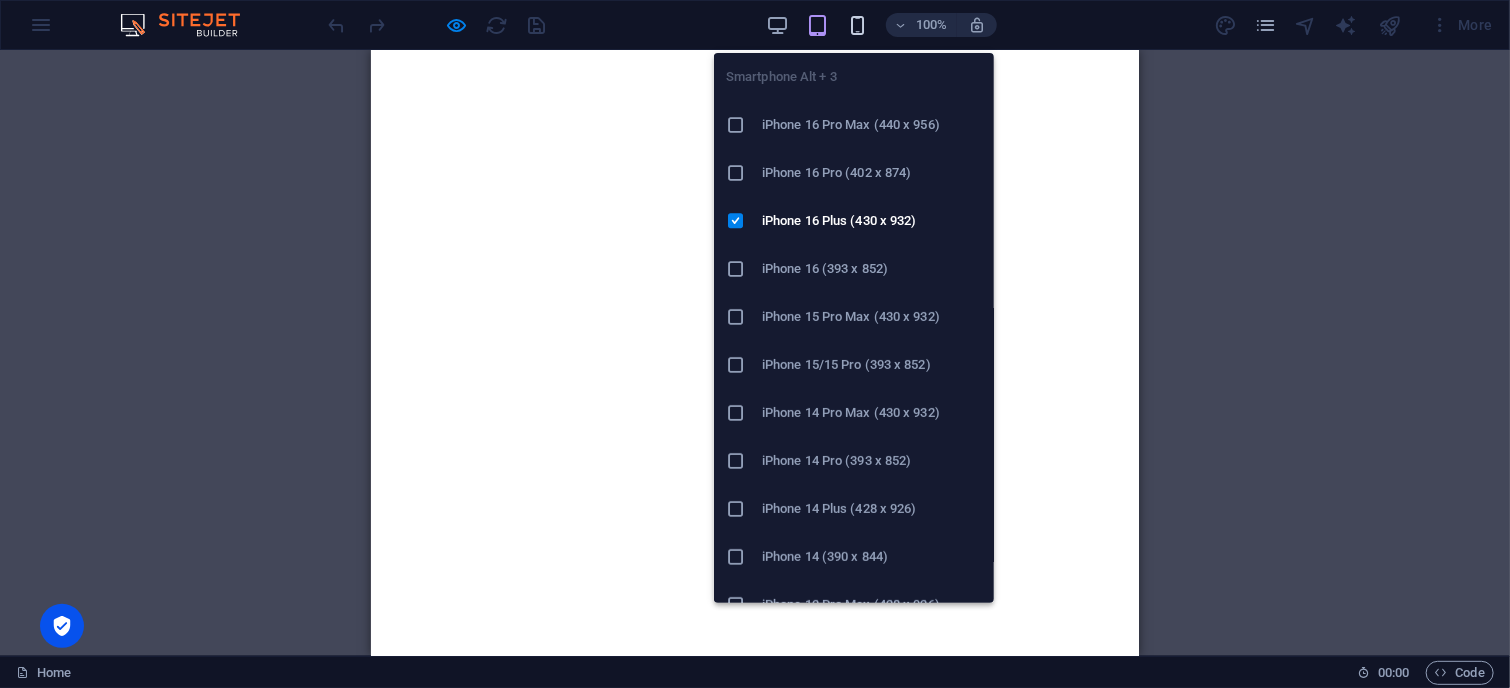 click at bounding box center [857, 25] 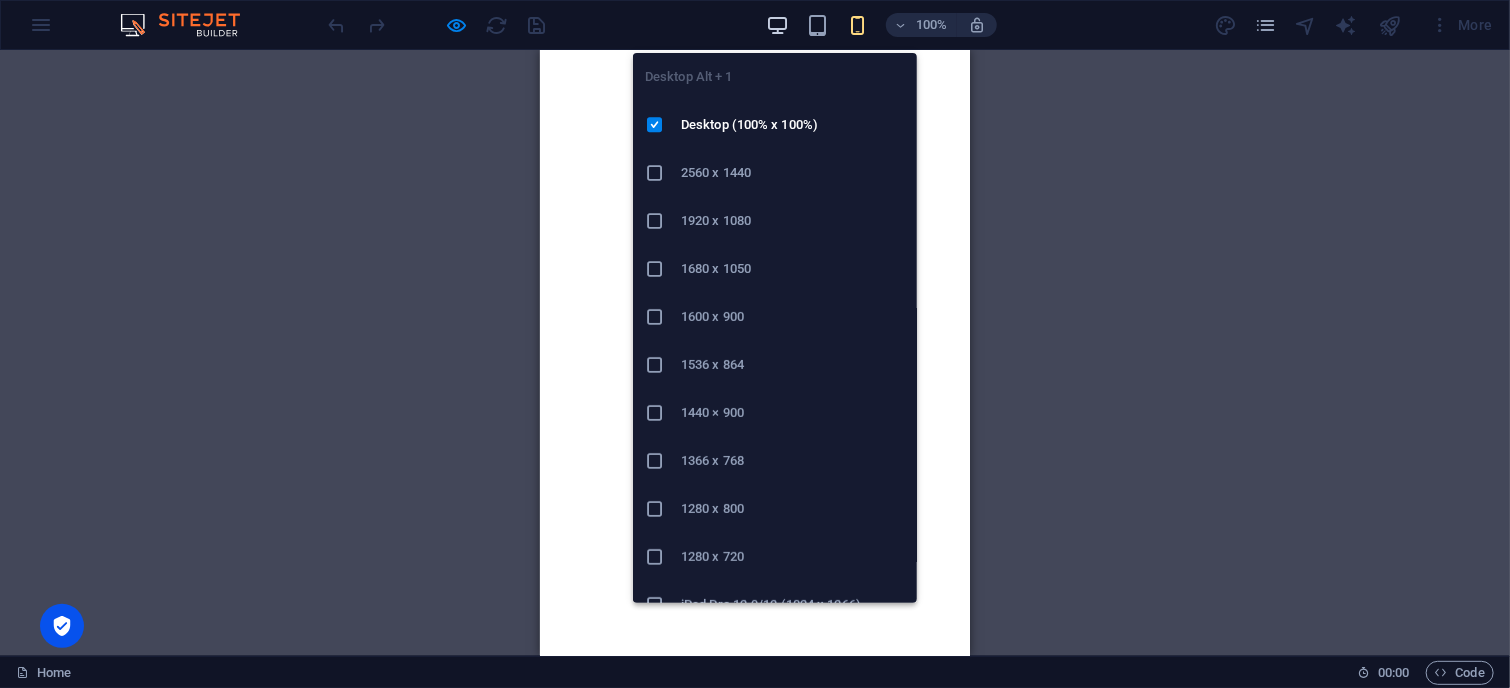click at bounding box center (777, 25) 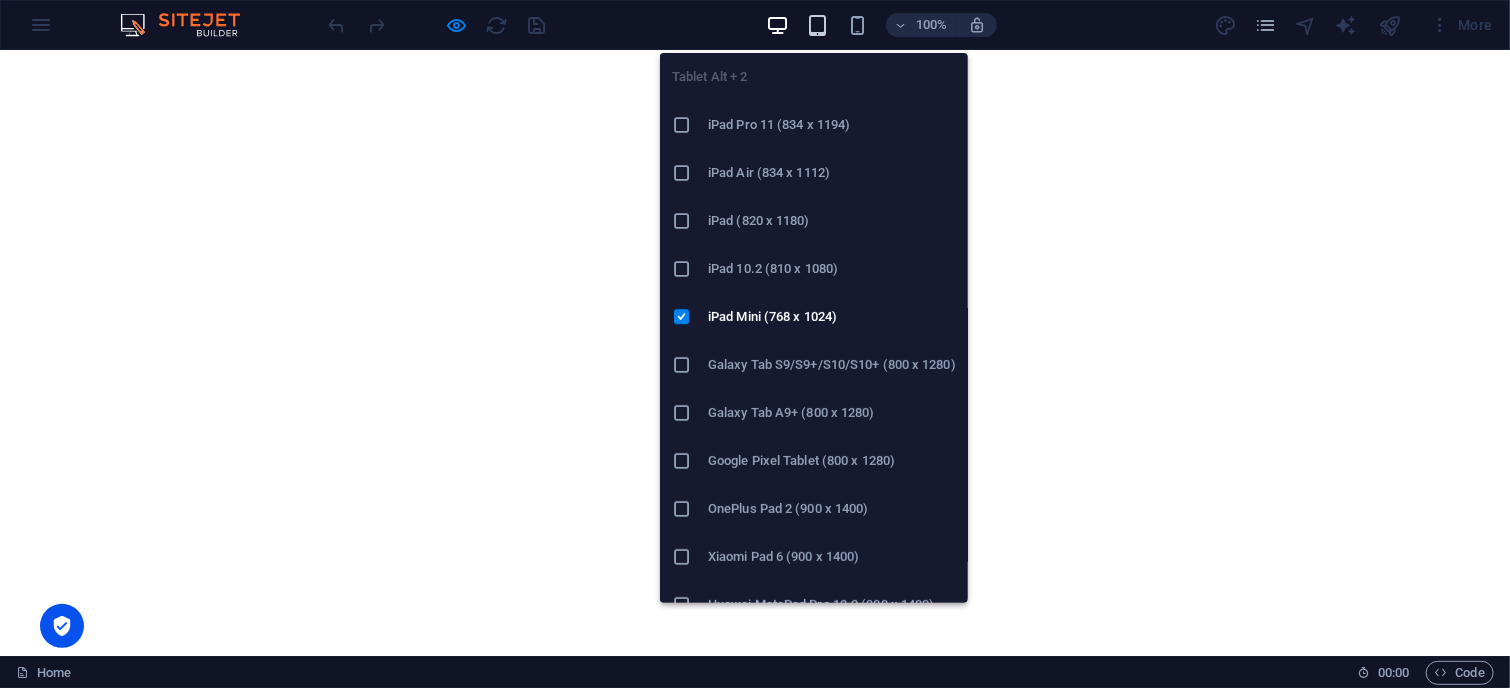 click at bounding box center (817, 25) 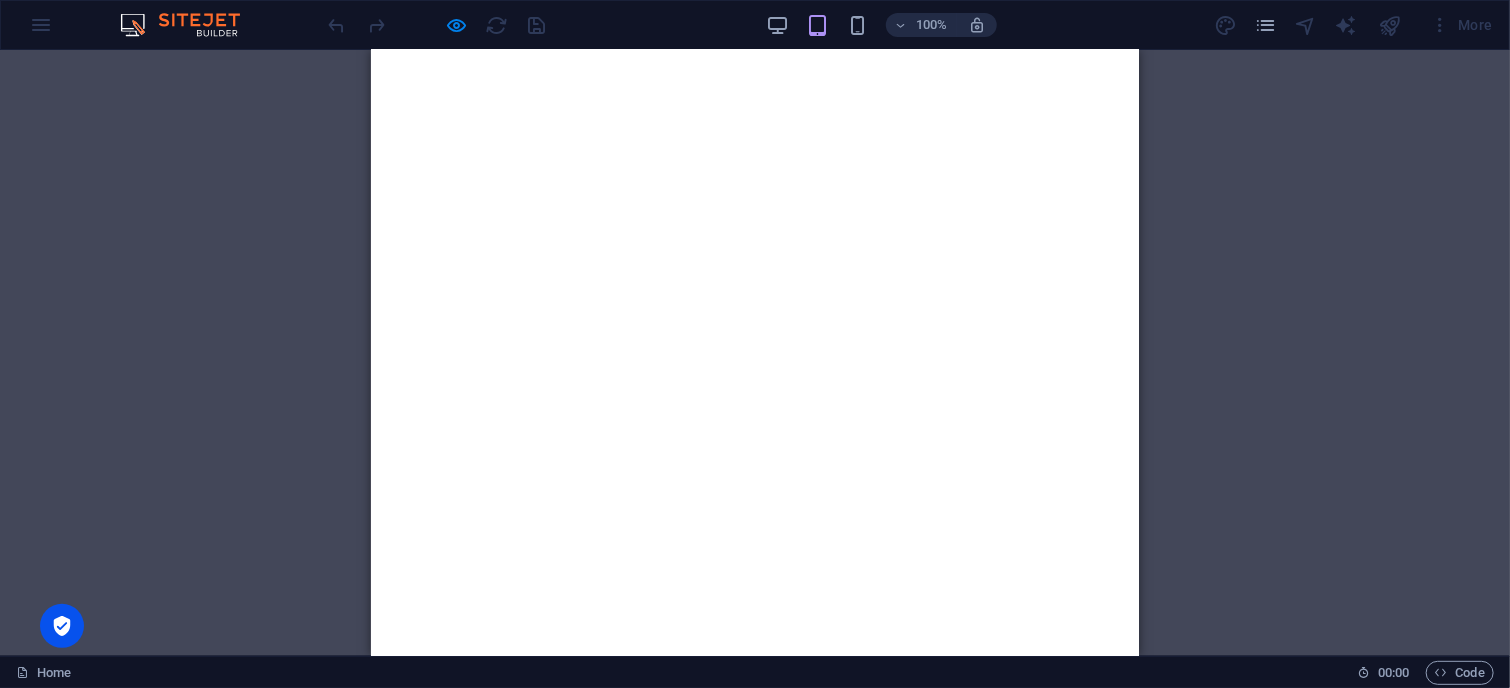 scroll, scrollTop: 0, scrollLeft: 0, axis: both 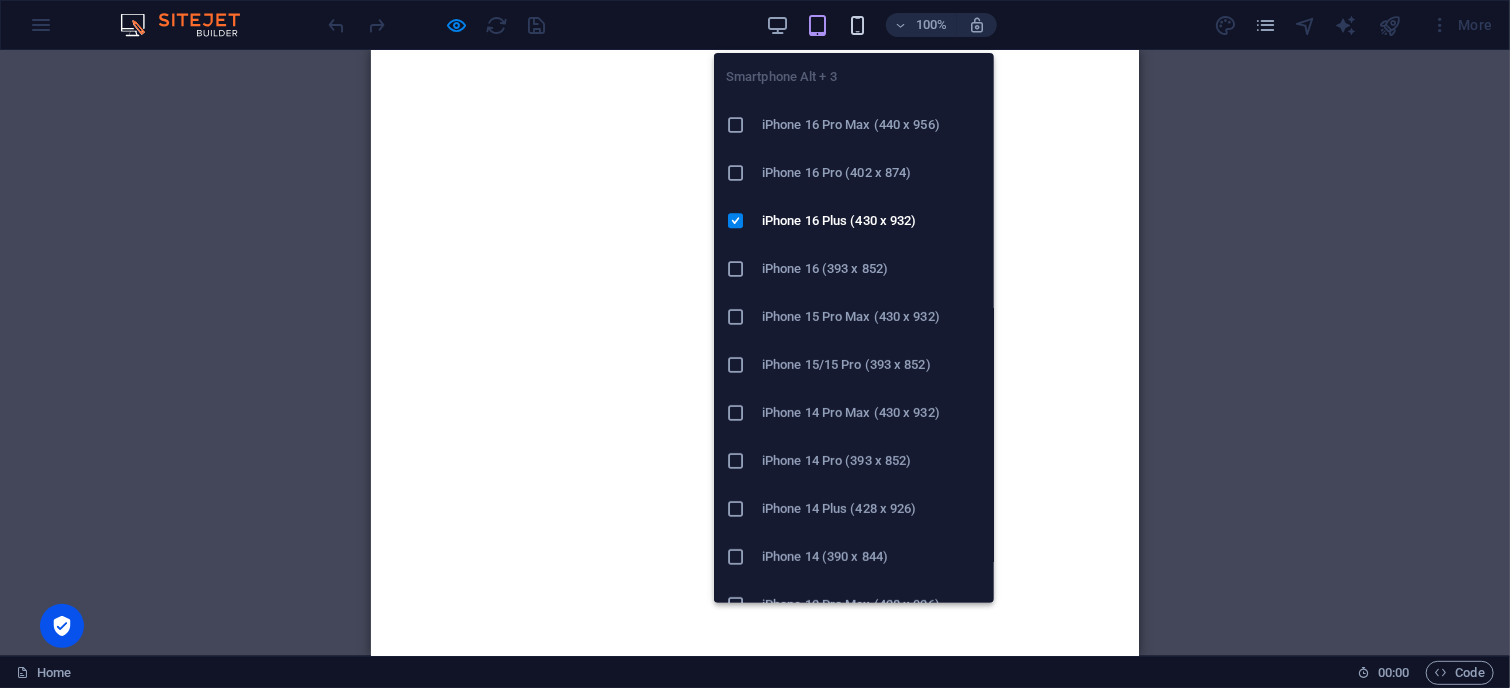 click at bounding box center (857, 25) 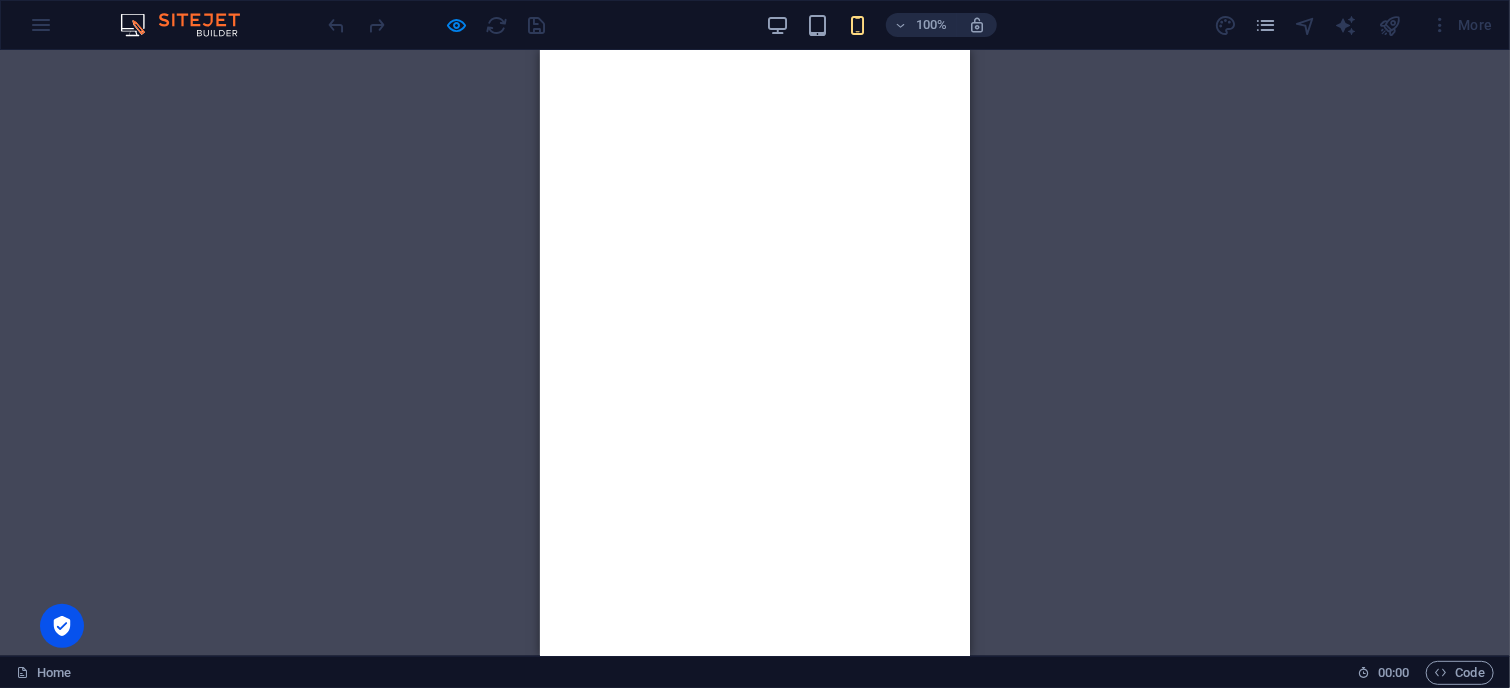 click at bounding box center [754, 415] 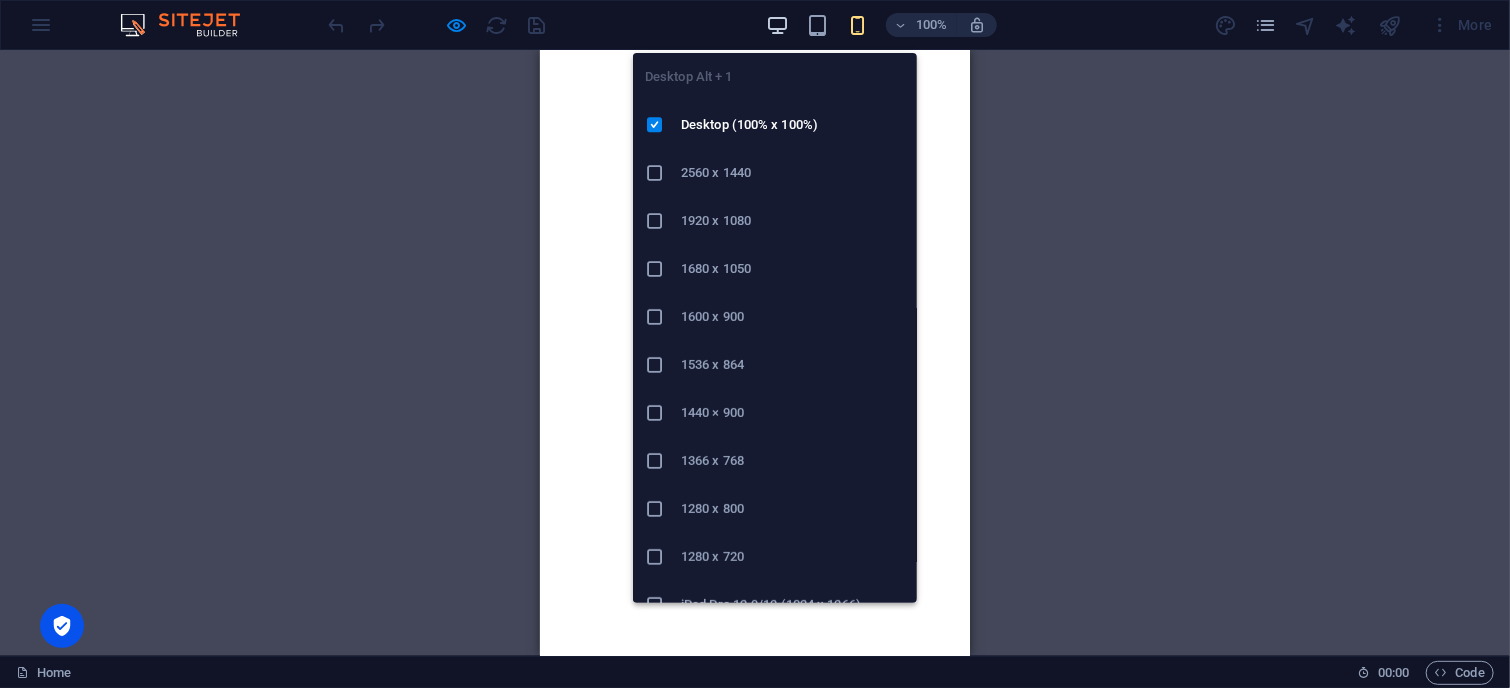 click at bounding box center (777, 25) 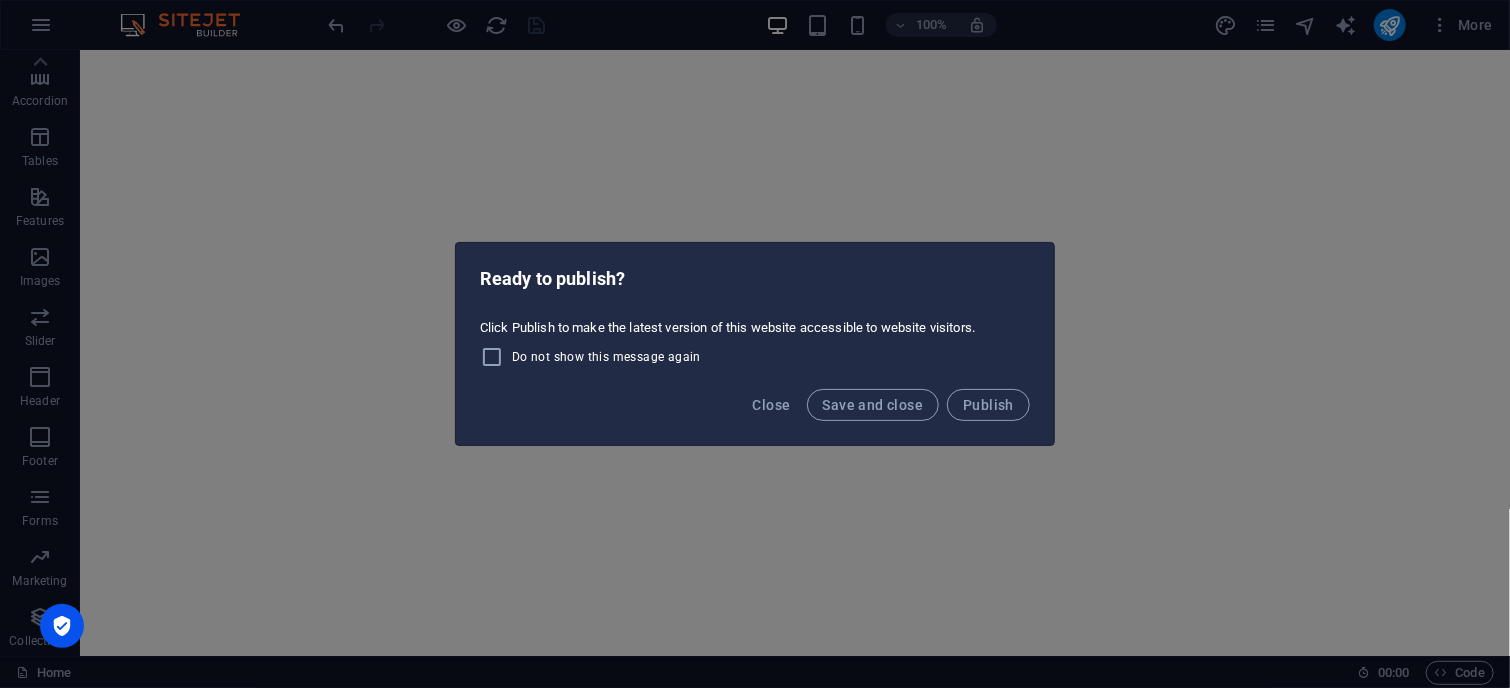 click on "Ready to publish? Click Publish to make the latest version of this website accessible to website visitors. Do not show this message again Close Save and close Publish" at bounding box center (755, 344) 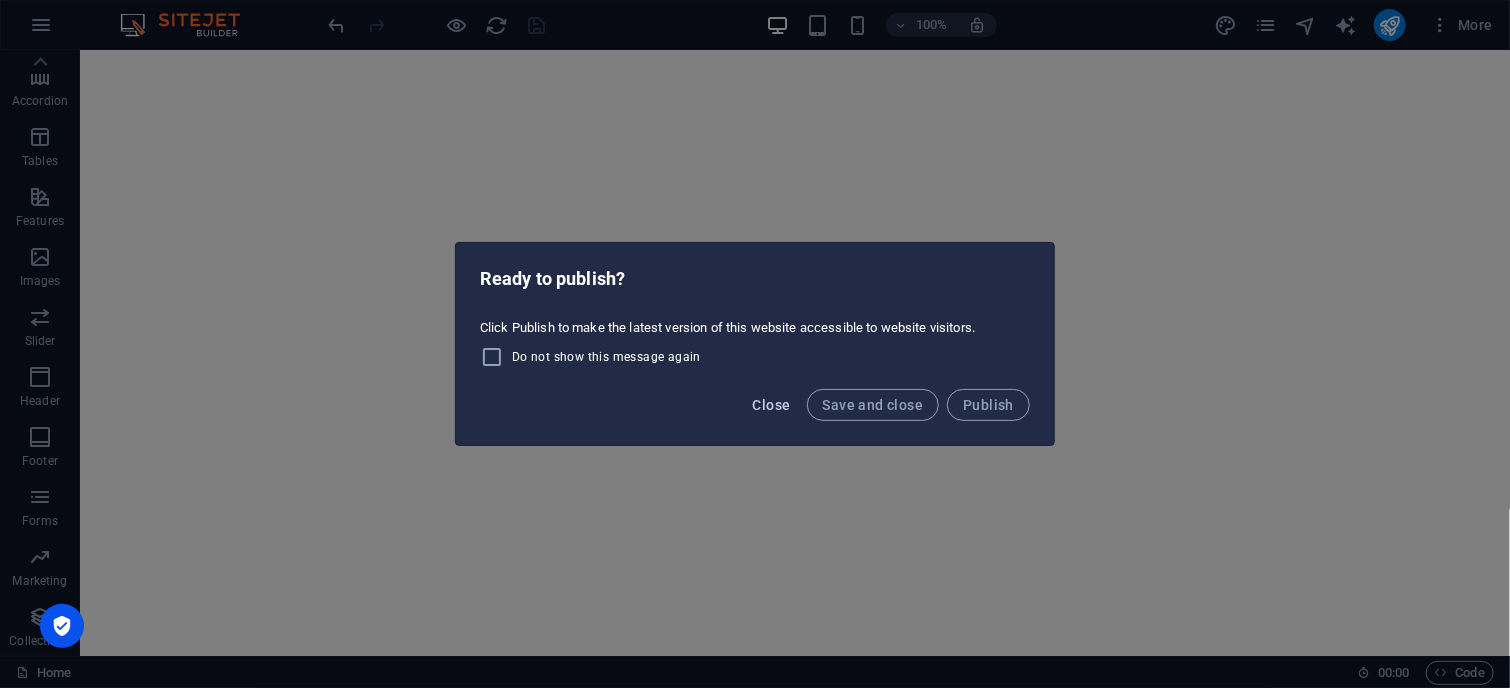 click on "Close" at bounding box center (772, 405) 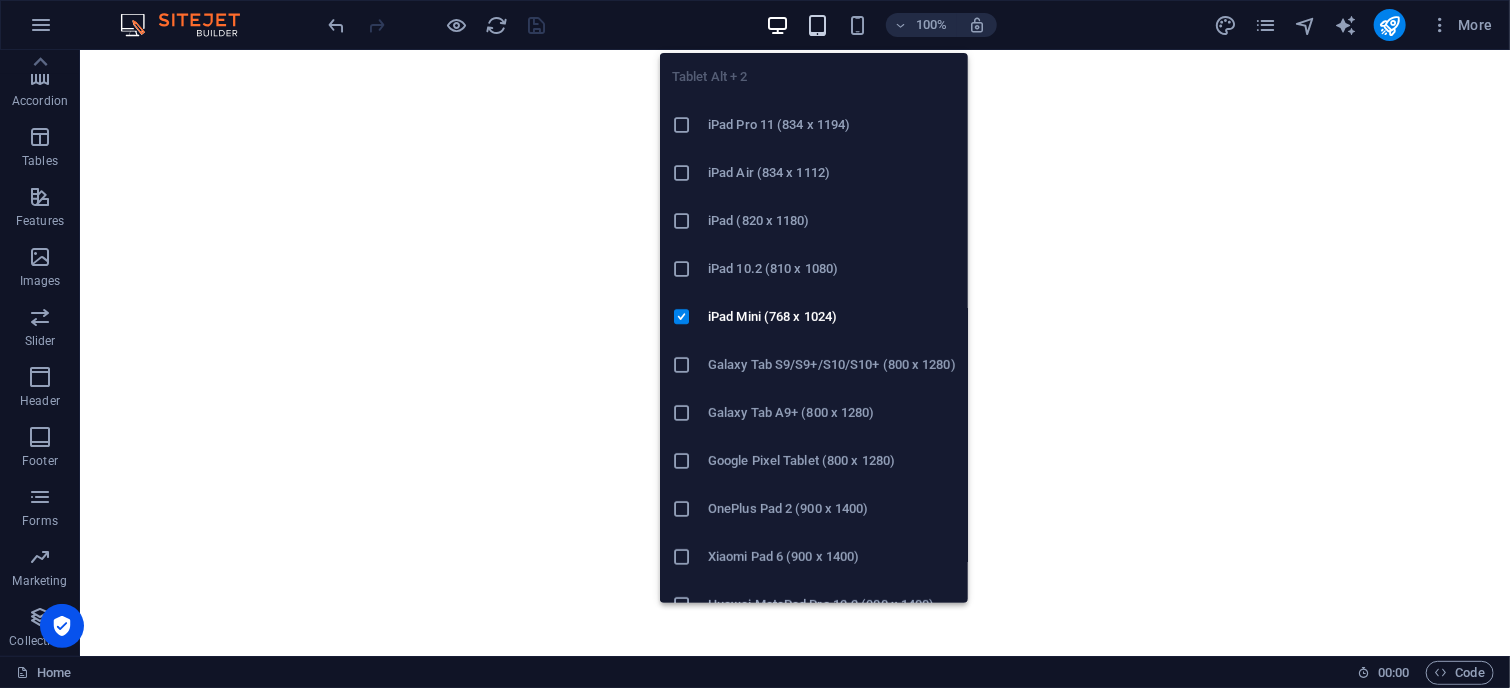 click at bounding box center [817, 25] 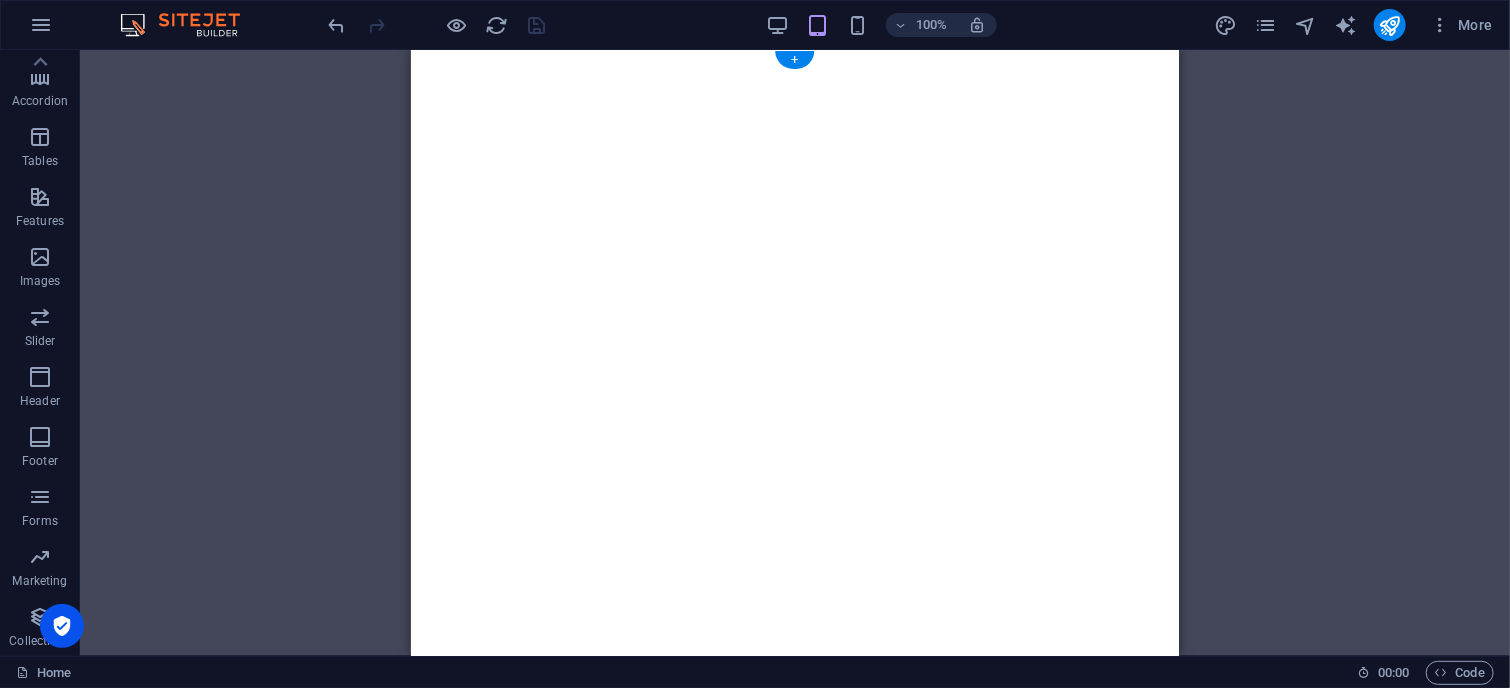 click at bounding box center (794, 417) 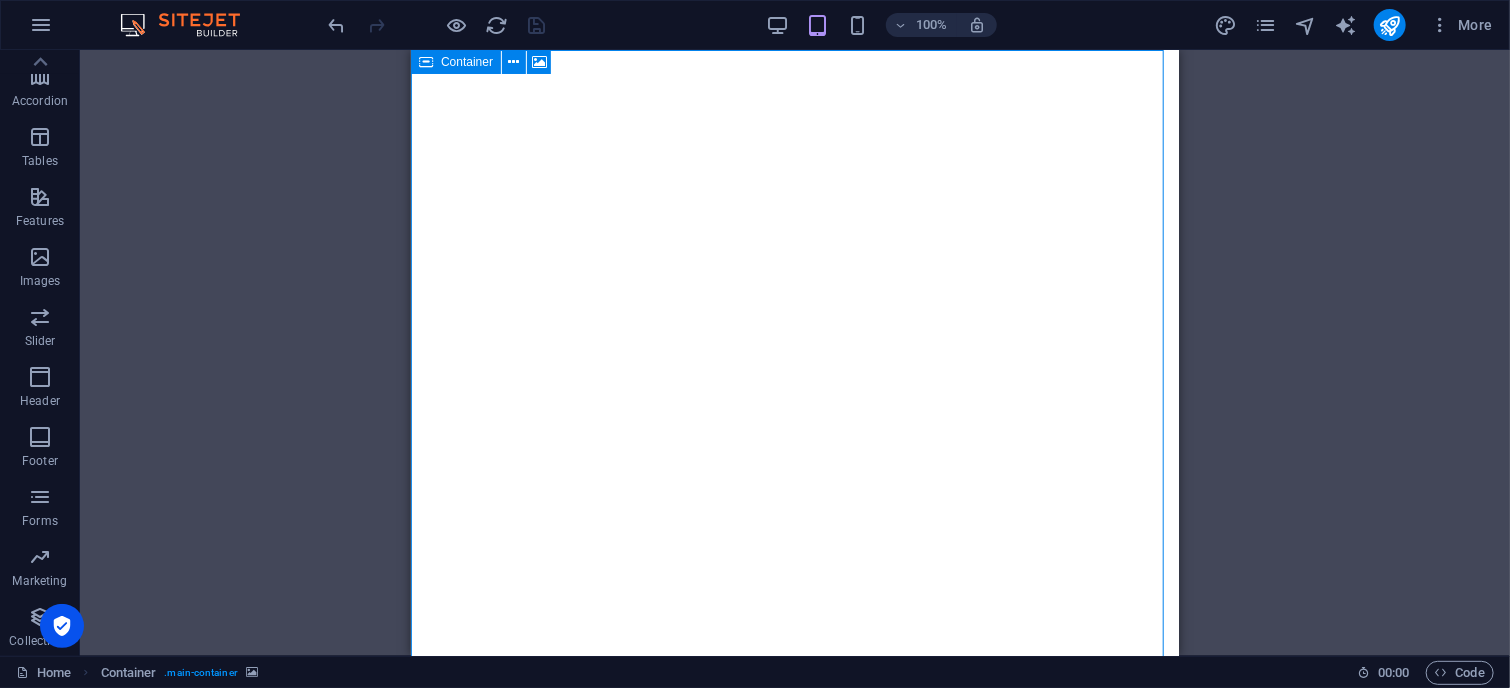 click at bounding box center (426, 62) 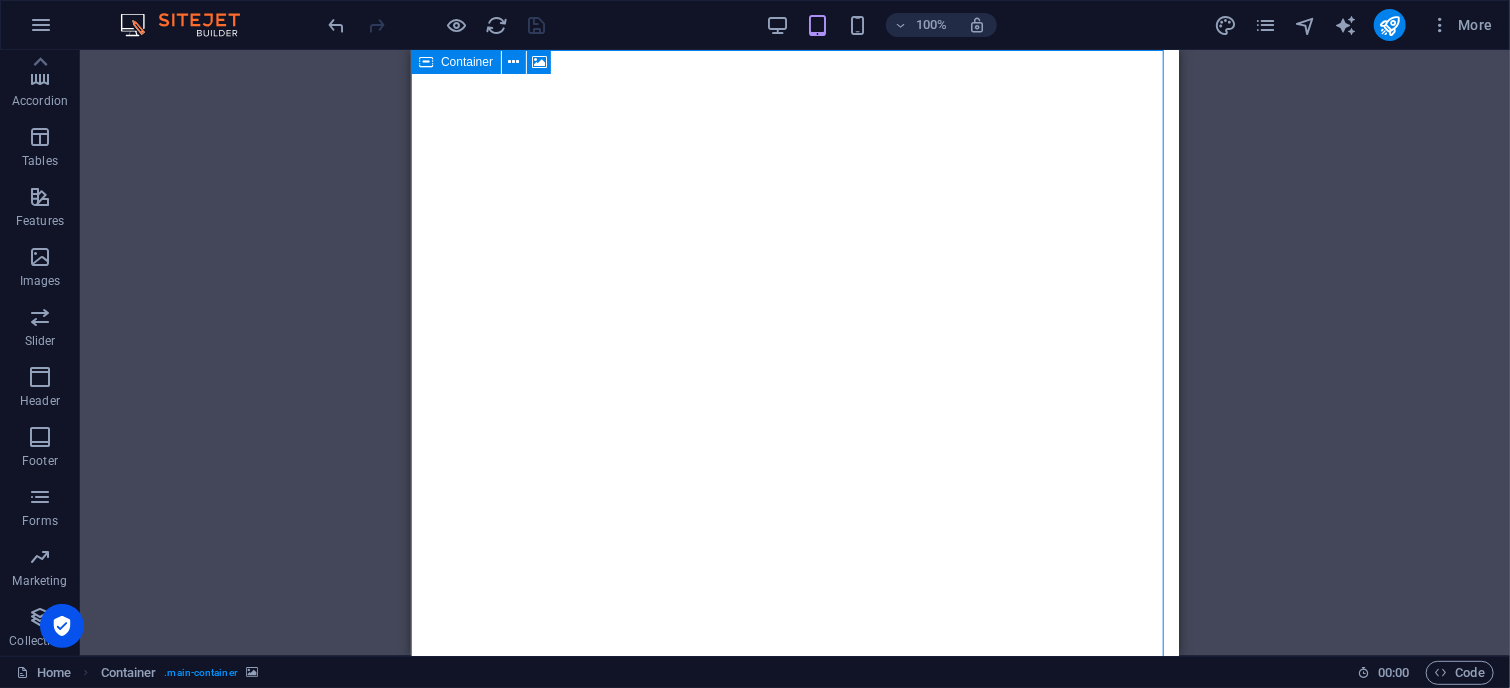 click at bounding box center (426, 62) 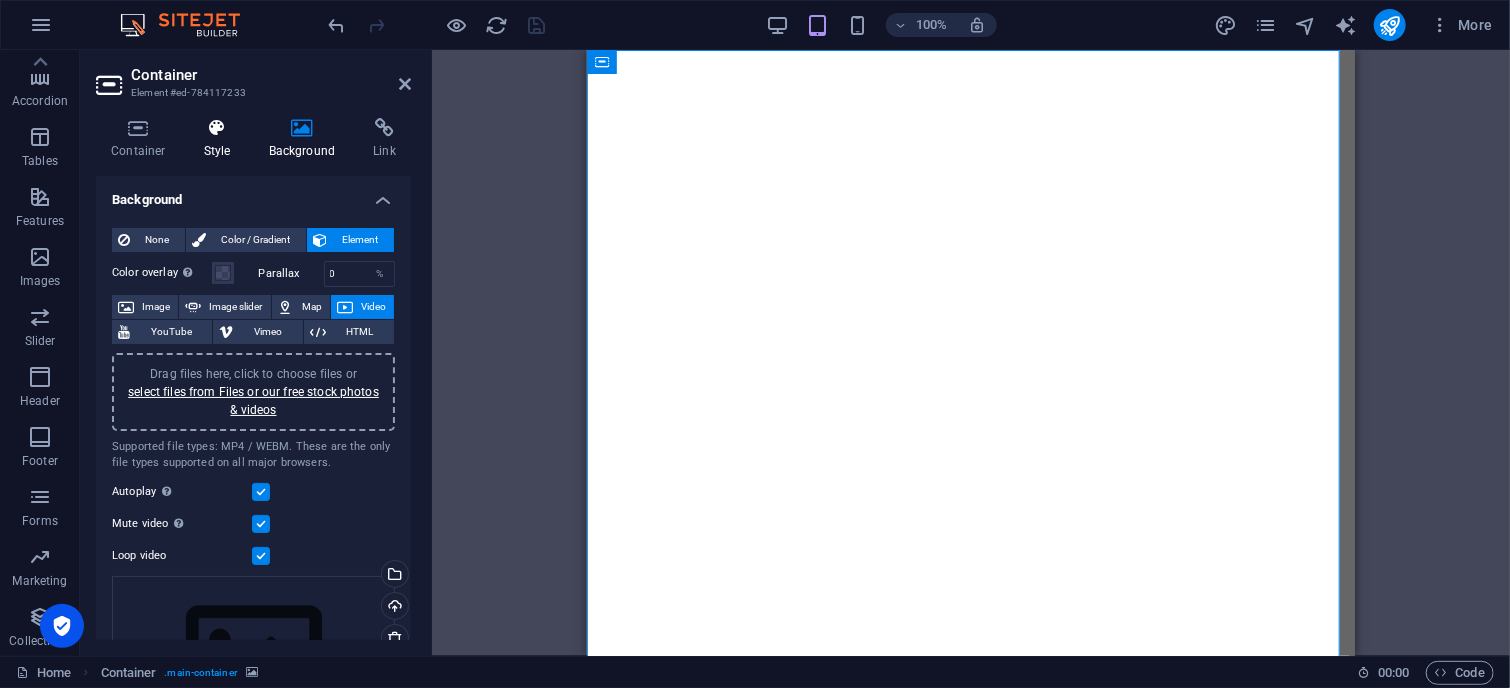 click at bounding box center [217, 128] 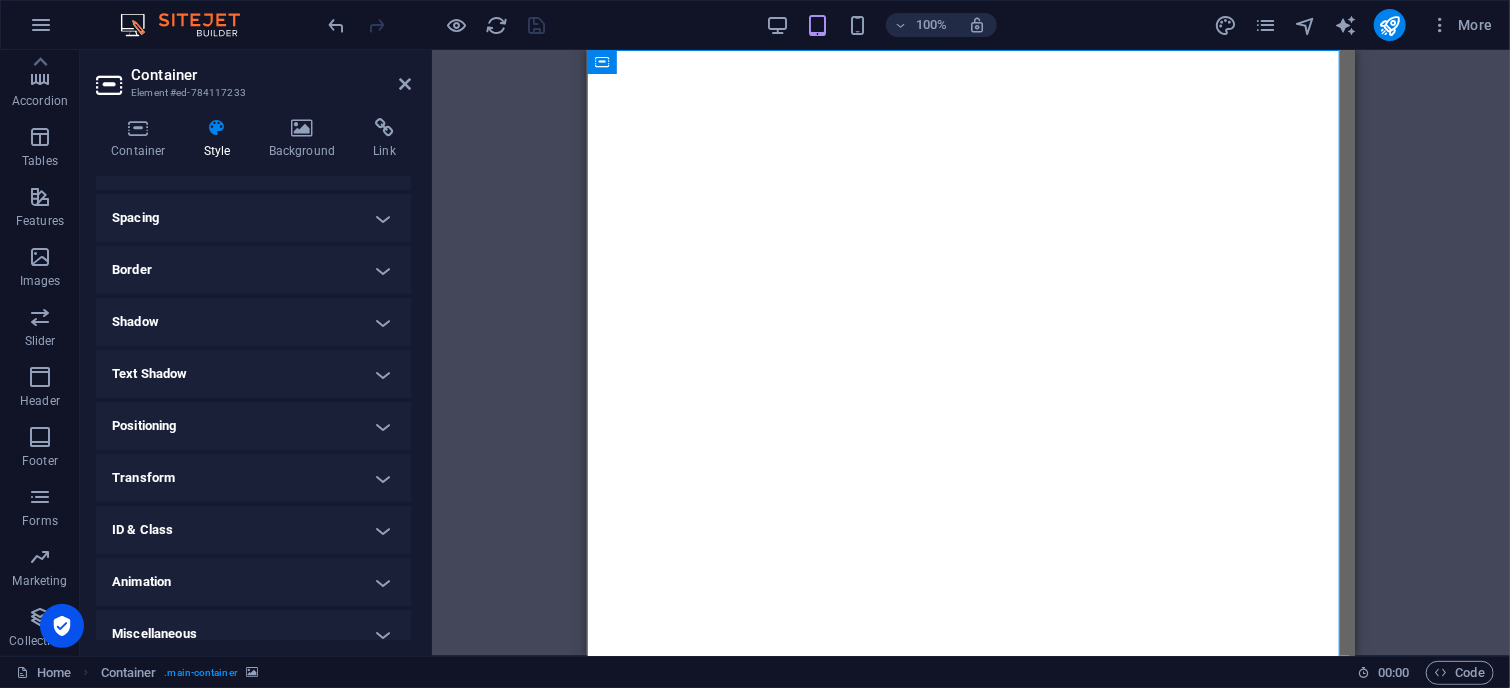 scroll, scrollTop: 170, scrollLeft: 0, axis: vertical 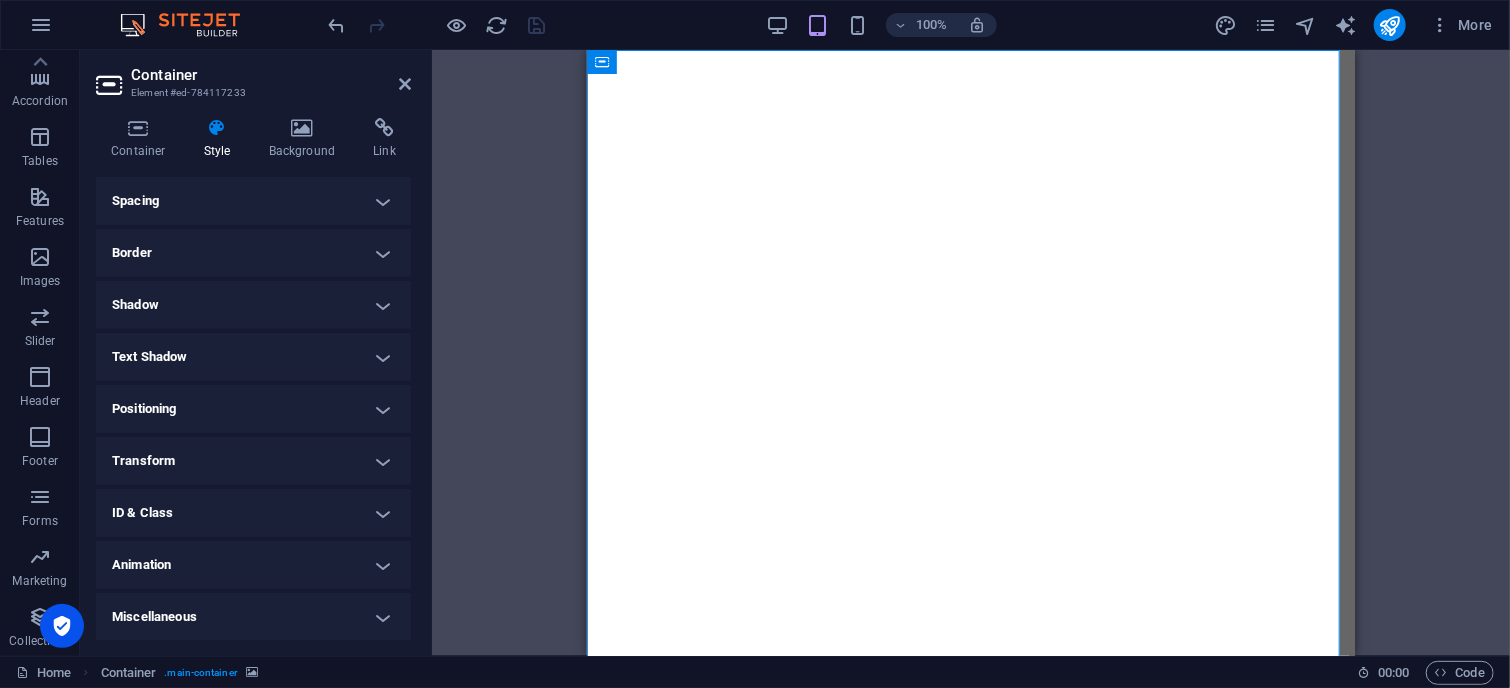 click on "Animation" at bounding box center (253, 565) 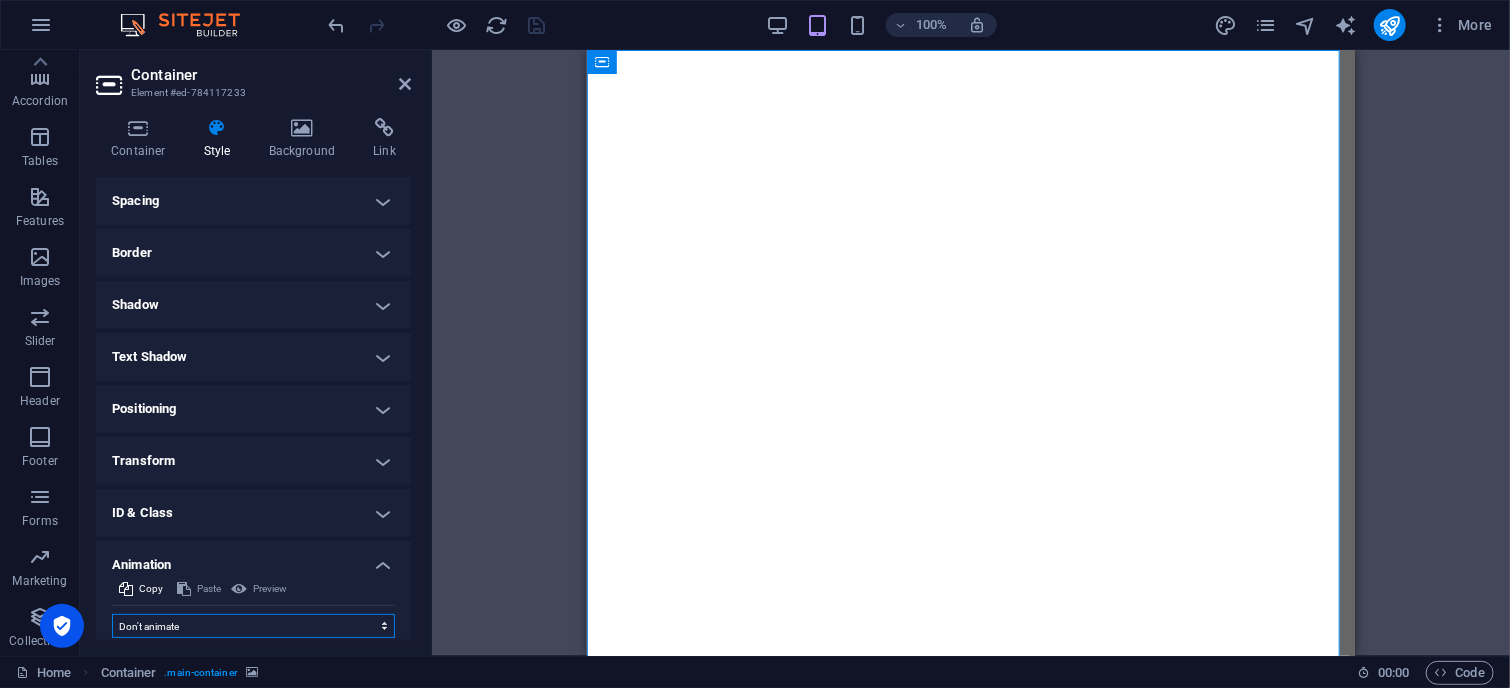 click on "Don't animate Show / Hide Slide up/down Zoom in/out Slide left to right Slide right to left Slide top to bottom Slide bottom to top Pulse Blink Open as overlay" at bounding box center (253, 626) 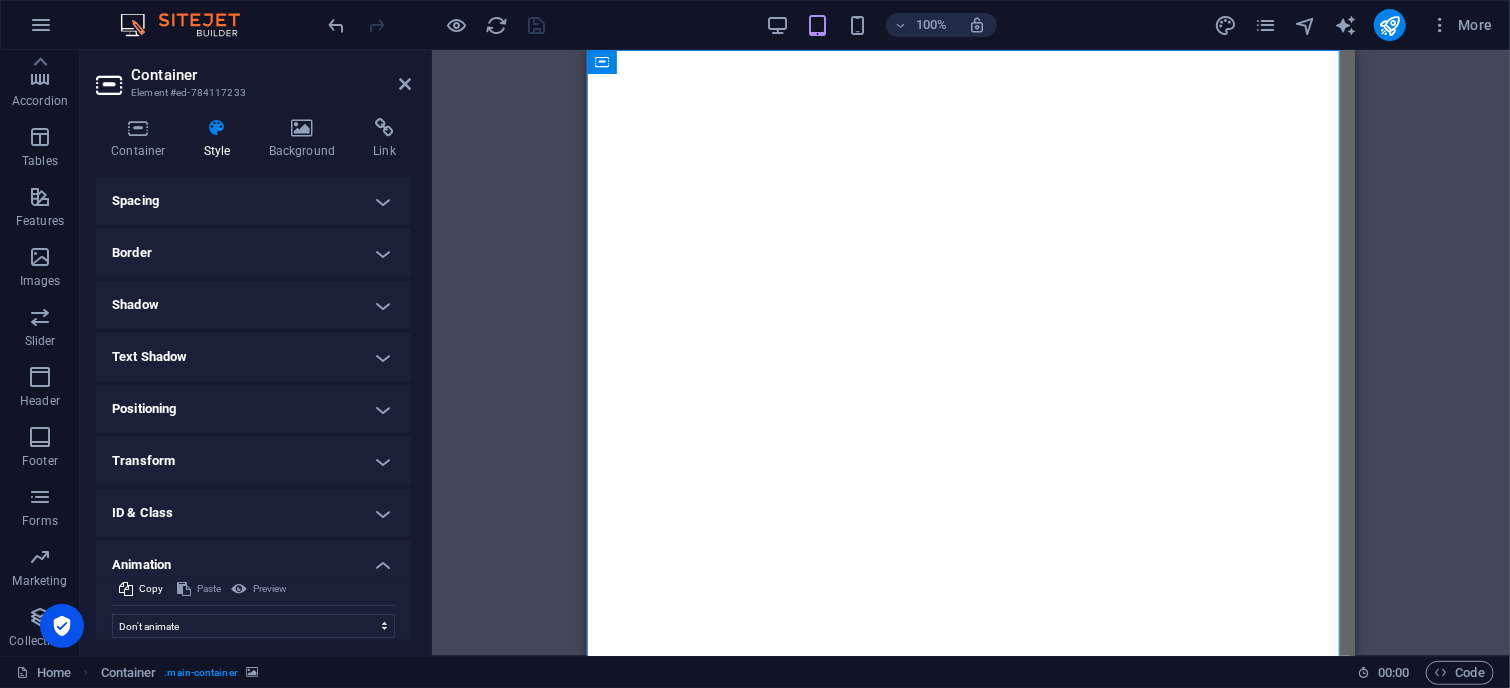 drag, startPoint x: 412, startPoint y: 511, endPoint x: 414, endPoint y: 551, distance: 40.04997 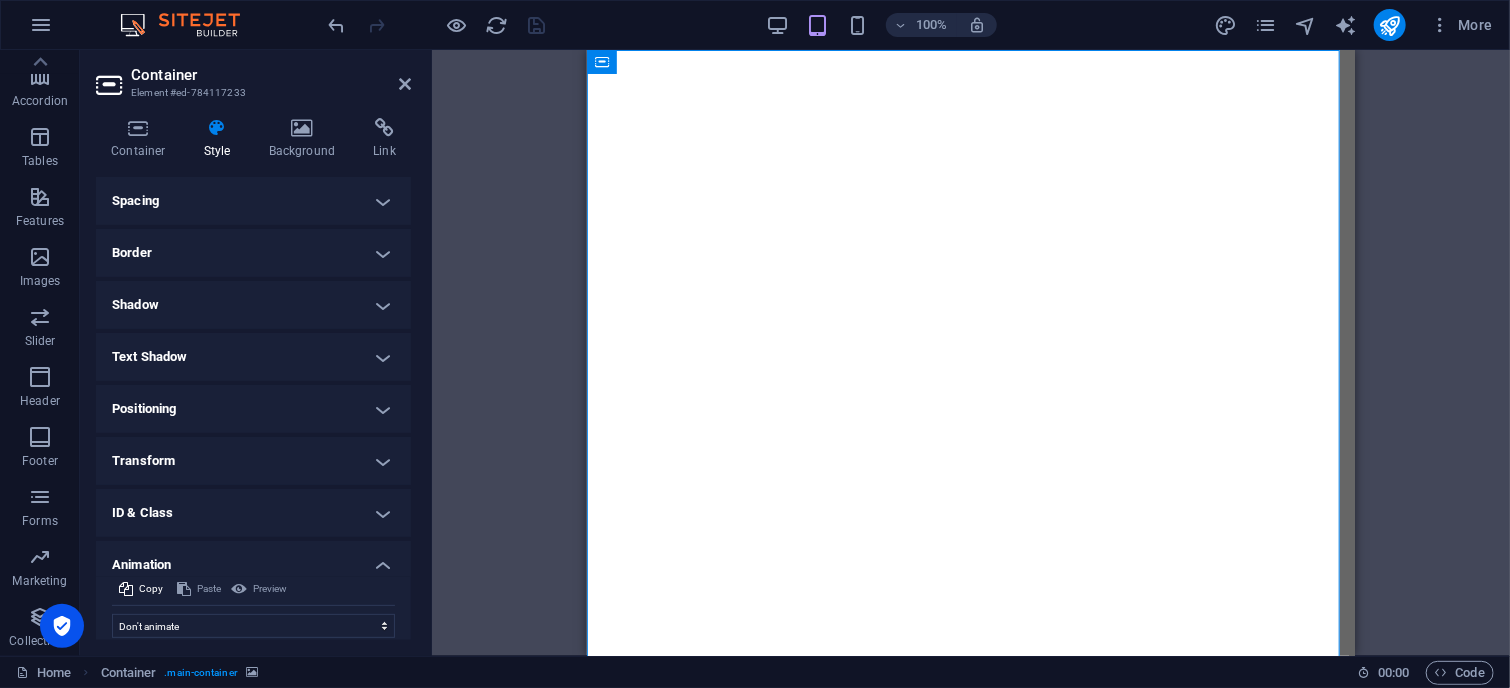 scroll, scrollTop: 235, scrollLeft: 0, axis: vertical 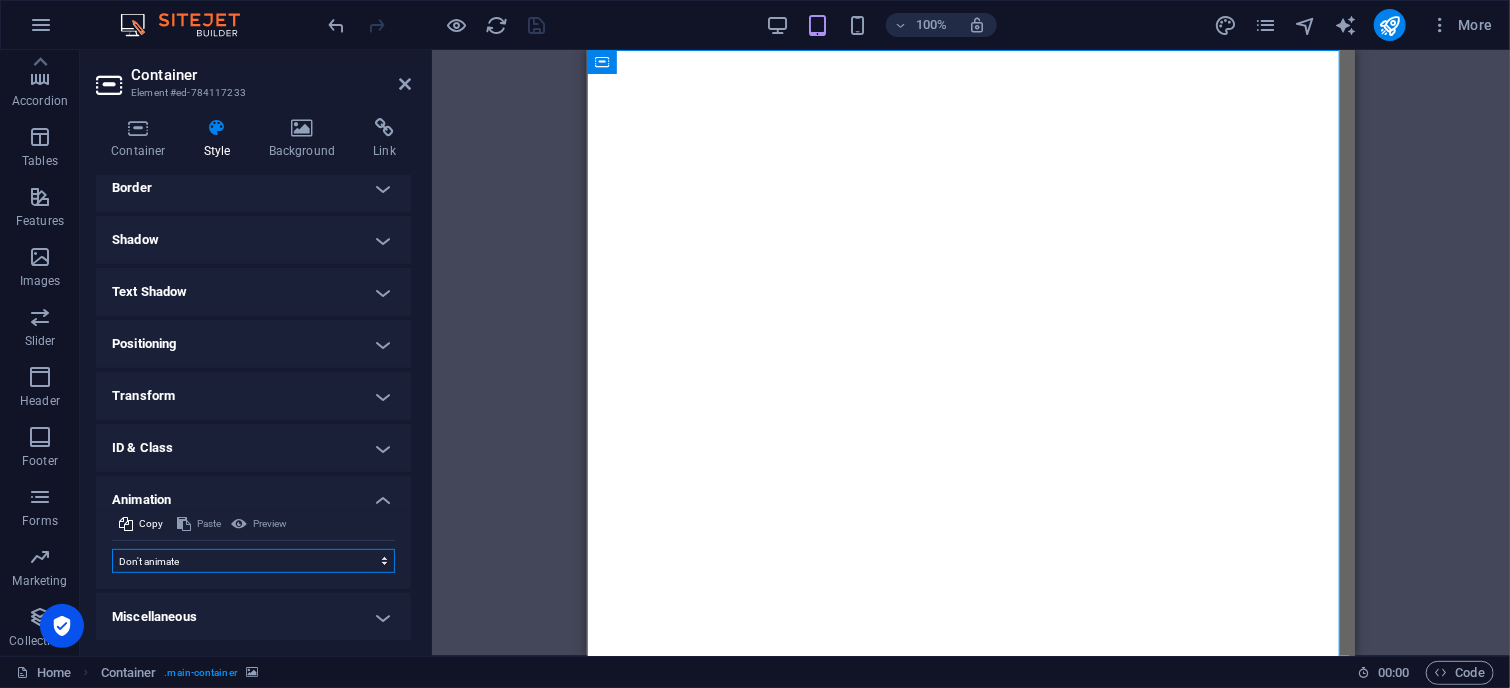 click on "Don't animate Show / Hide Slide up/down Zoom in/out Slide left to right Slide right to left Slide top to bottom Slide bottom to top Pulse Blink Open as overlay" at bounding box center [253, 561] 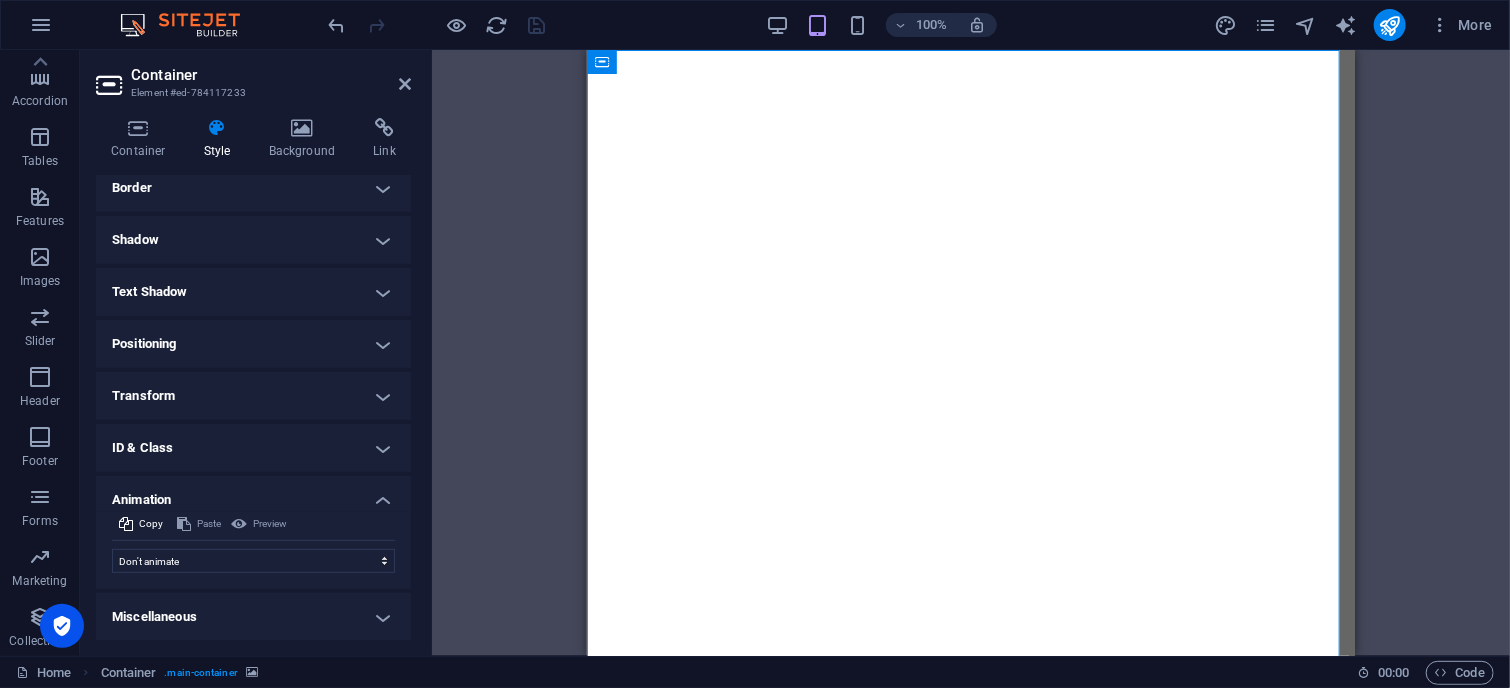 click on "Border" at bounding box center [253, 188] 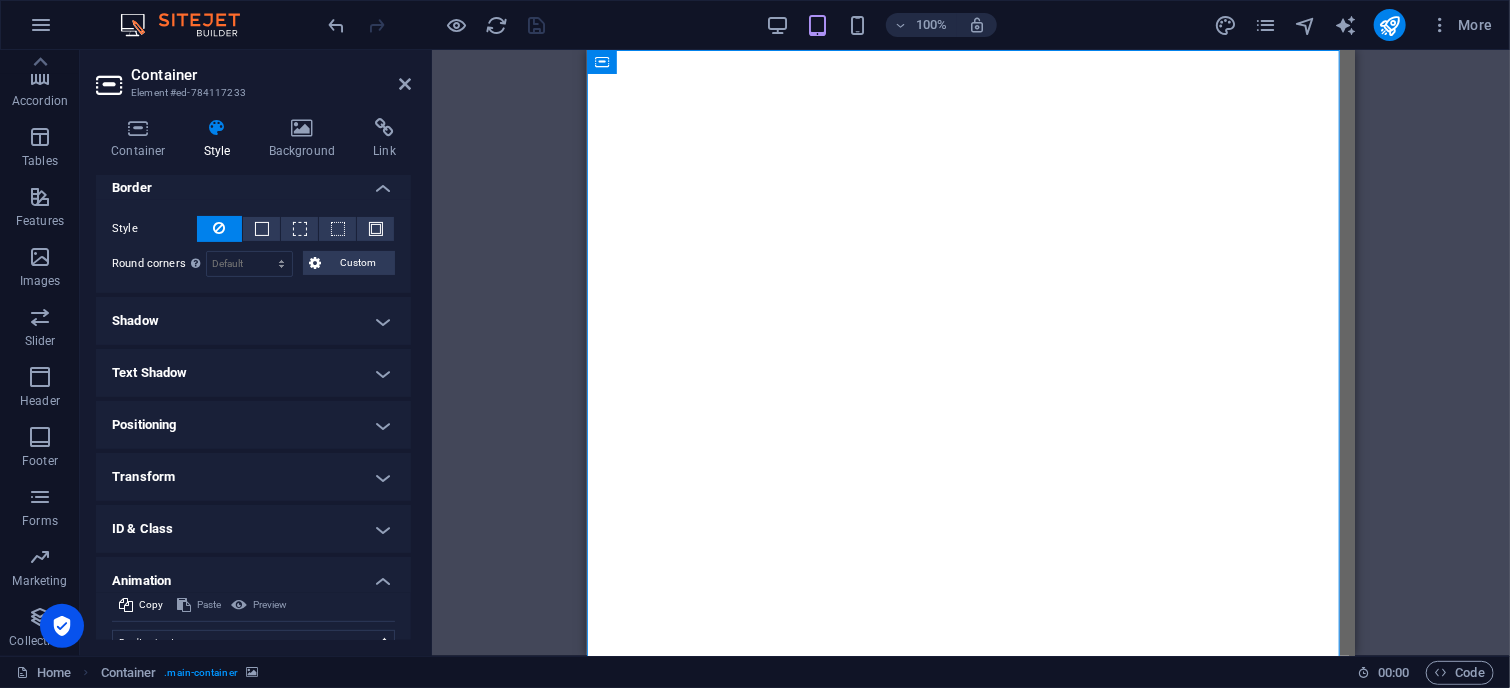 click at bounding box center (217, 128) 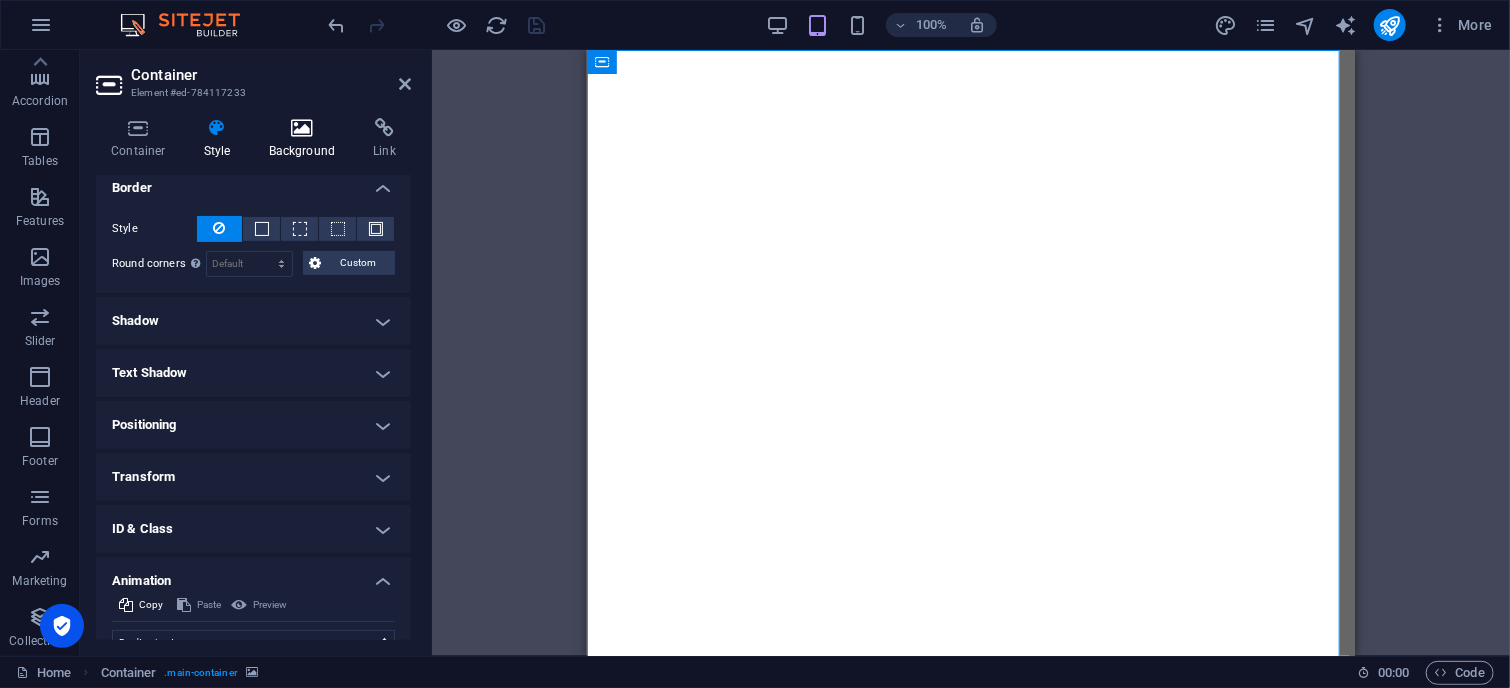 click at bounding box center [302, 128] 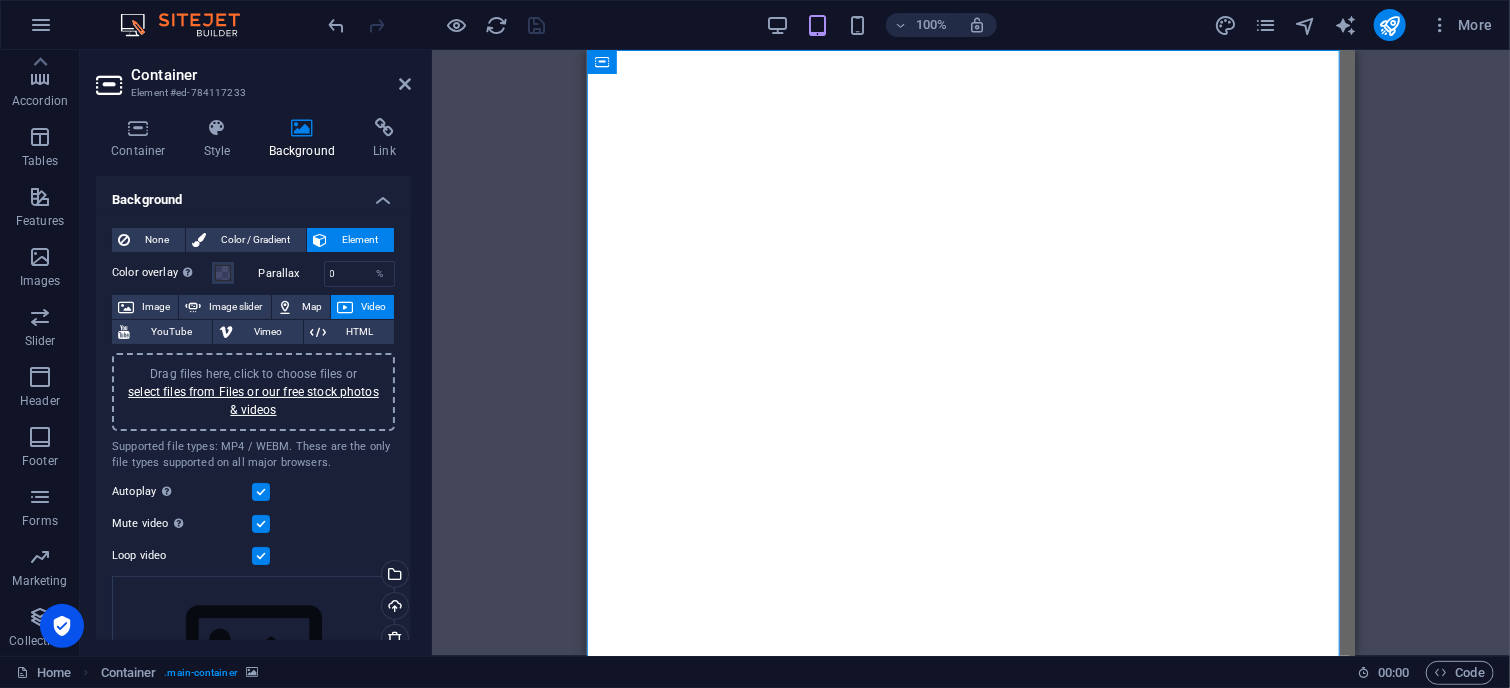 click on "Color overlay Places an overlay over the background to colorize it" at bounding box center [162, 273] 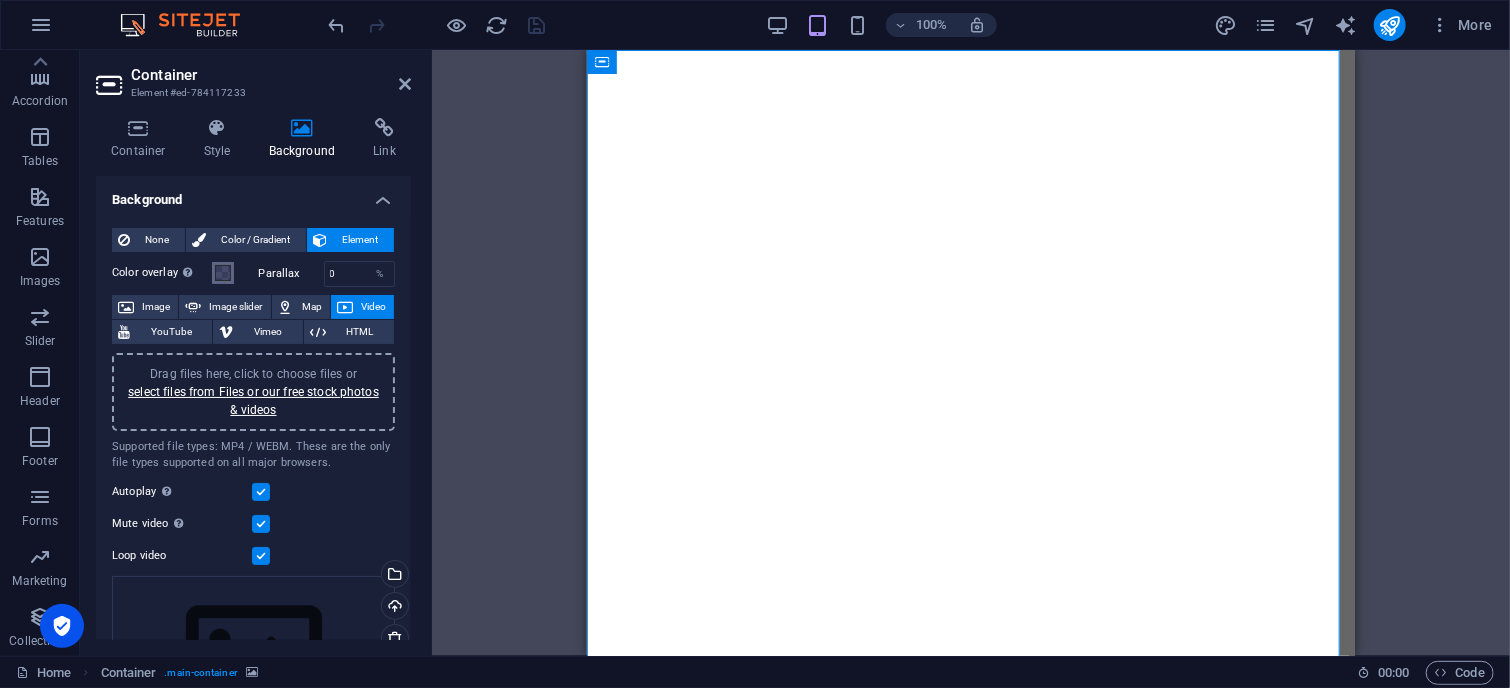 click on "Color overlay Places an overlay over the background to colorize it" at bounding box center [223, 273] 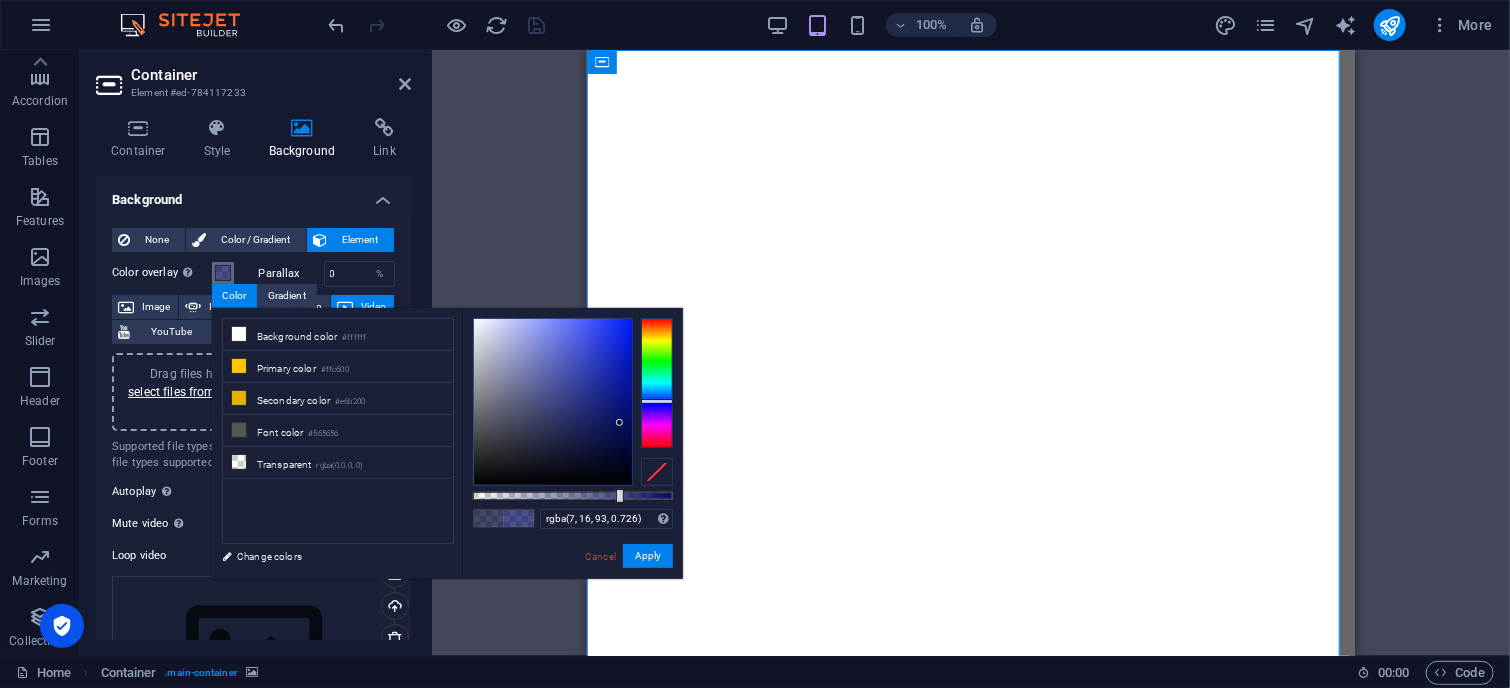 drag, startPoint x: 616, startPoint y: 441, endPoint x: 620, endPoint y: 423, distance: 18.439089 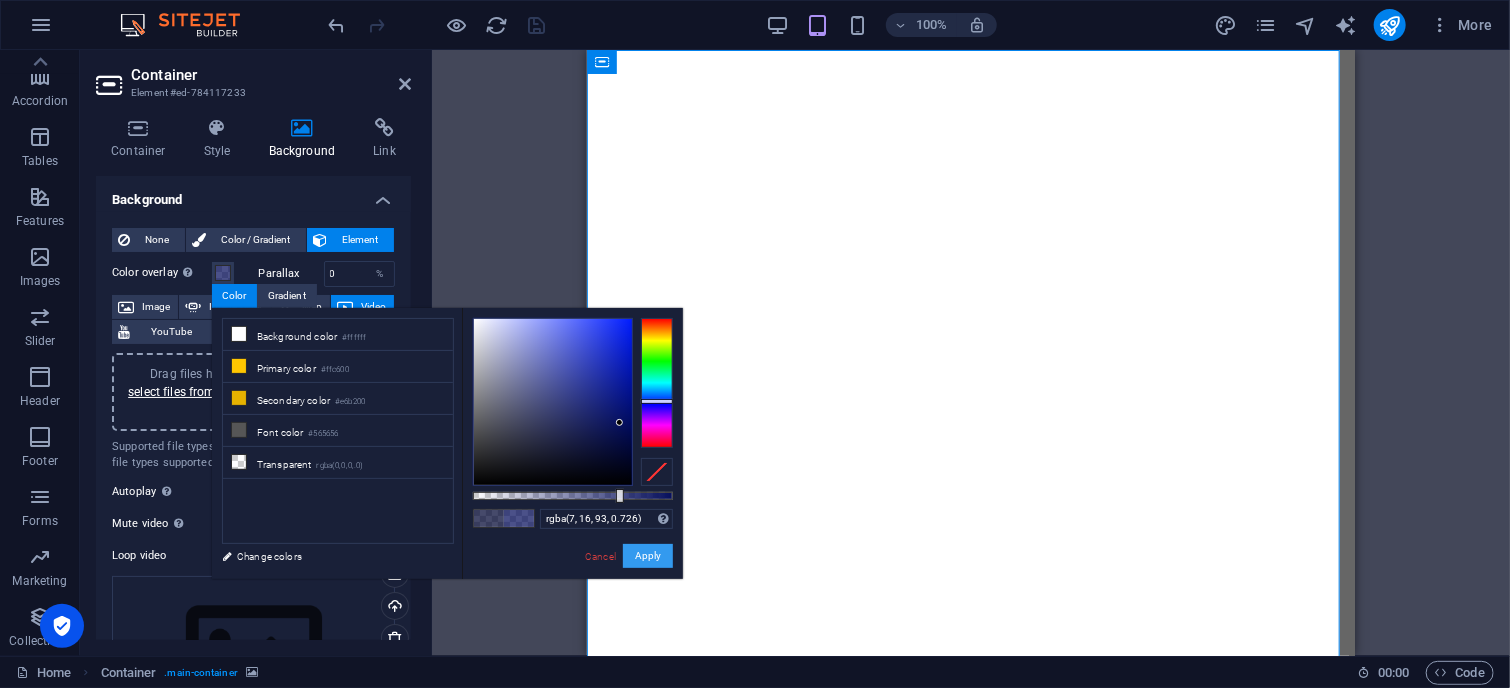 click on "Apply" at bounding box center [648, 556] 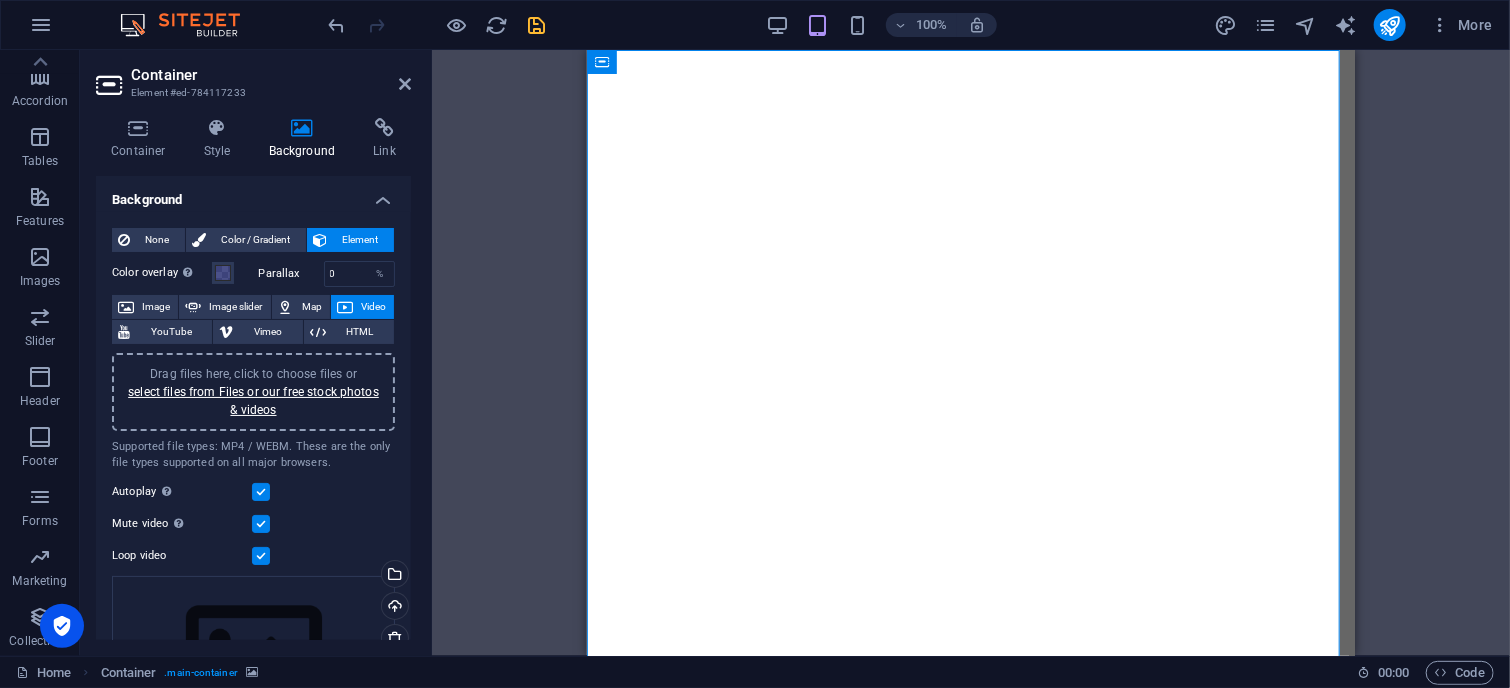 click on "Drag here to replace the existing content. Press “Ctrl” if you want to create a new element.
H1   Container   Preset   Container   Container   Placeholder   Spacer   Spacer   Preset   Container   Image   Text   Spacer   H3   Spacer   Preset   Form   Email   Preset   Preset   Form   Checkbox   Captcha   Form button" at bounding box center [971, 353] 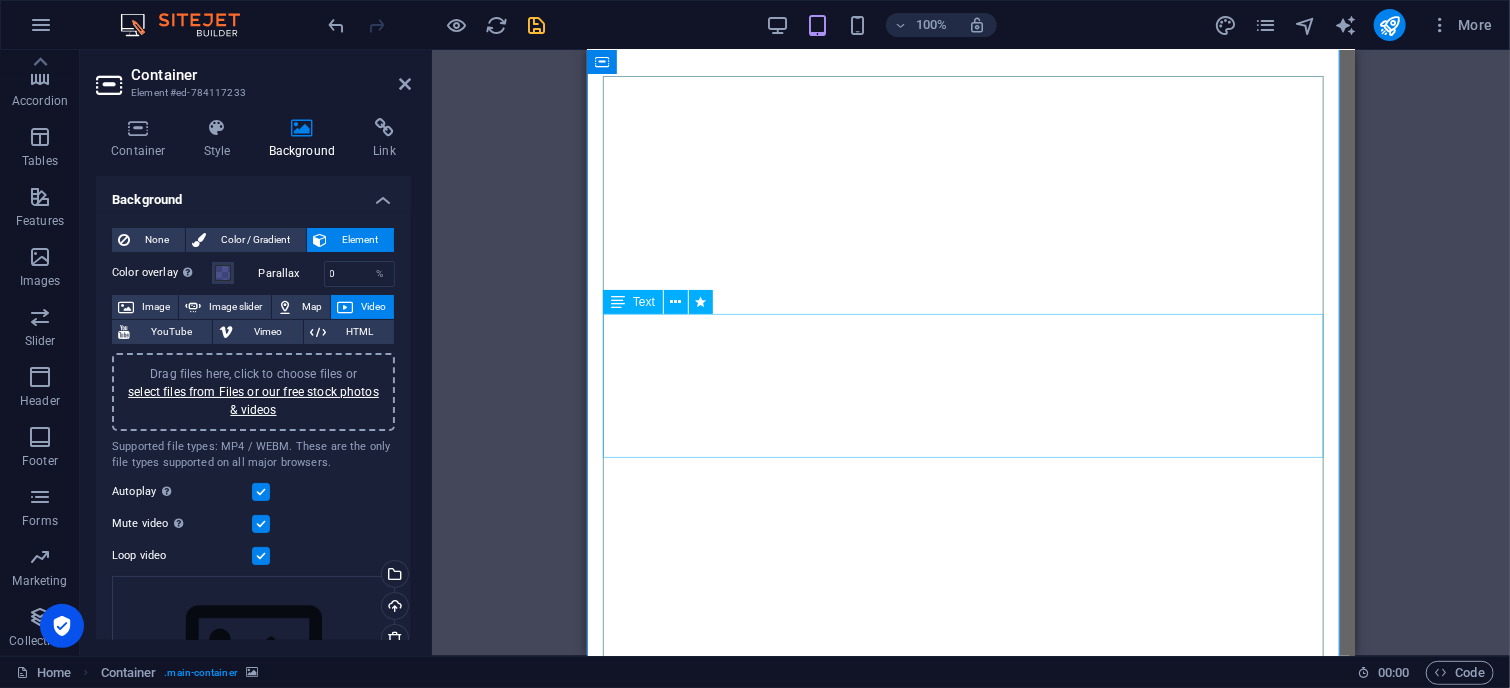 scroll, scrollTop: 100, scrollLeft: 0, axis: vertical 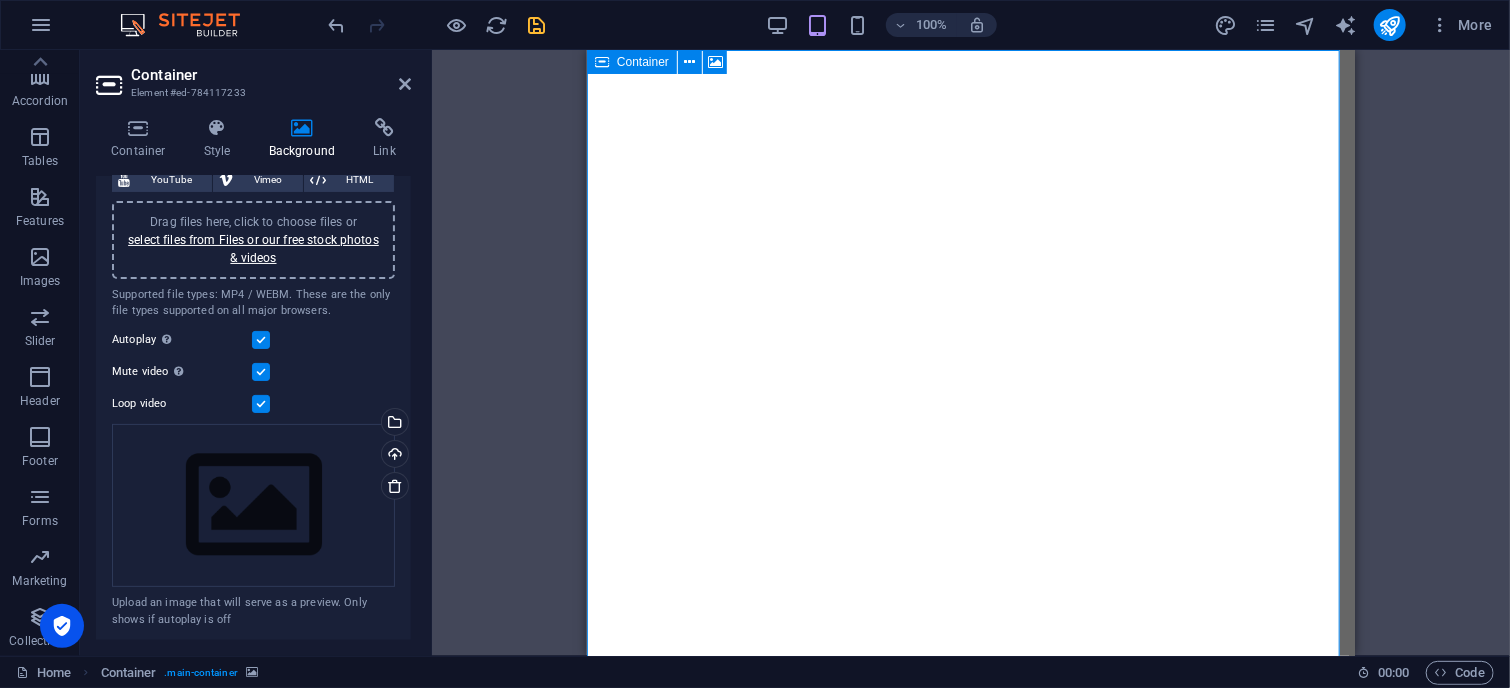 click at bounding box center (602, 62) 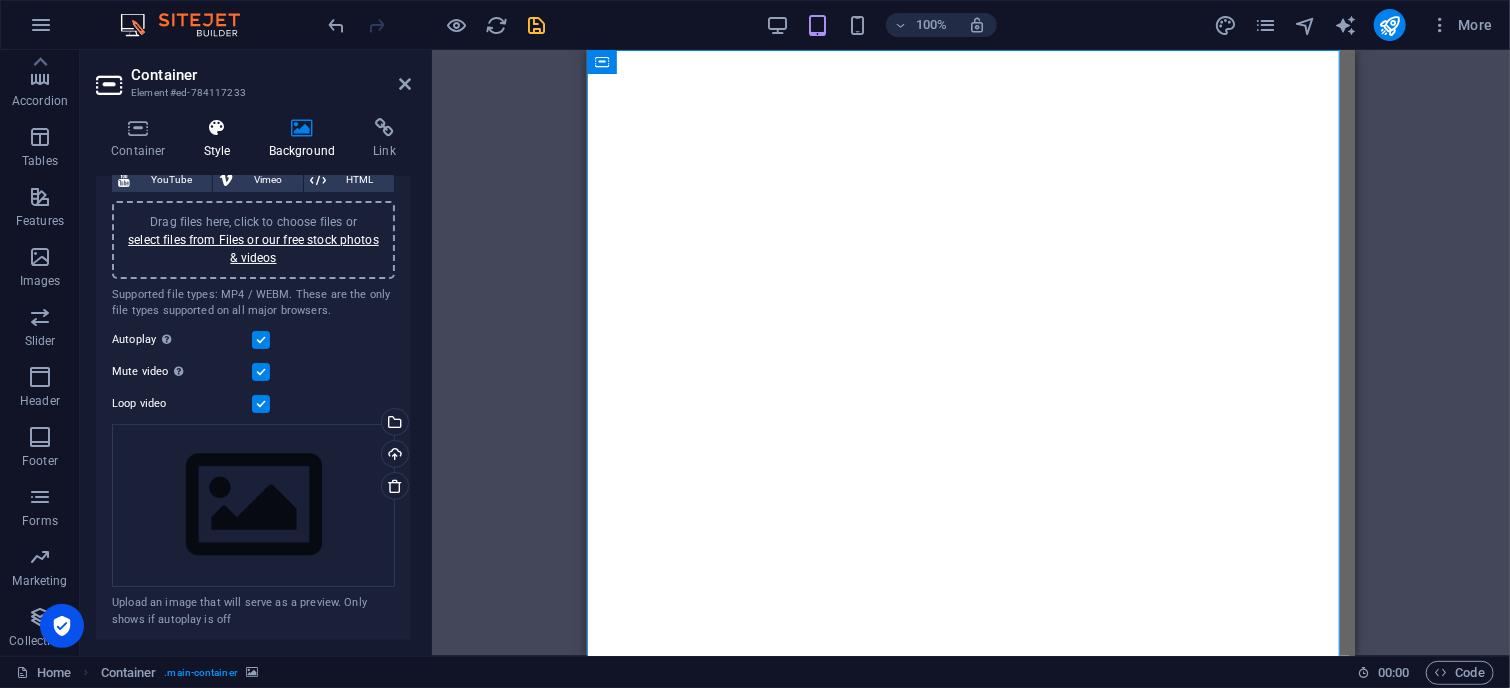 click at bounding box center [217, 128] 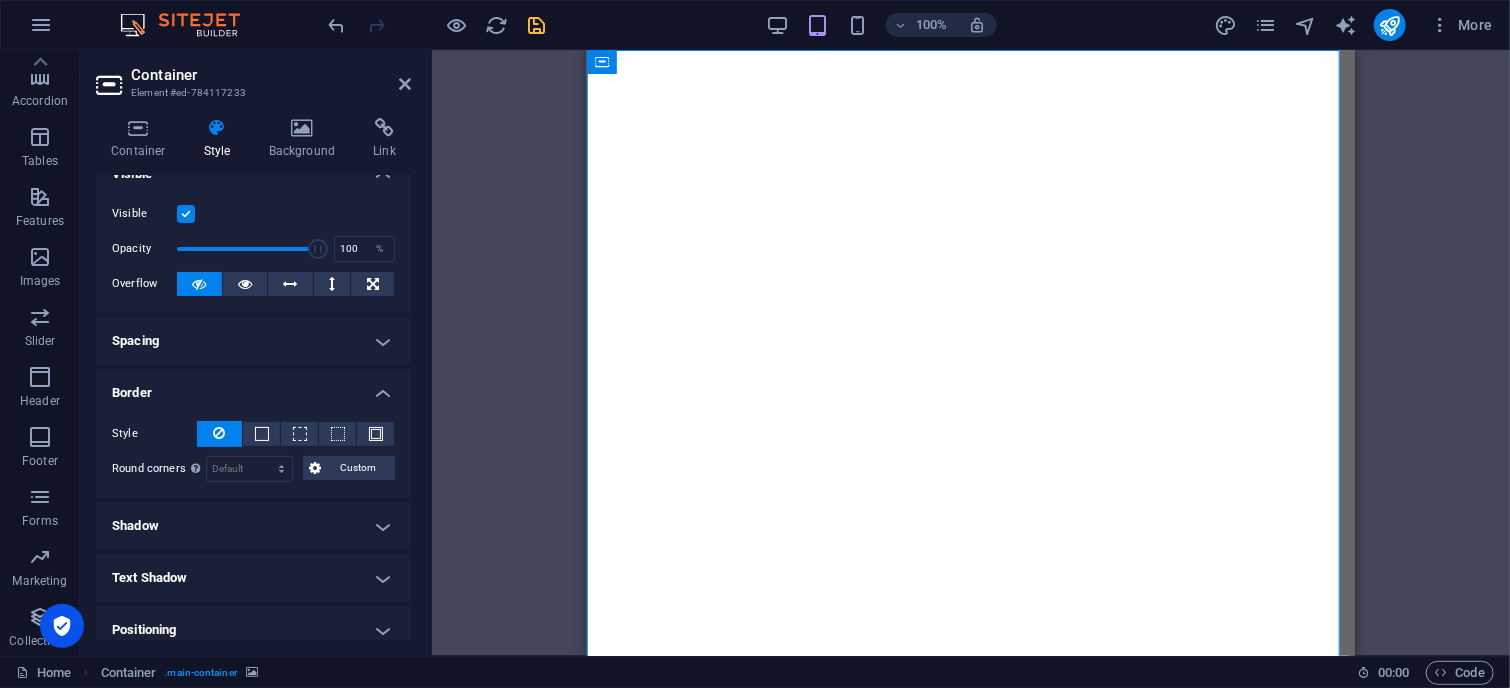 scroll, scrollTop: 0, scrollLeft: 0, axis: both 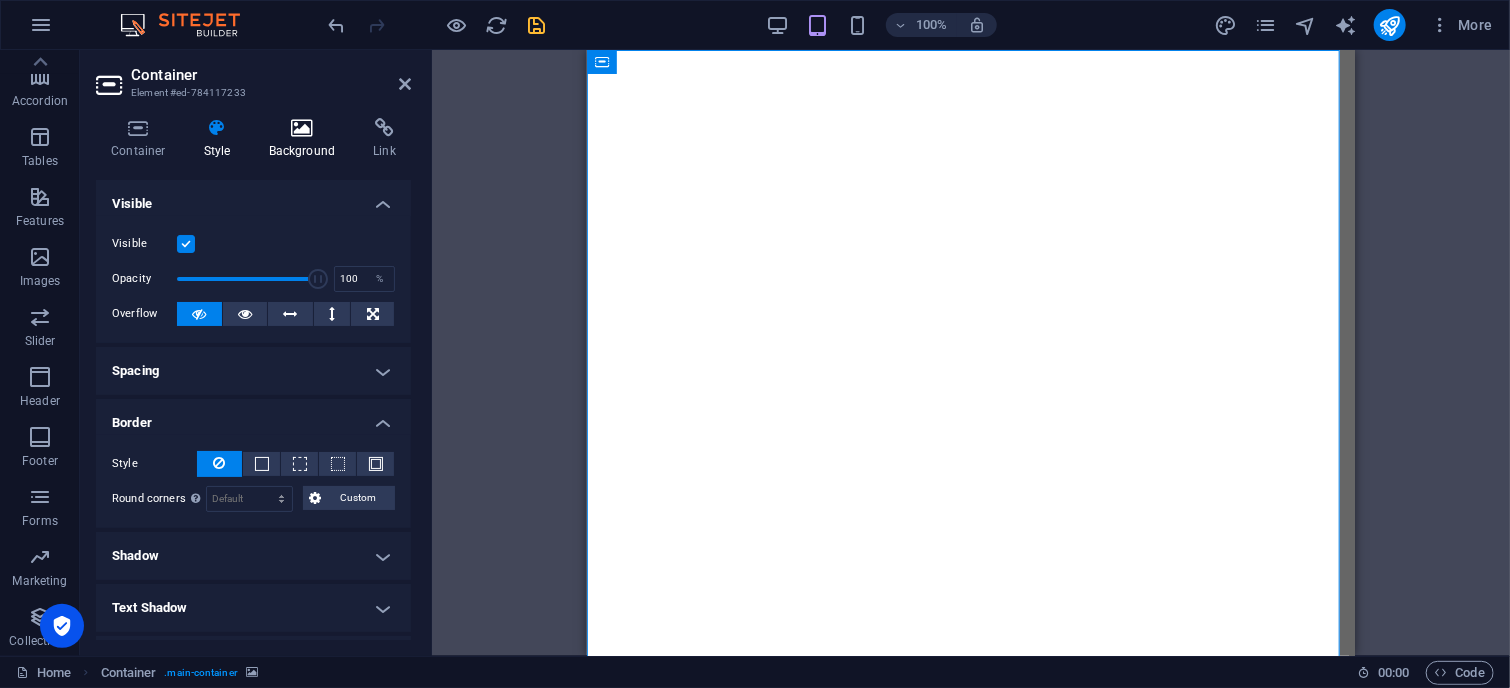 click at bounding box center (302, 128) 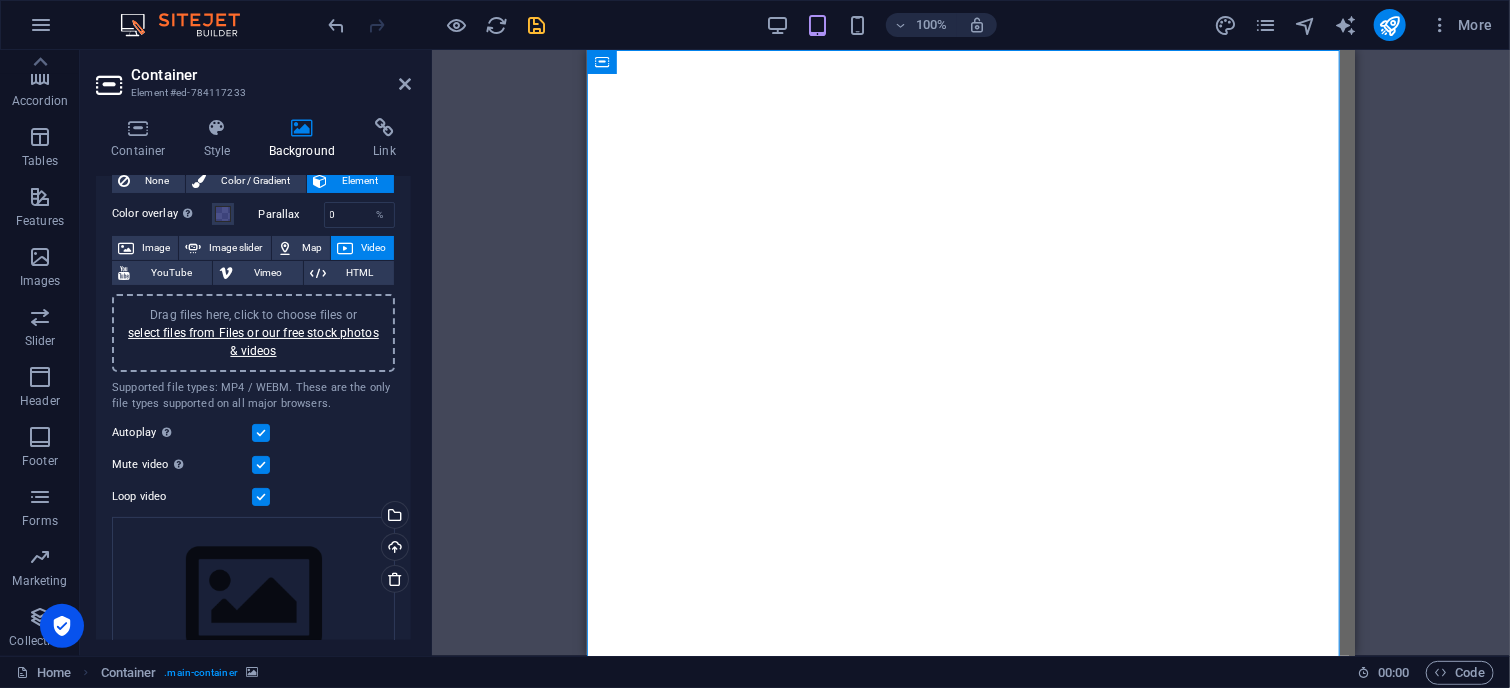 scroll, scrollTop: 0, scrollLeft: 0, axis: both 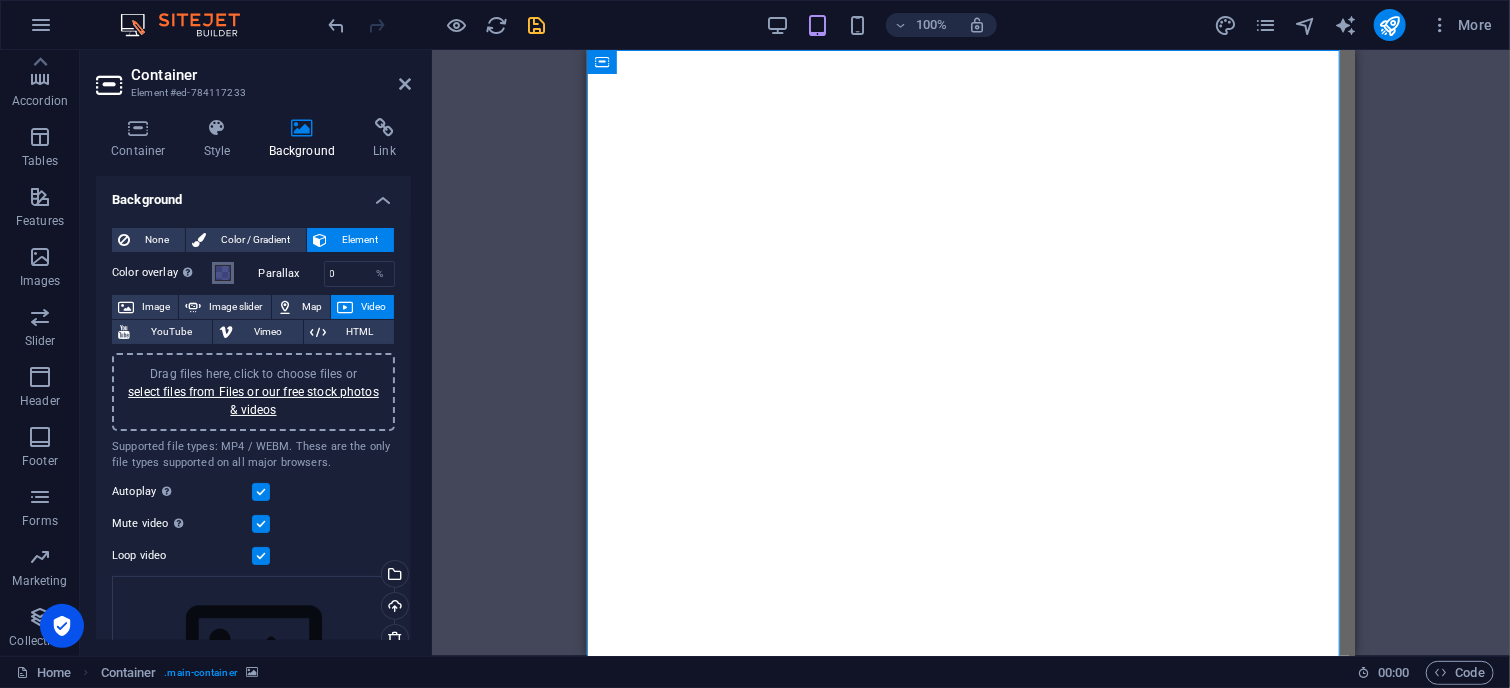 click at bounding box center (223, 273) 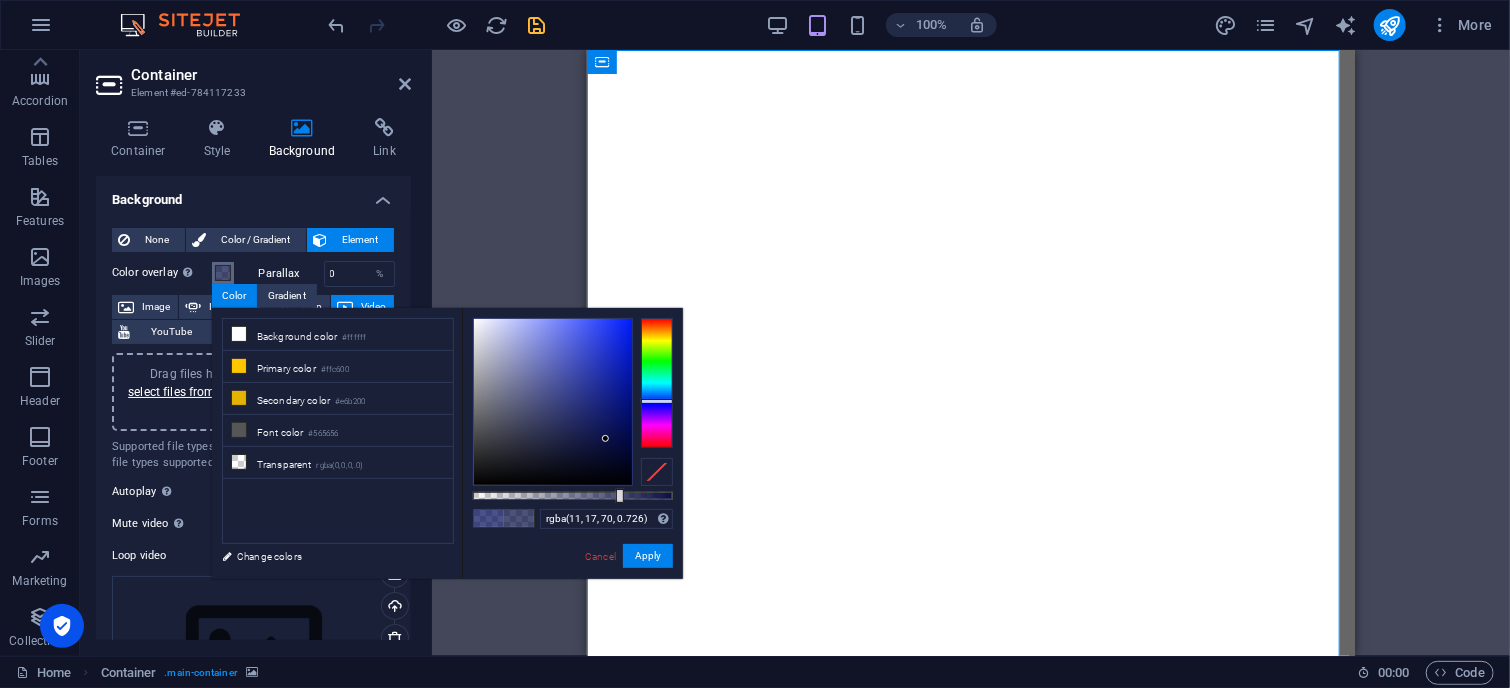 click at bounding box center (553, 402) 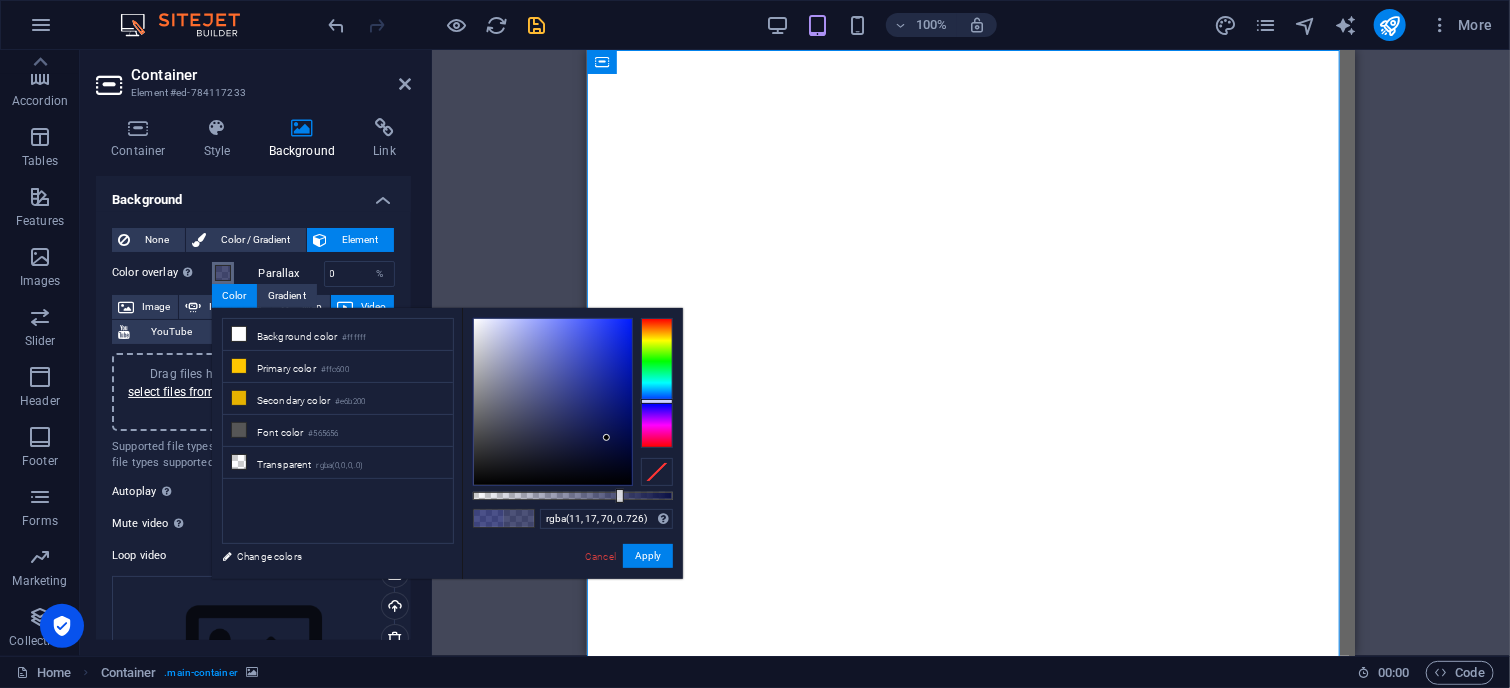 click at bounding box center (620, 496) 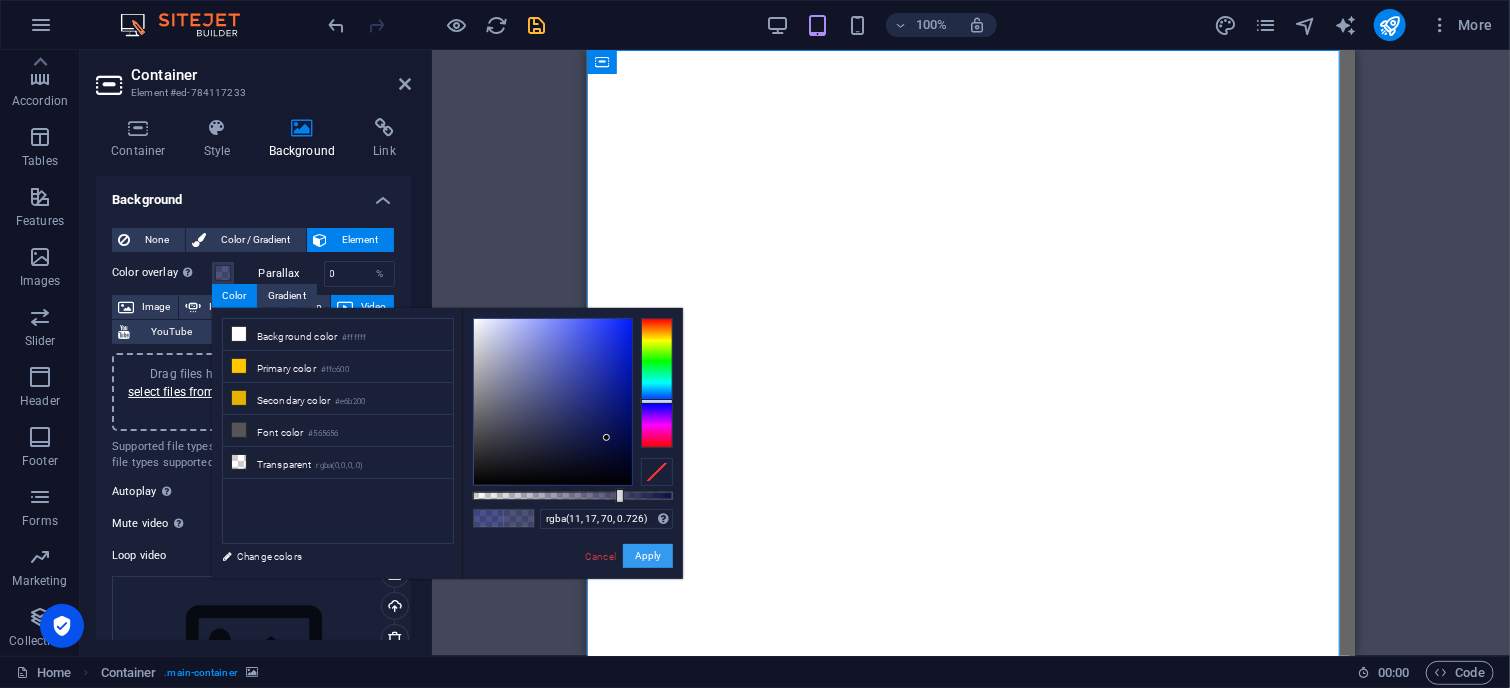 click on "Apply" at bounding box center (648, 556) 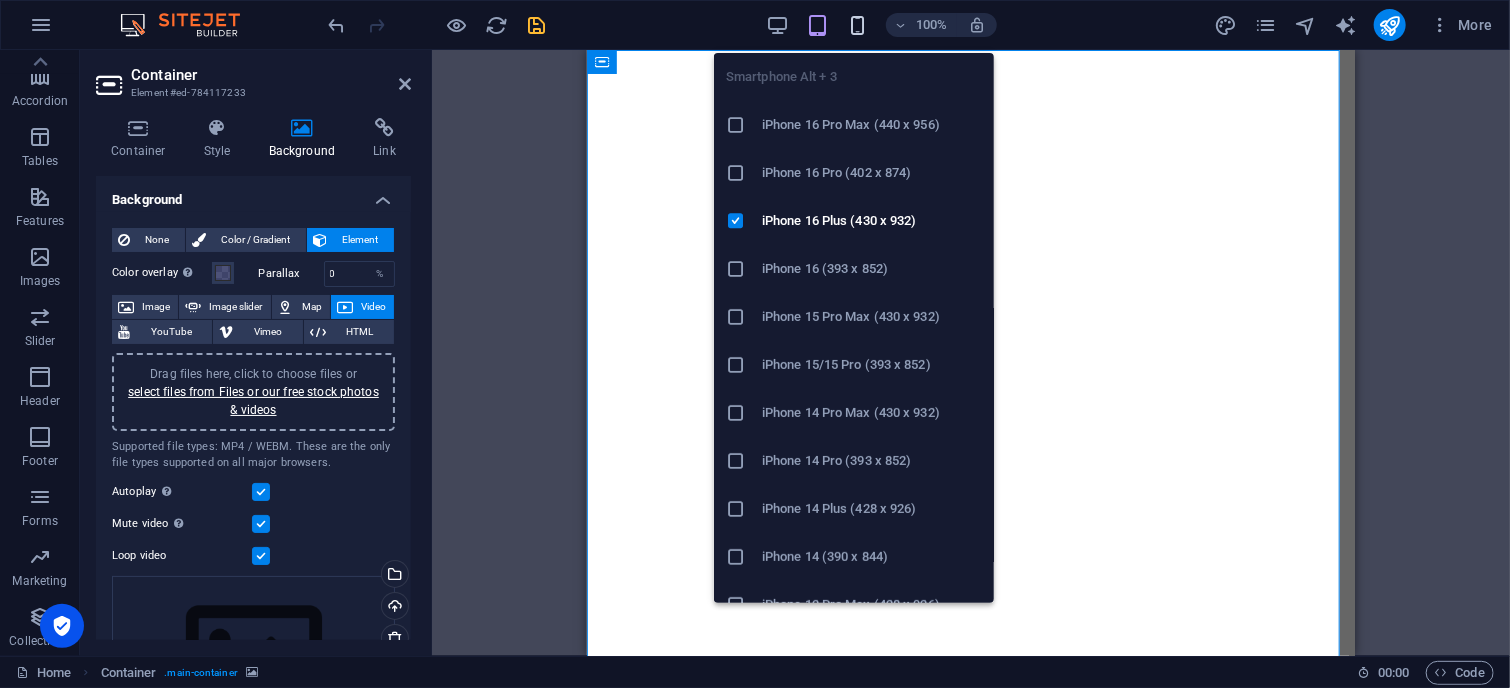 click at bounding box center [857, 25] 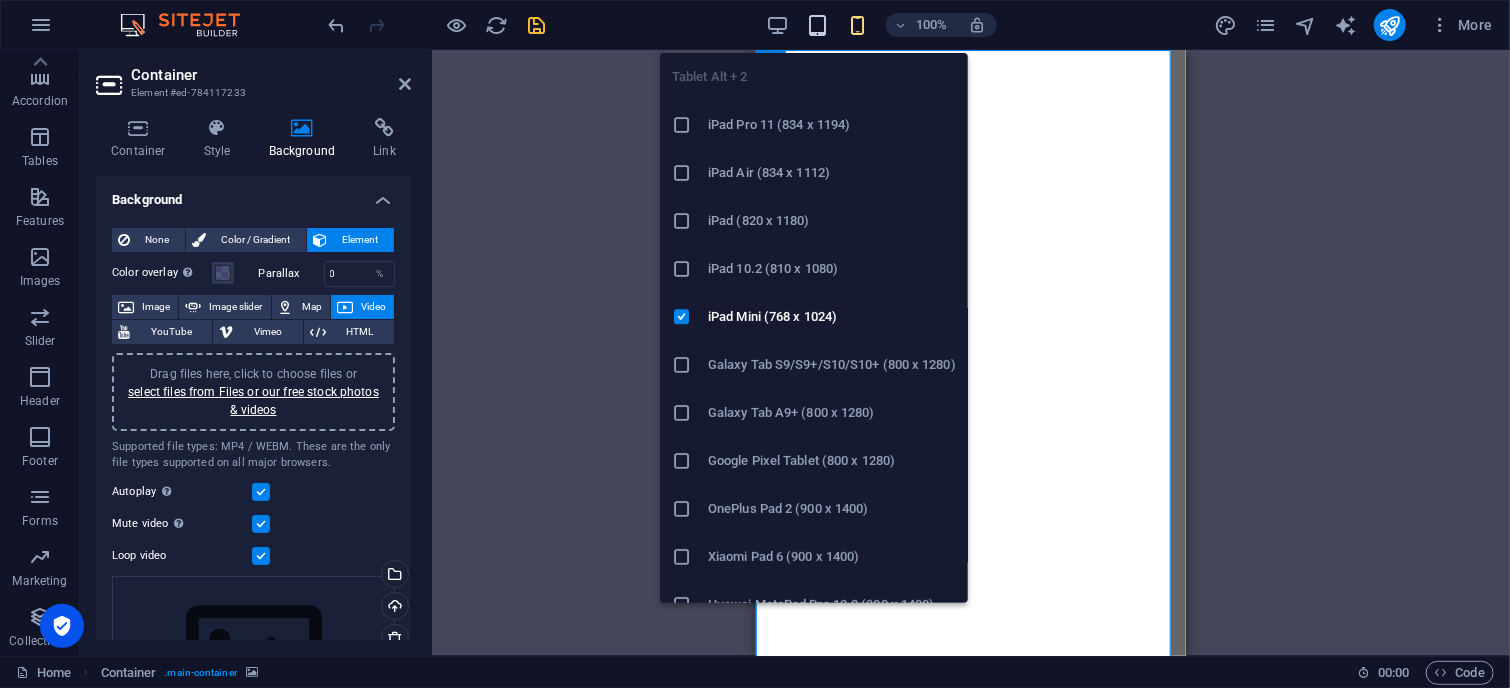 click at bounding box center (817, 25) 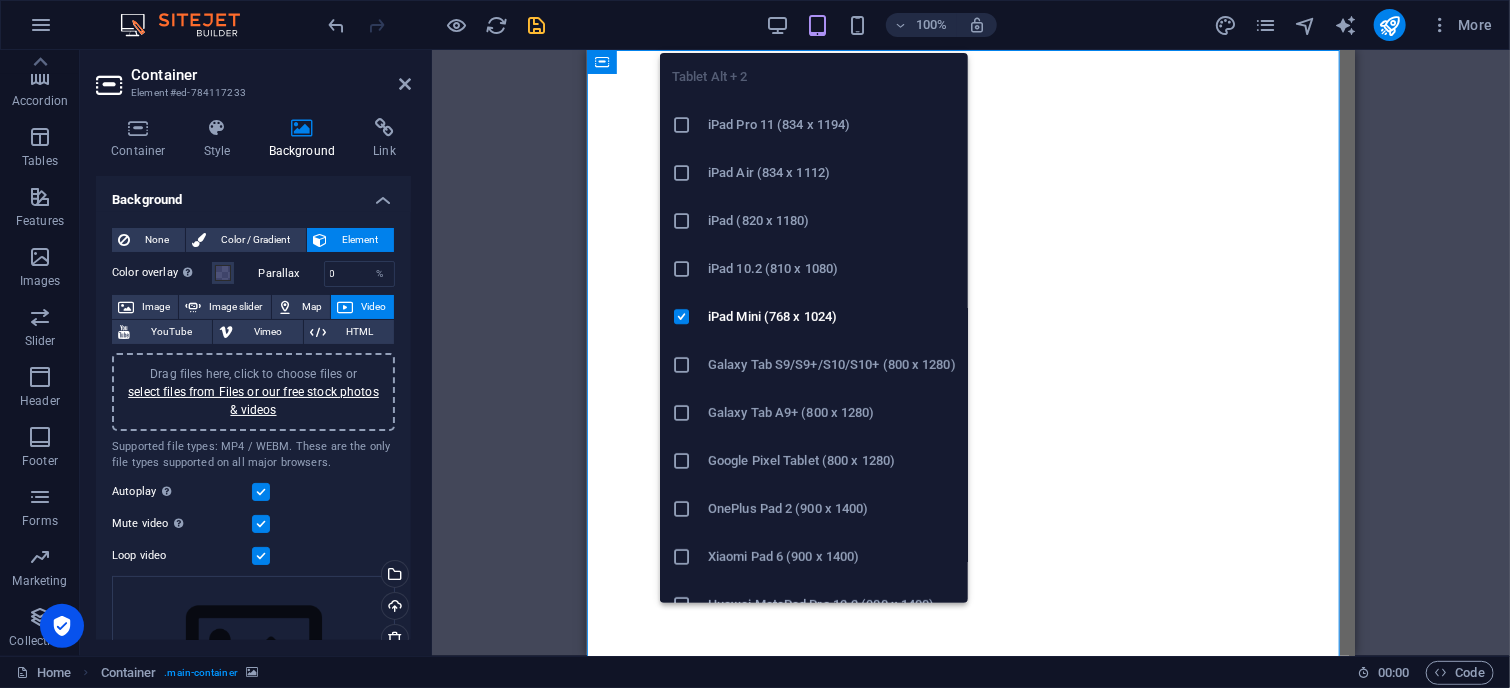 drag, startPoint x: 776, startPoint y: 131, endPoint x: 225, endPoint y: 81, distance: 553.264 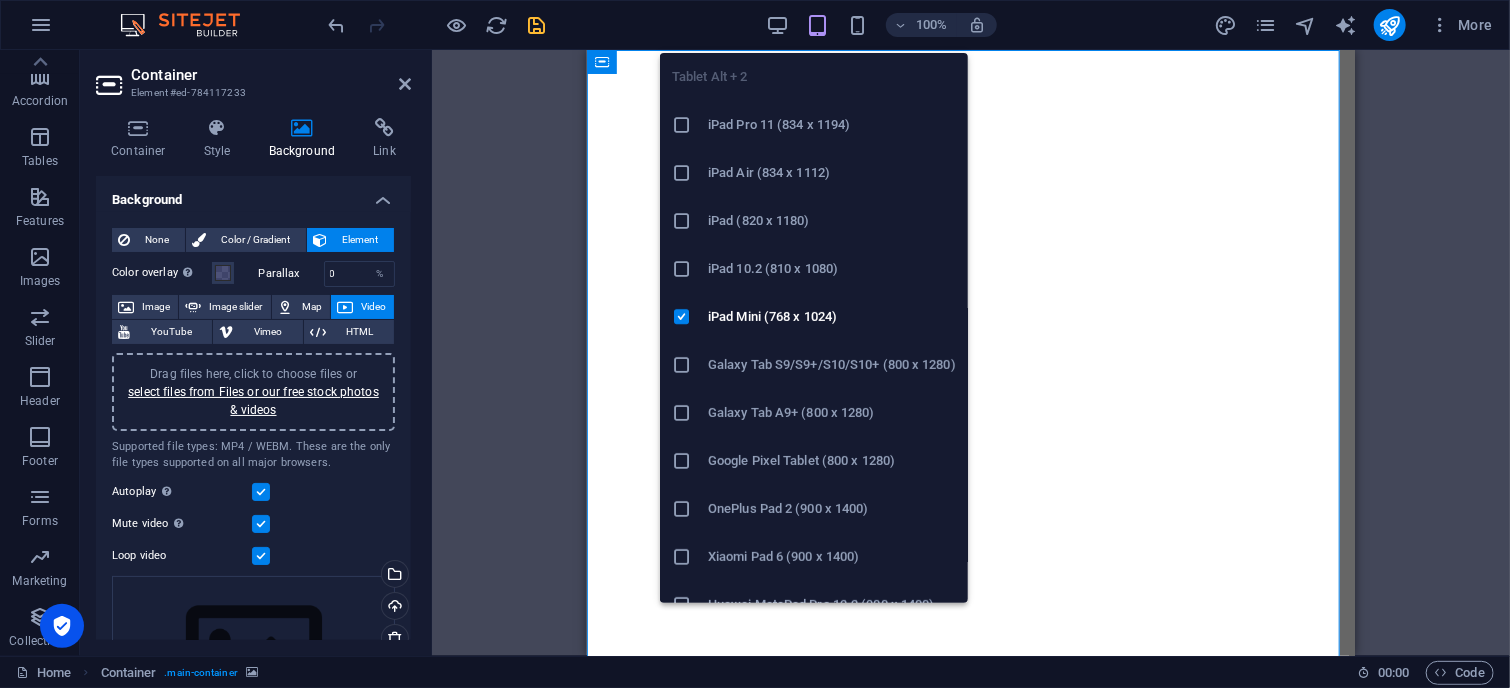 click on "iPad Pro 11 (834 x 1194)" at bounding box center [832, 125] 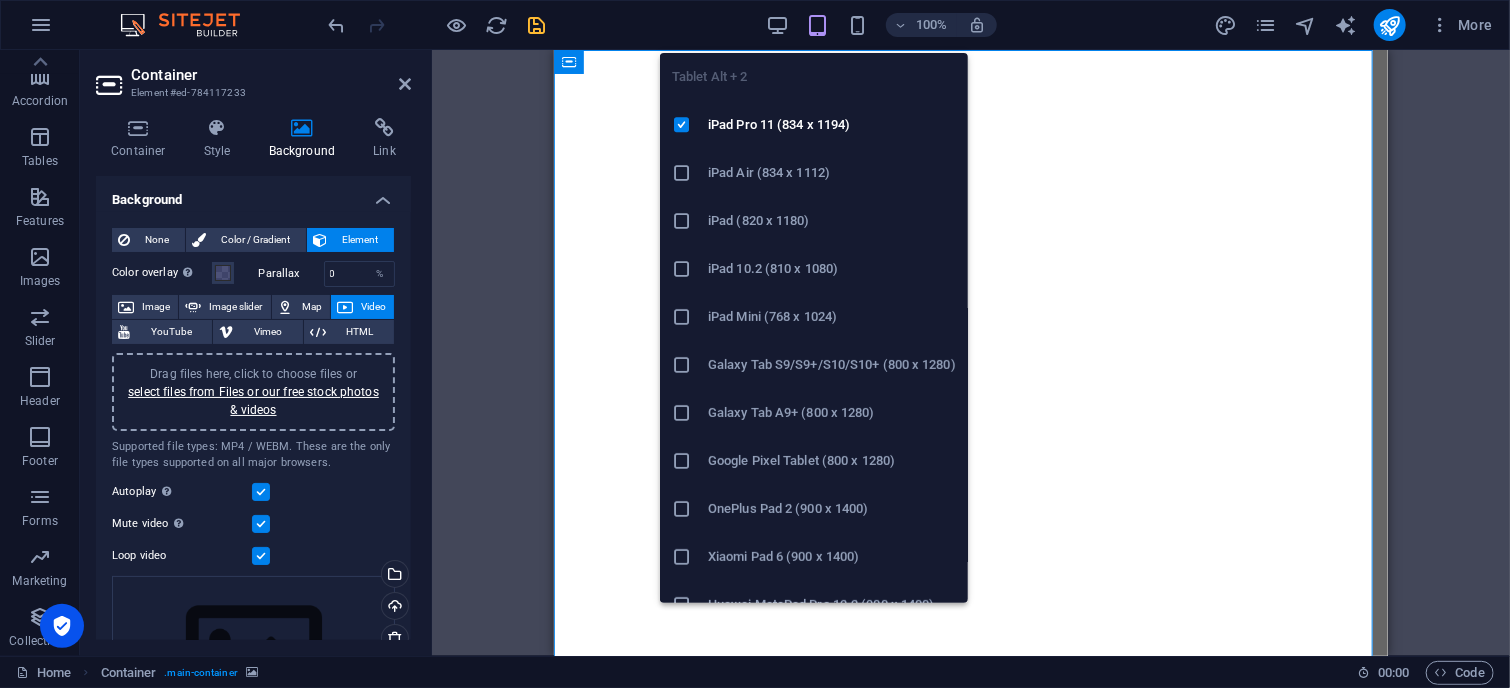 click on "iPad Air (834 x 1112)" at bounding box center (832, 173) 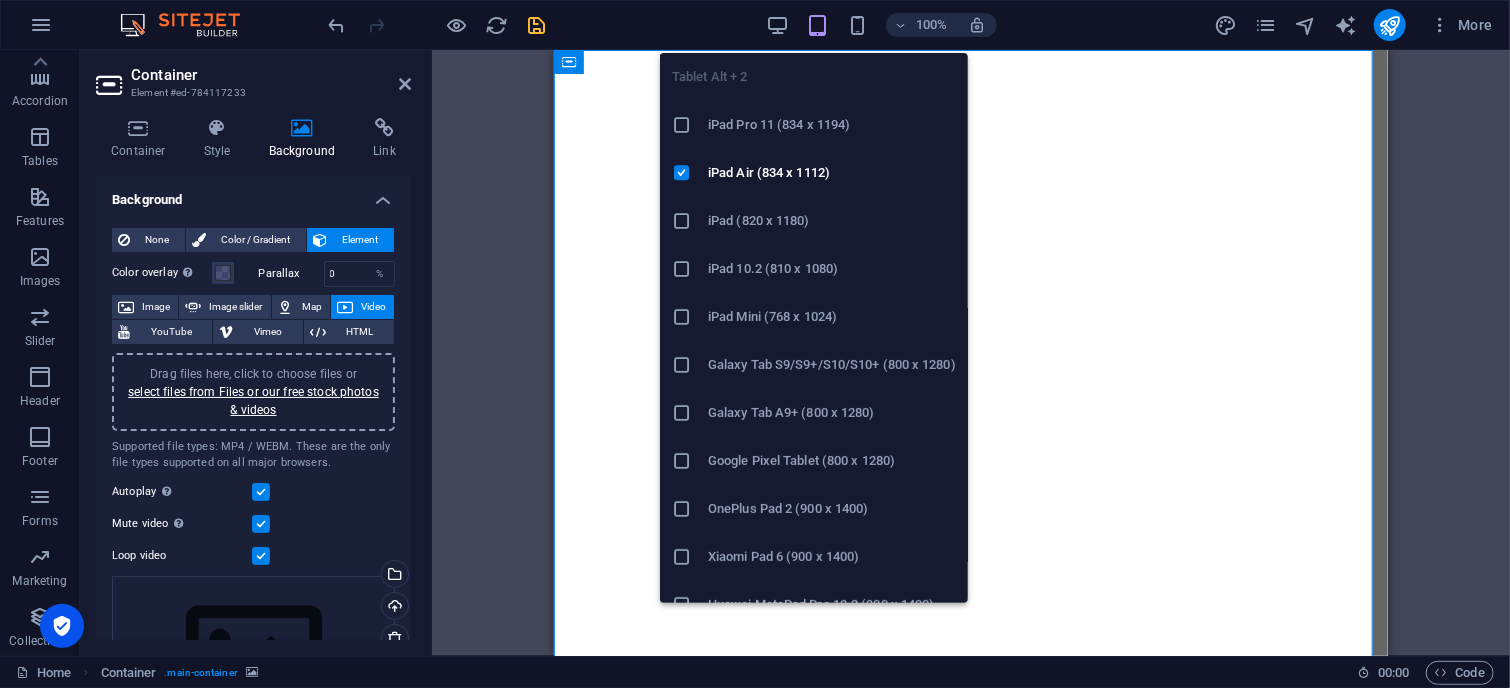 click on "iPad 10.2 (810 x 1080)" at bounding box center [832, 269] 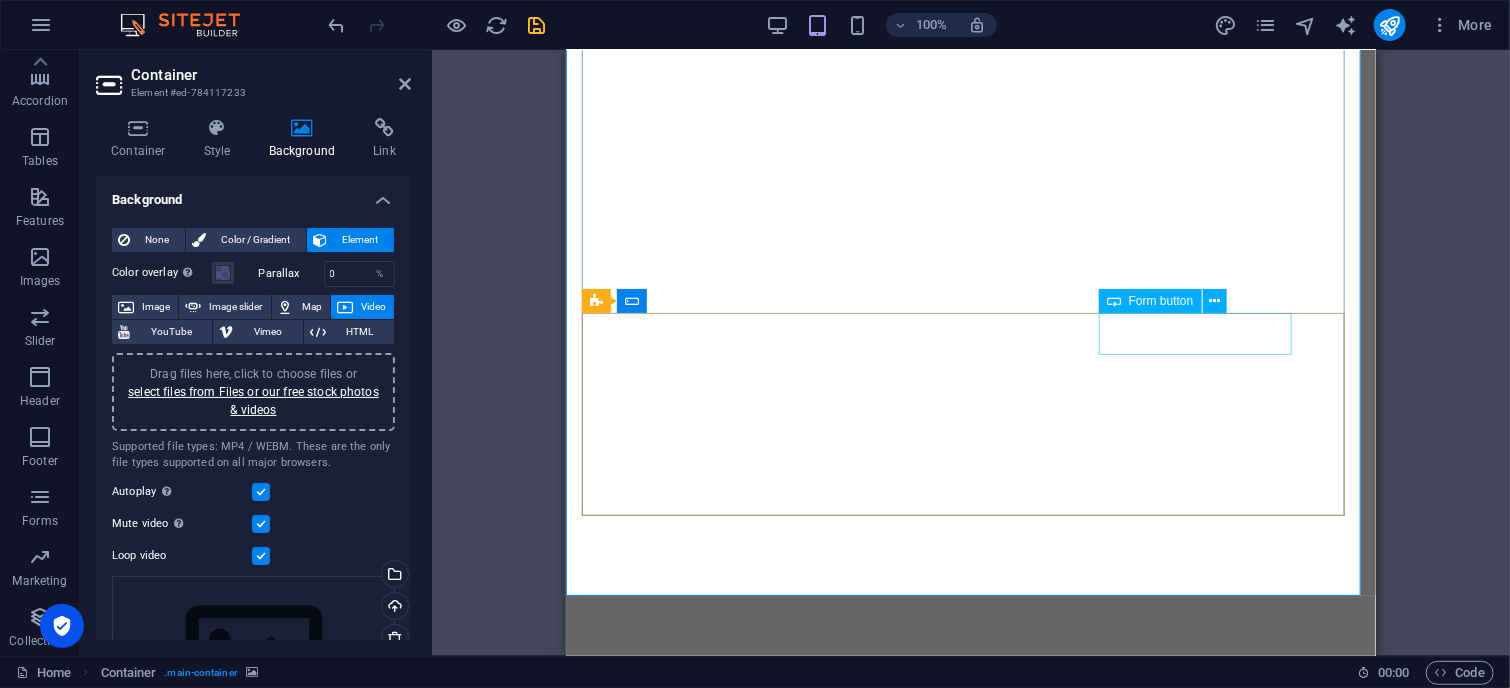 scroll, scrollTop: 0, scrollLeft: 0, axis: both 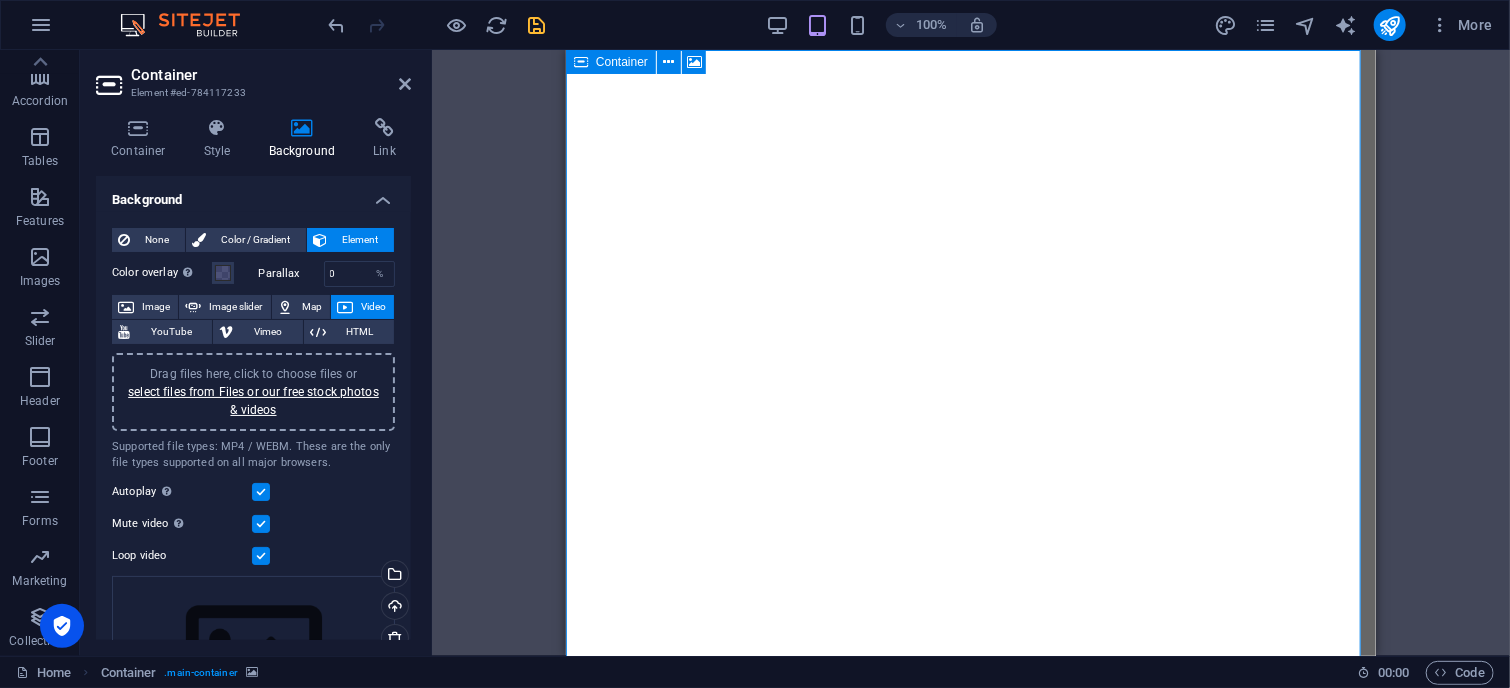 click on "Container" at bounding box center (611, 62) 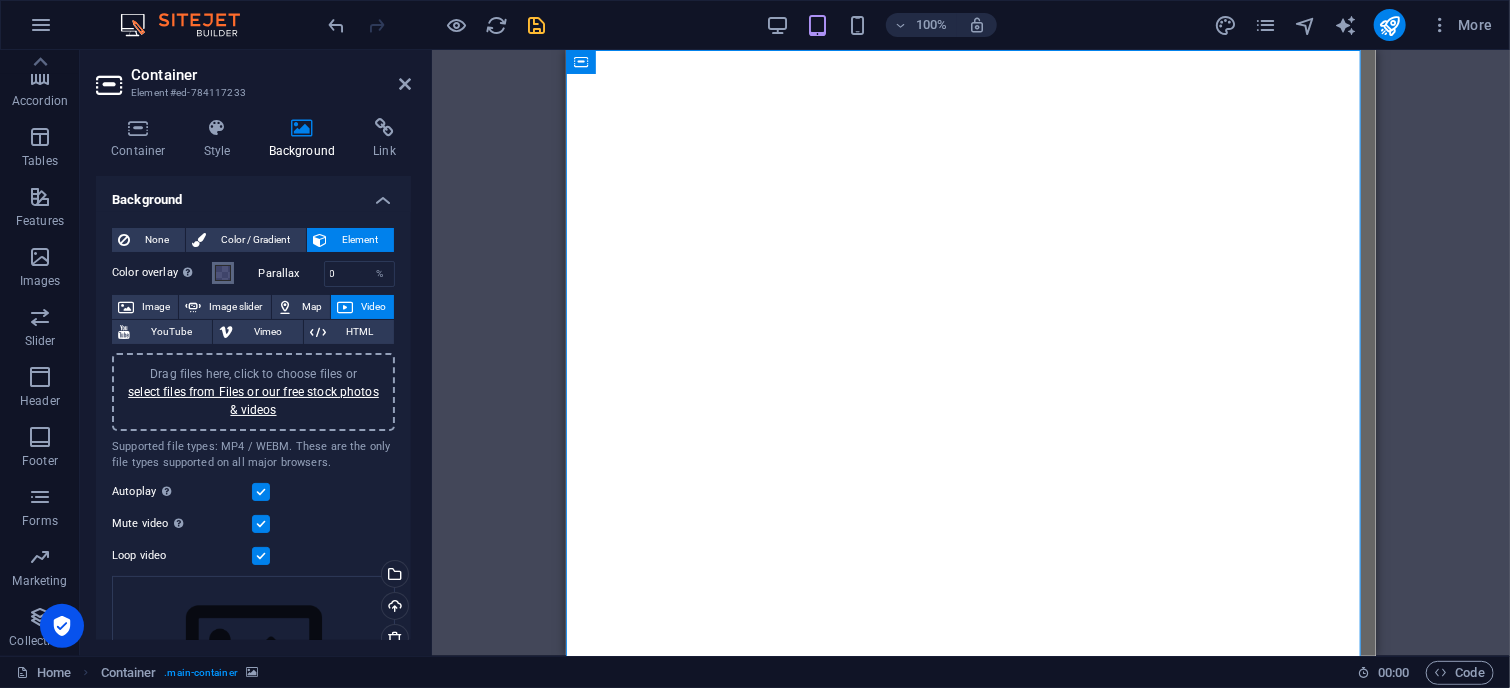 click at bounding box center [223, 273] 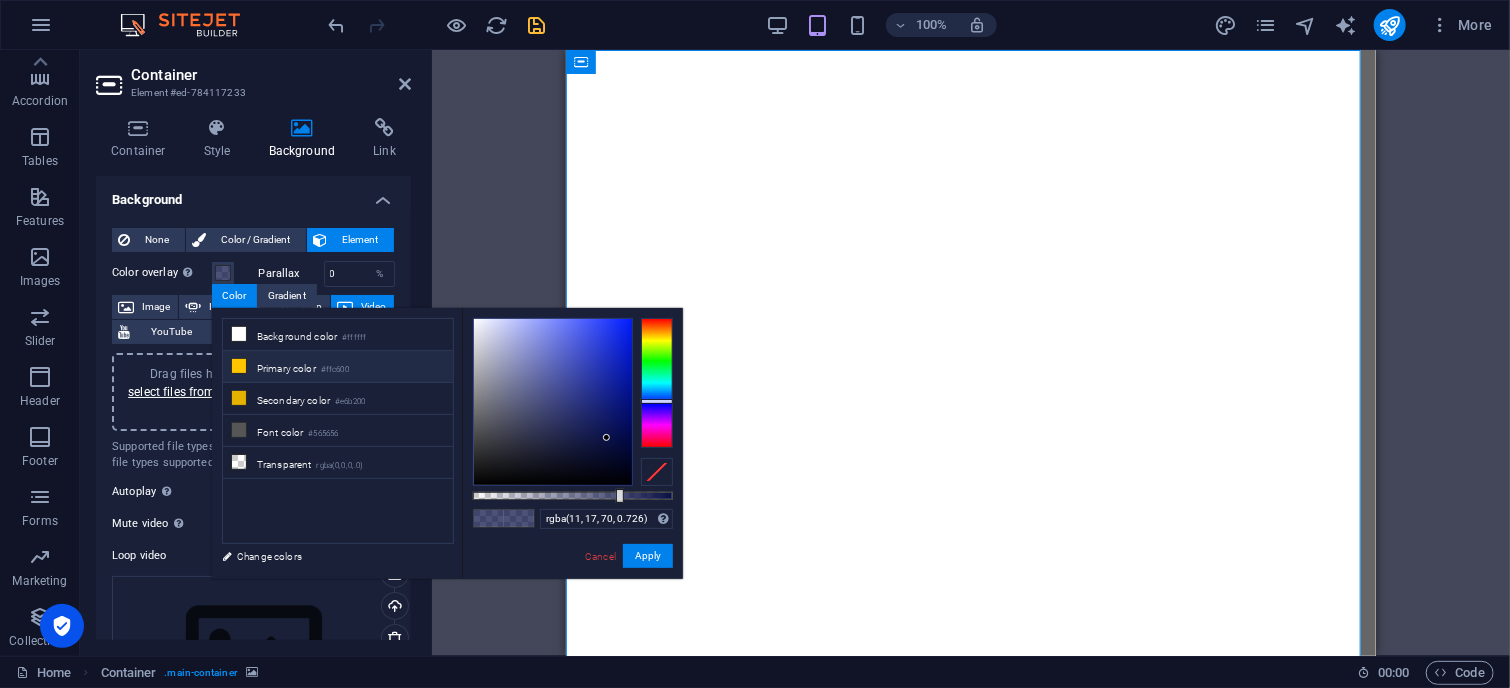 click on "Primary color
#ffc600" at bounding box center (338, 367) 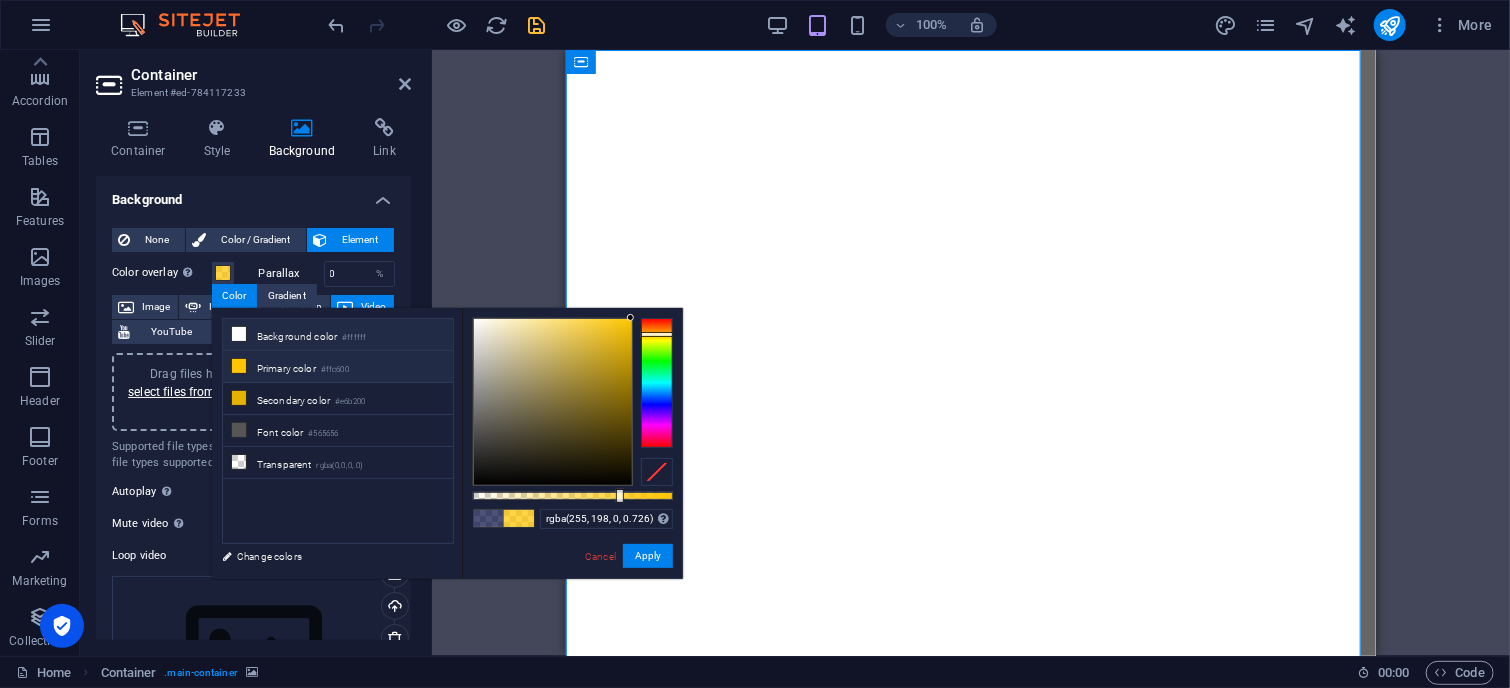 click on "Background color
#ffffff" at bounding box center [338, 335] 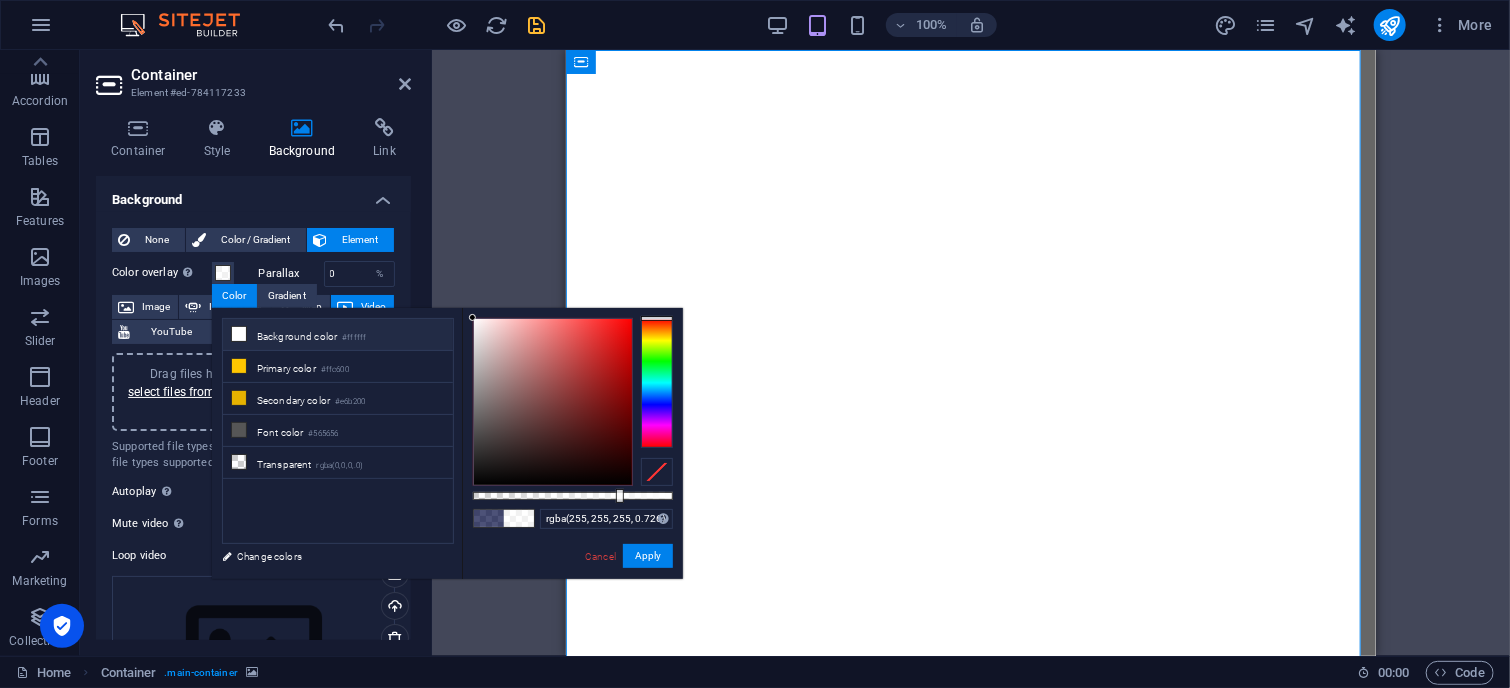 click at bounding box center (489, 518) 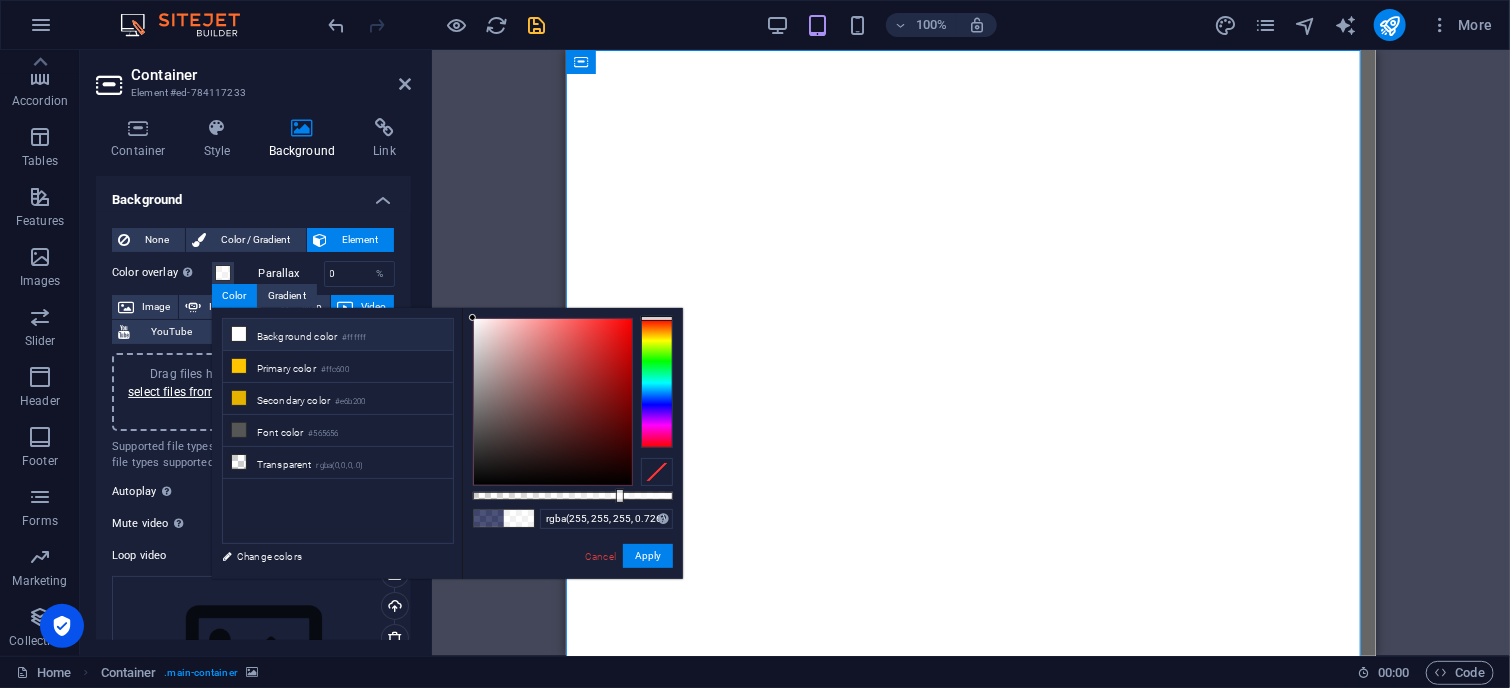 type on "rgba(11, 17, 70, 0.726)" 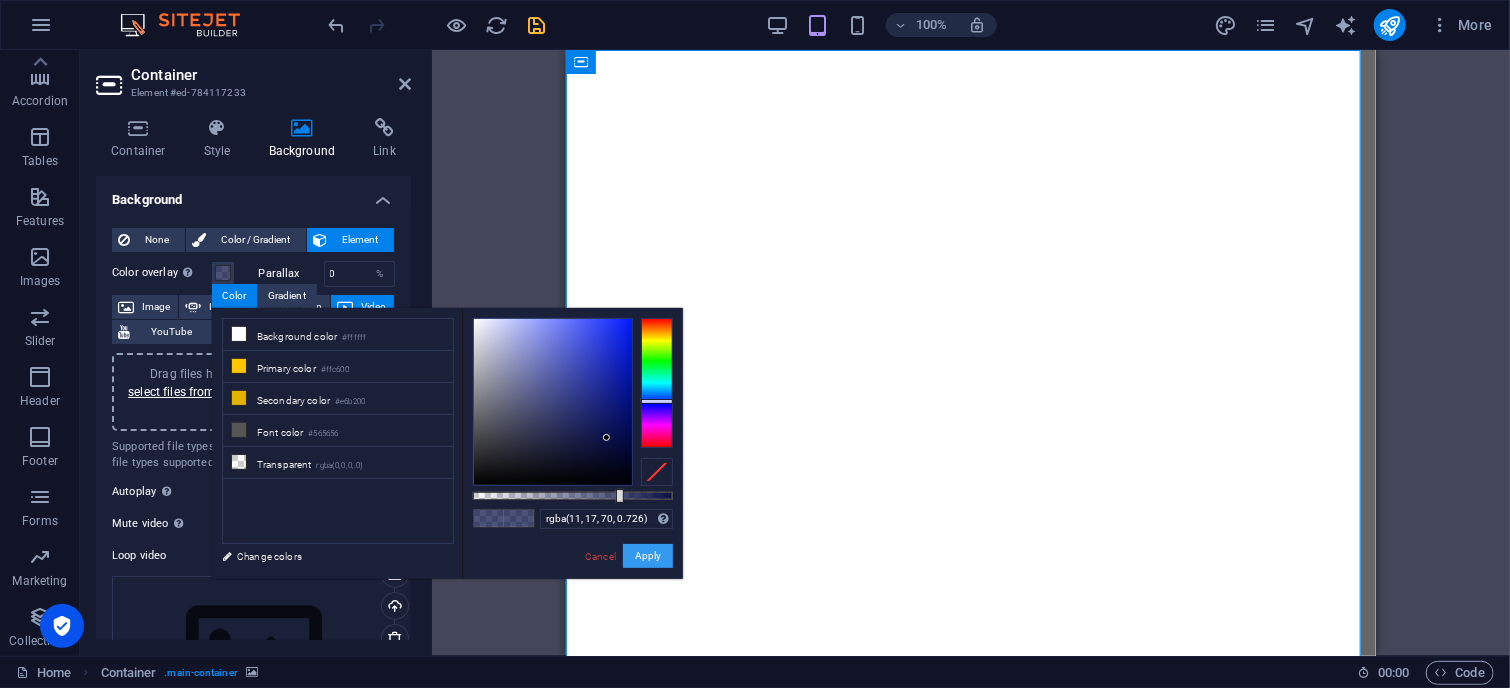 click on "Apply" at bounding box center [648, 556] 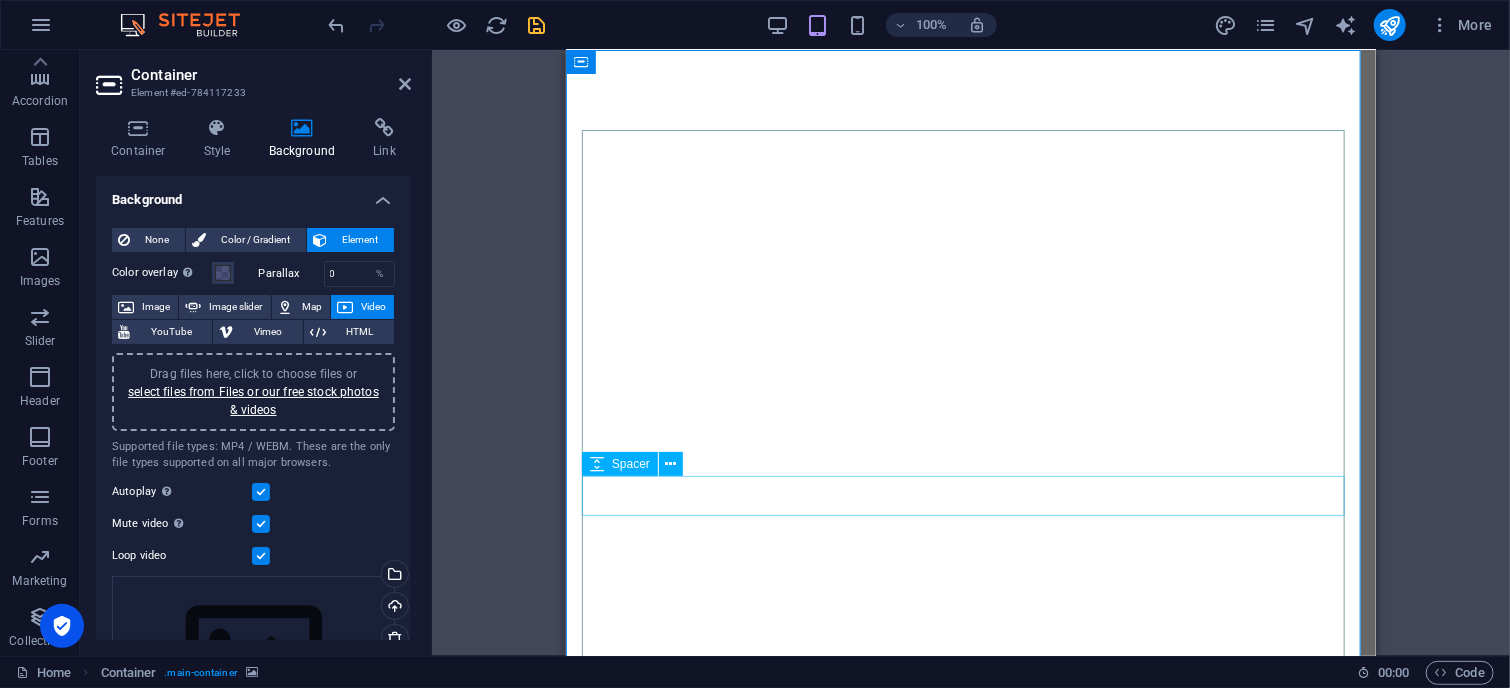 scroll, scrollTop: 0, scrollLeft: 0, axis: both 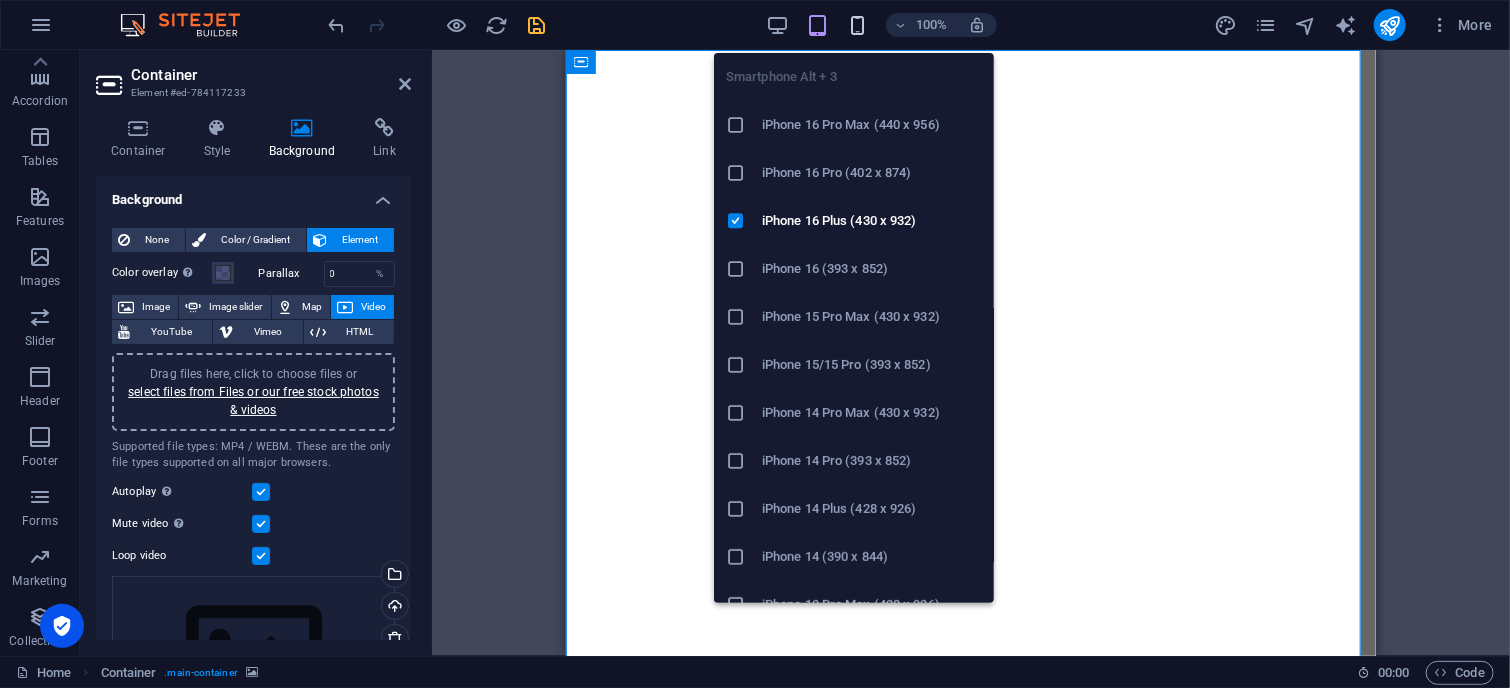 click at bounding box center (857, 25) 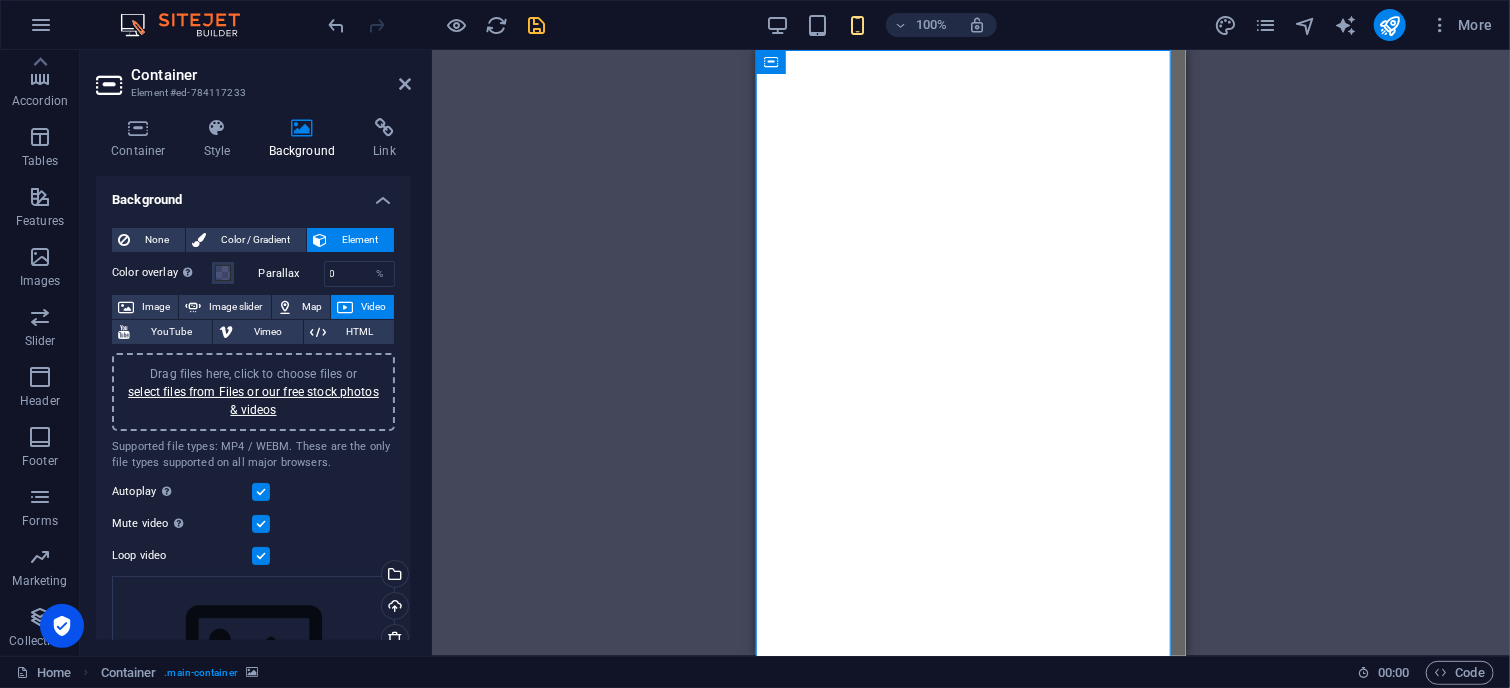 click on "Drag here to replace the existing content. Press “Ctrl” if you want to create a new element.
H1   Container   Preset   Preset   Container   Container   Placeholder   Spacer   Spacer   Preset   Container   Image   Text   Spacer   H3   Spacer   Form   Email   Preset   Preset   Form   Checkbox   Captcha   Form button" at bounding box center [971, 353] 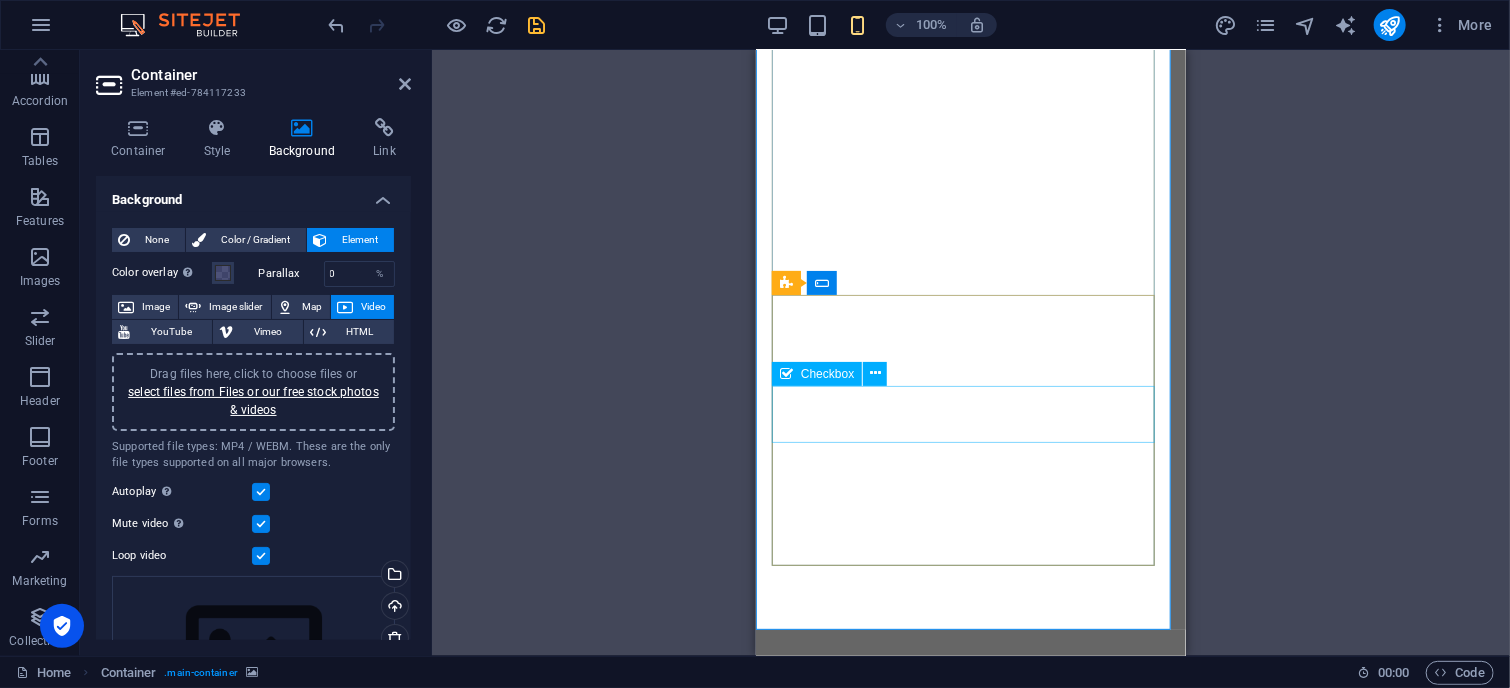 scroll, scrollTop: 300, scrollLeft: 0, axis: vertical 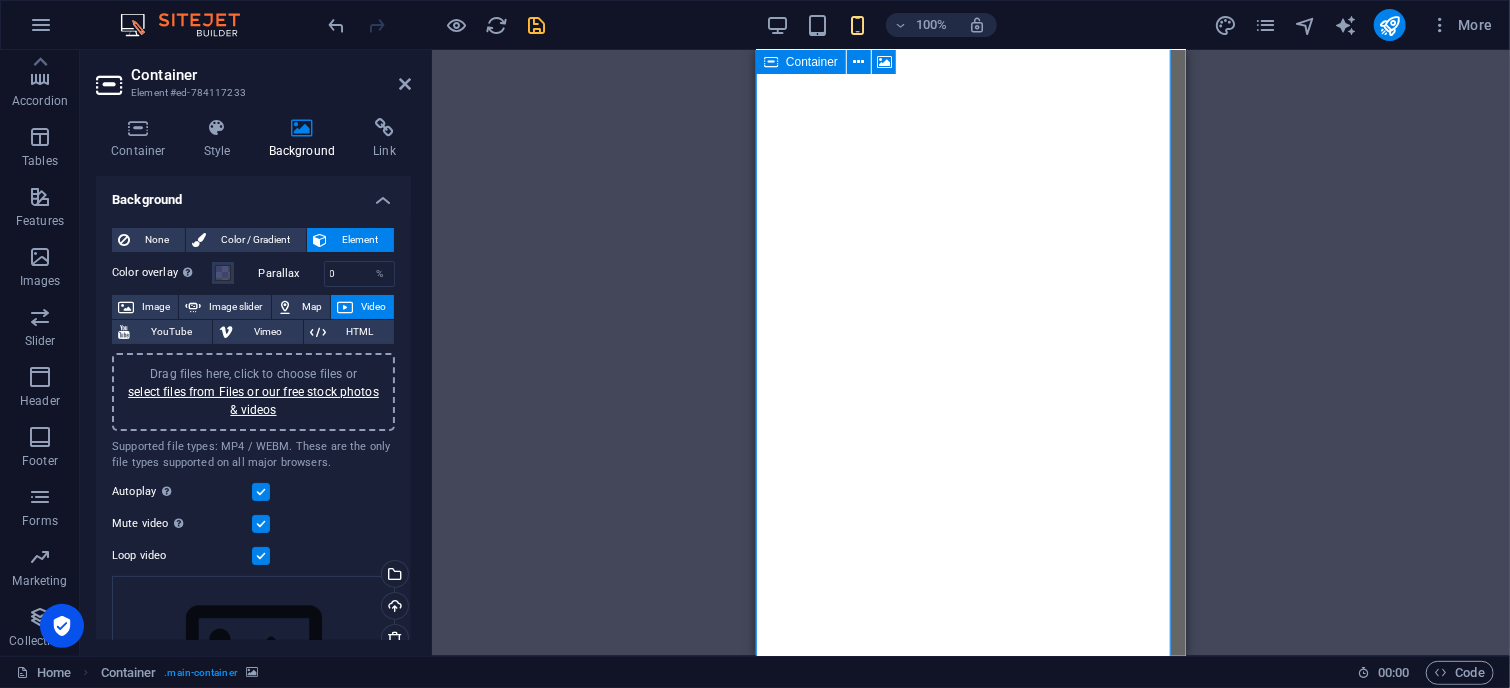 click on "Container" at bounding box center (801, 62) 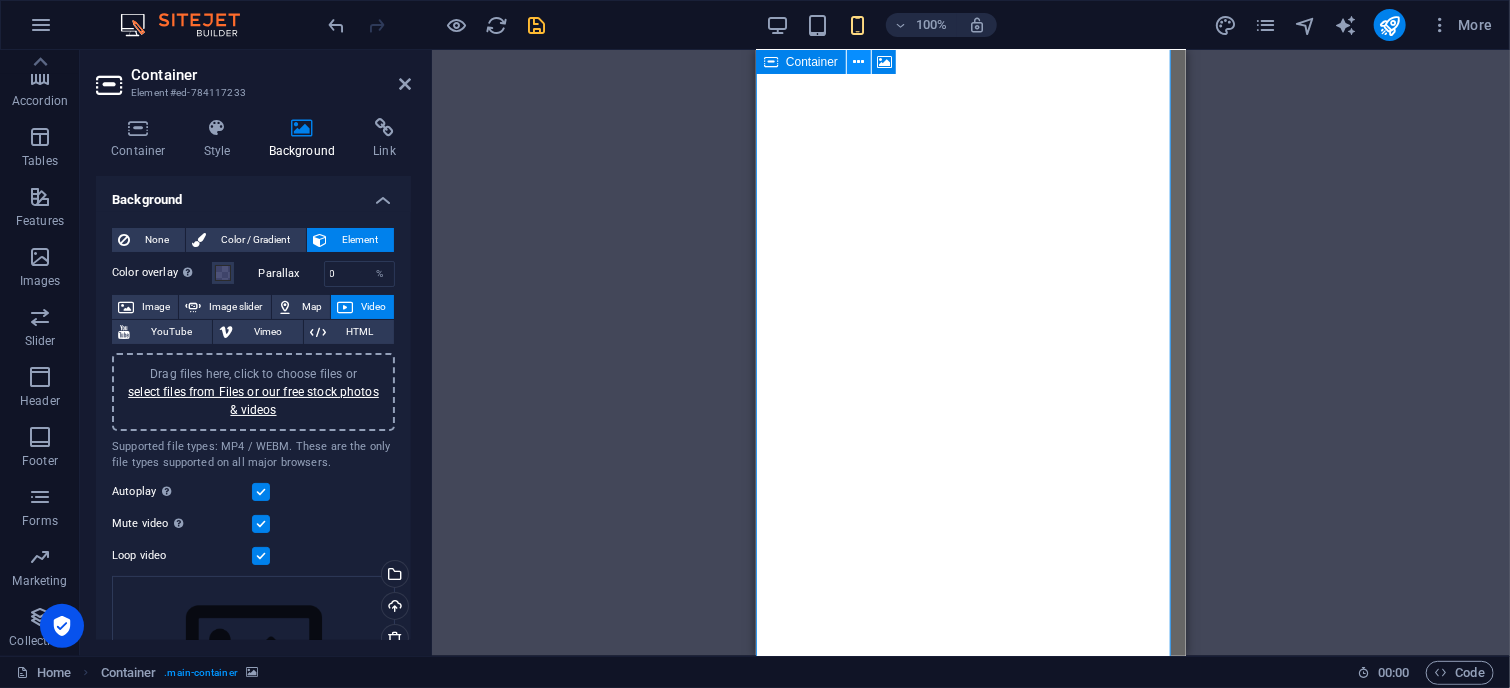click at bounding box center [859, 62] 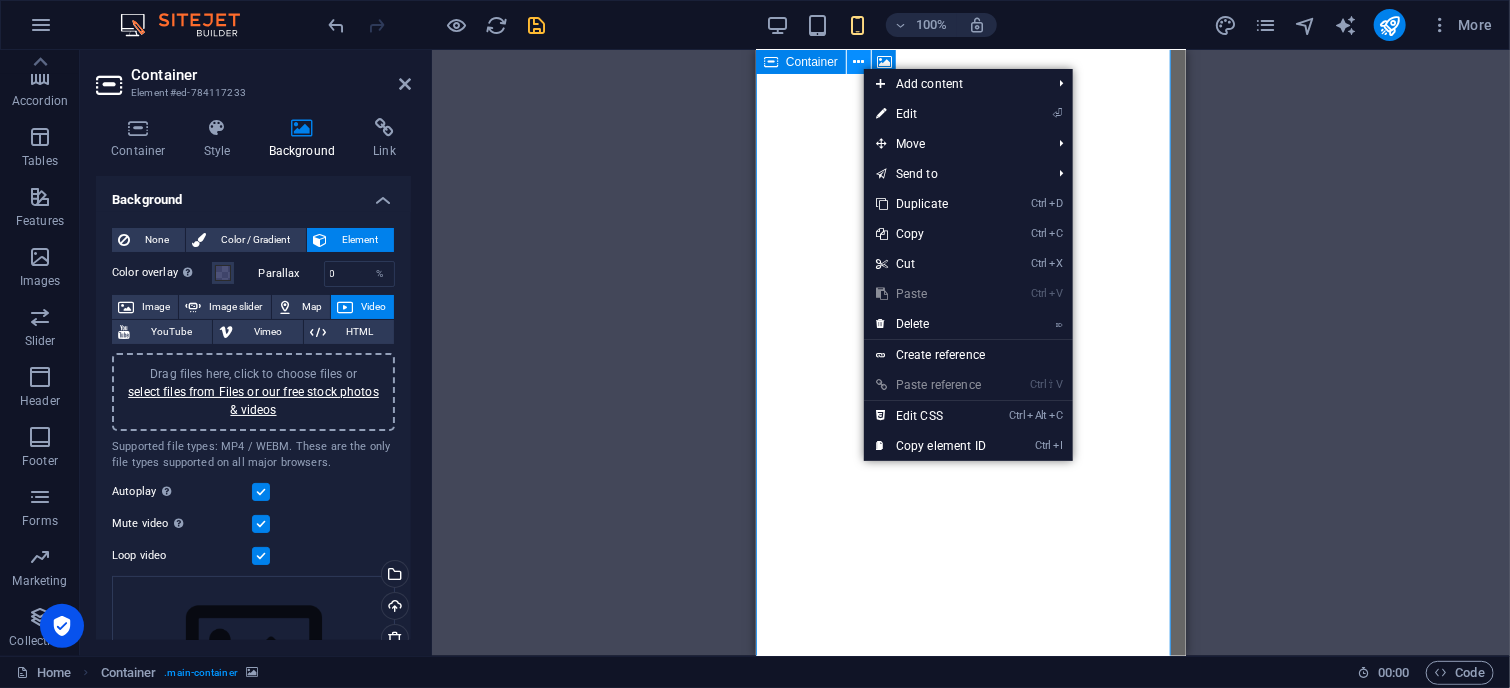 click at bounding box center [859, 62] 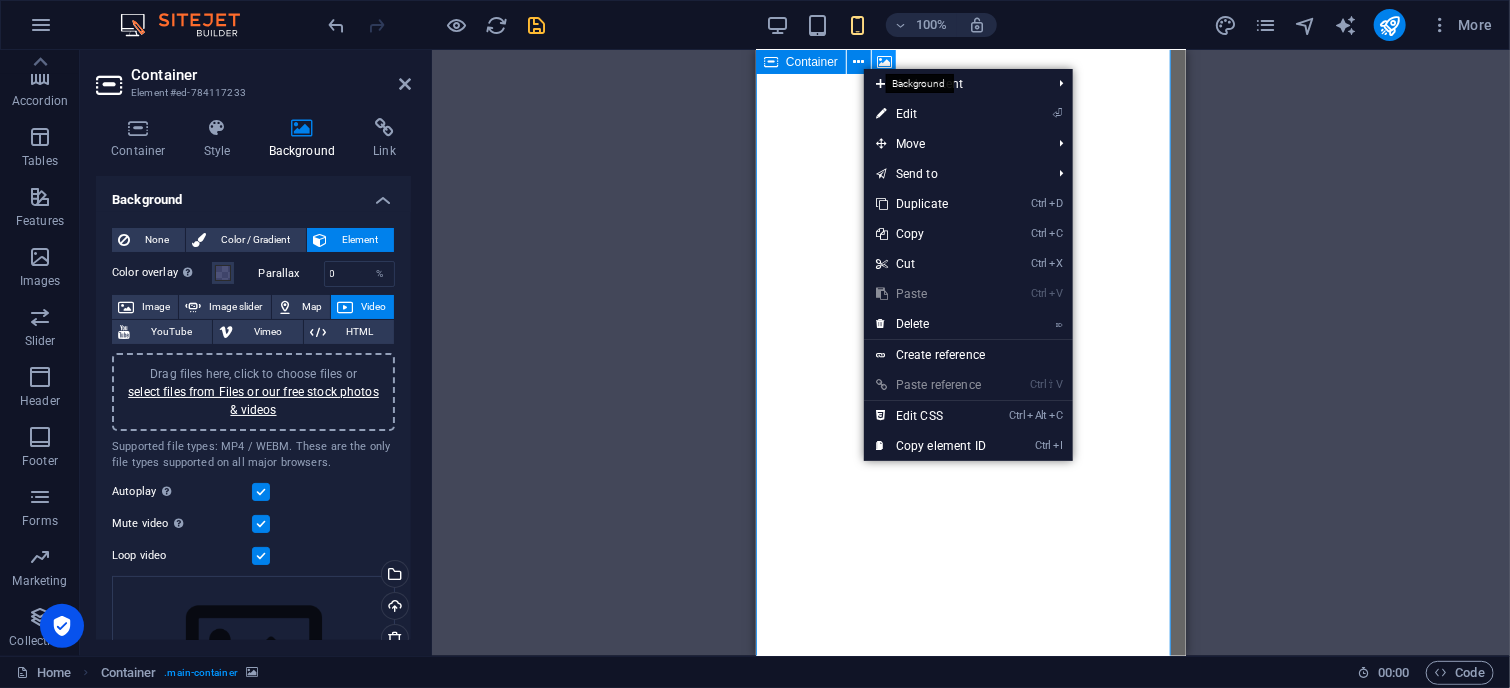 click at bounding box center [884, 62] 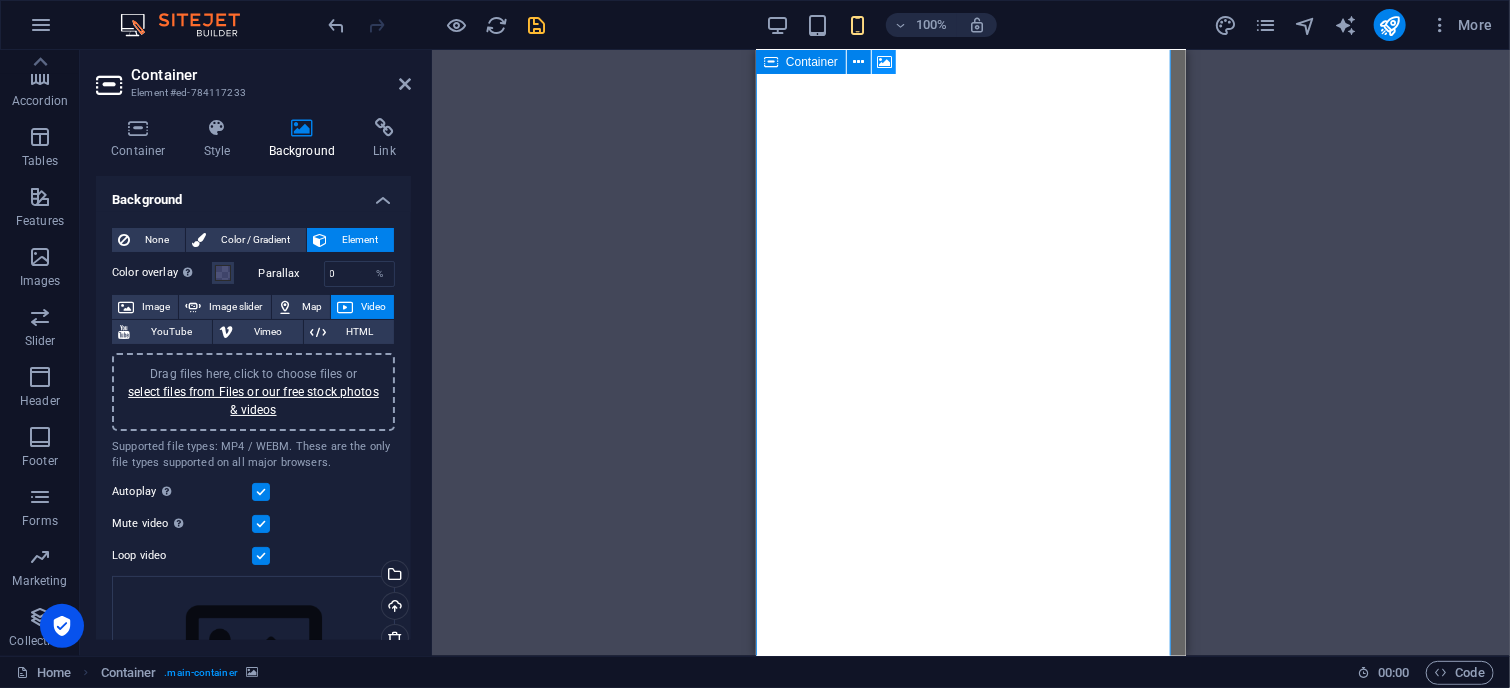 click at bounding box center [884, 62] 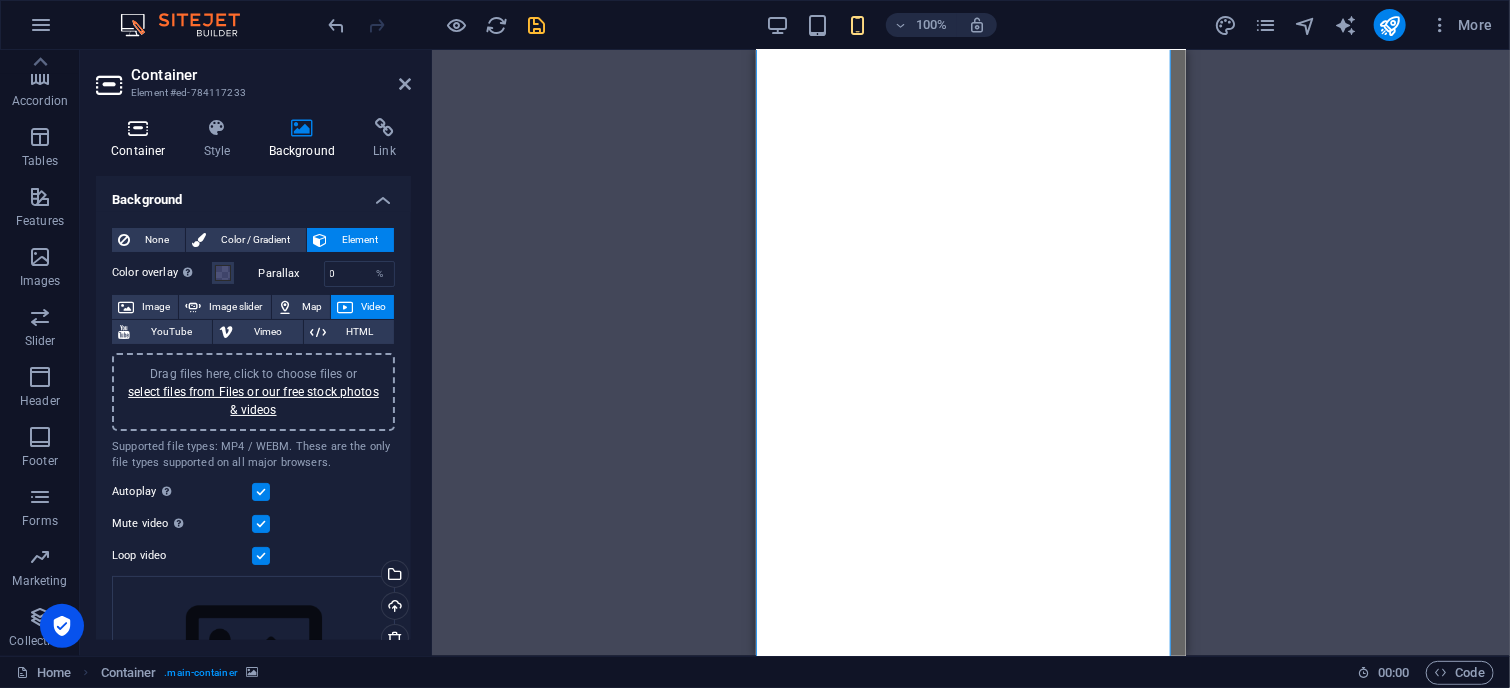 click at bounding box center (138, 128) 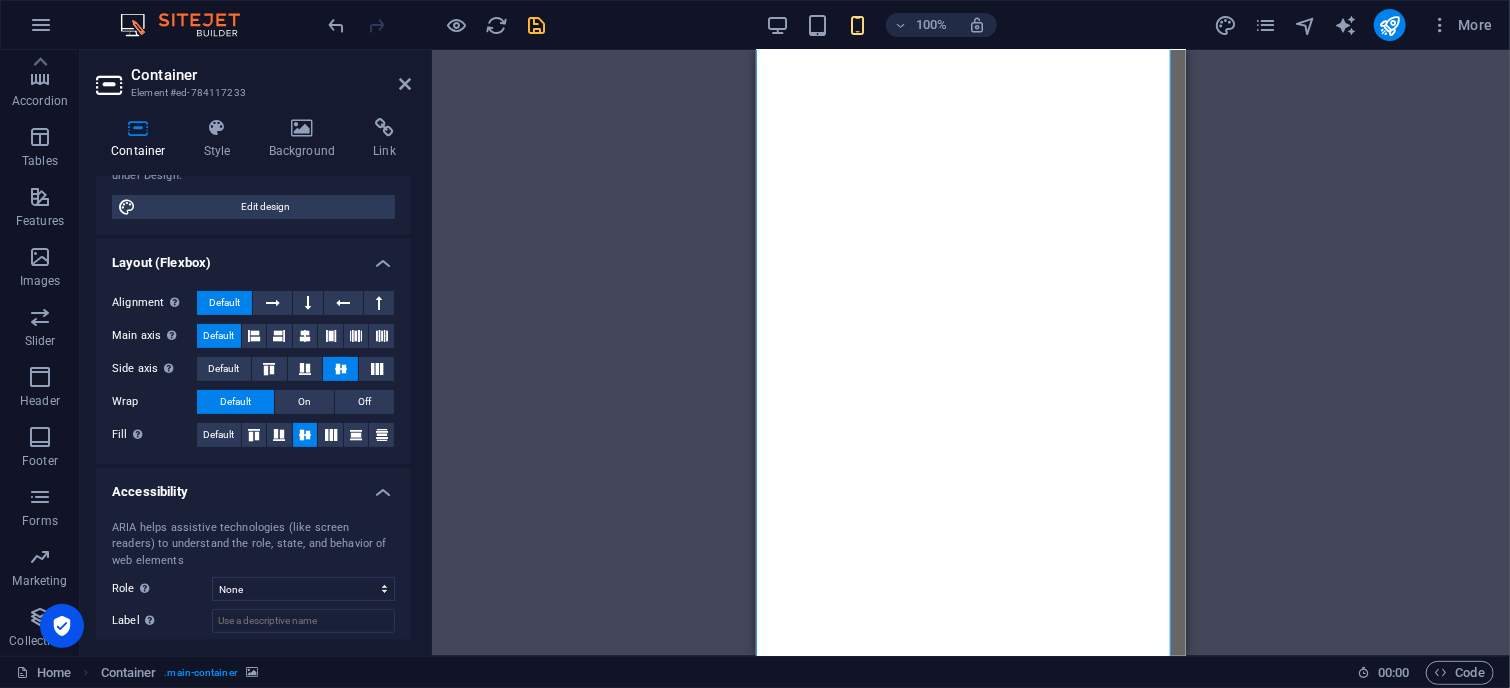 scroll, scrollTop: 300, scrollLeft: 0, axis: vertical 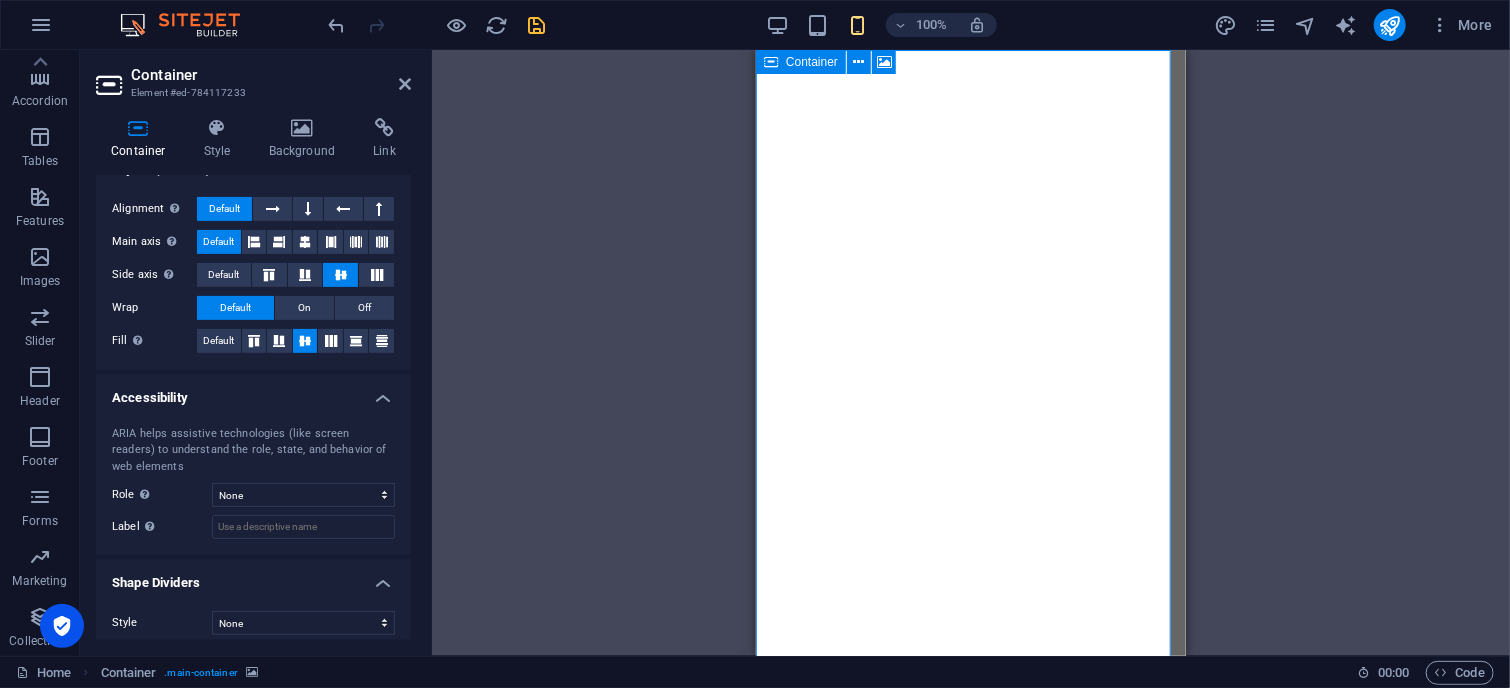 click at bounding box center (771, 62) 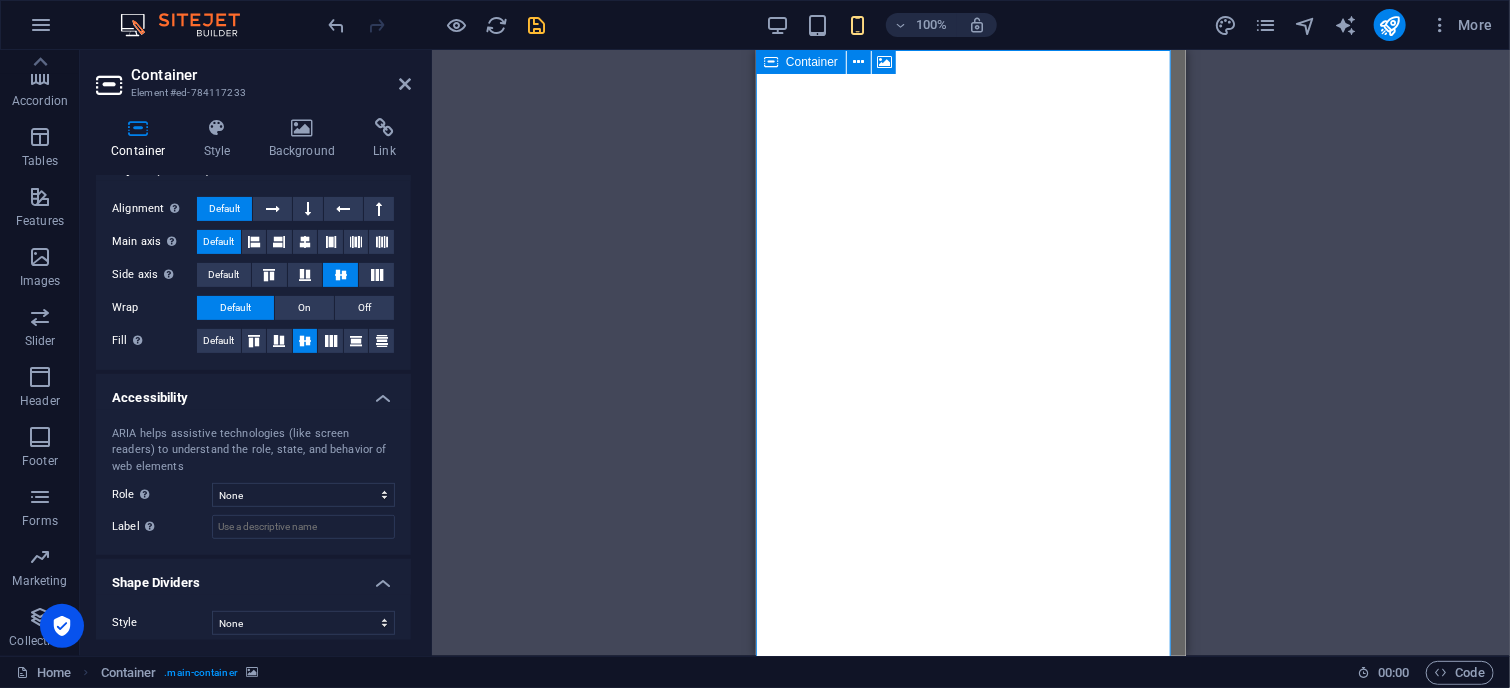 click at bounding box center (771, 62) 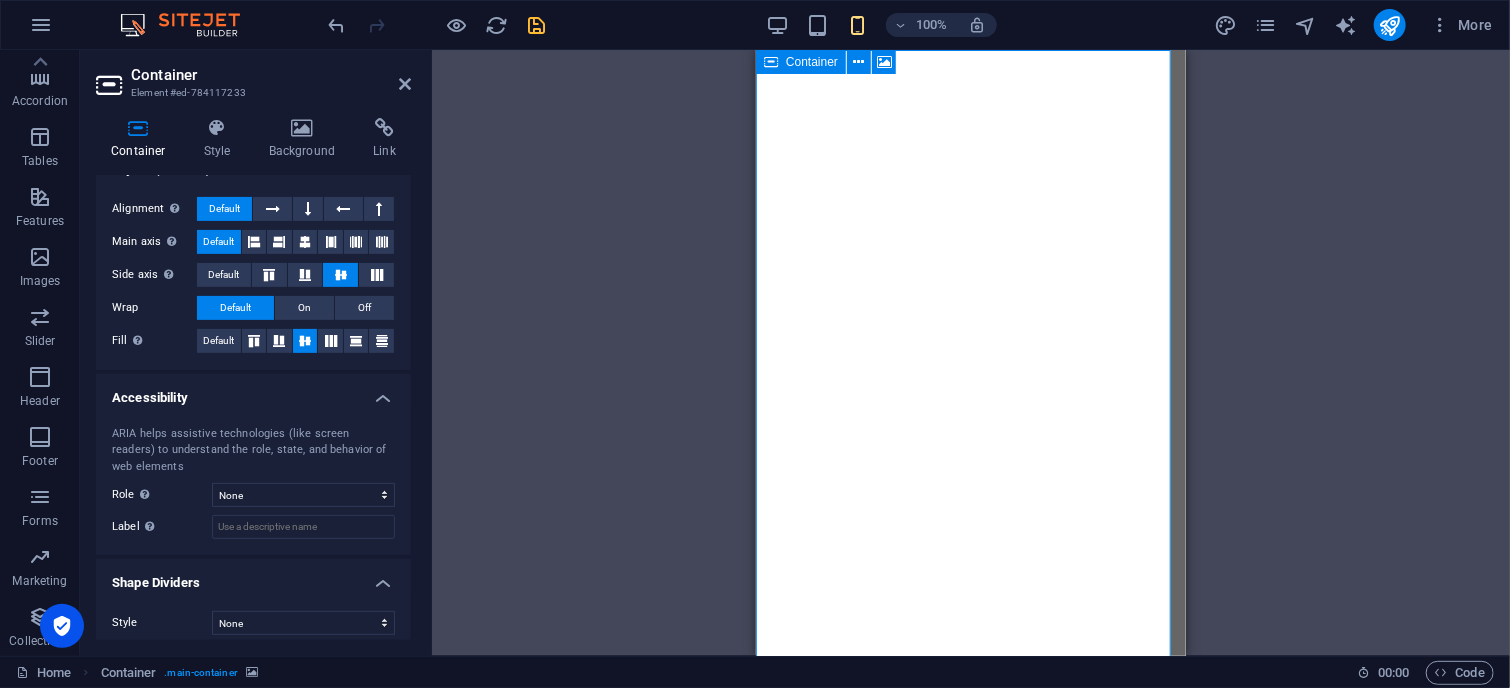 click at bounding box center [771, 62] 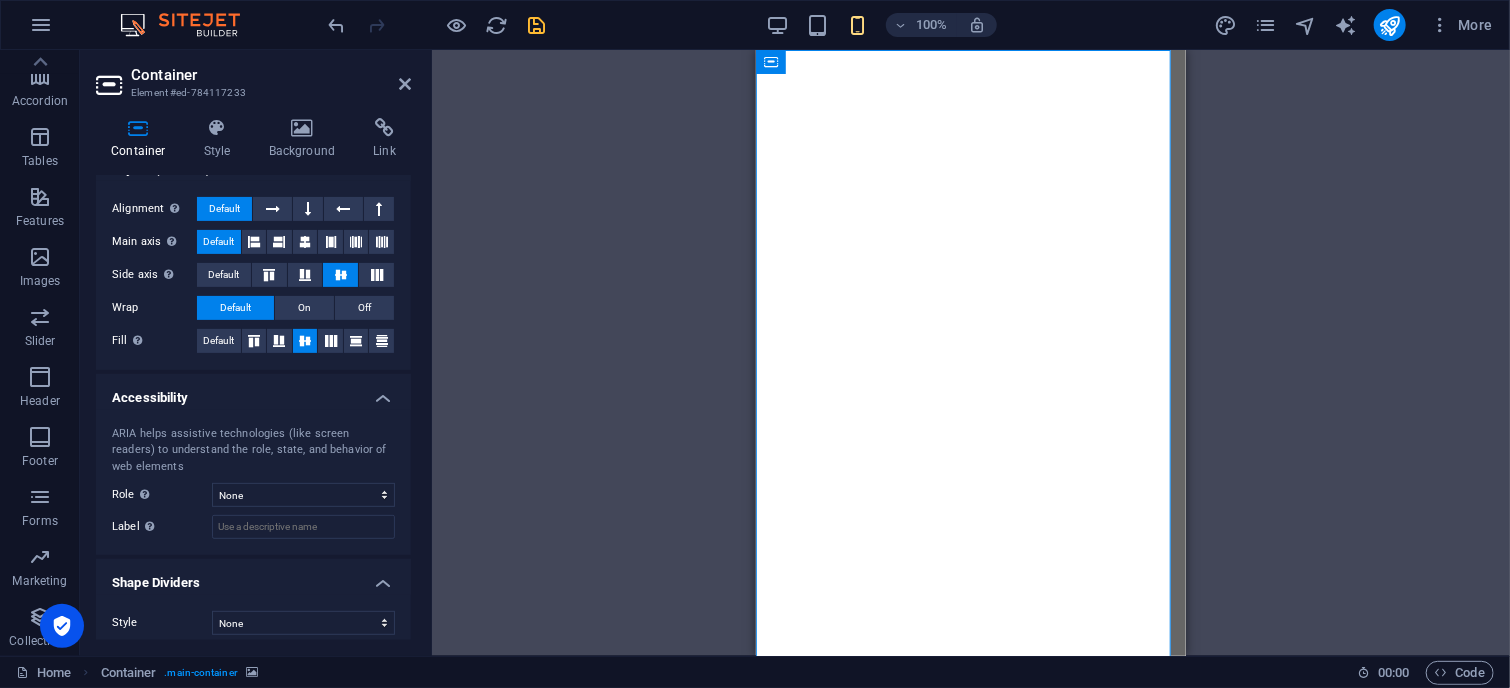 scroll, scrollTop: 309, scrollLeft: 0, axis: vertical 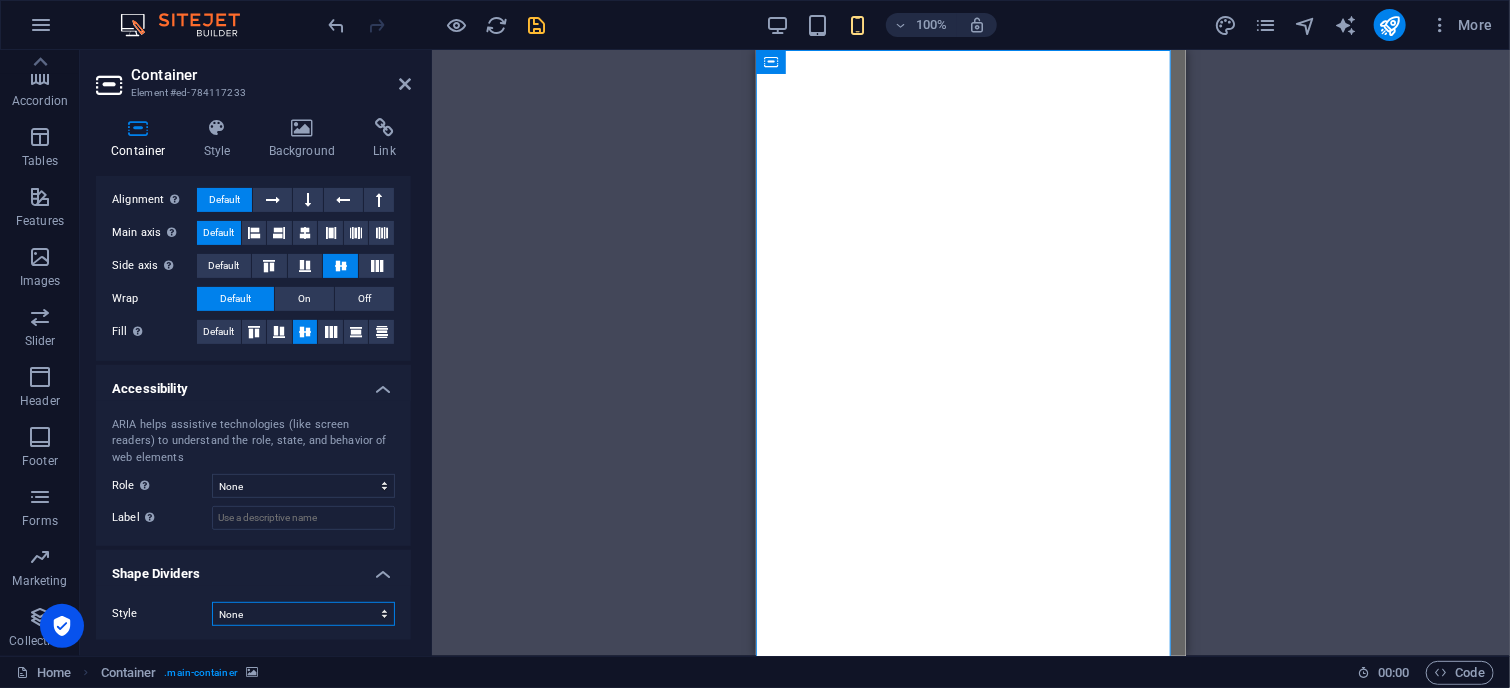 click on "None Triangle Square Diagonal Polygon 1 Polygon 2 Zigzag Multiple Zigzags Waves Multiple Waves Half Circle Circle Circle Shadow Blocks Hexagons Clouds Multiple Clouds Fan Pyramids Book Paint Drip Fire Shredded Paper Arrow" at bounding box center [303, 614] 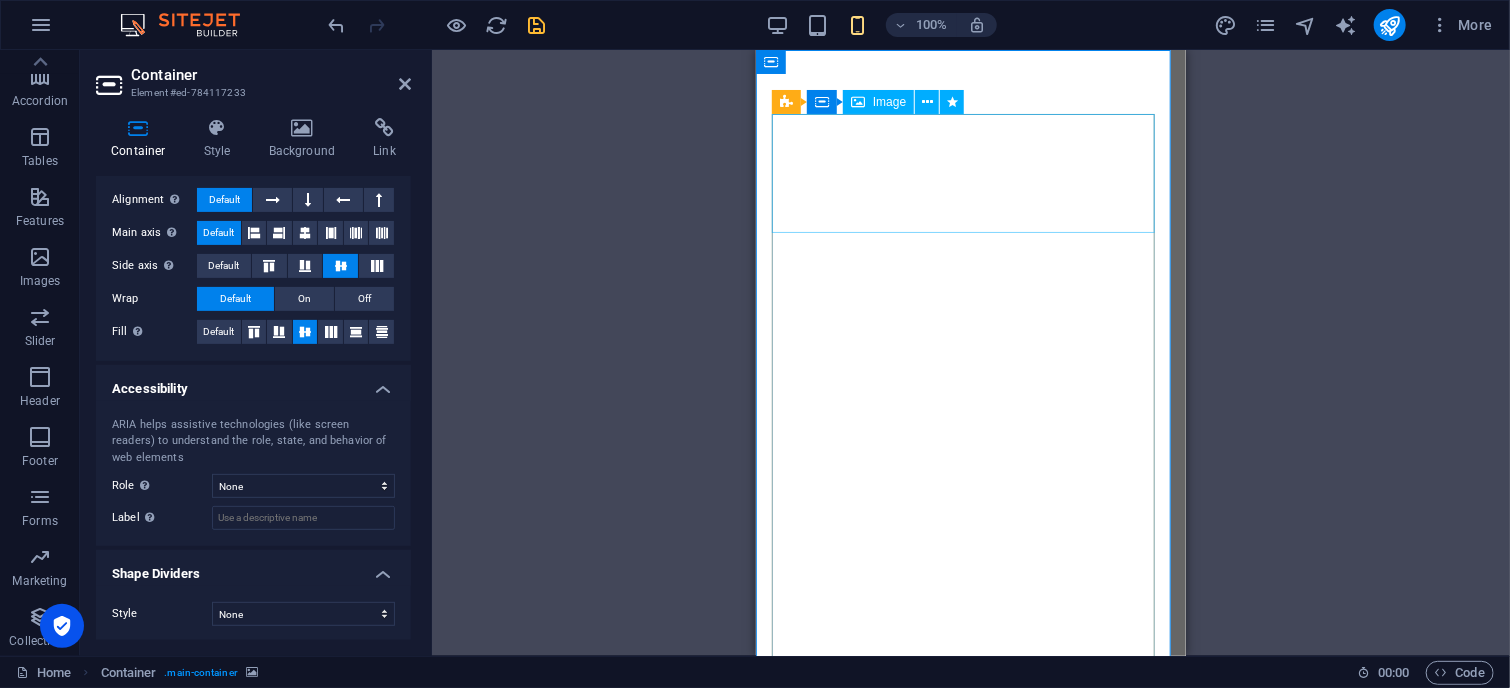 click at bounding box center (970, 1137) 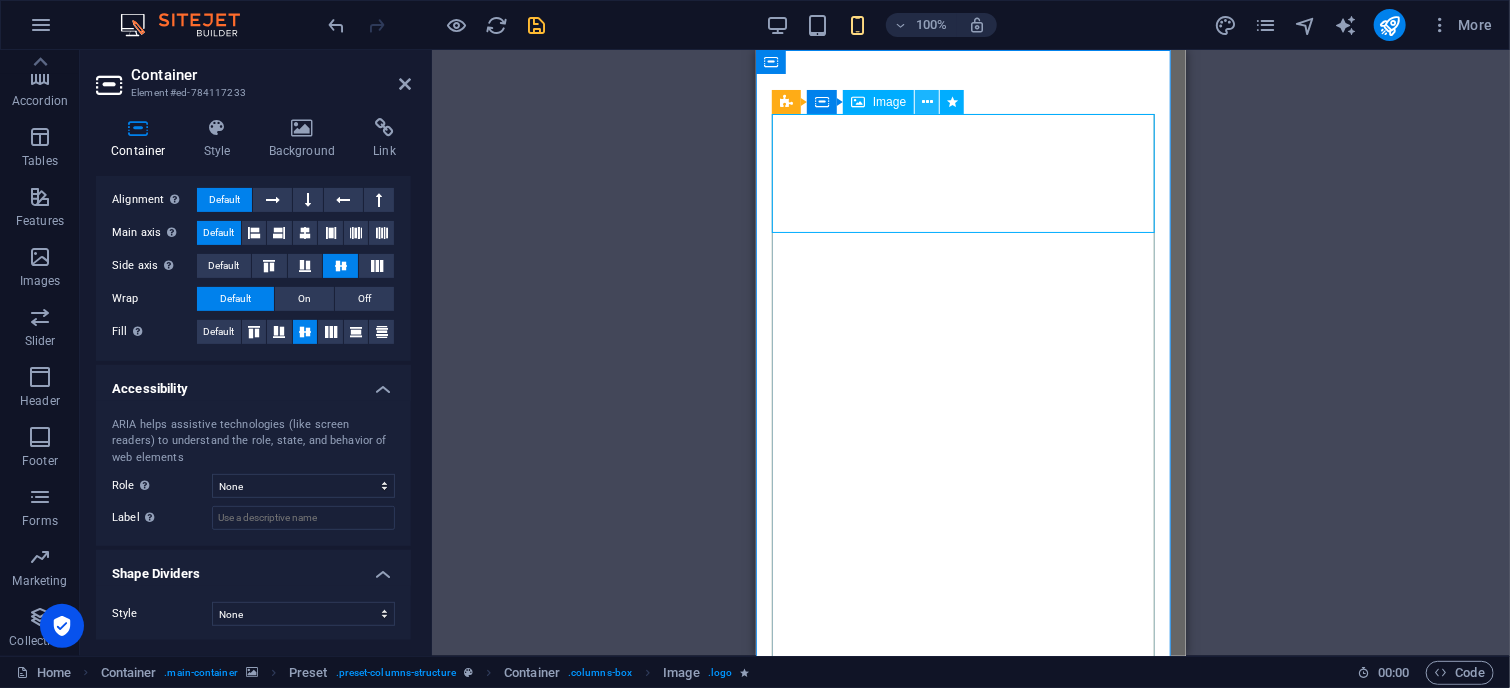click at bounding box center (927, 102) 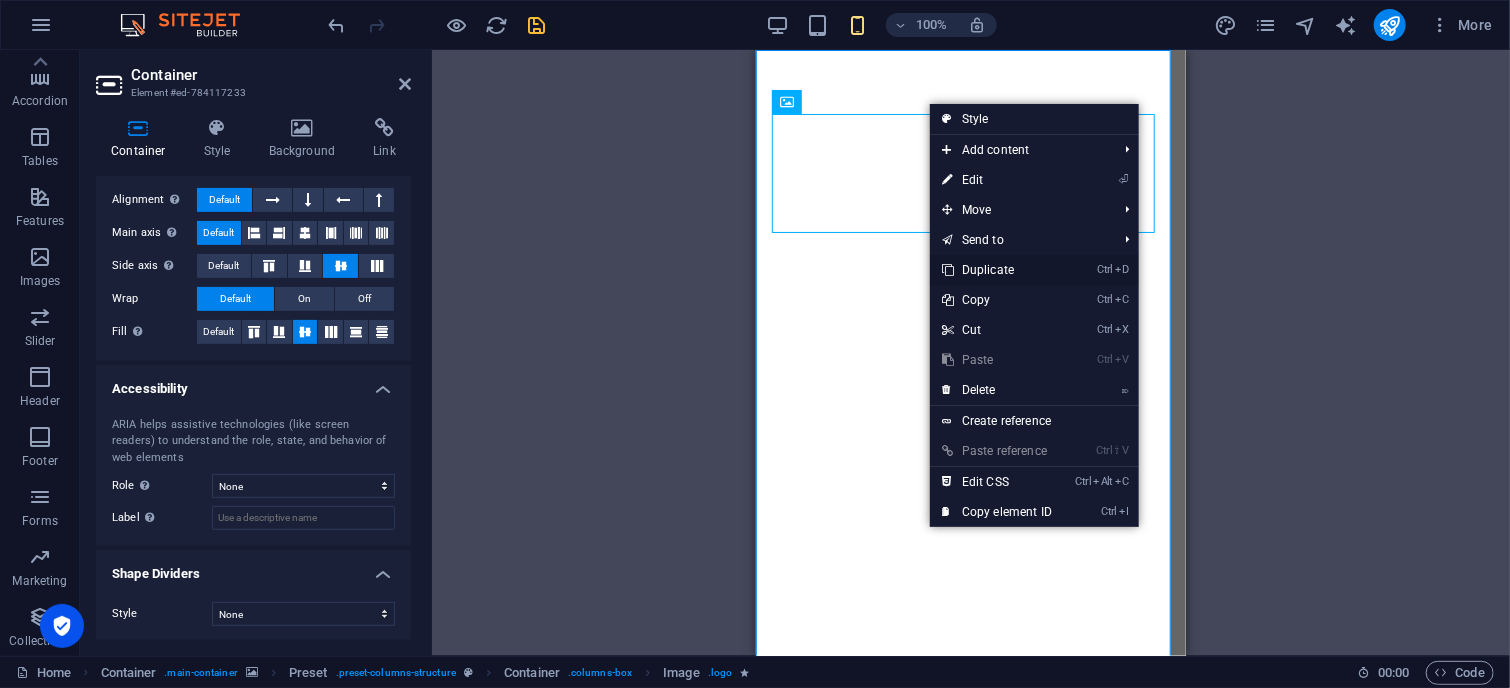 click on "Ctrl D  Duplicate" at bounding box center [997, 270] 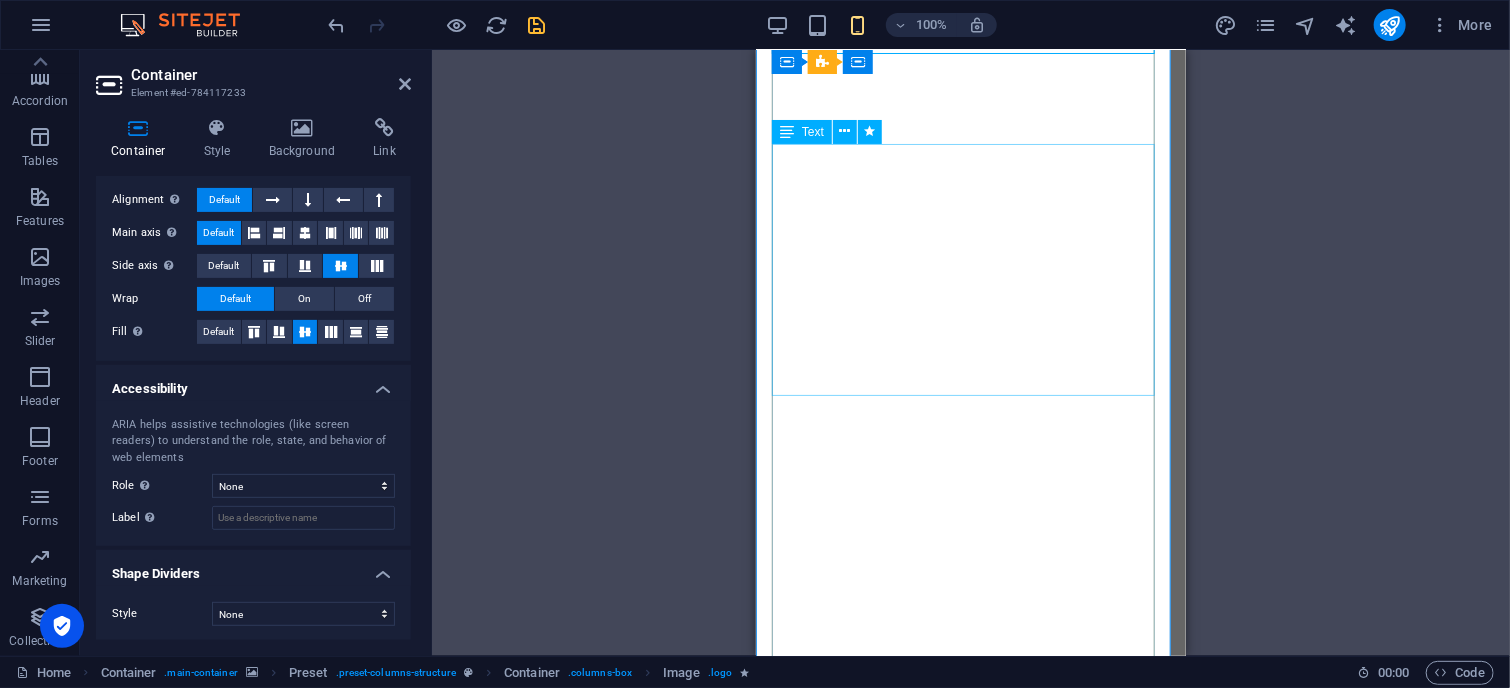 scroll, scrollTop: 100, scrollLeft: 0, axis: vertical 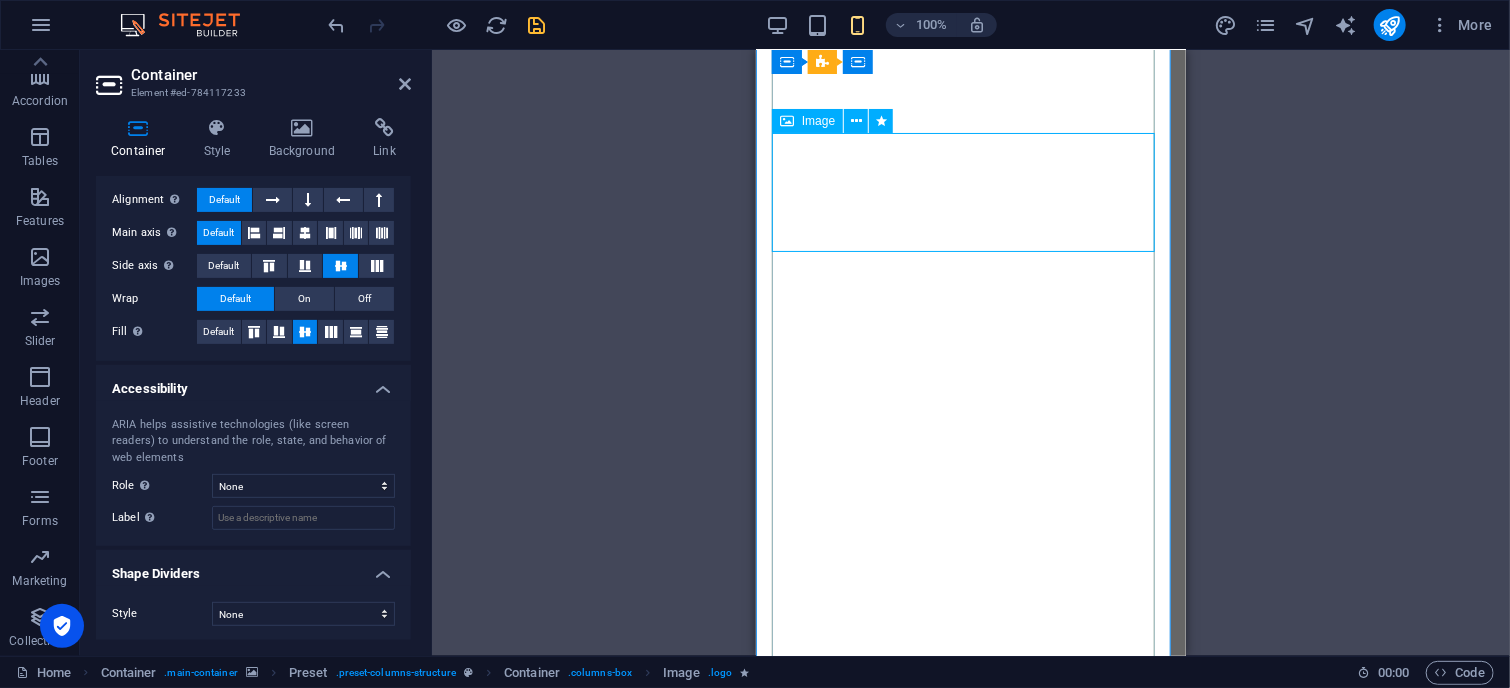 click at bounding box center (970, 1275) 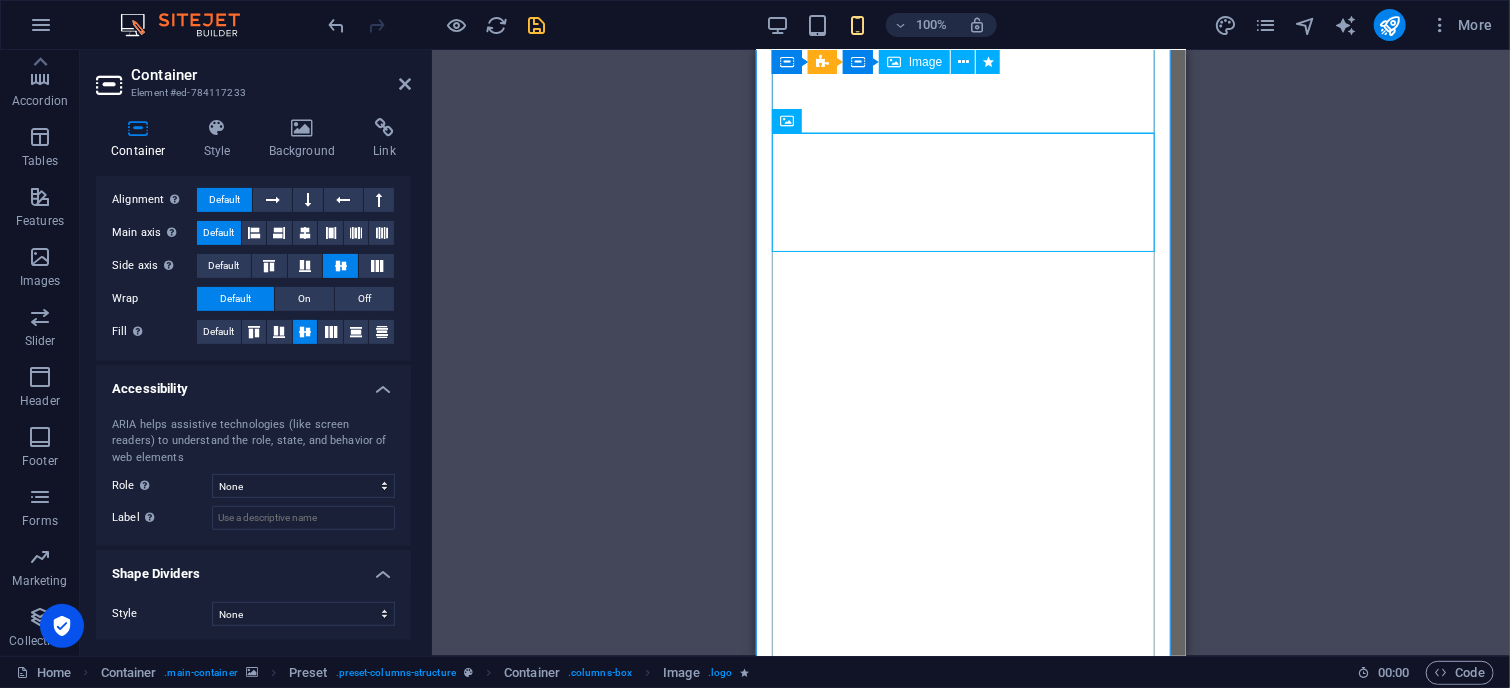 click at bounding box center [970, 1156] 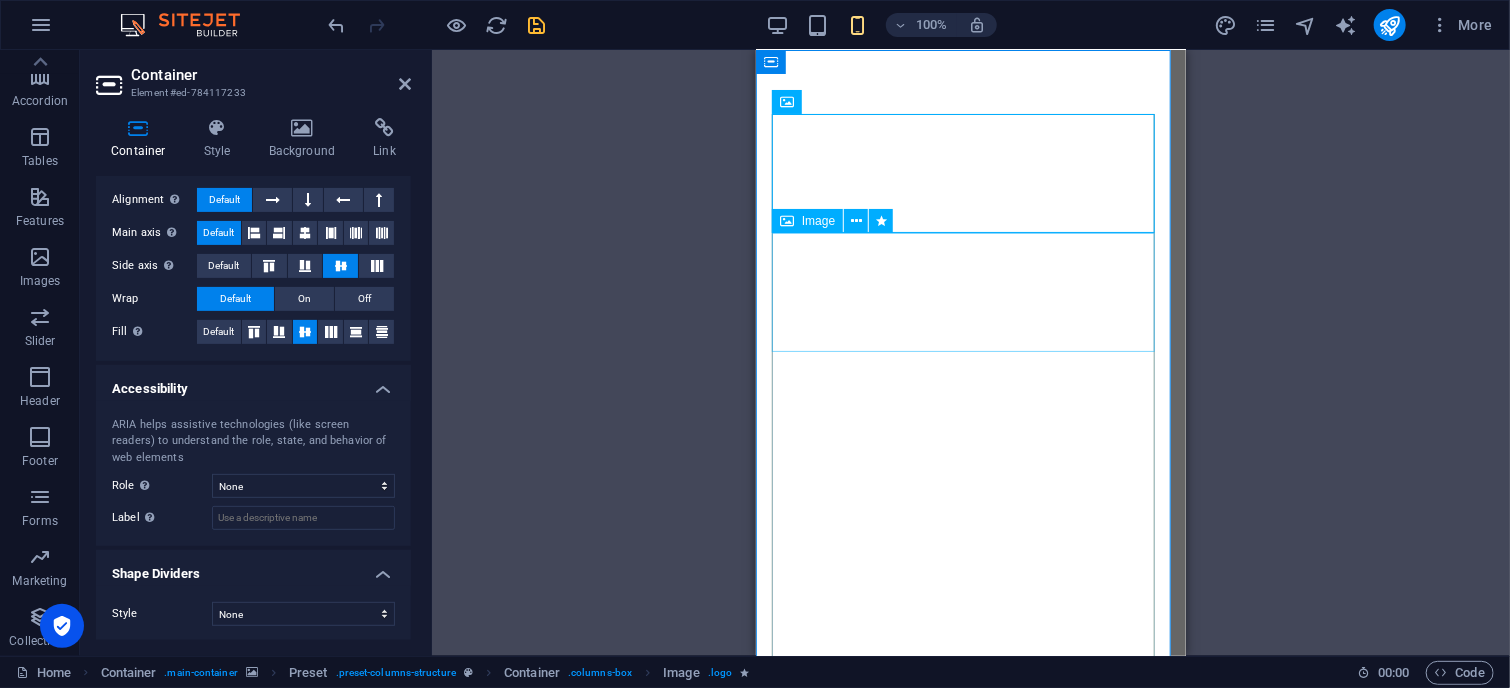 scroll, scrollTop: 0, scrollLeft: 0, axis: both 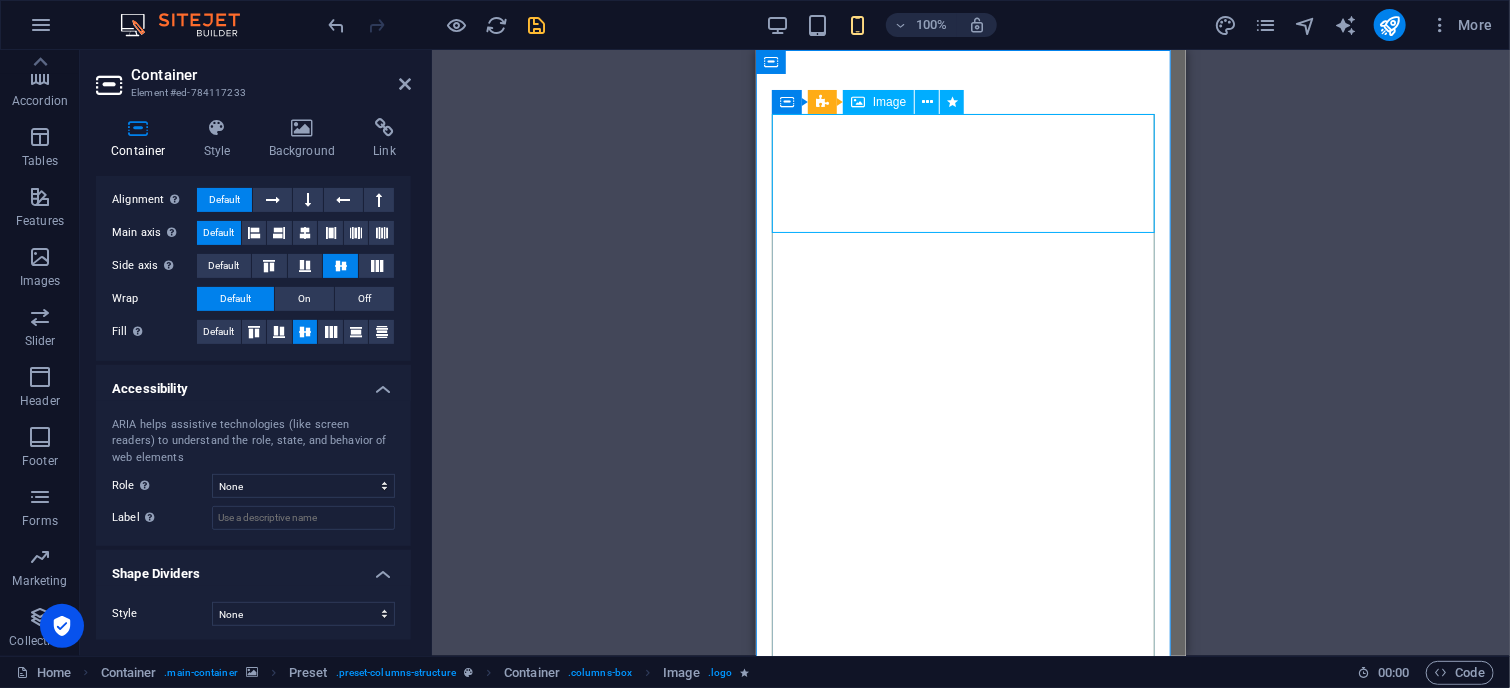 click at bounding box center [970, 1256] 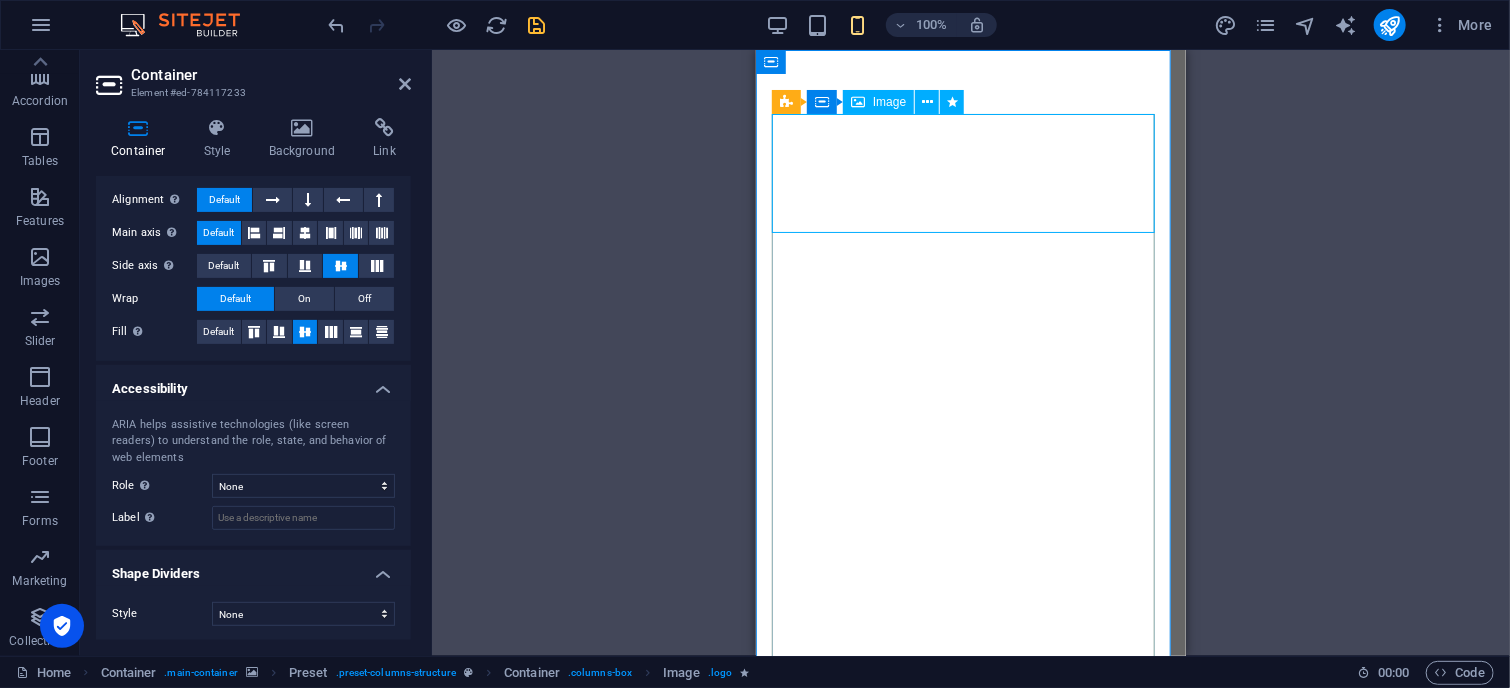 click at bounding box center [970, 1256] 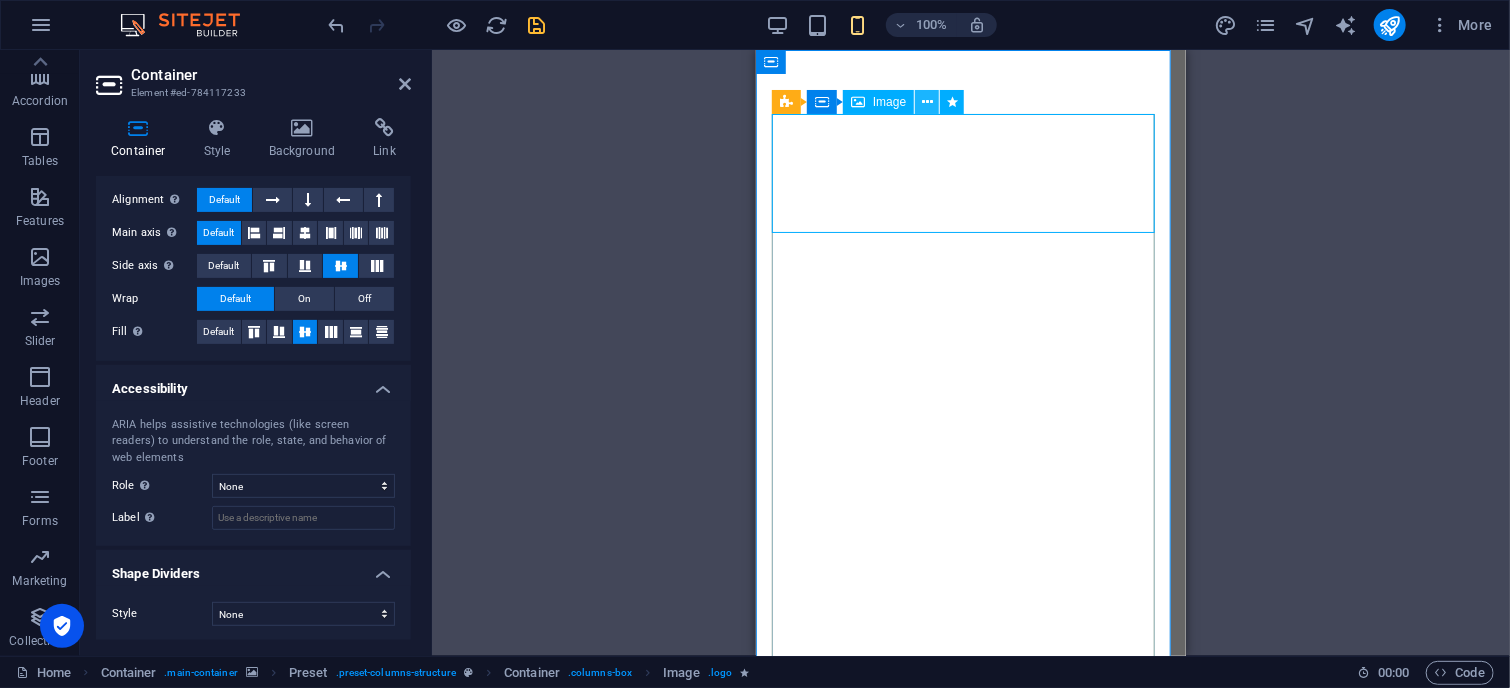 click at bounding box center (927, 102) 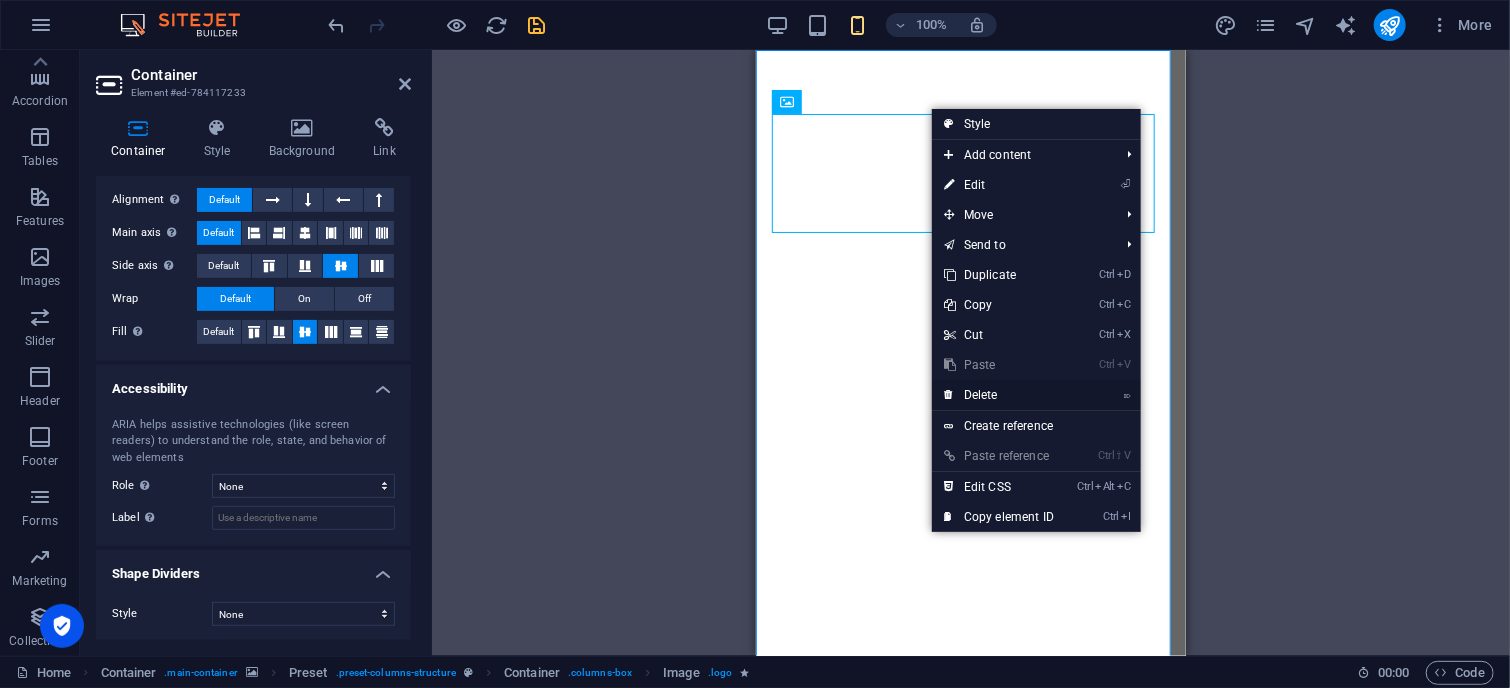 click on "⌦  Delete" at bounding box center (999, 395) 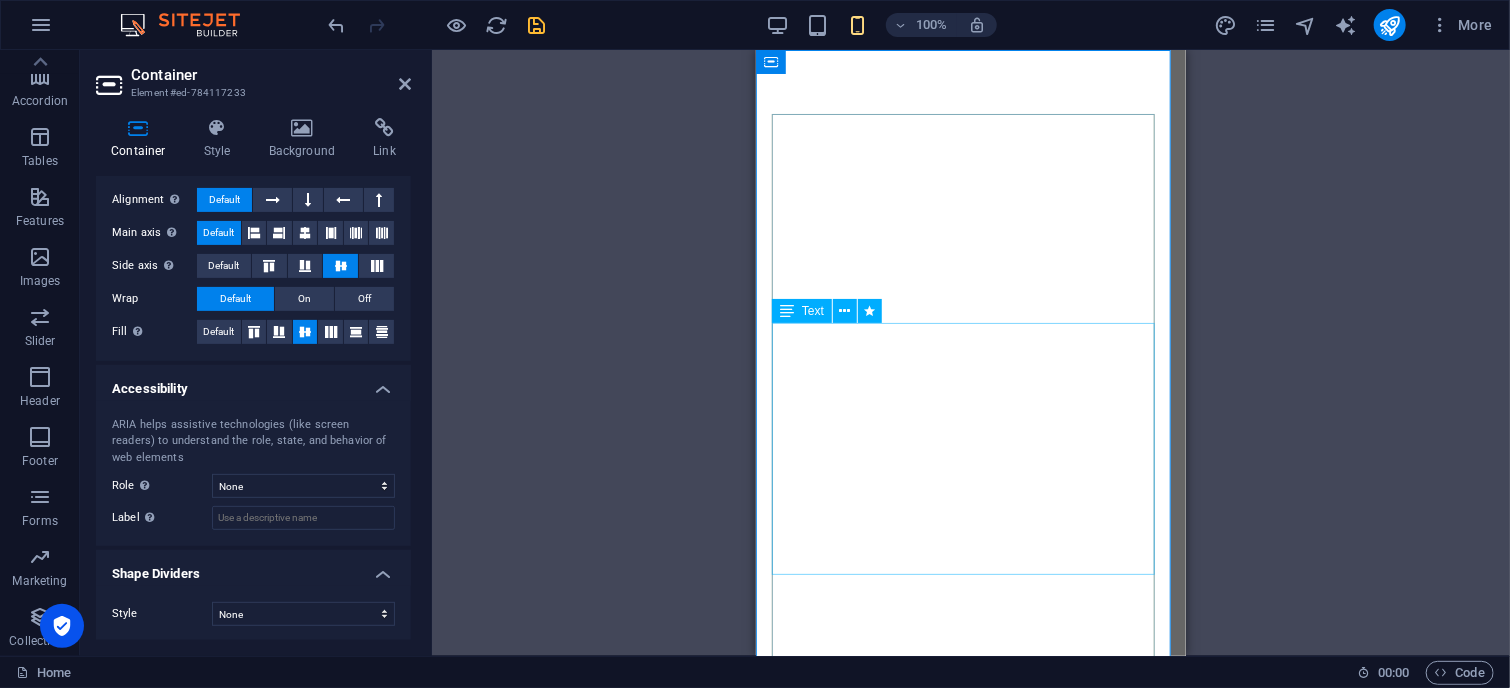click on "Lorem ipsum dolor sit amet, consetetur sadipscing elitr, sed diam nonumy eirmod tempor invidunt ut labore et dolore magna aliquyam erat, sed diam voluptua. At vero eos et accusam et justo duo dolores et ea rebum." at bounding box center (970, 1413) 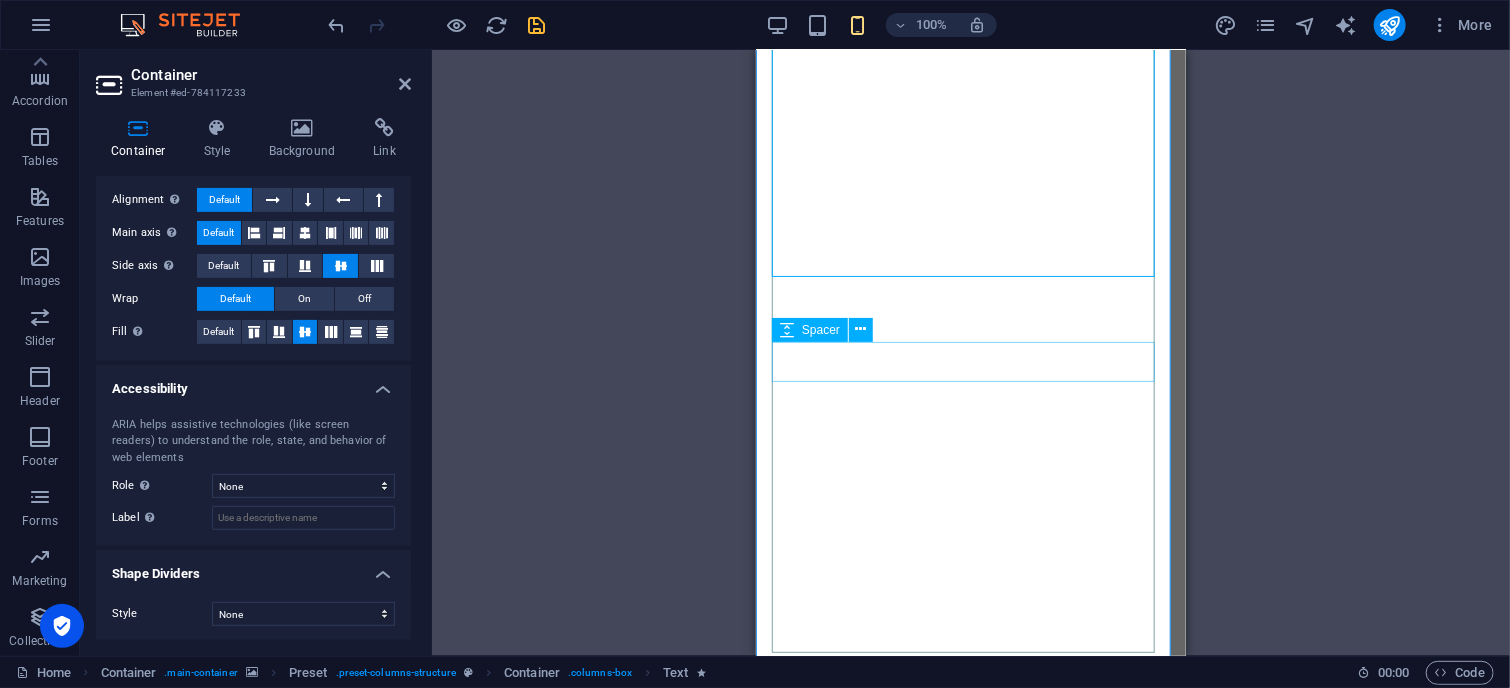 scroll, scrollTop: 300, scrollLeft: 0, axis: vertical 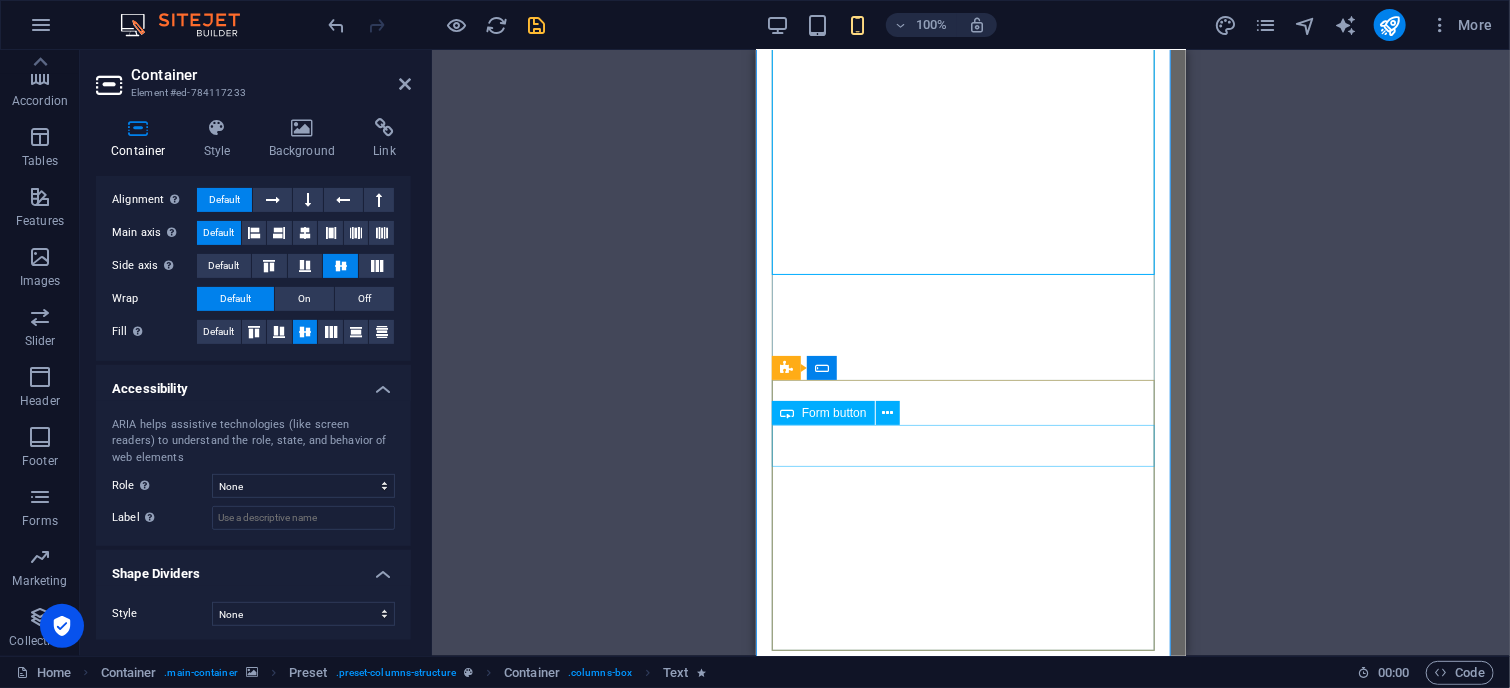 click on "Sign up" 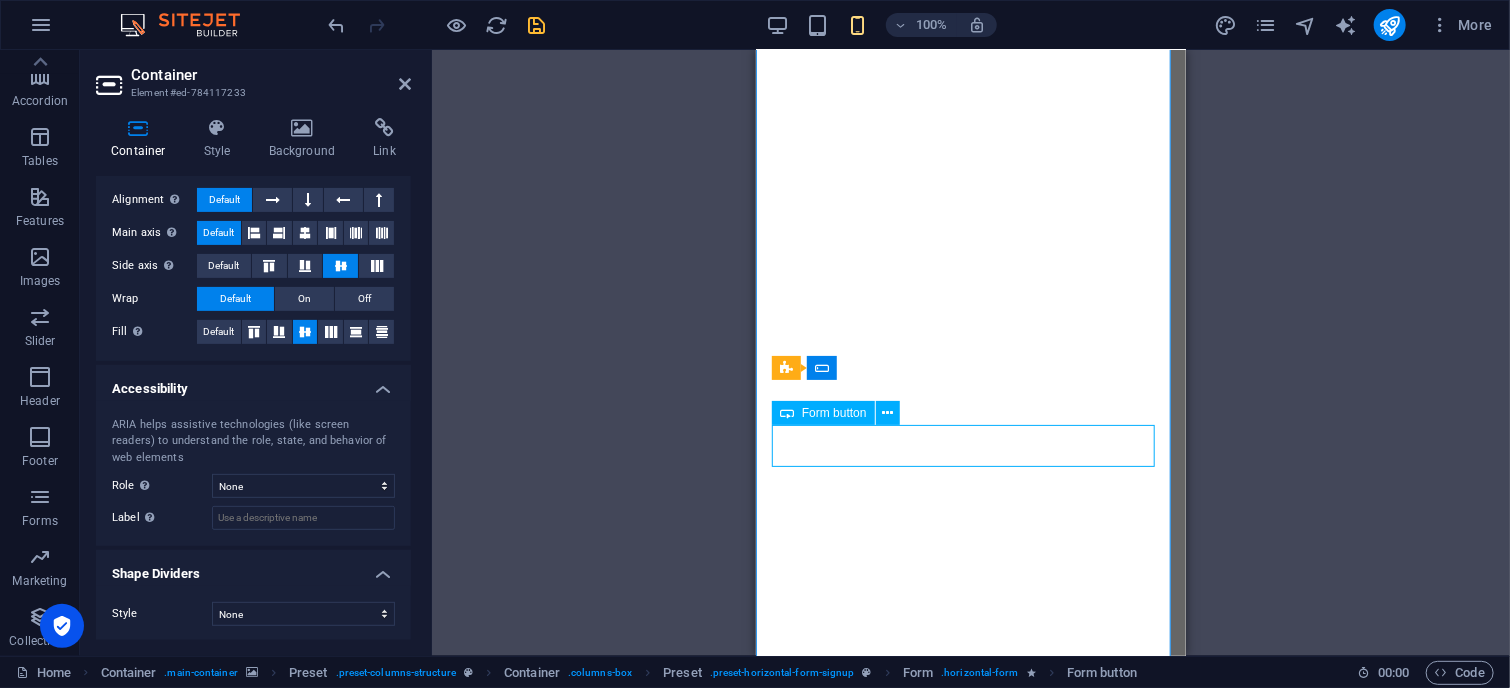 click on "Sign up" 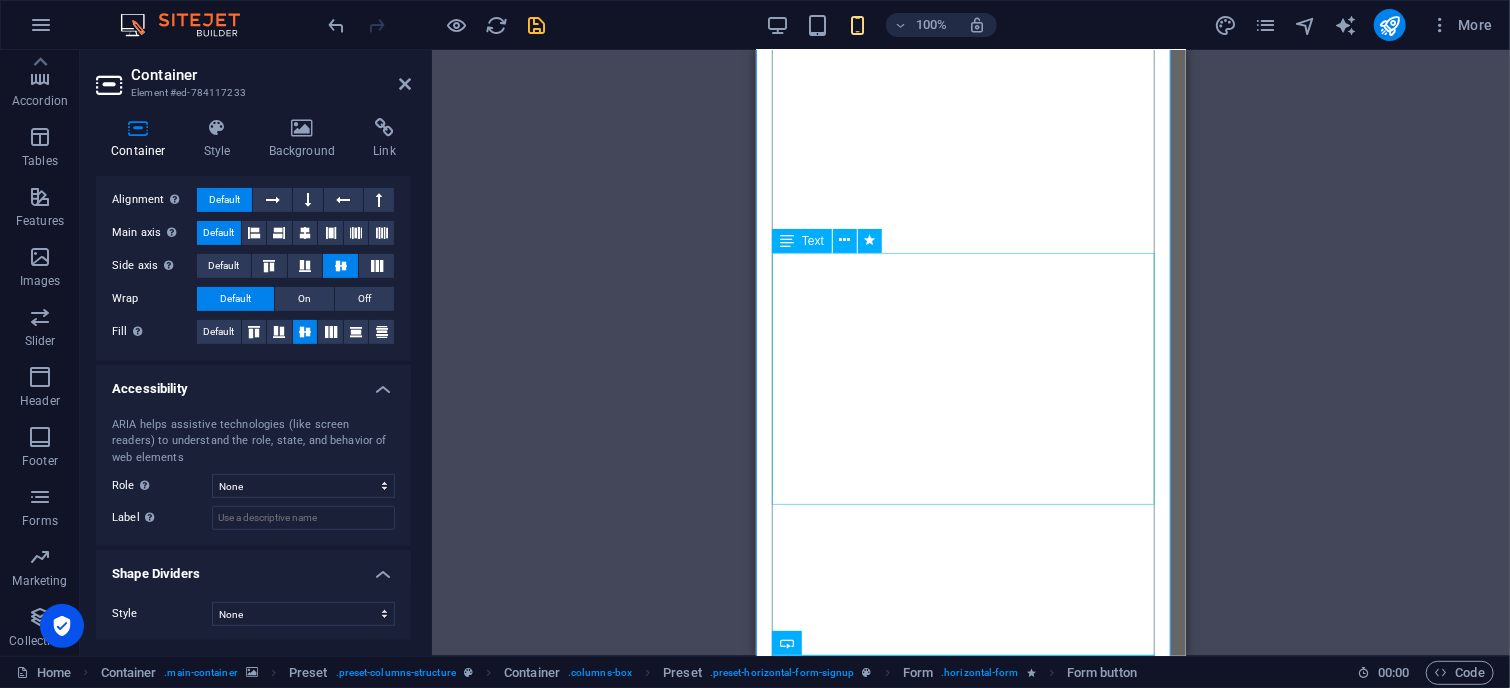 scroll, scrollTop: 0, scrollLeft: 0, axis: both 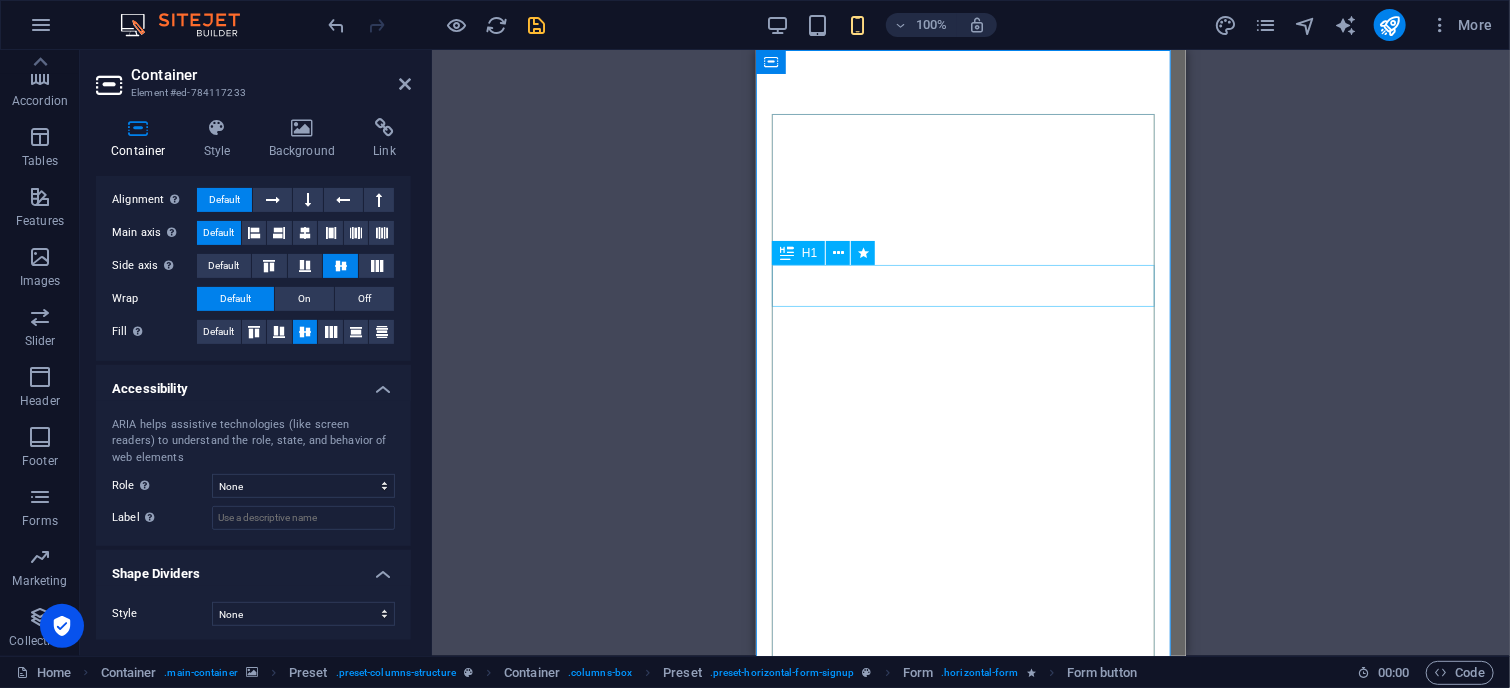 click on "SITERADICAL" at bounding box center [970, 1250] 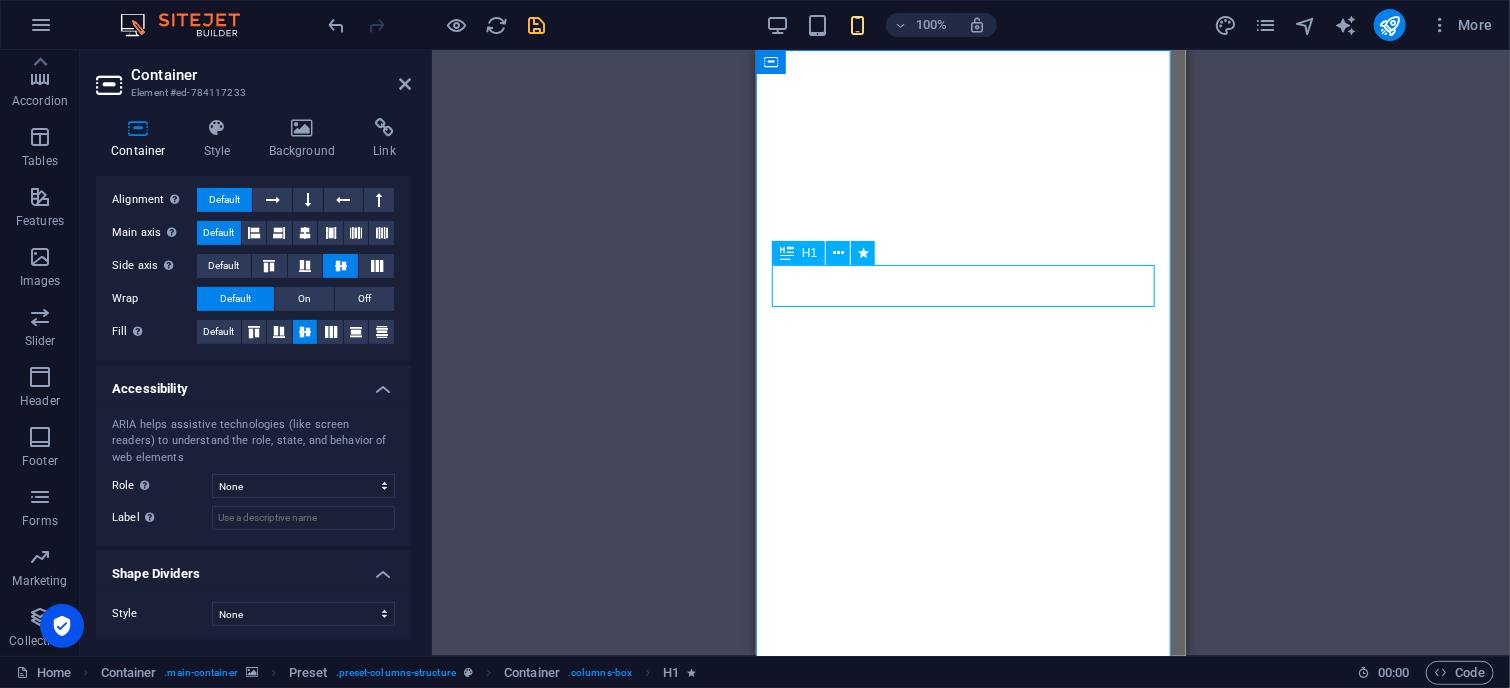 click on "SITERADICAL" at bounding box center [970, 1250] 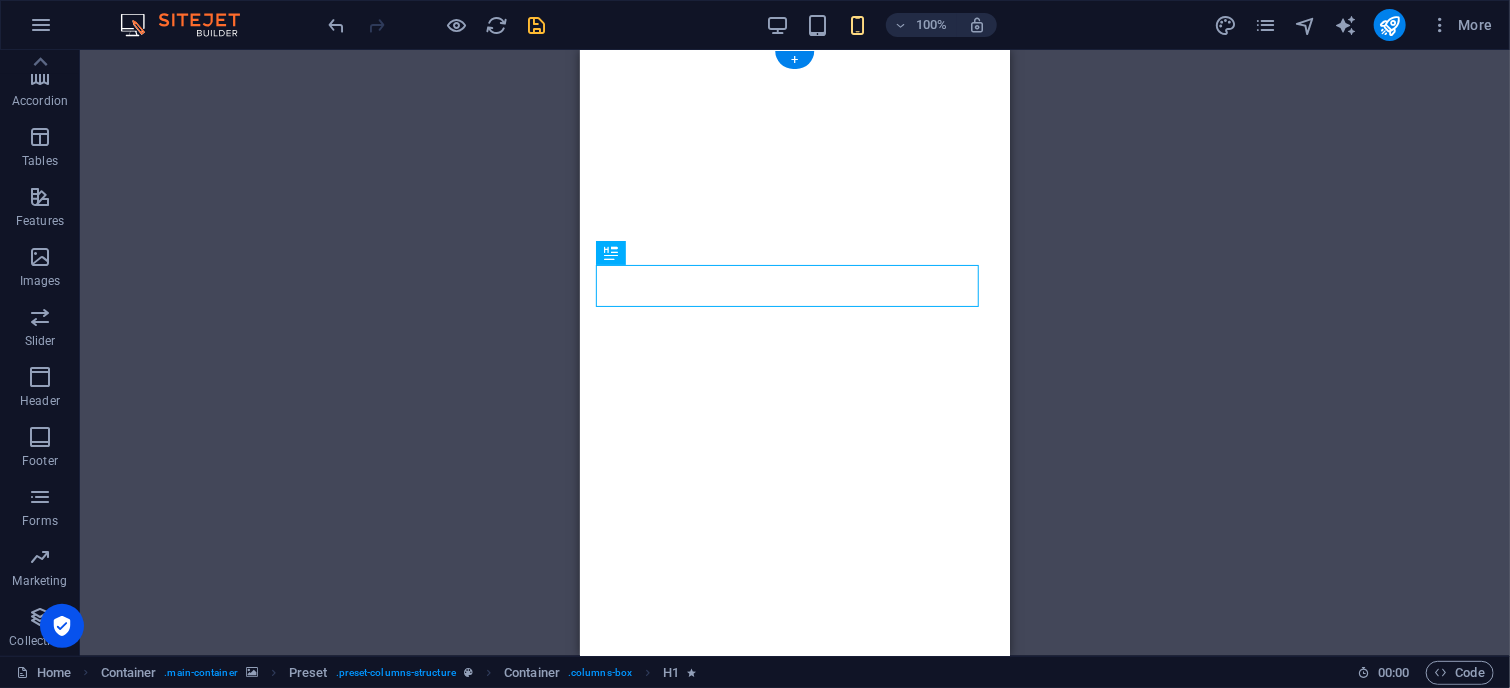 click at bounding box center (794, 531) 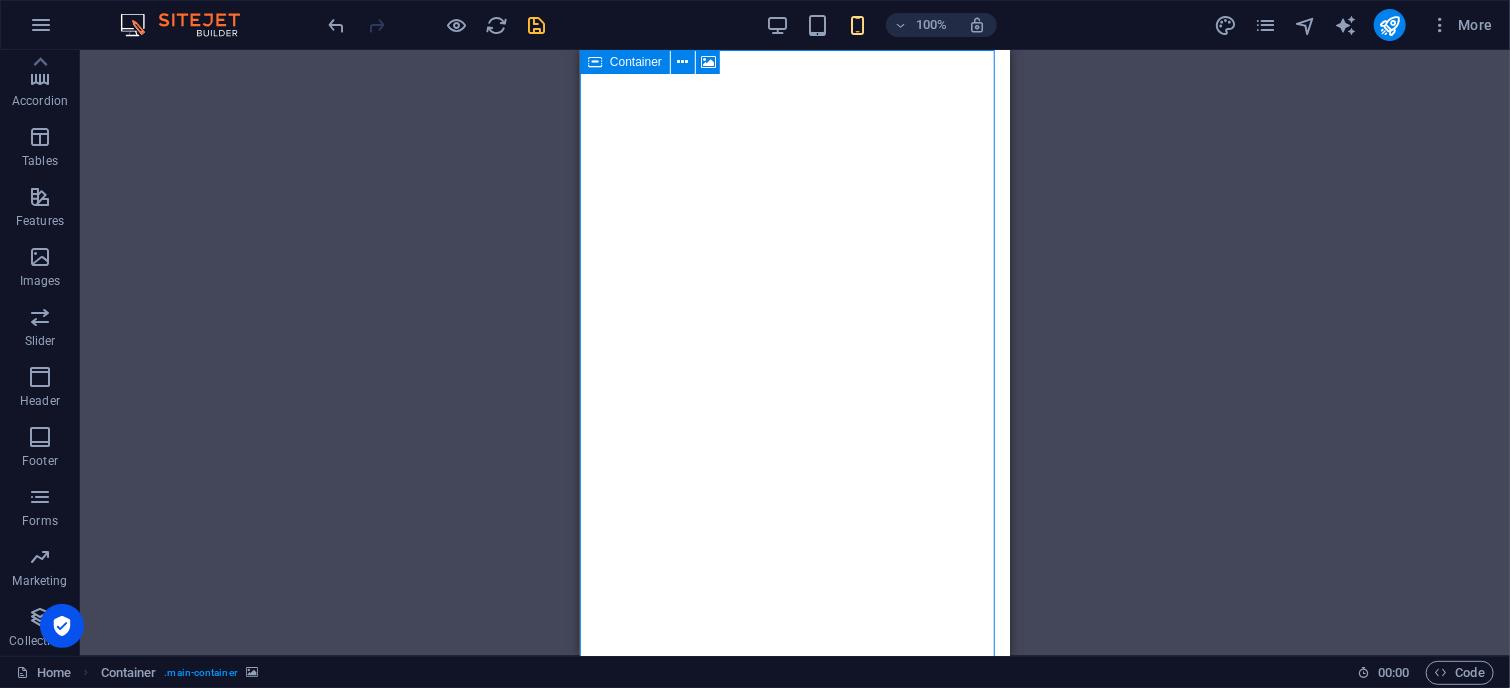click at bounding box center (595, 62) 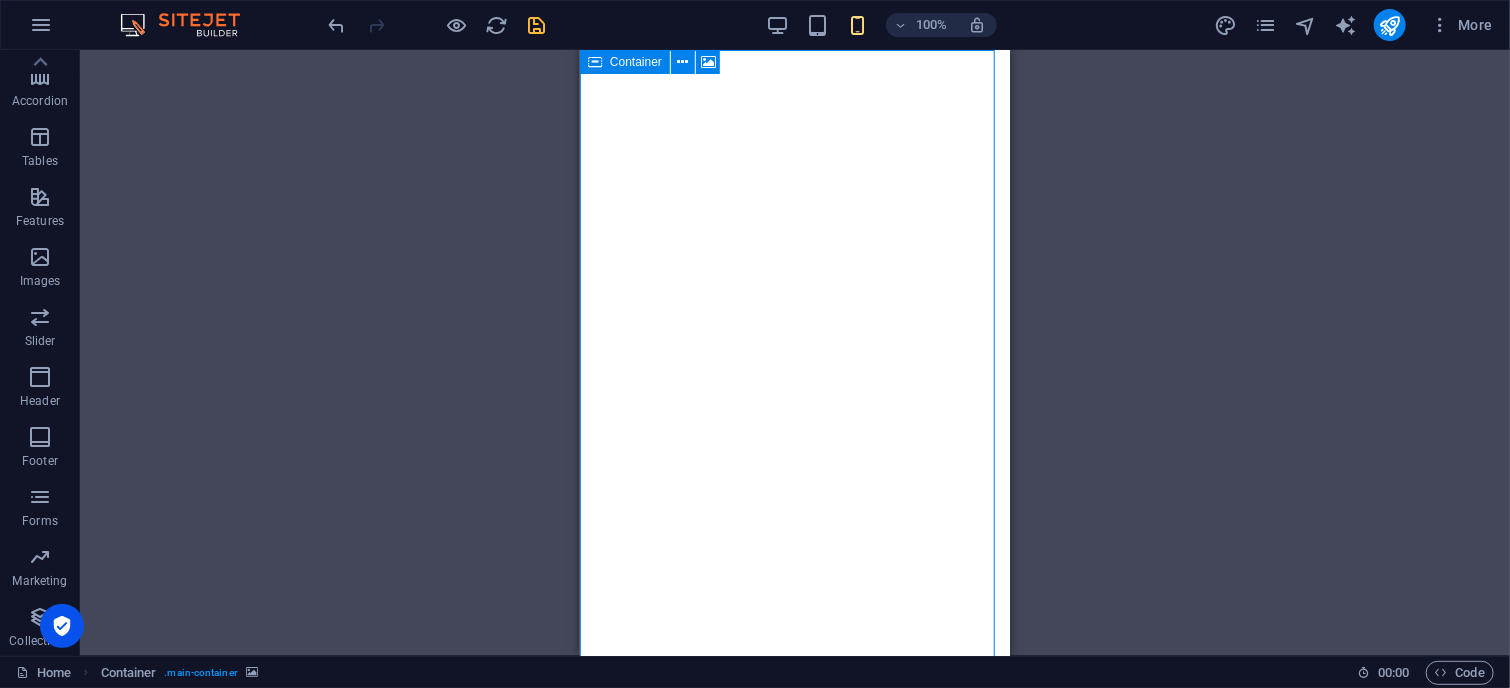 click at bounding box center (595, 62) 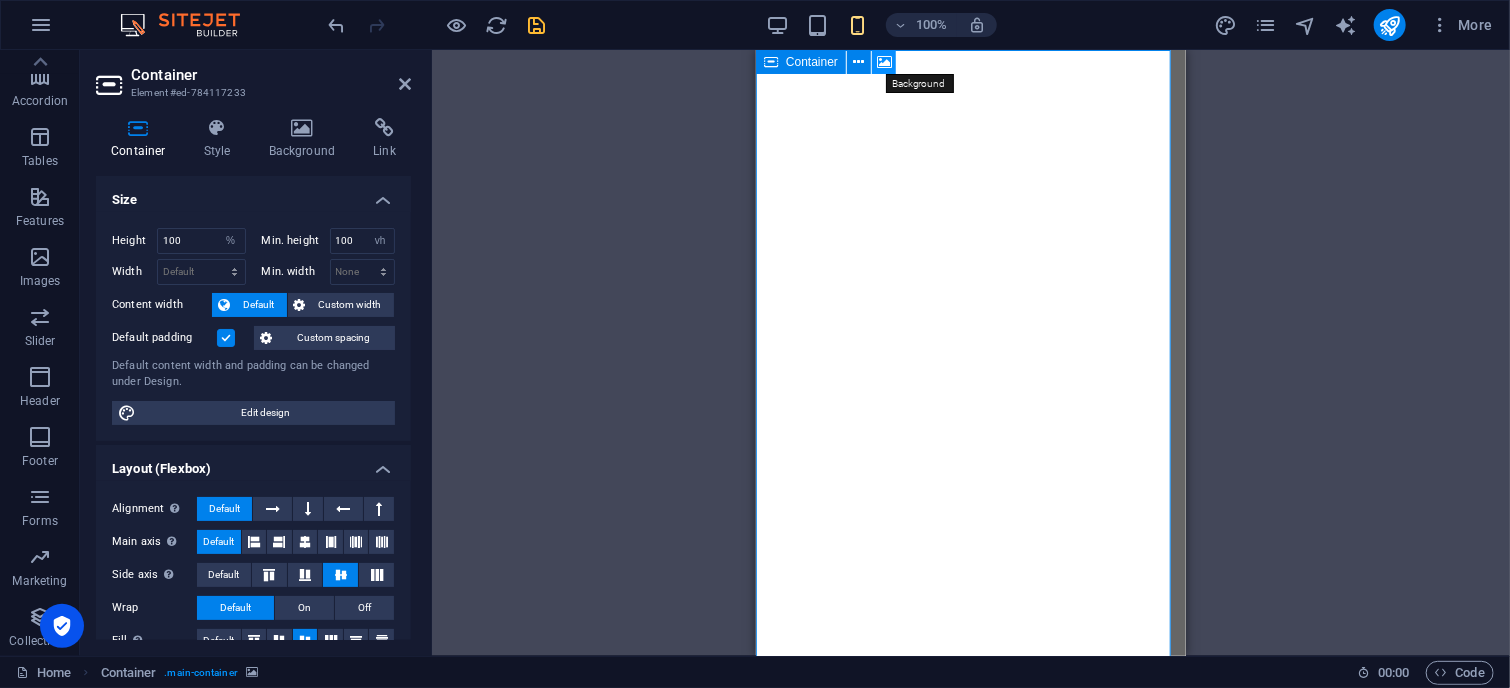 click at bounding box center [884, 62] 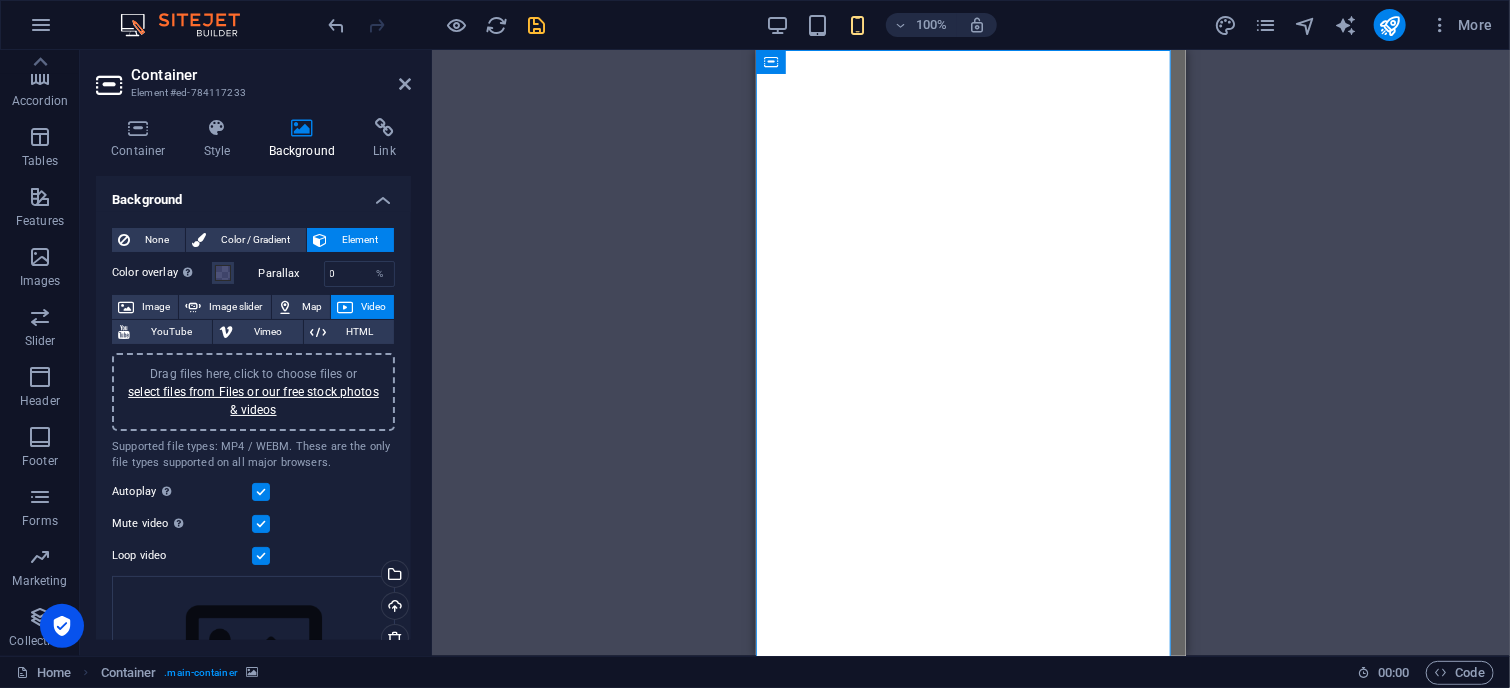 click on "Drag here to replace the existing content. Press “Ctrl” if you want to create a new element.
H1   Container   Preset   Container   Container   Placeholder   Spacer   Spacer   Preset   Container   Image   Text   Spacer   H3   Spacer   Preset   Form   Email   Preset   Preset   Form   Checkbox   Captcha   Form button   Preset   Container   Image" at bounding box center (971, 353) 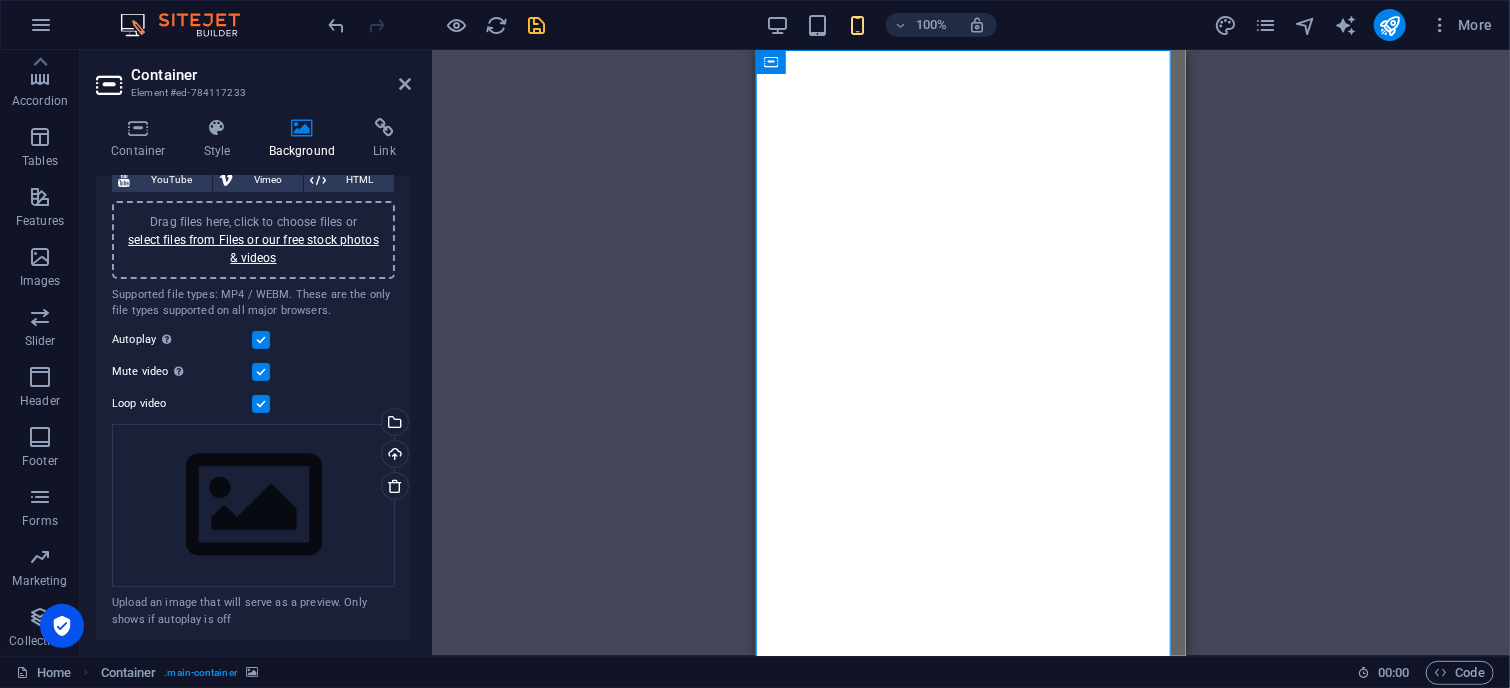 scroll, scrollTop: 0, scrollLeft: 0, axis: both 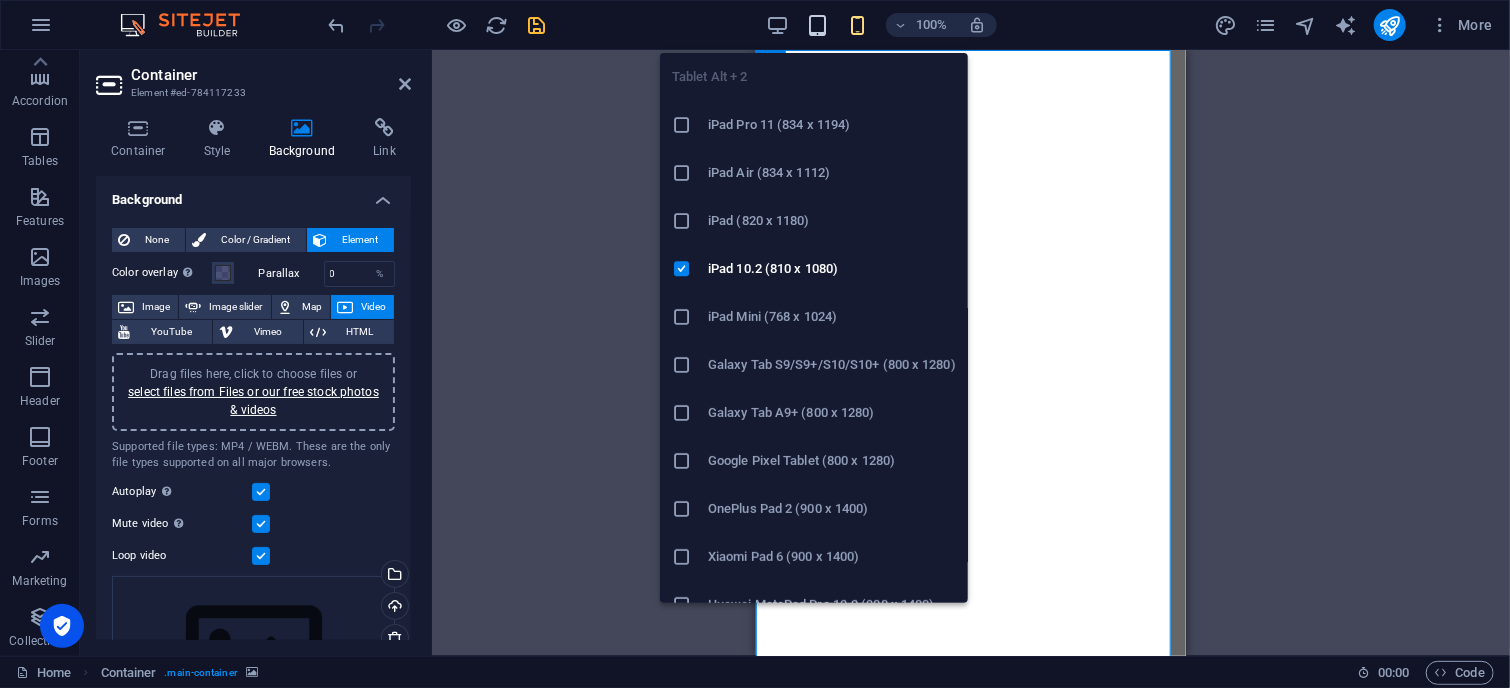 click at bounding box center [817, 25] 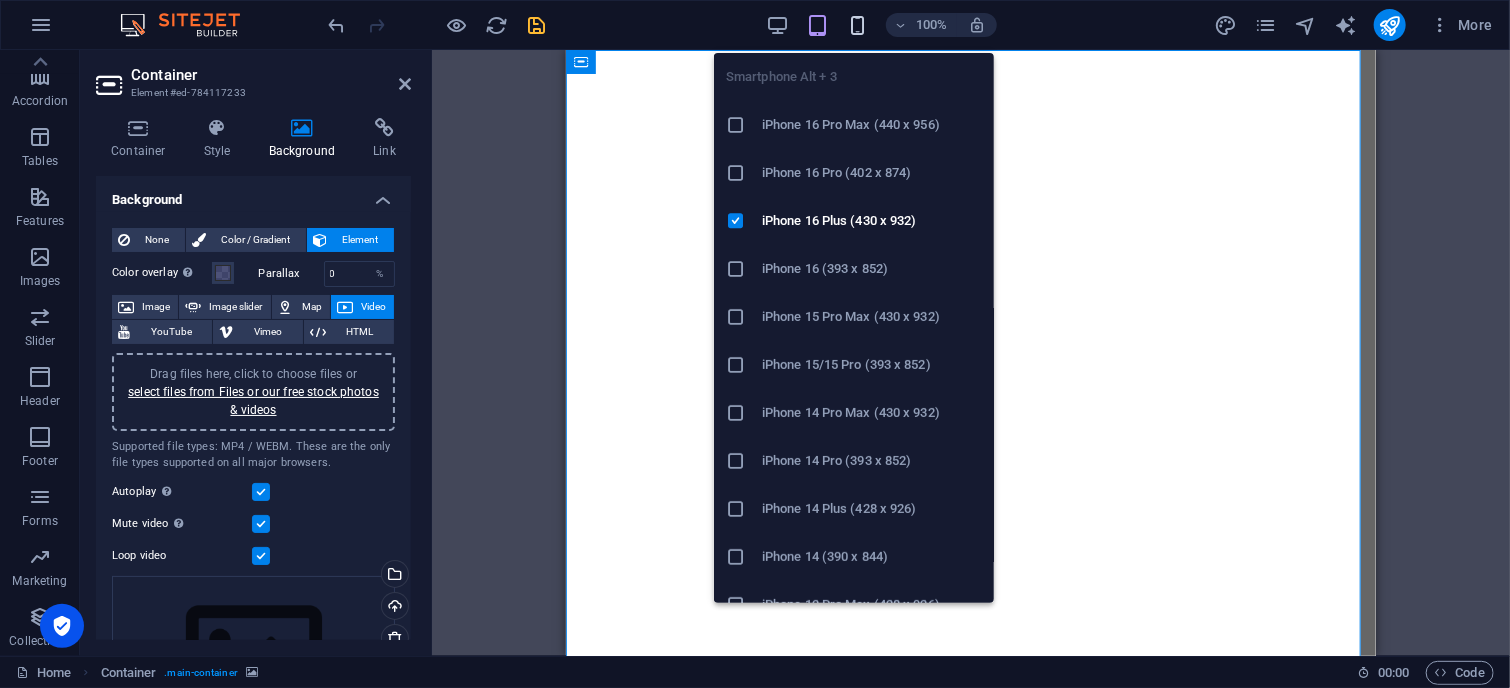 click at bounding box center [857, 25] 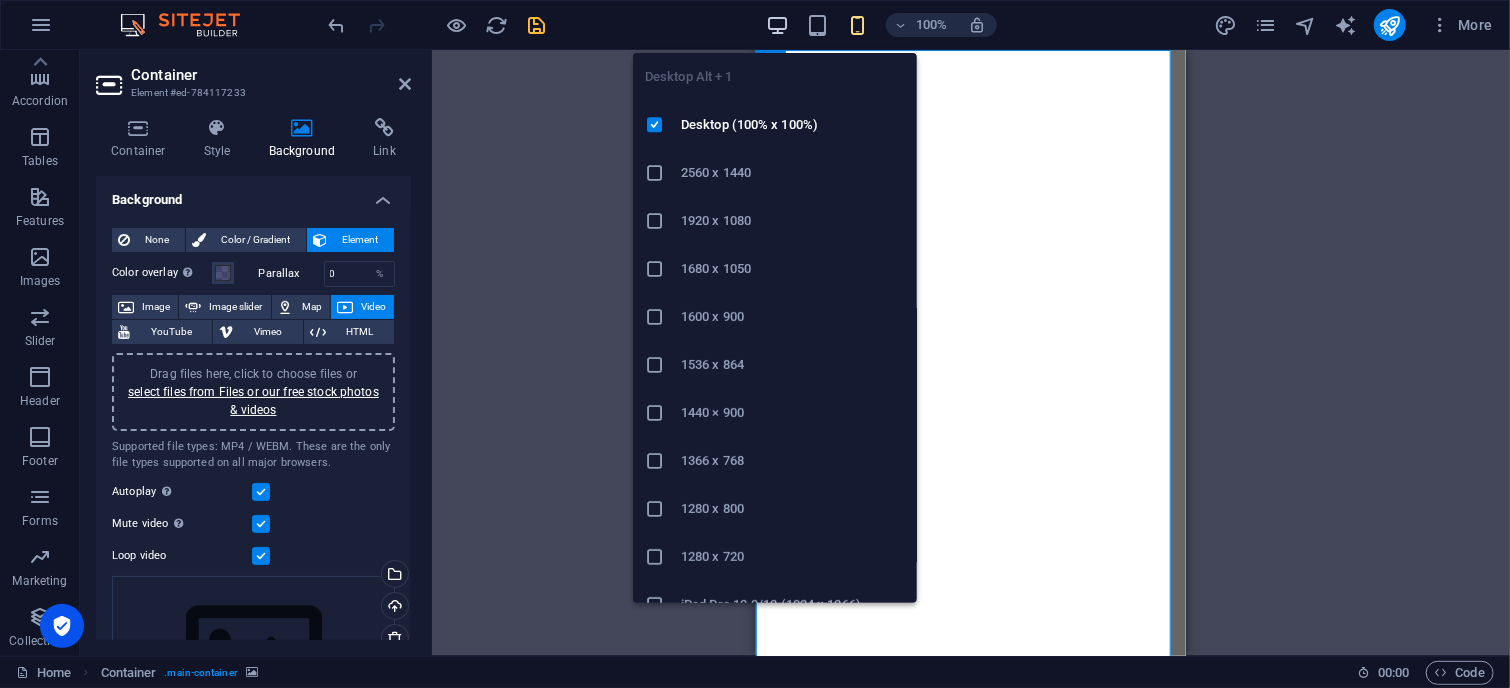 click at bounding box center [777, 25] 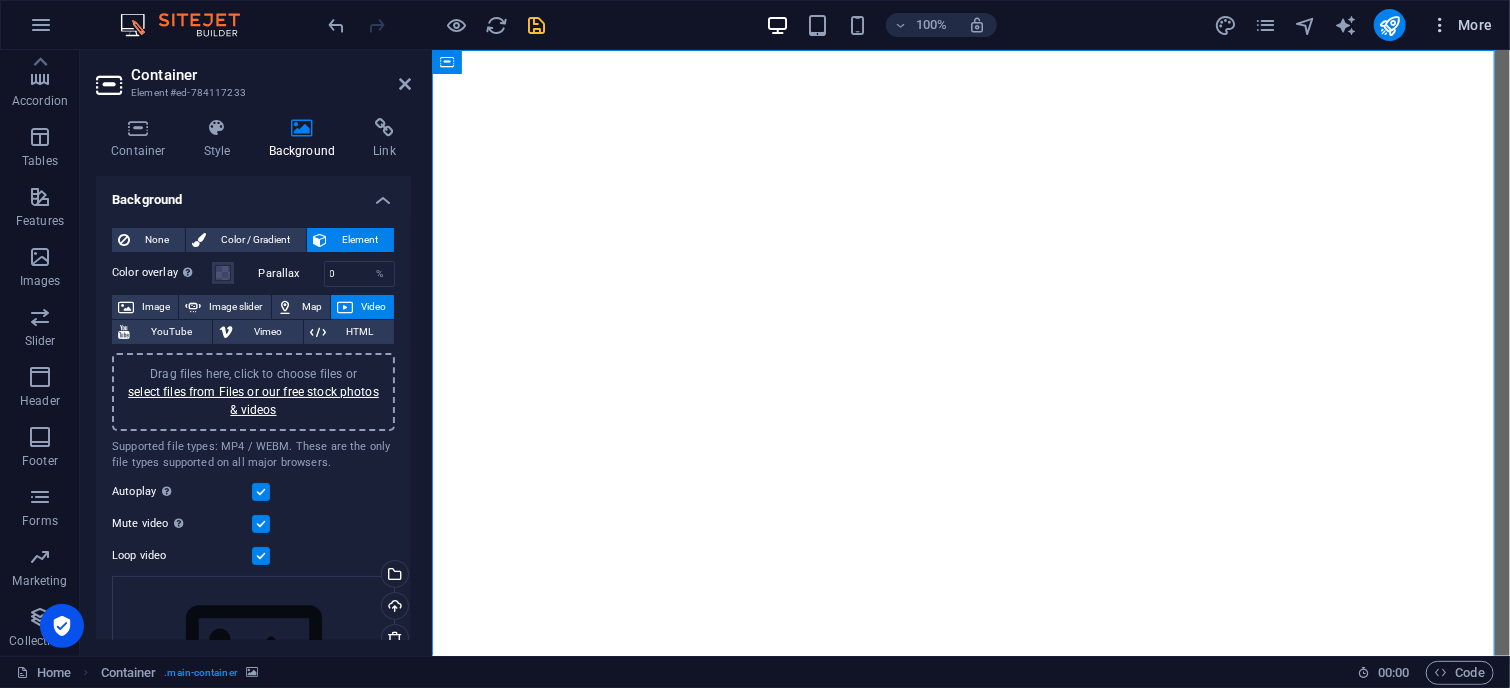 click at bounding box center (1440, 25) 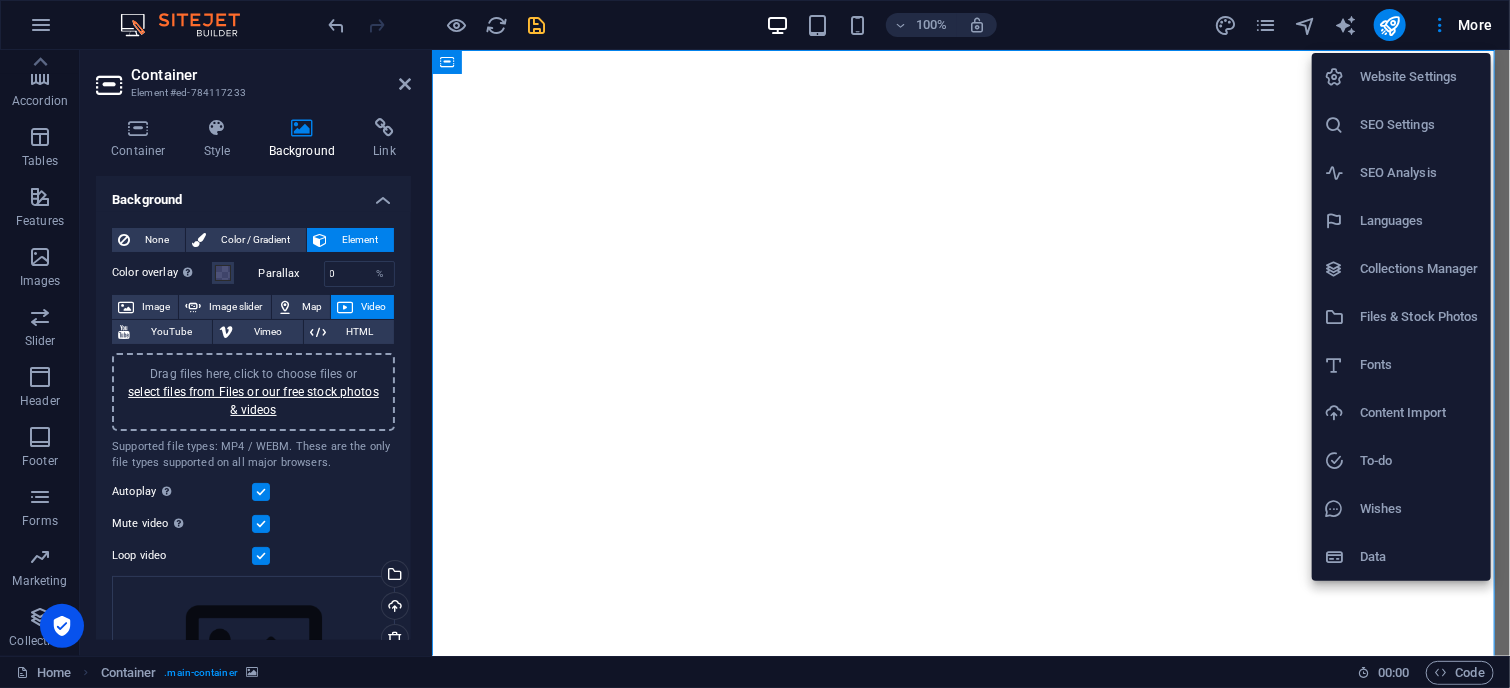 click at bounding box center (755, 344) 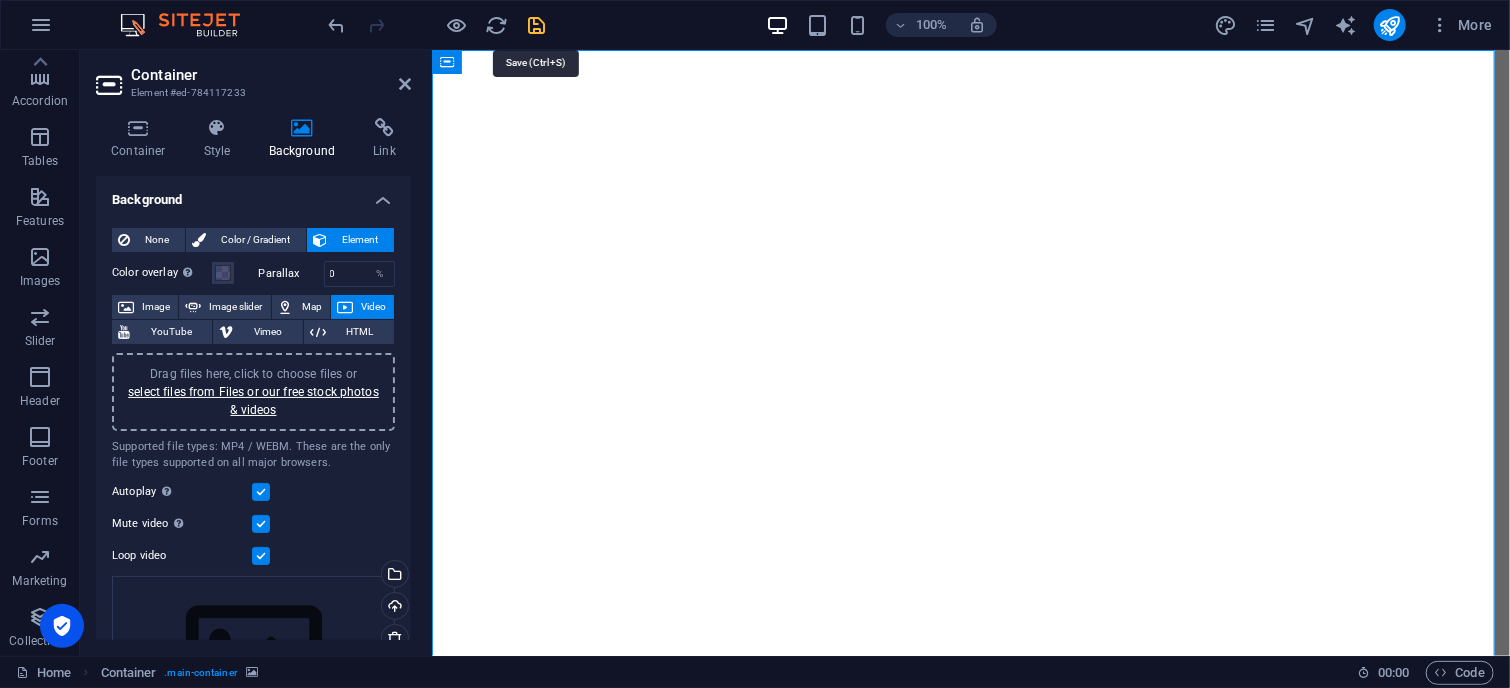 click at bounding box center (537, 25) 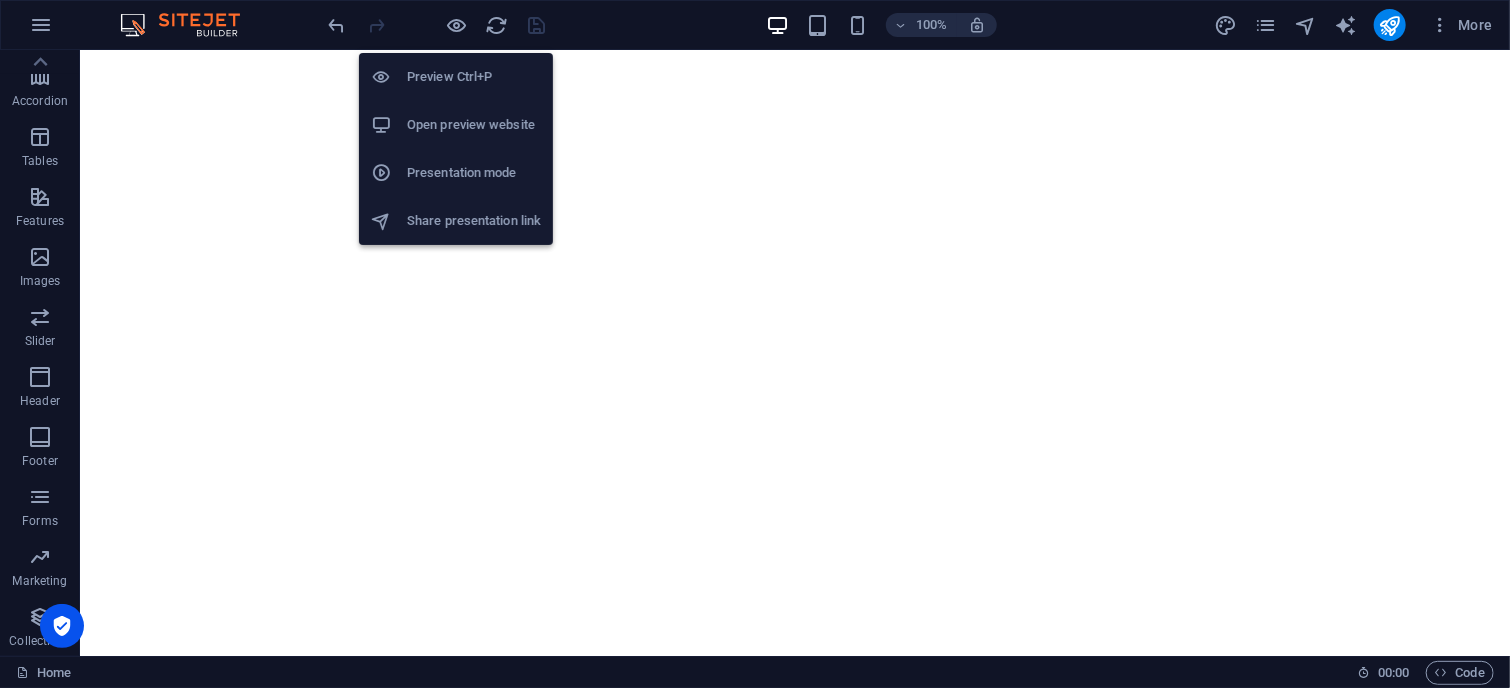 click on "Open preview website" at bounding box center [474, 125] 